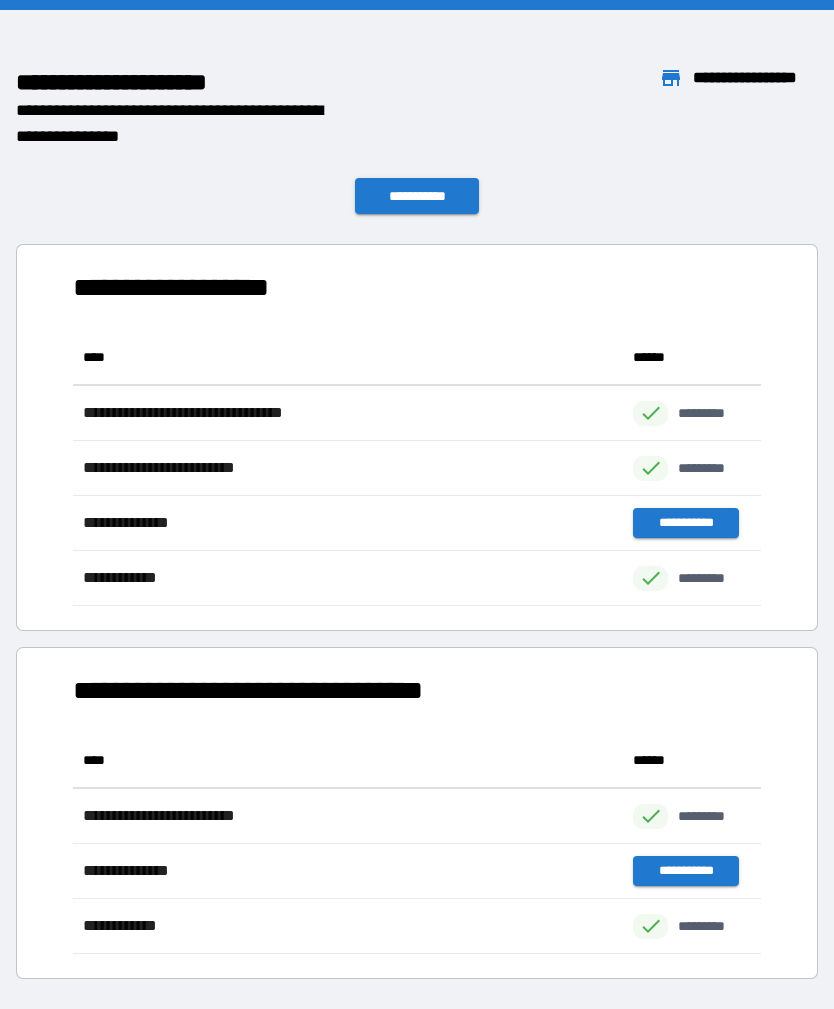 scroll, scrollTop: 0, scrollLeft: 0, axis: both 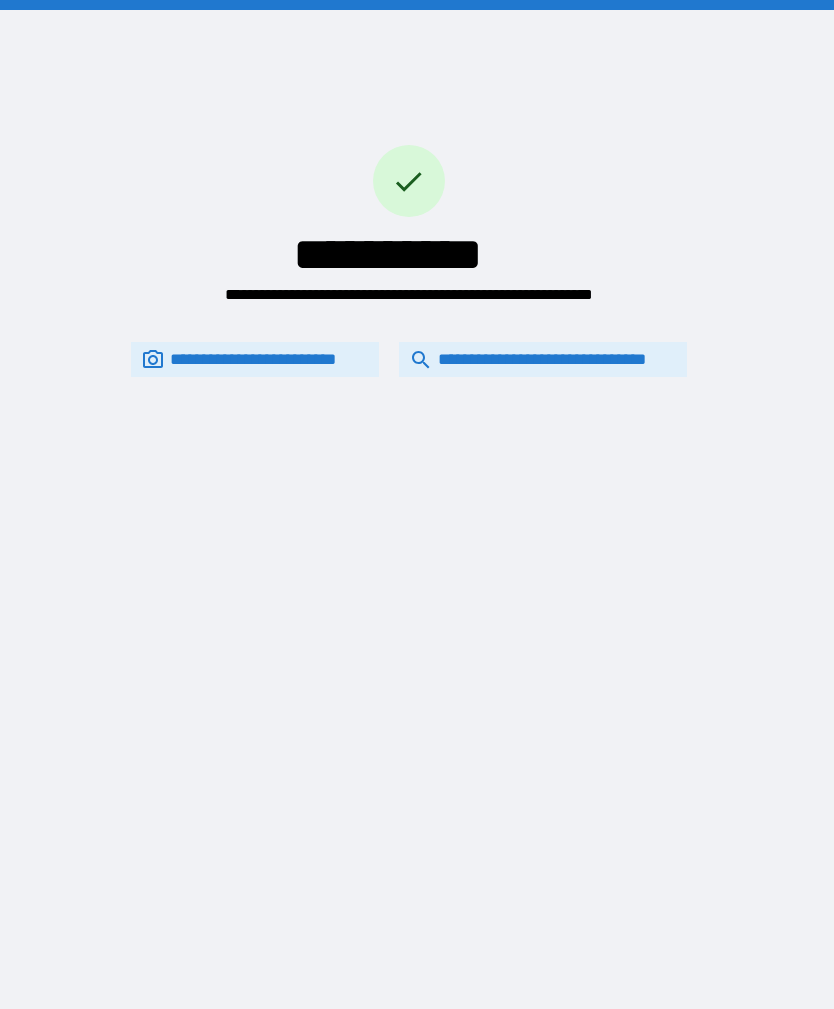 click on "**********" at bounding box center [543, 359] 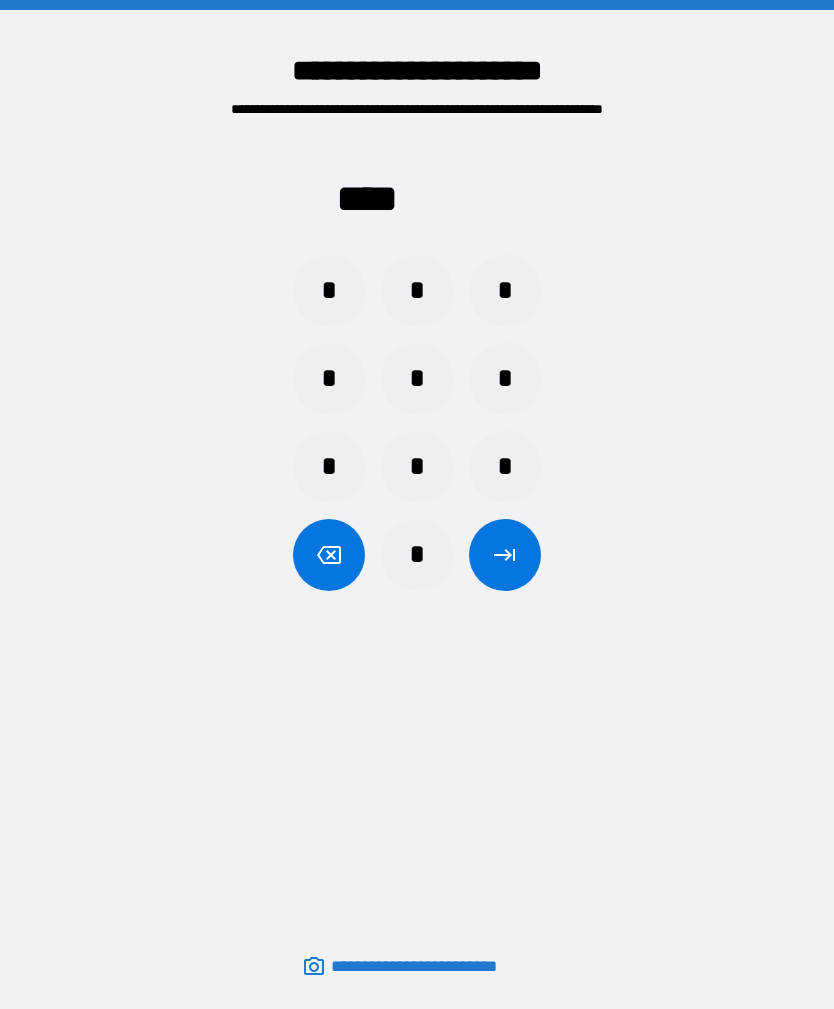 click on "*" at bounding box center (505, 467) 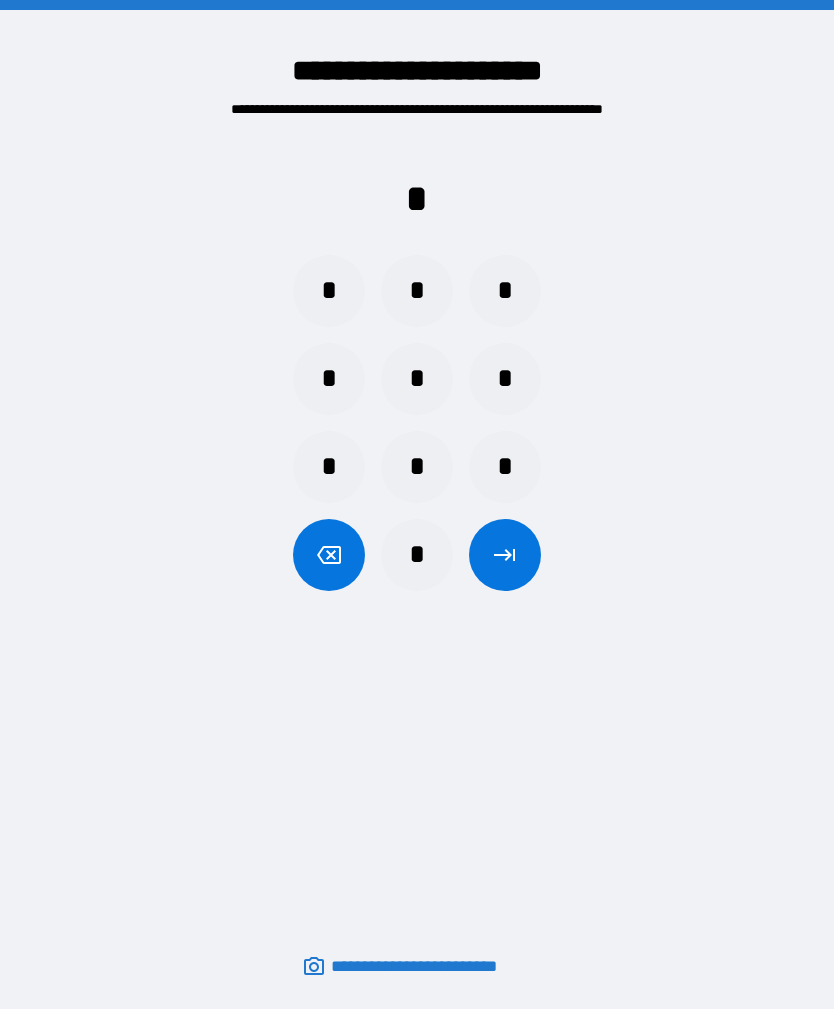 click on "*" at bounding box center [417, 467] 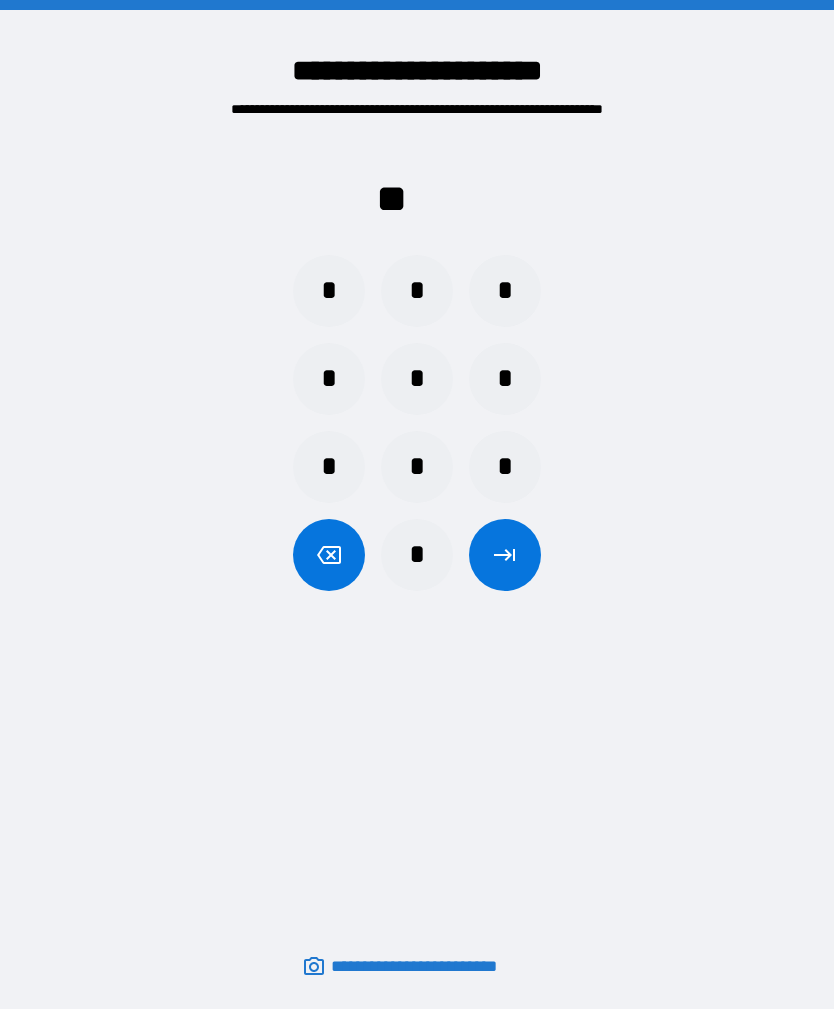 click on "*" at bounding box center [505, 467] 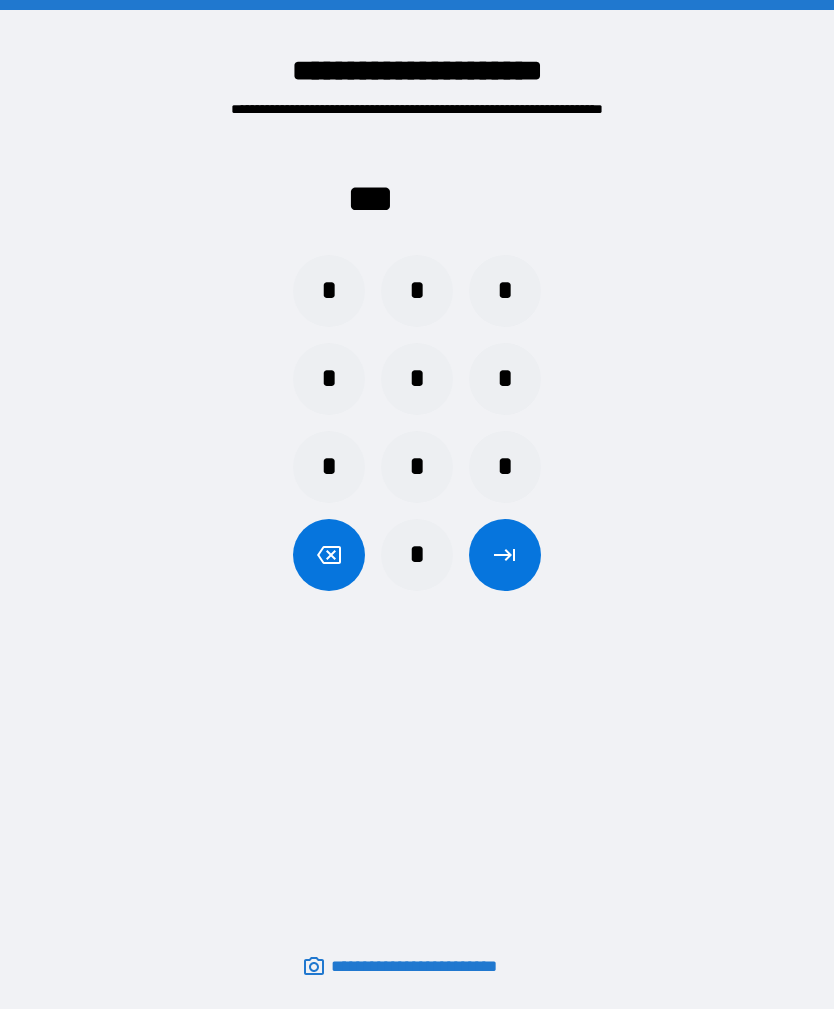 click on "*" at bounding box center [417, 467] 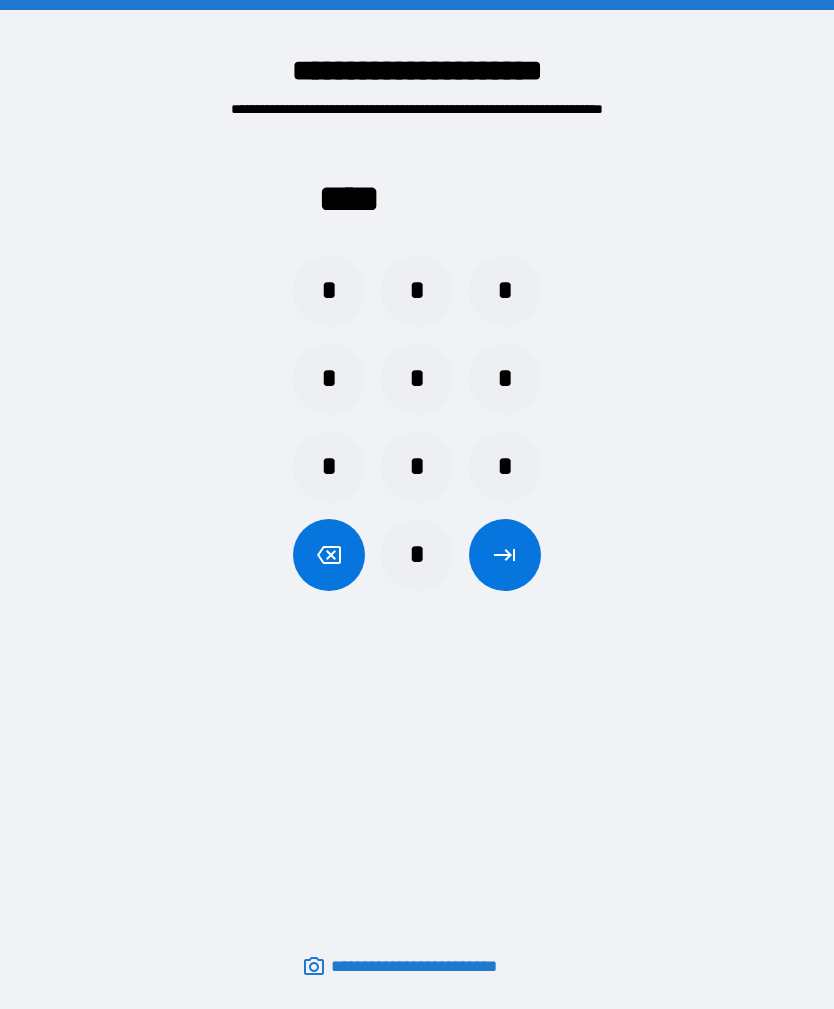click at bounding box center (505, 555) 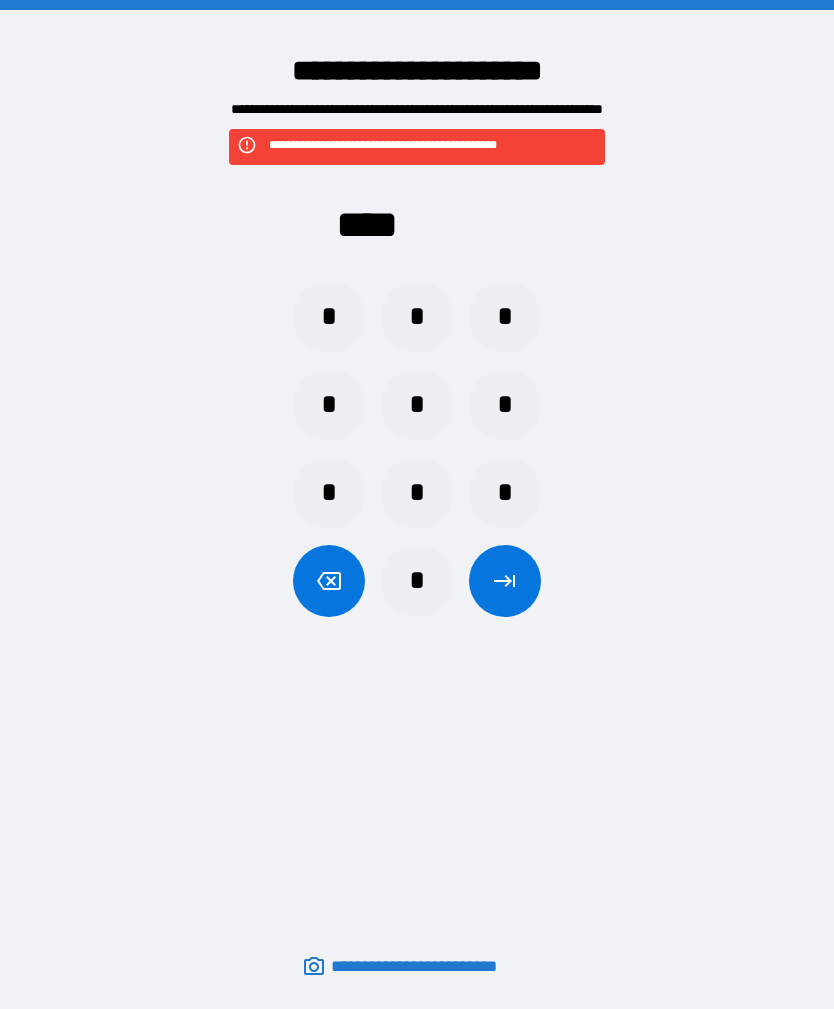 click on "*" at bounding box center (417, 405) 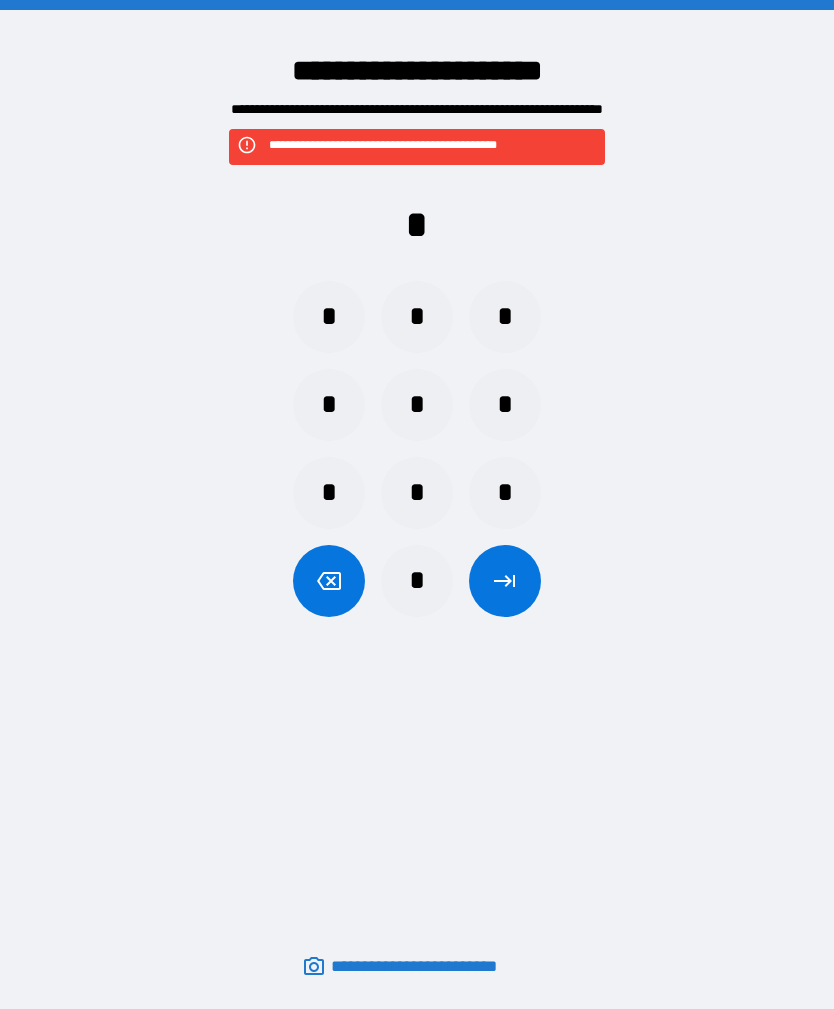 click on "*" at bounding box center (417, 493) 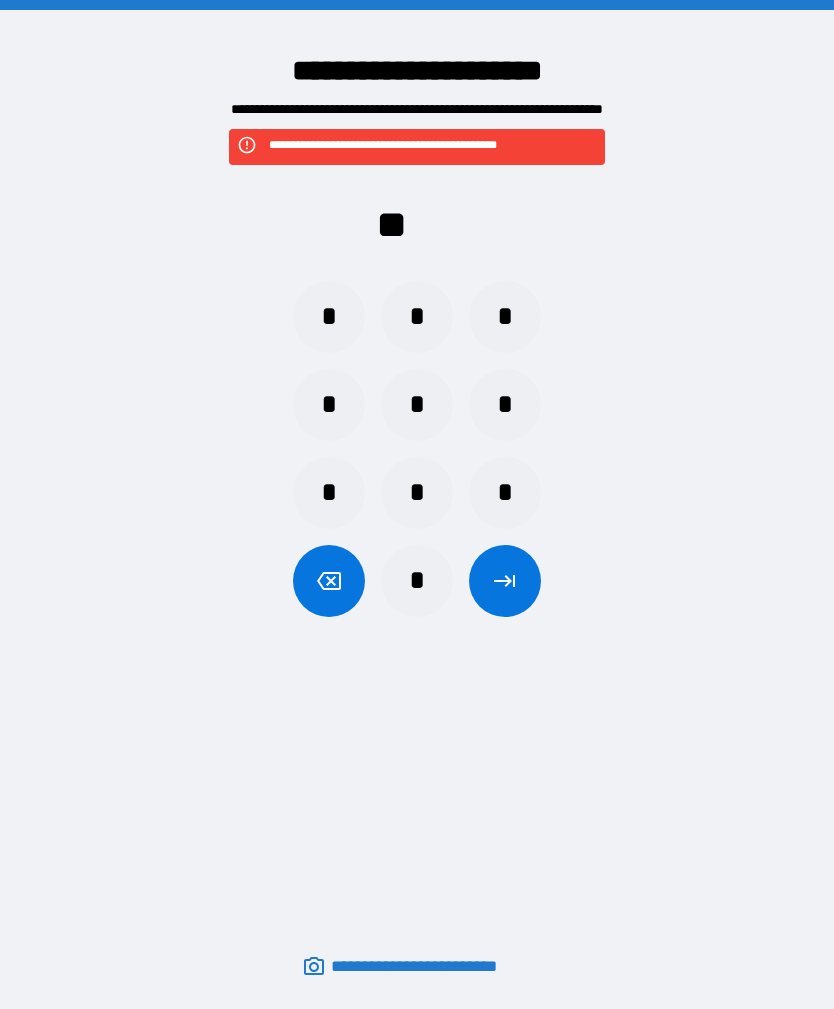 click on "*" at bounding box center (417, 317) 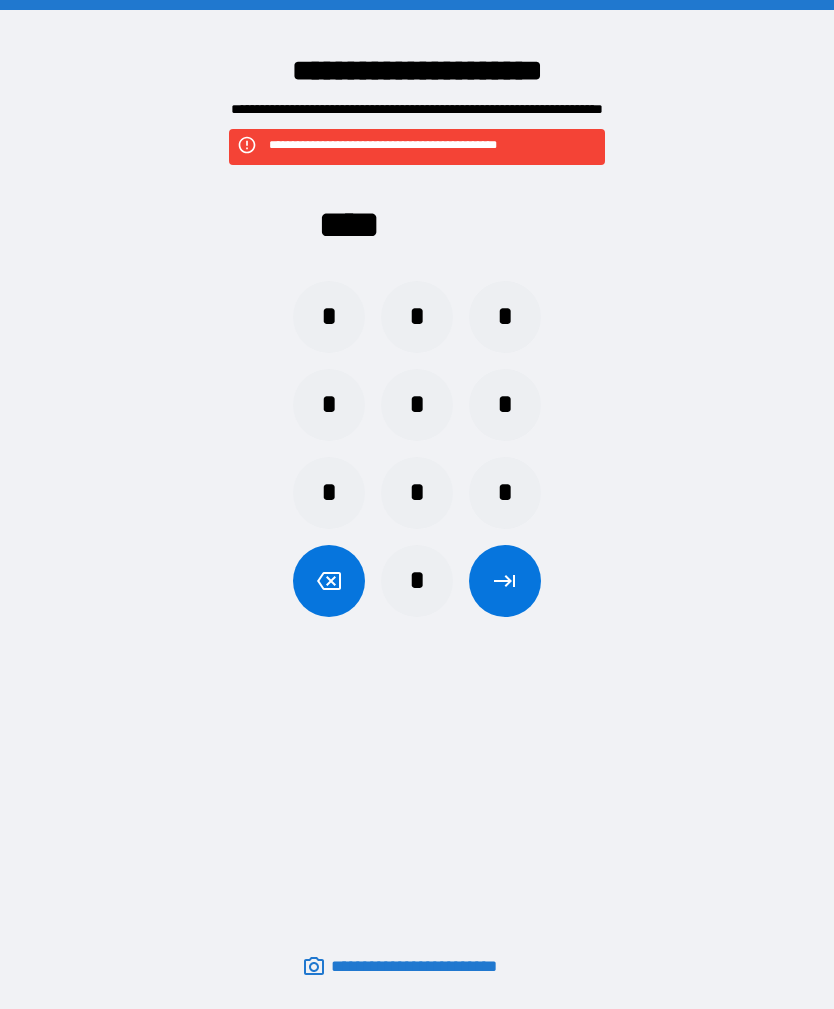 click at bounding box center [505, 581] 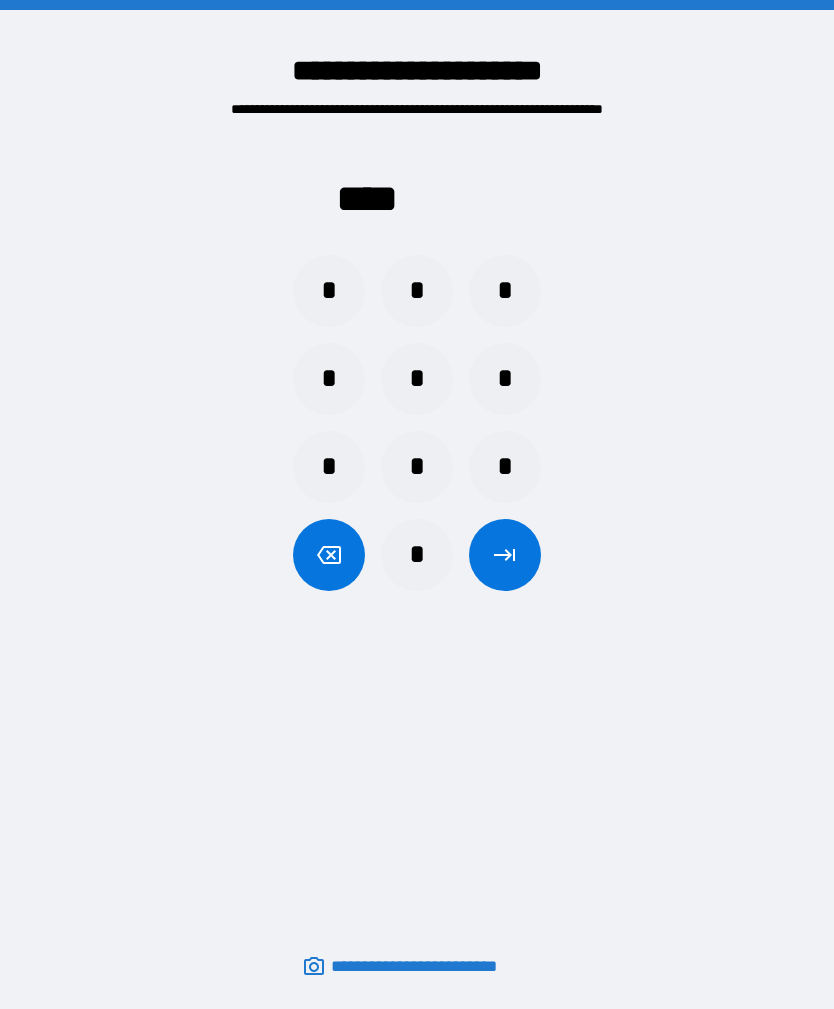 scroll, scrollTop: 0, scrollLeft: 0, axis: both 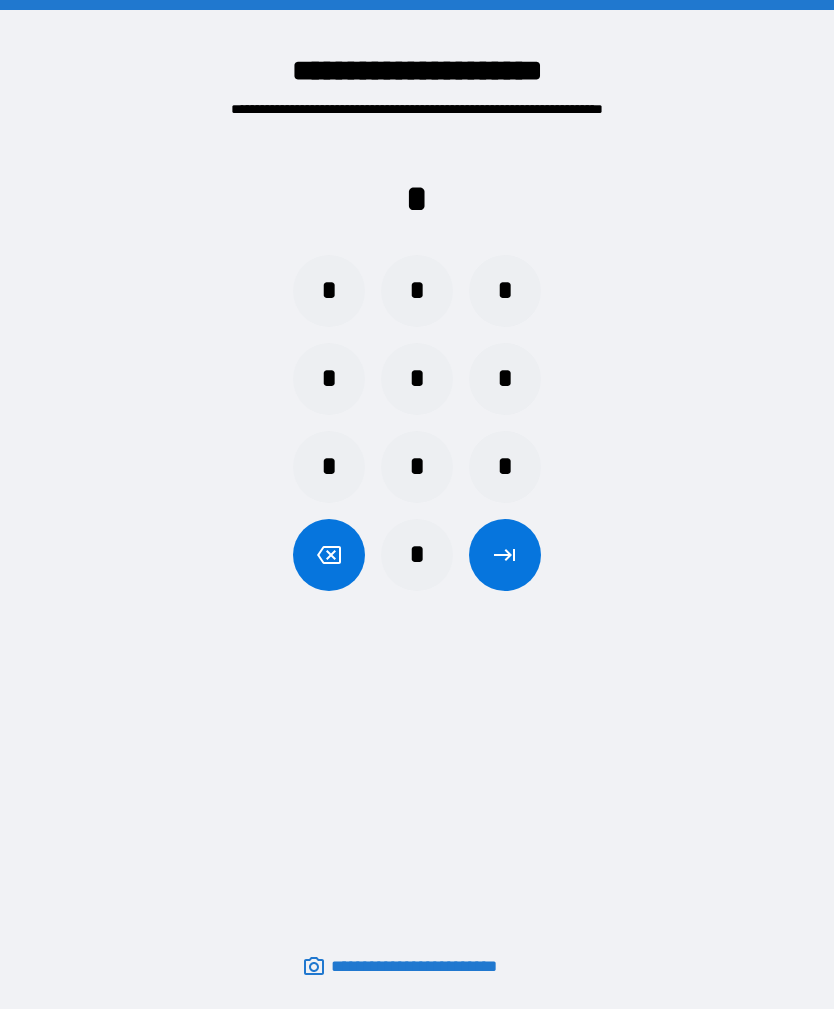 click on "*" at bounding box center [417, 467] 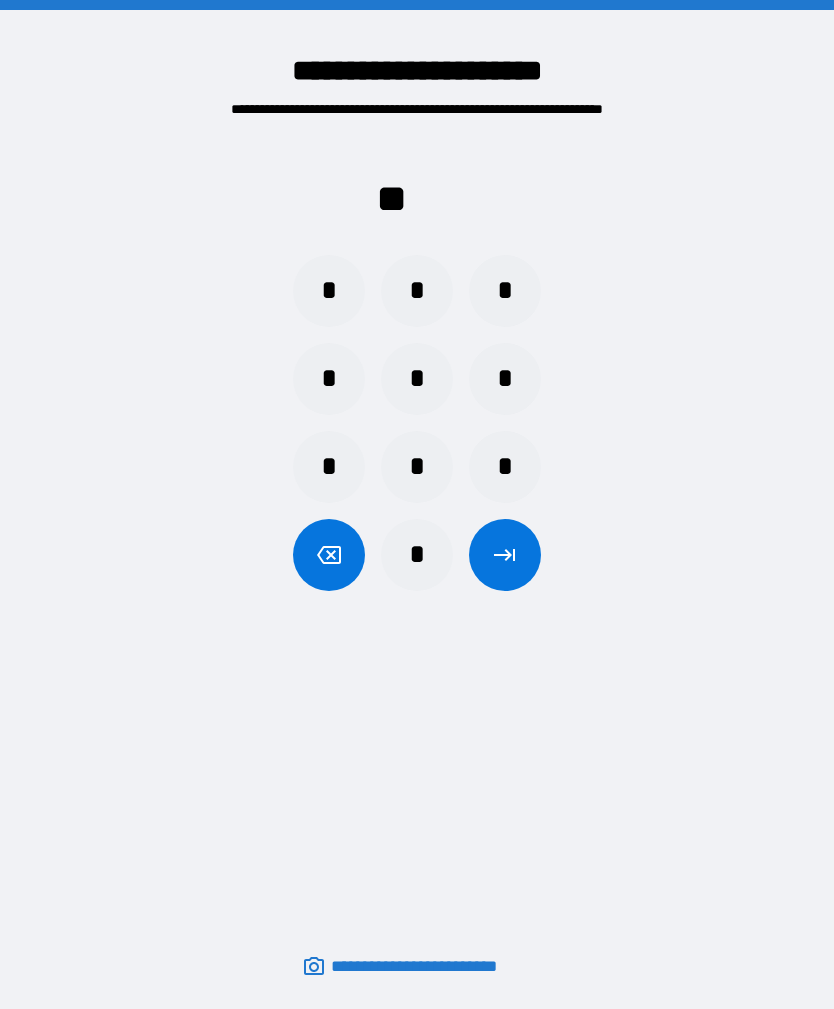 click on "*" at bounding box center (417, 291) 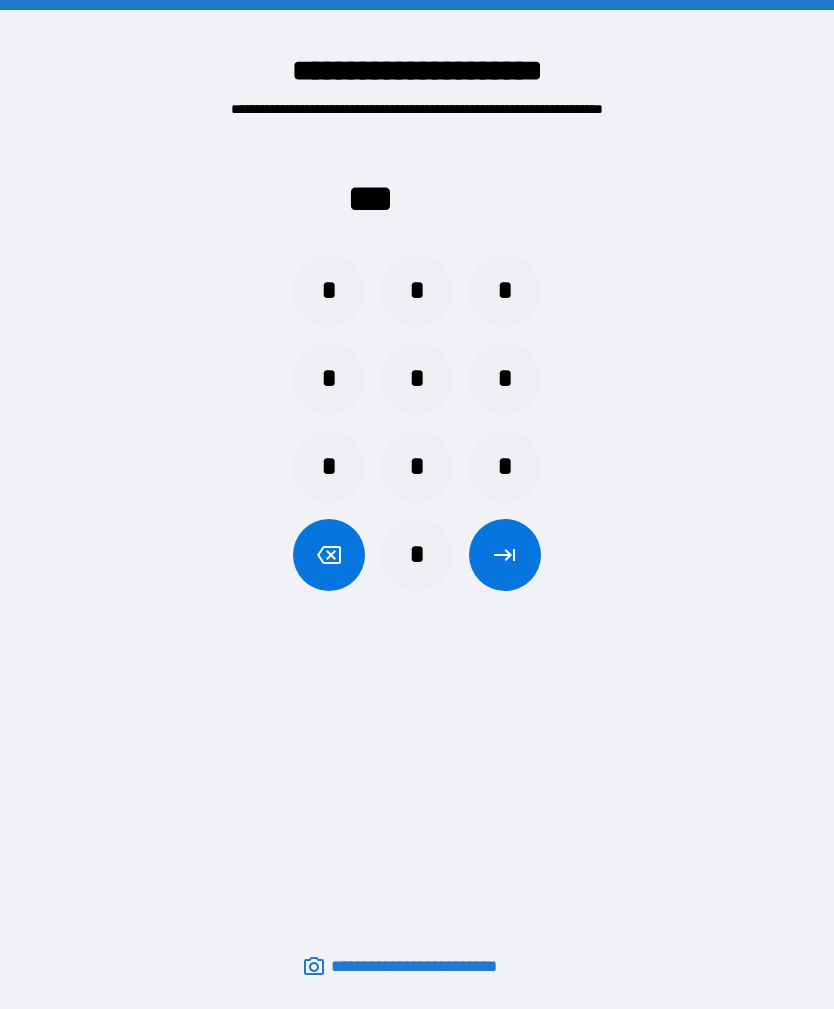 click on "*" at bounding box center [329, 379] 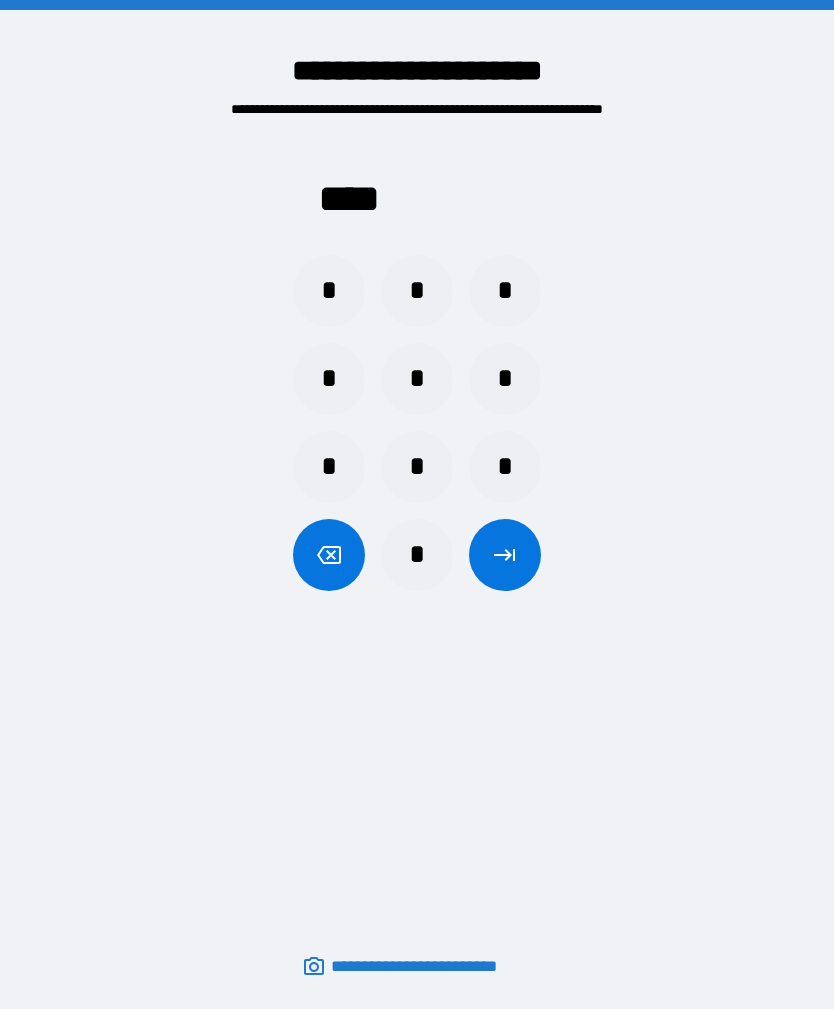 click 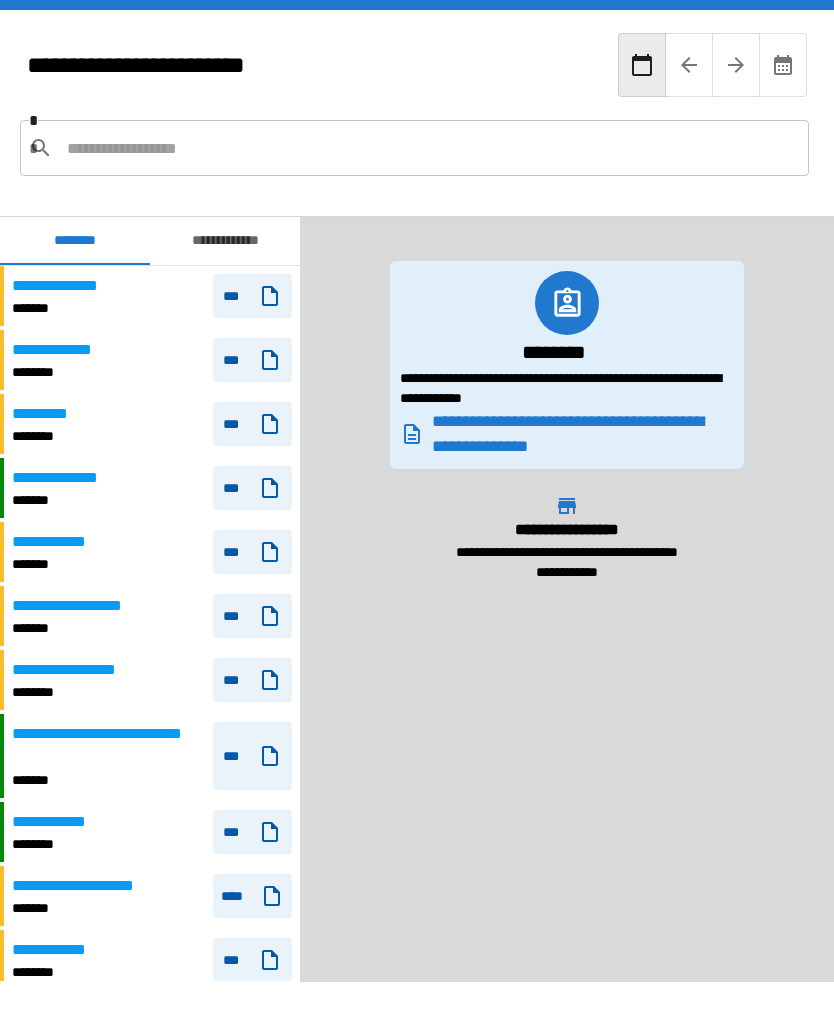 click on "**********" at bounding box center [87, 606] 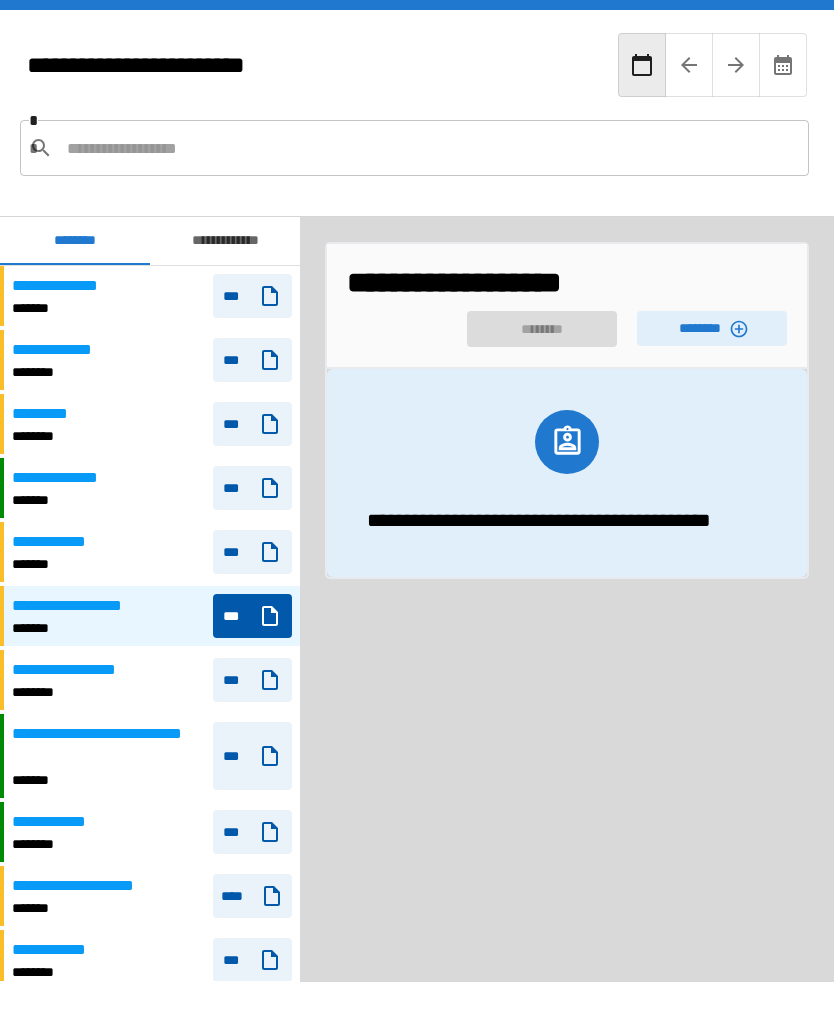 click 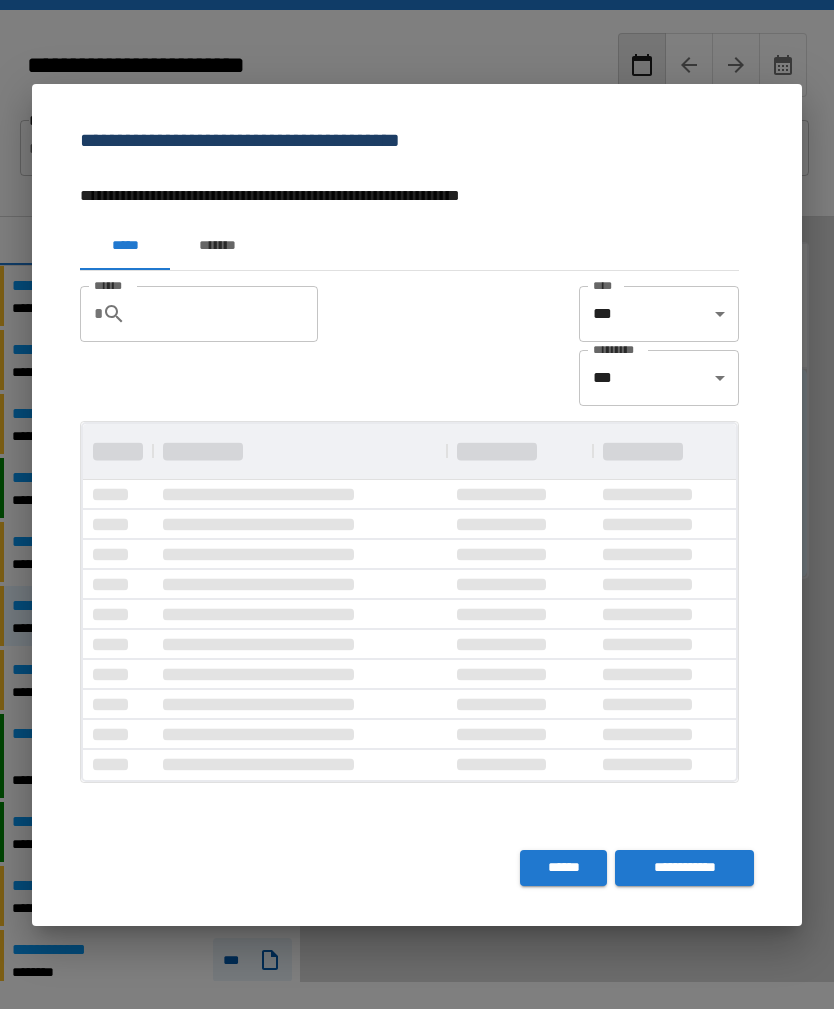scroll, scrollTop: 1, scrollLeft: 1, axis: both 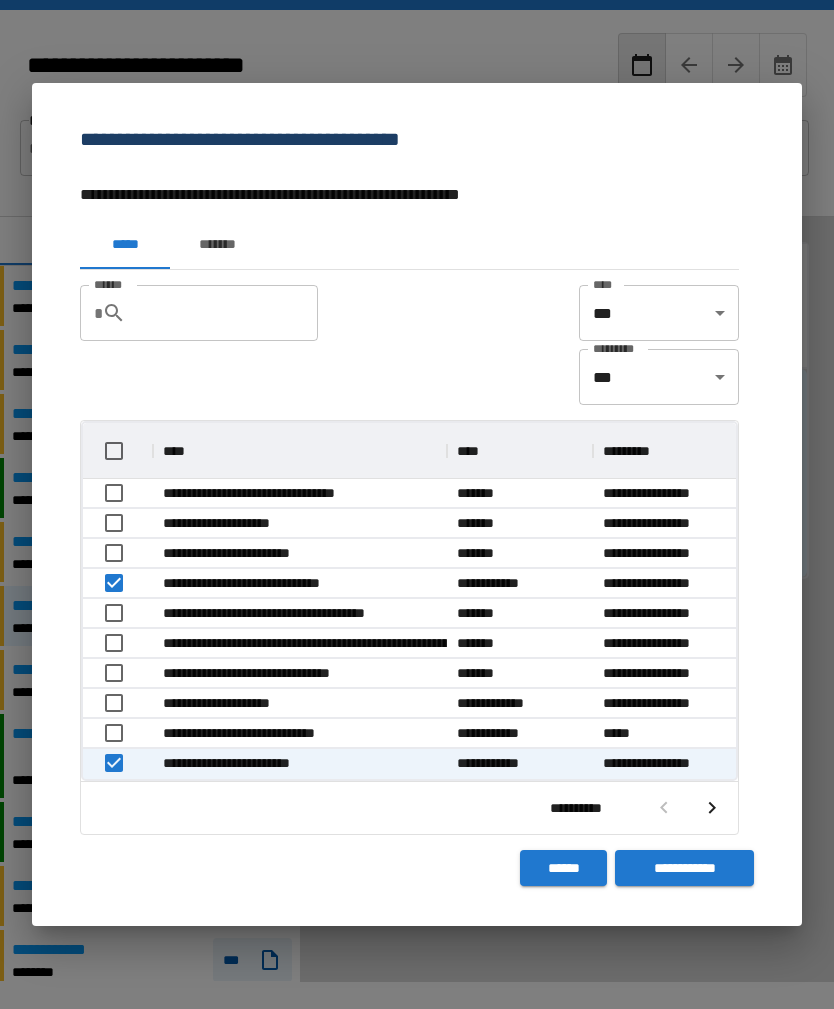 click 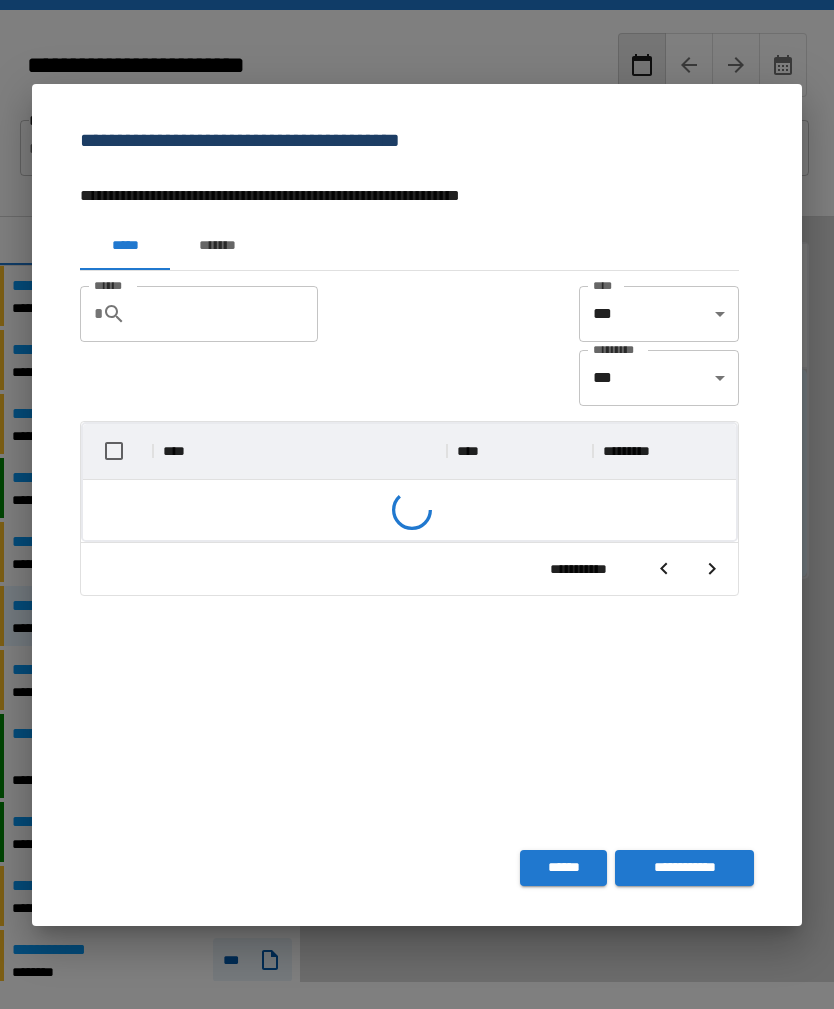scroll, scrollTop: 356, scrollLeft: 653, axis: both 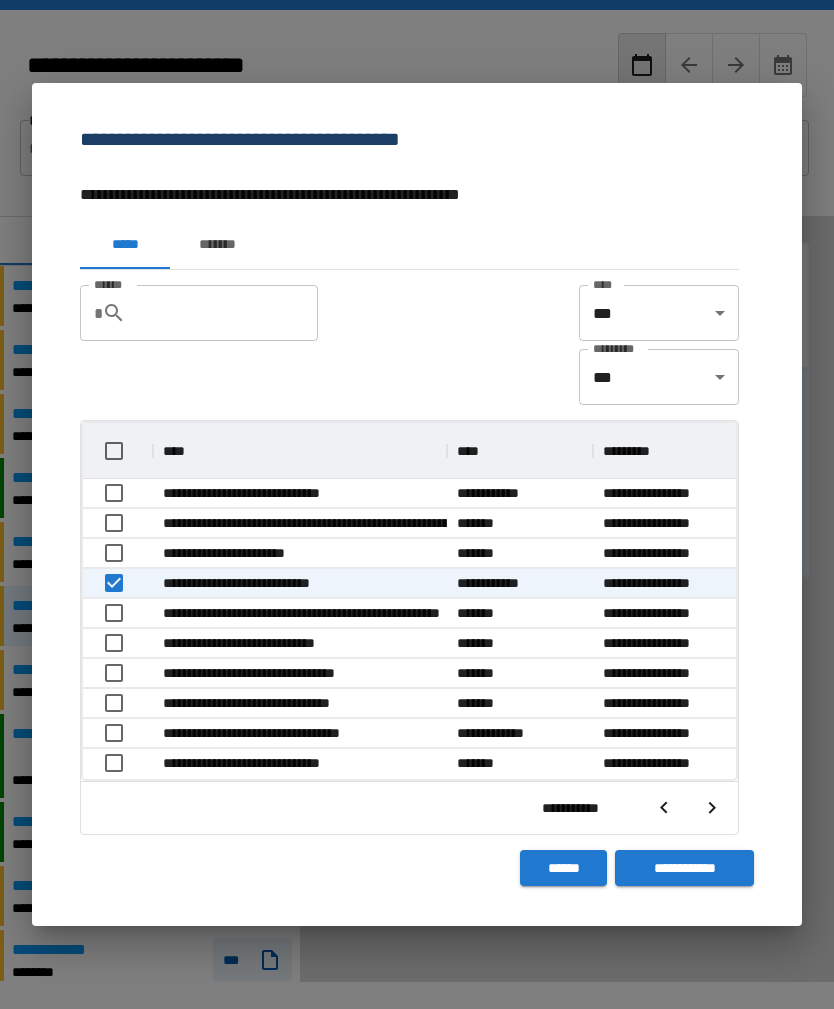 click 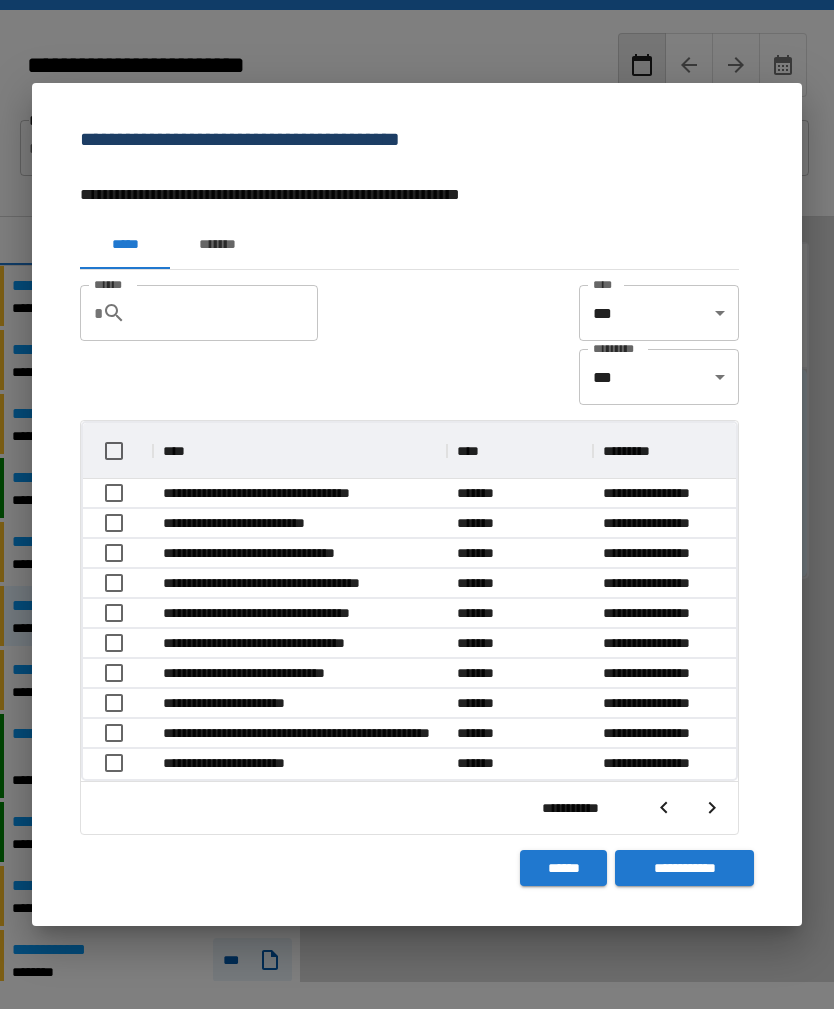scroll, scrollTop: 356, scrollLeft: 653, axis: both 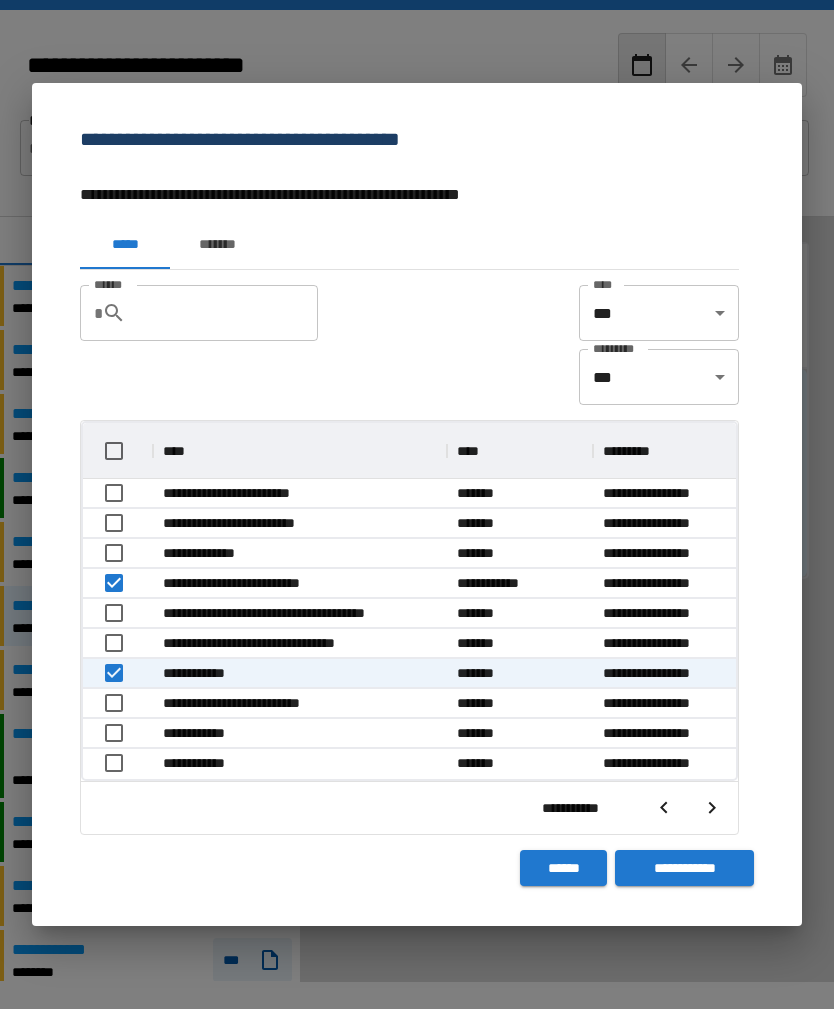 click on "**********" at bounding box center (684, 868) 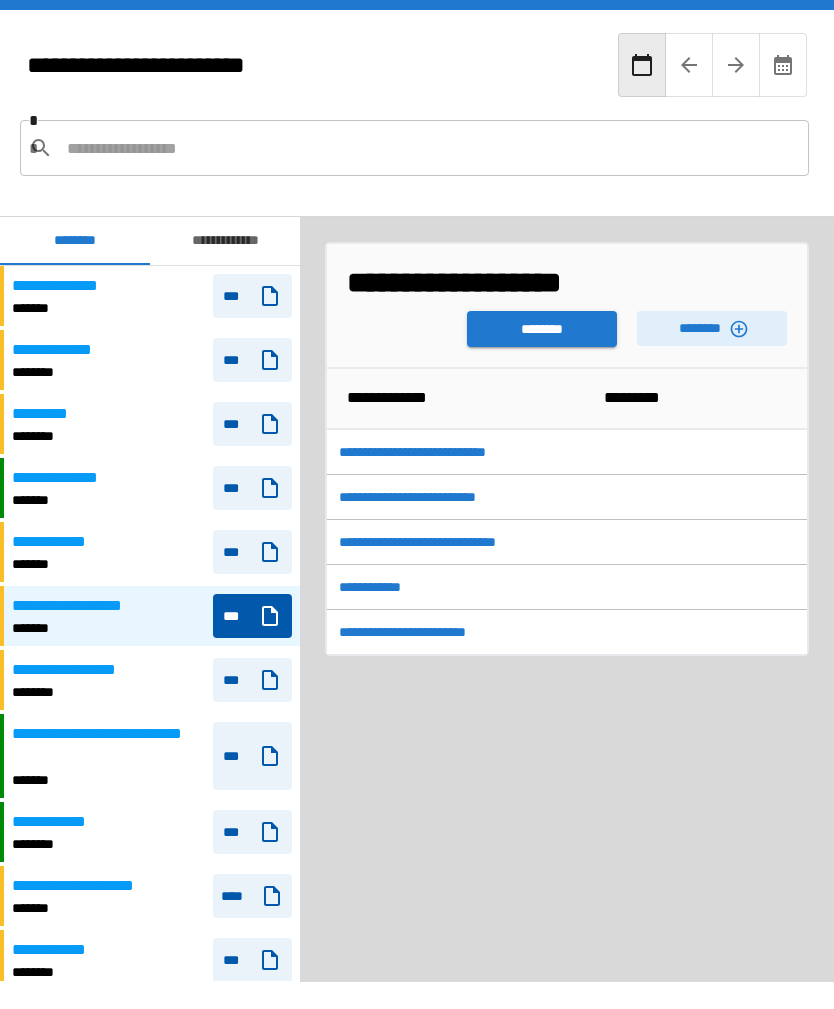 click on "********" at bounding box center [542, 329] 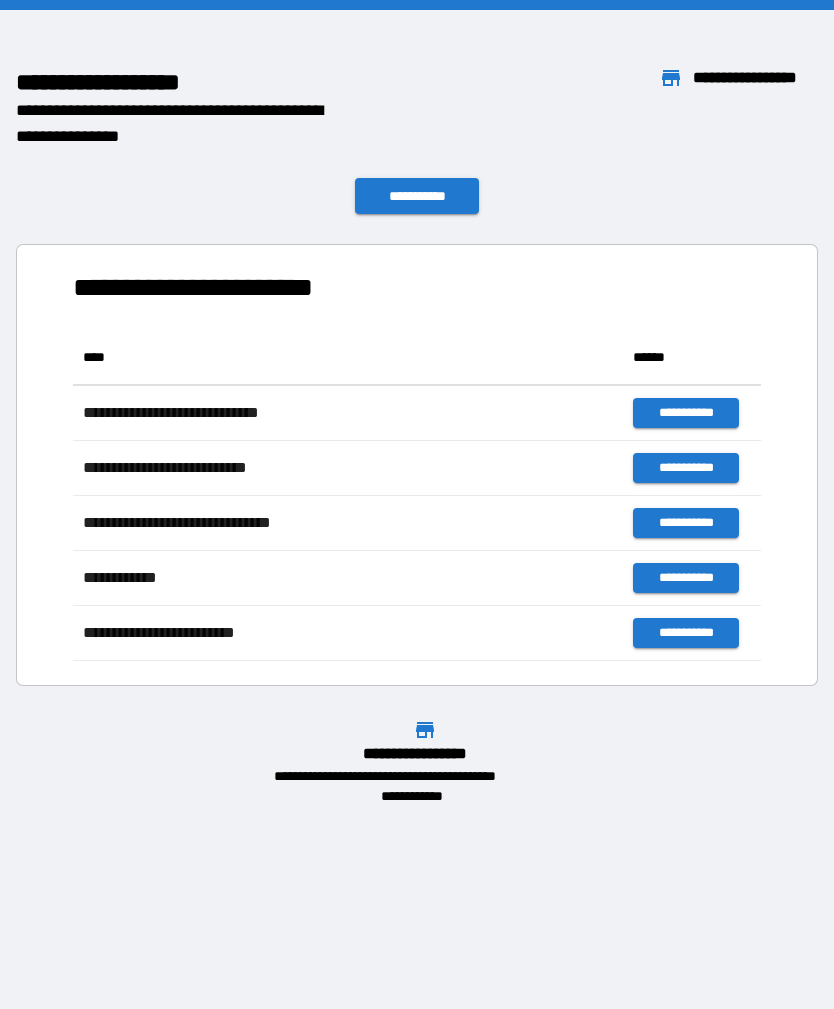 scroll, scrollTop: 1, scrollLeft: 1, axis: both 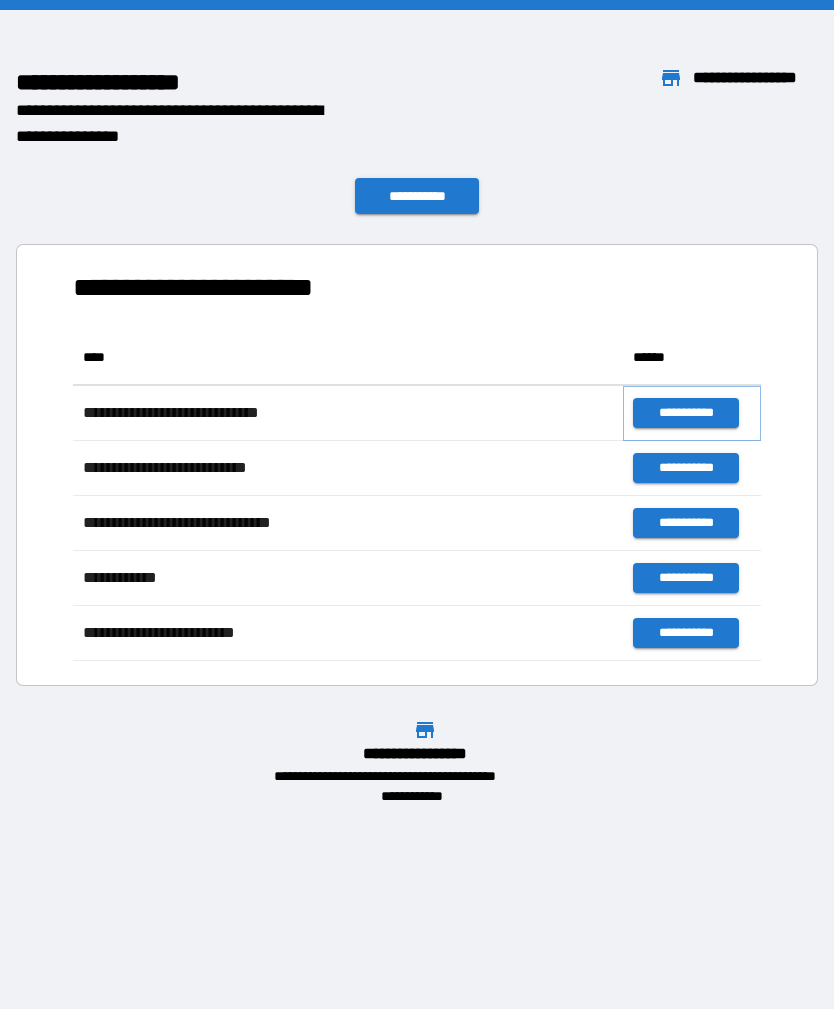 click on "**********" at bounding box center [685, 413] 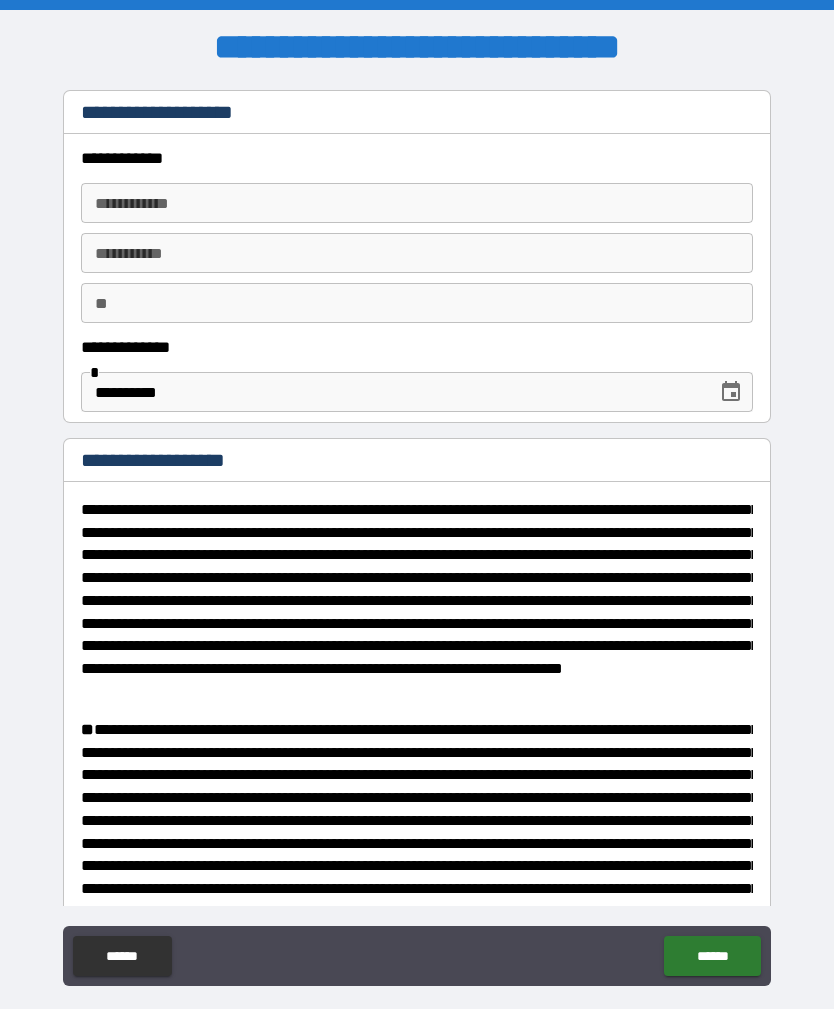 type on "*" 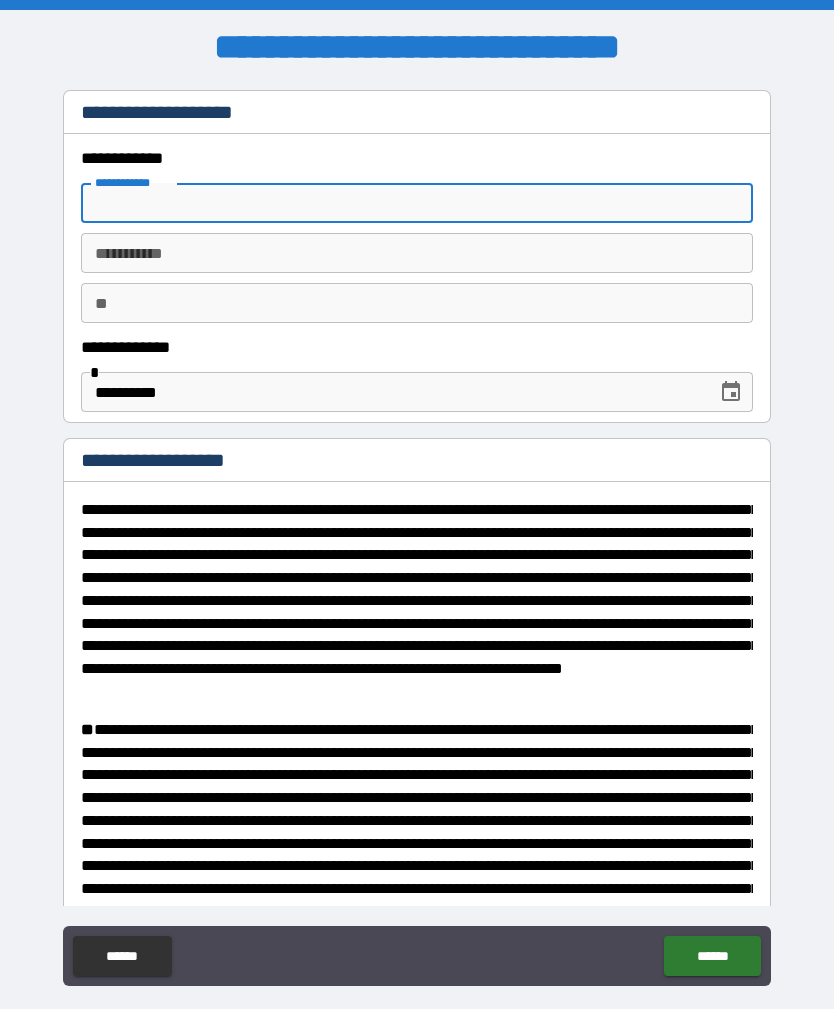 type on "*" 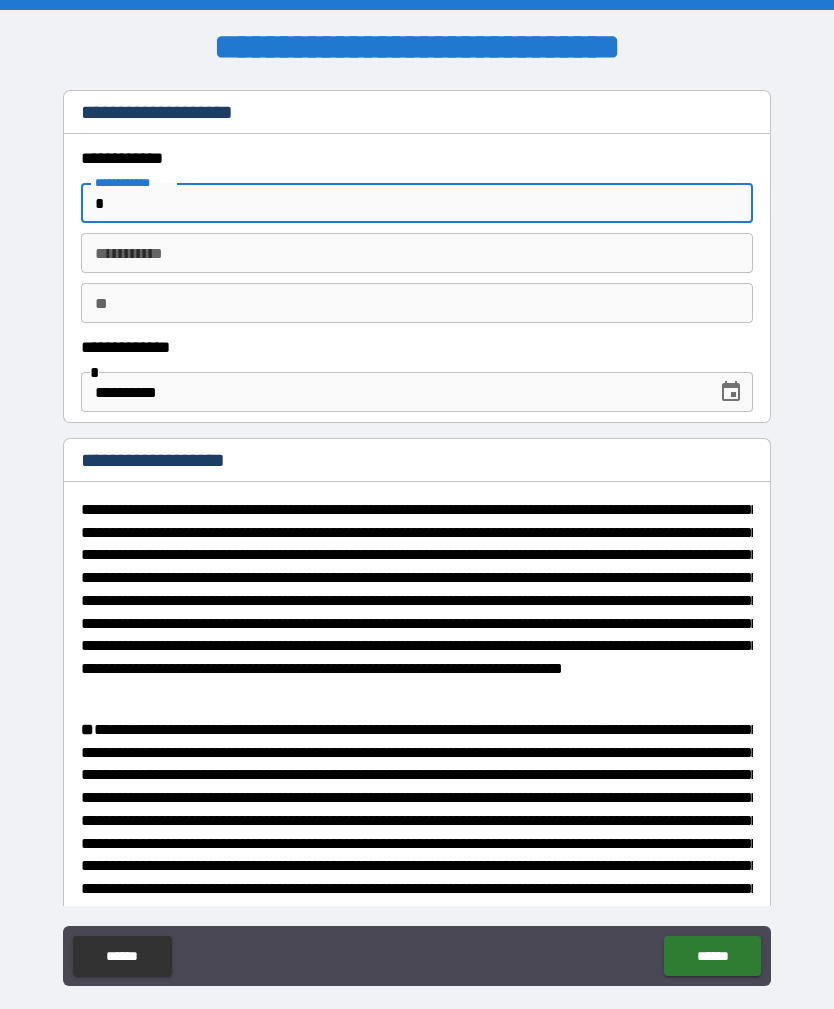 type on "*" 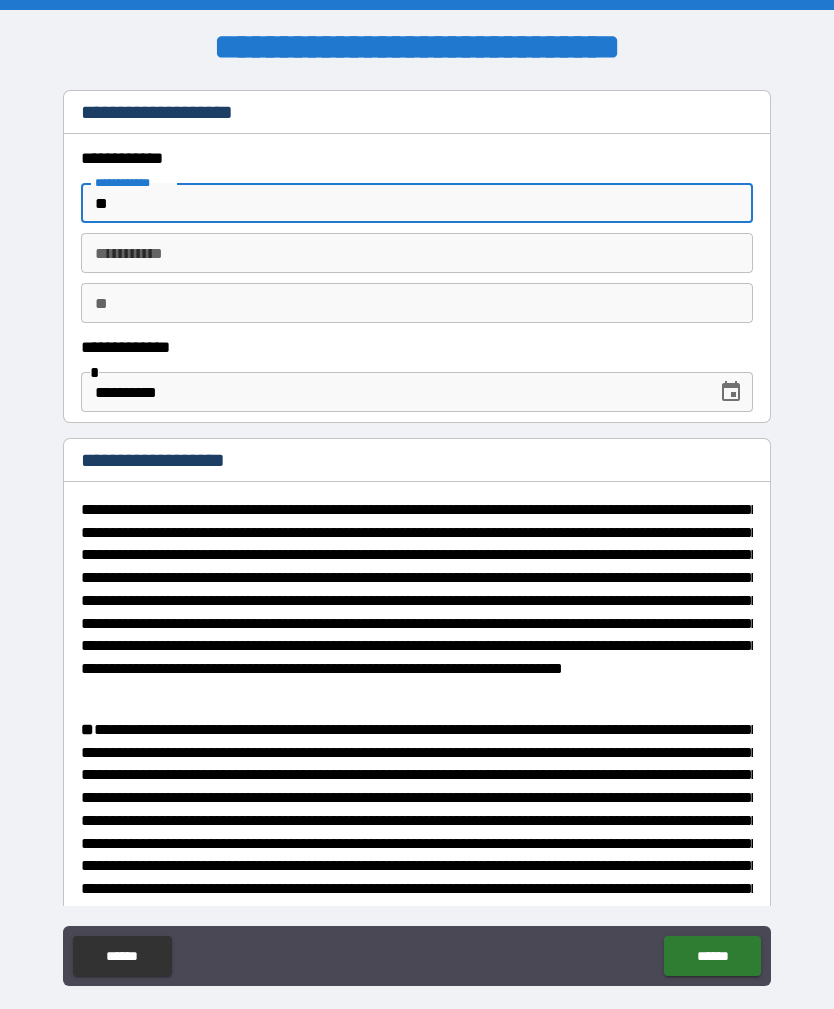 type on "*" 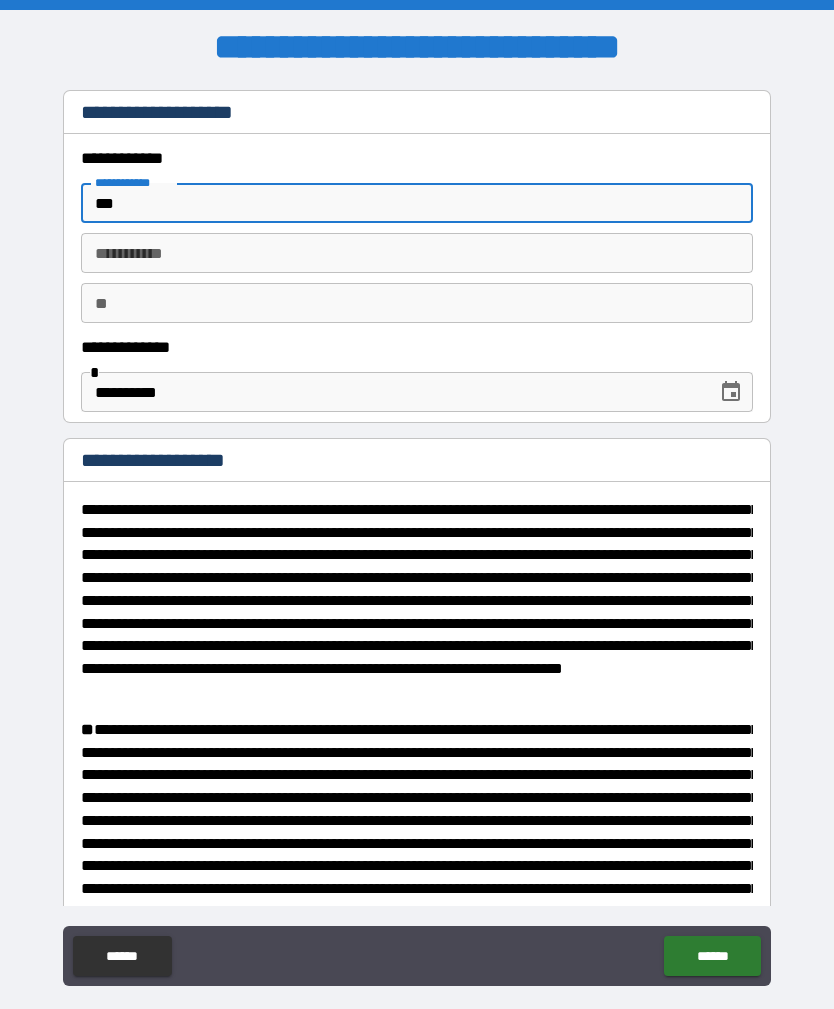 type on "*" 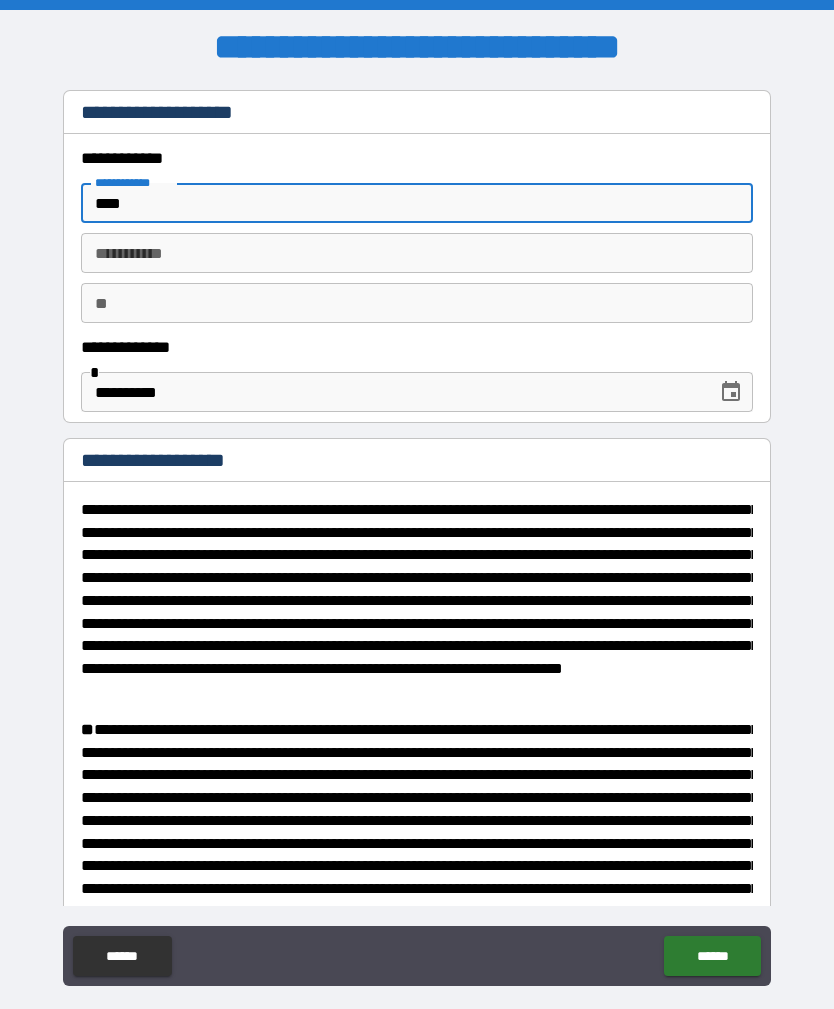 type on "*" 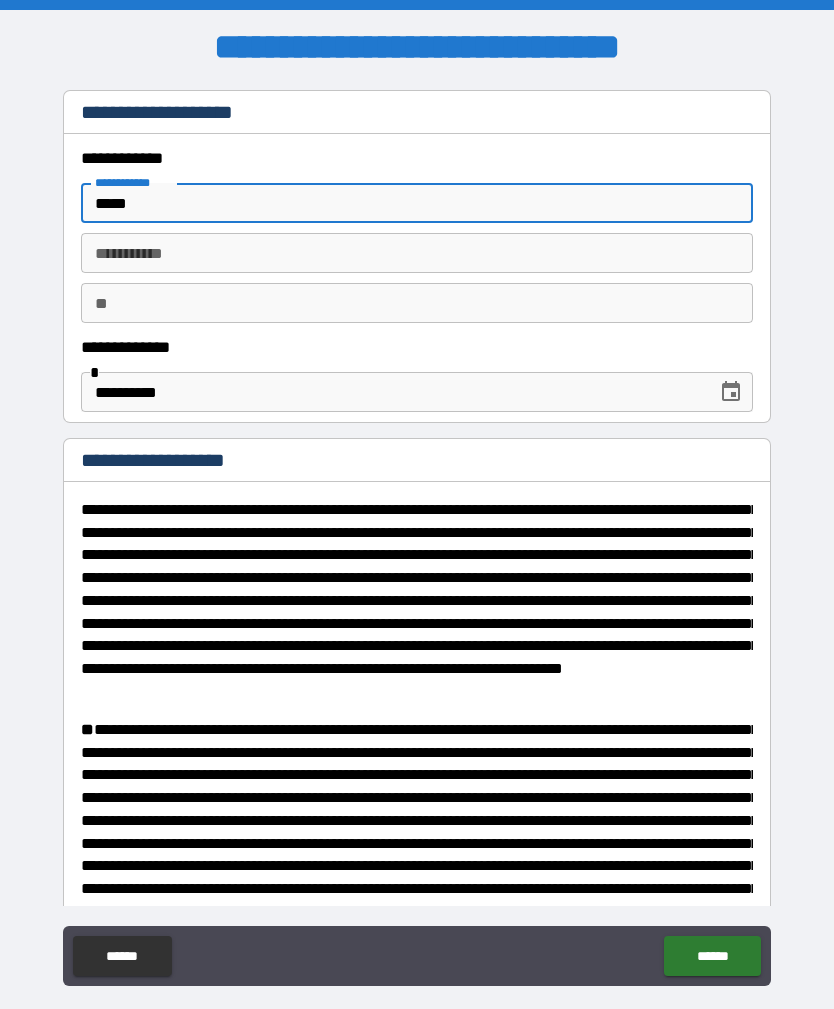 type on "*" 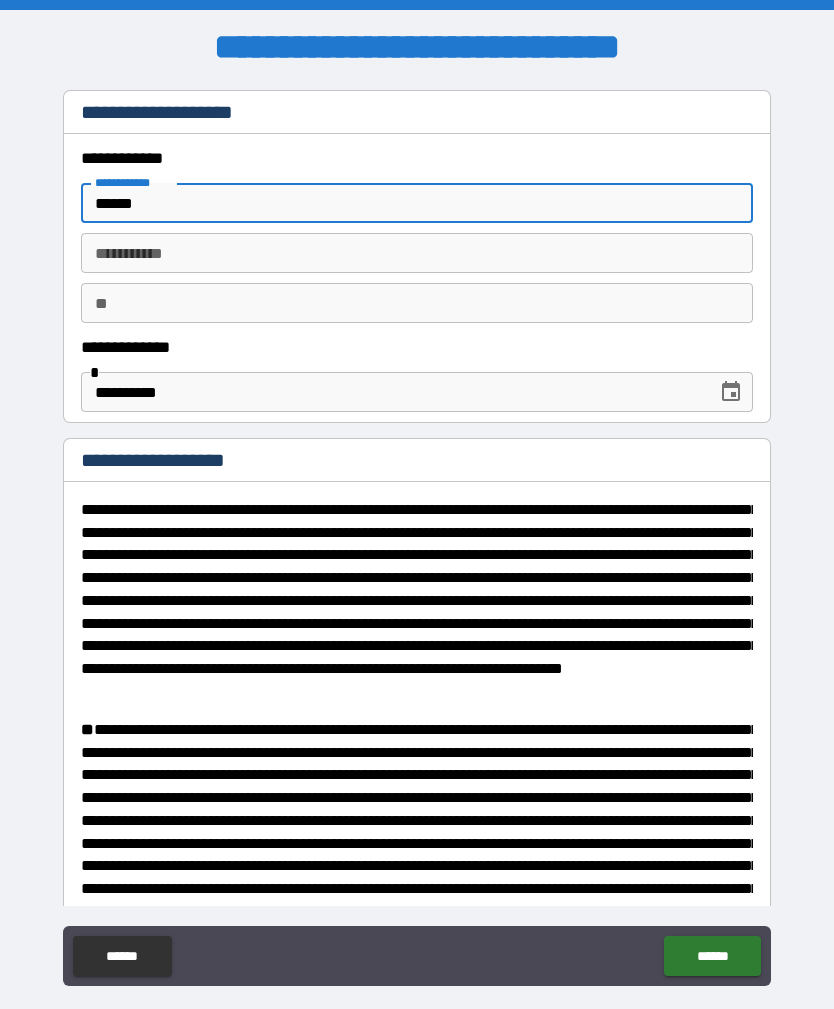 type on "*" 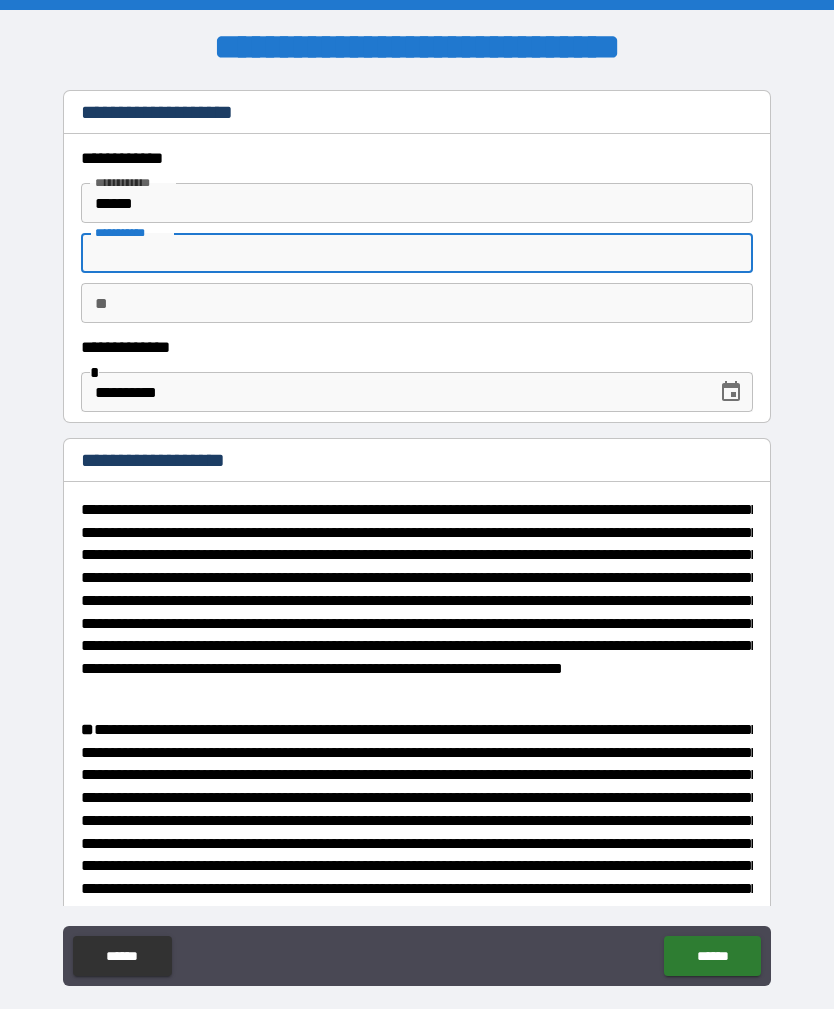 type on "*" 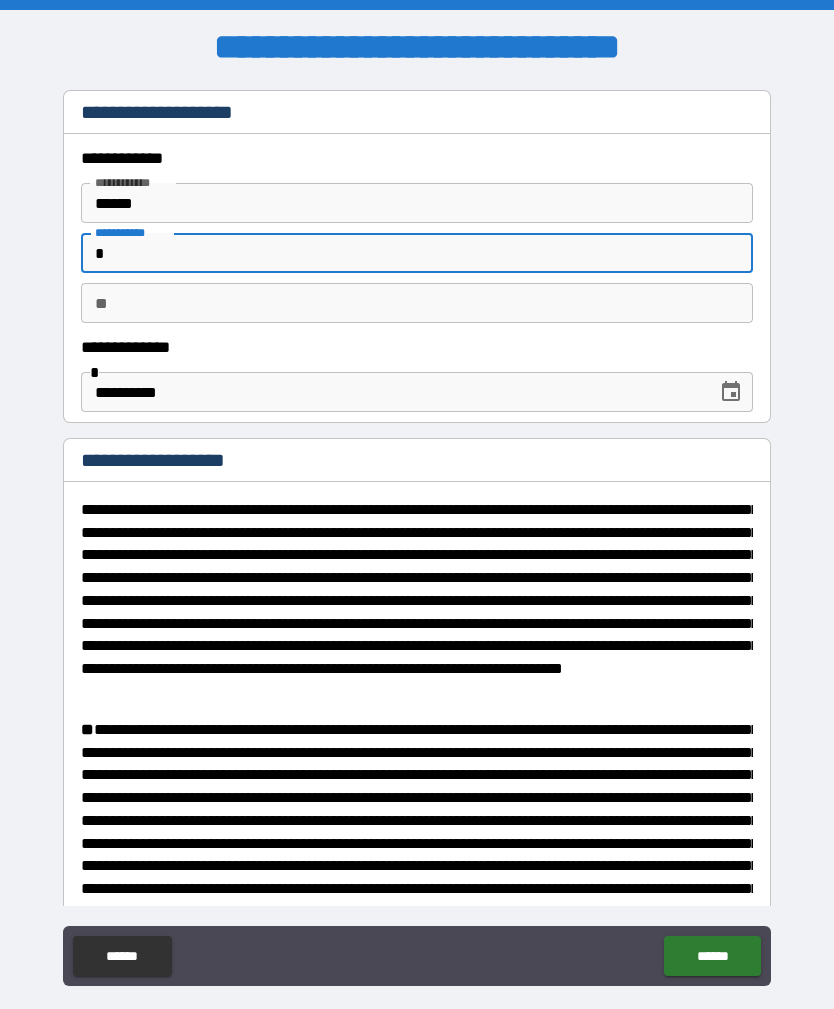 type on "*" 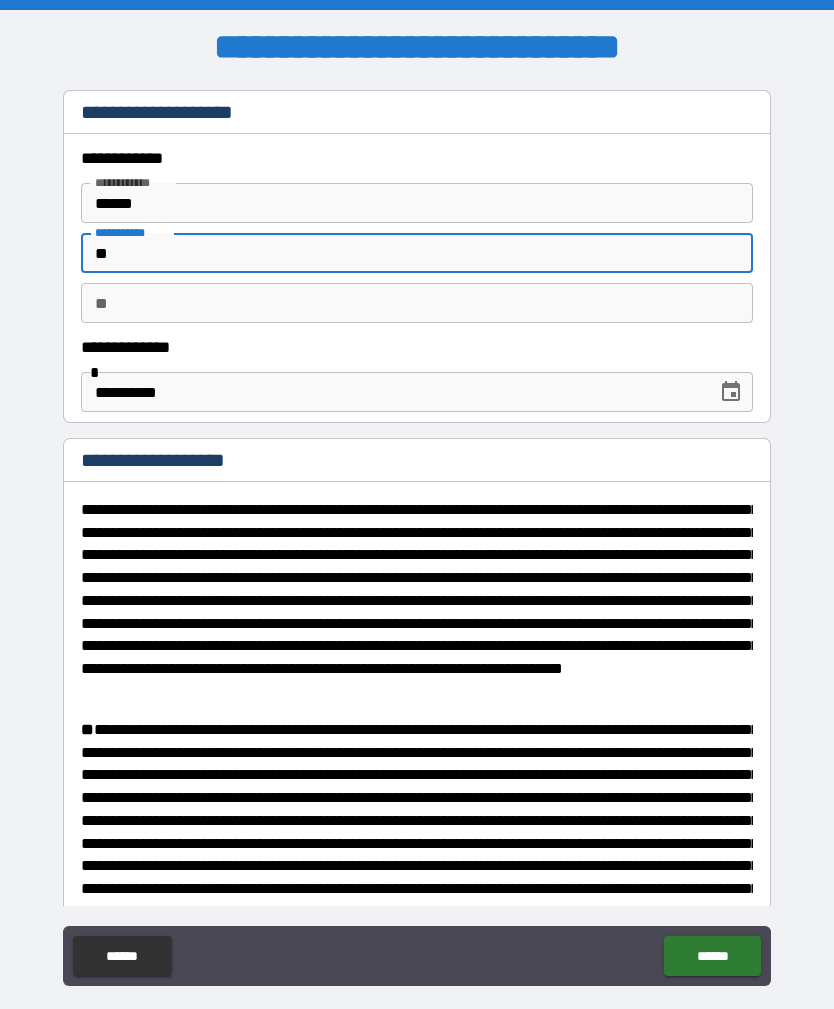type on "*" 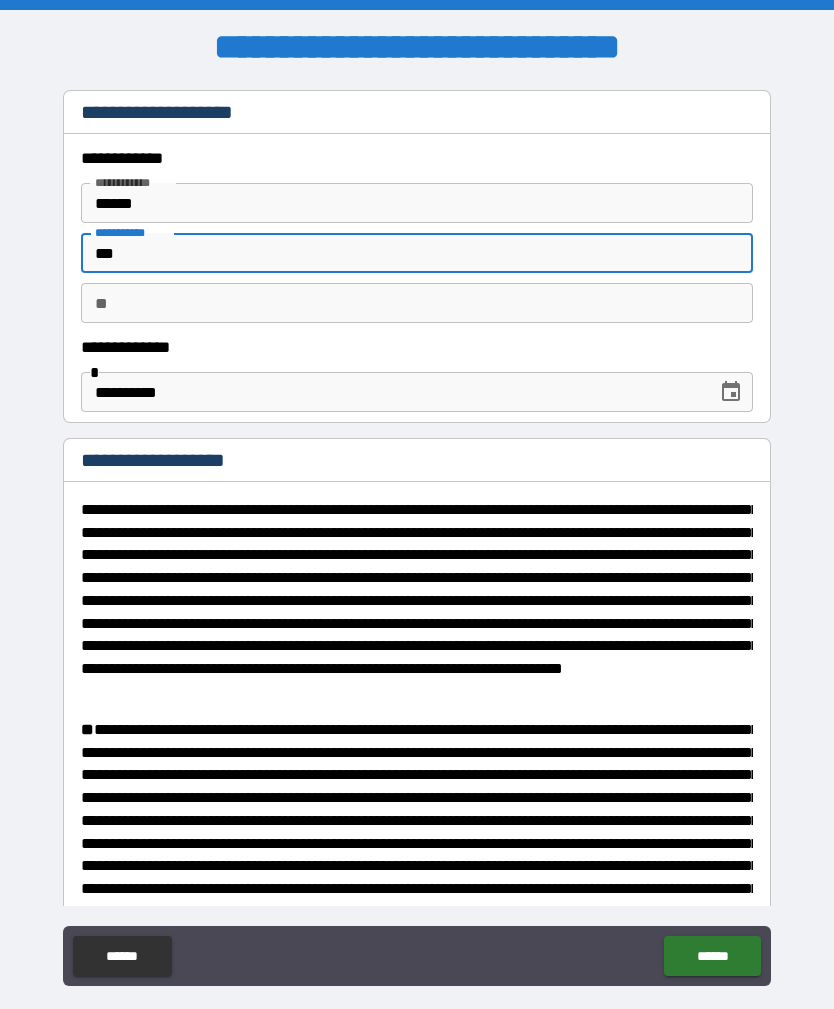 type on "*" 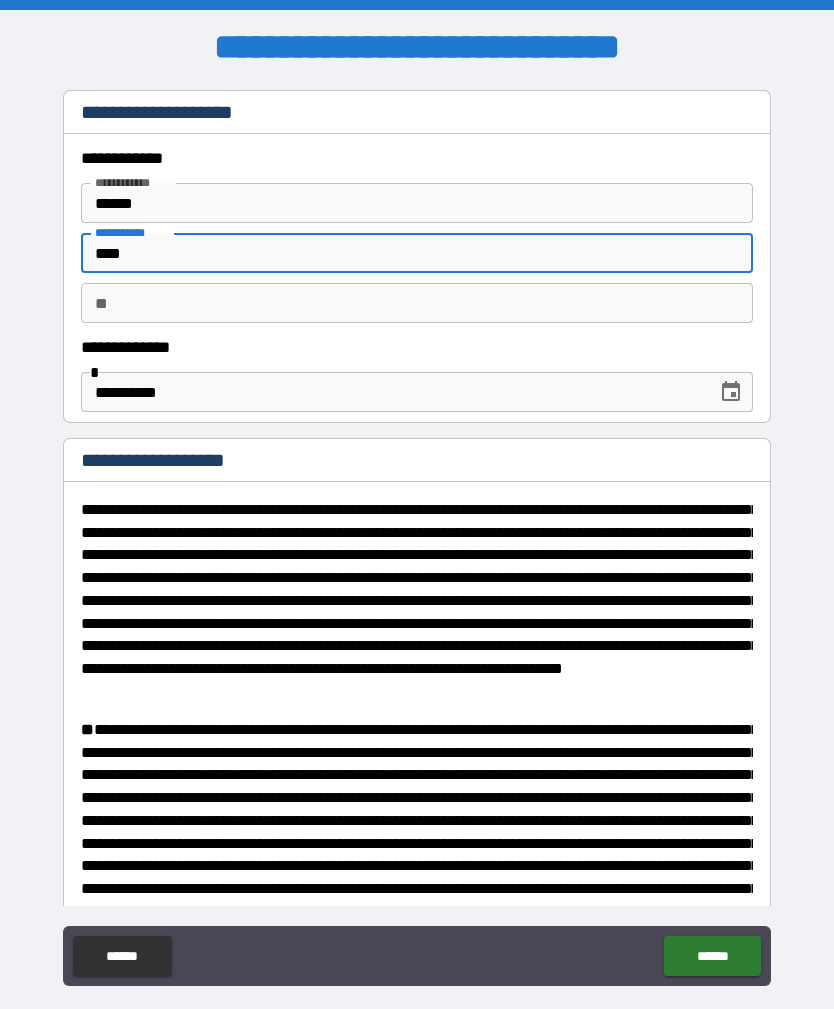 type on "*" 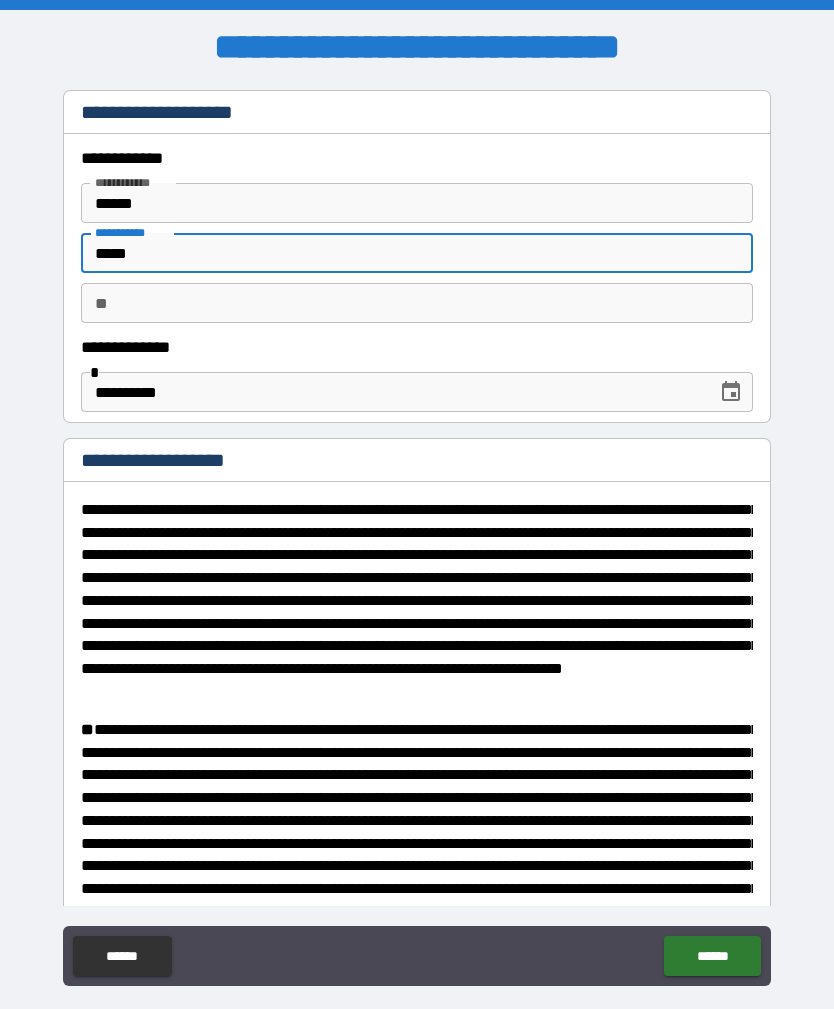 type on "*" 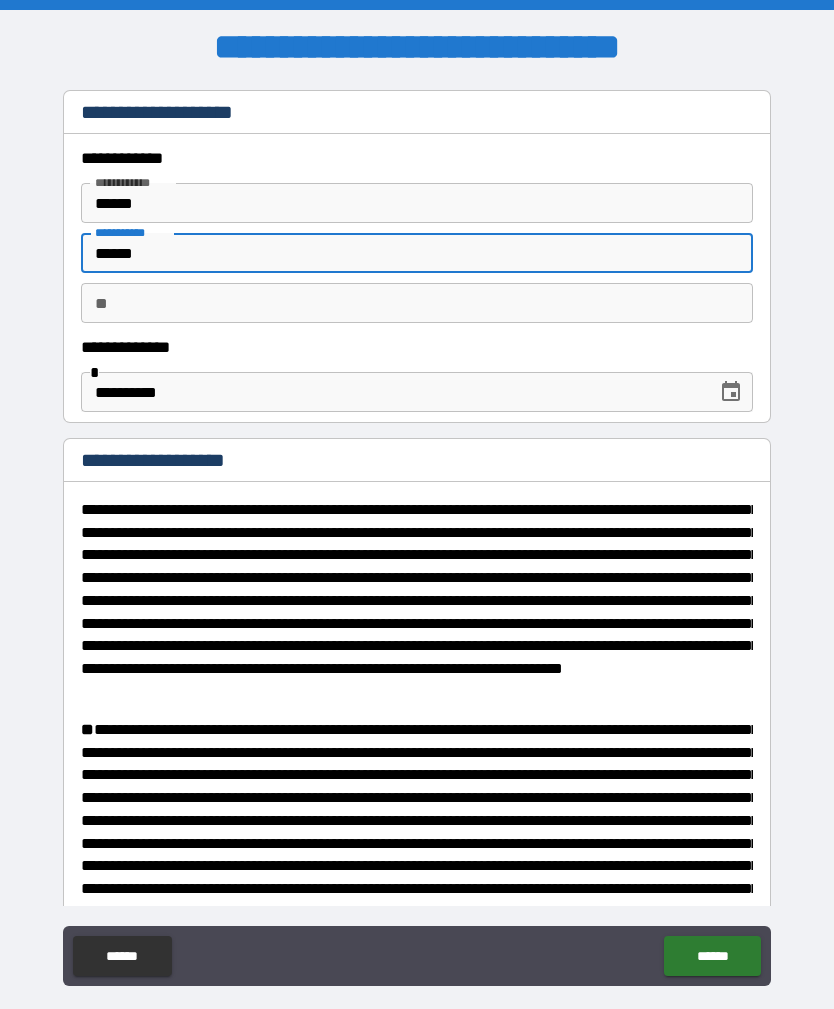 type on "*" 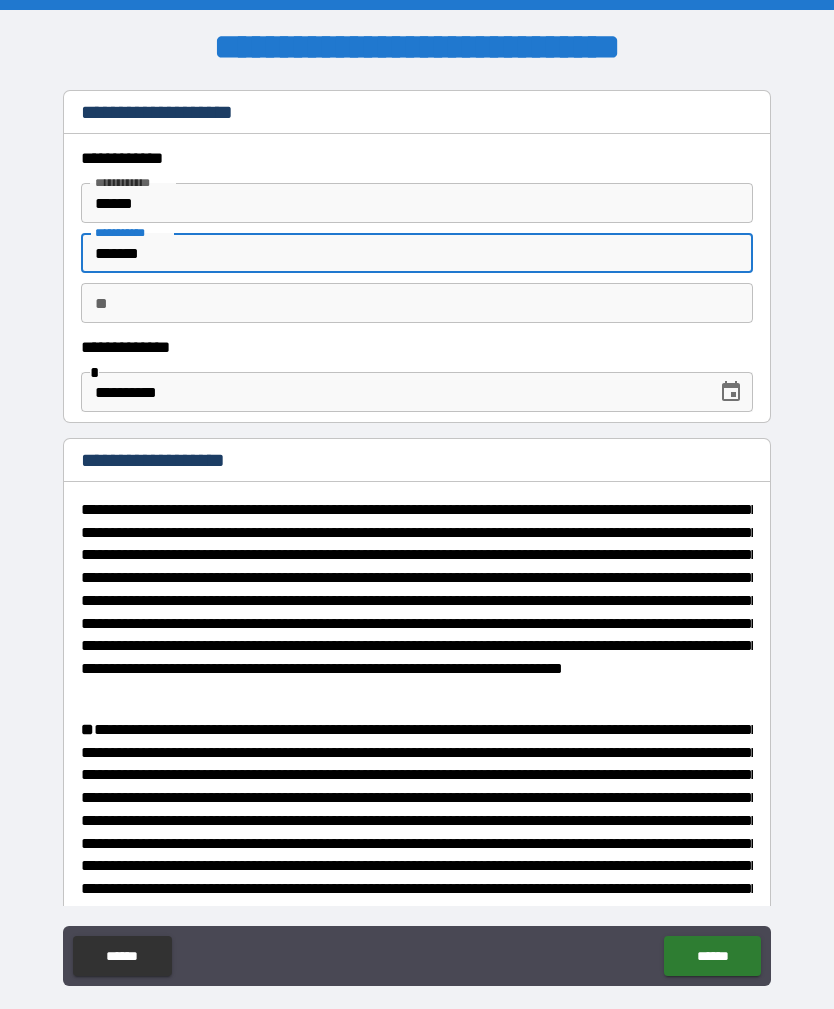 type on "*" 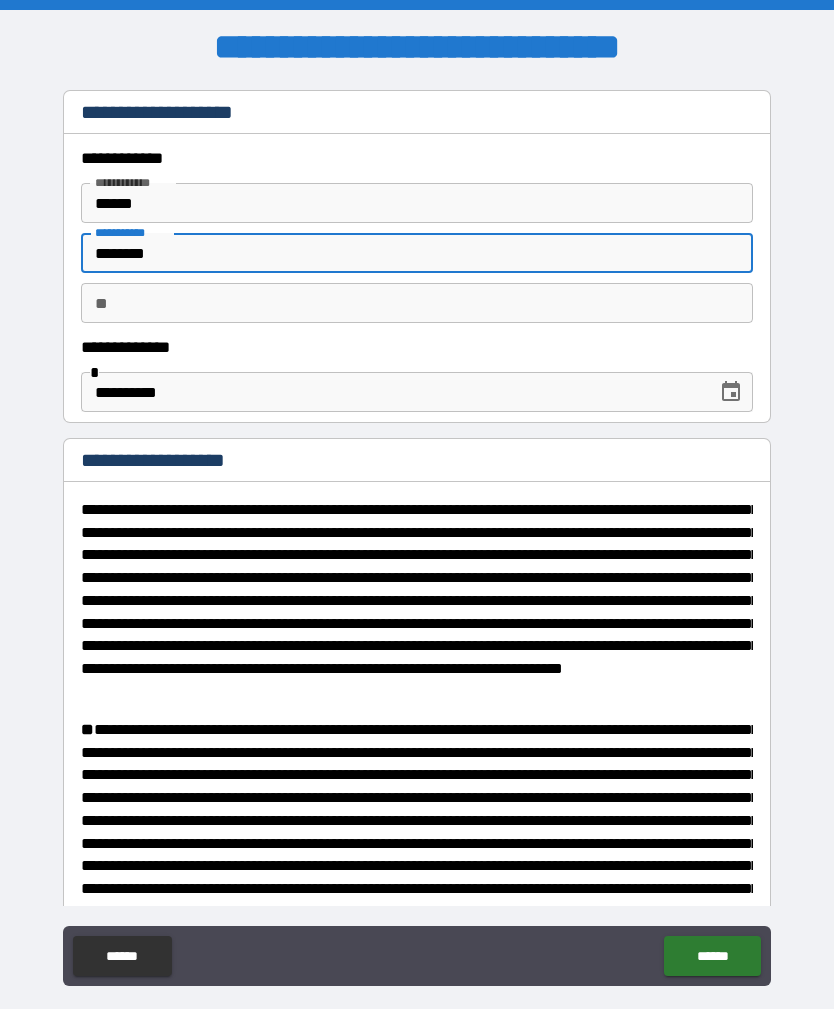 type on "*" 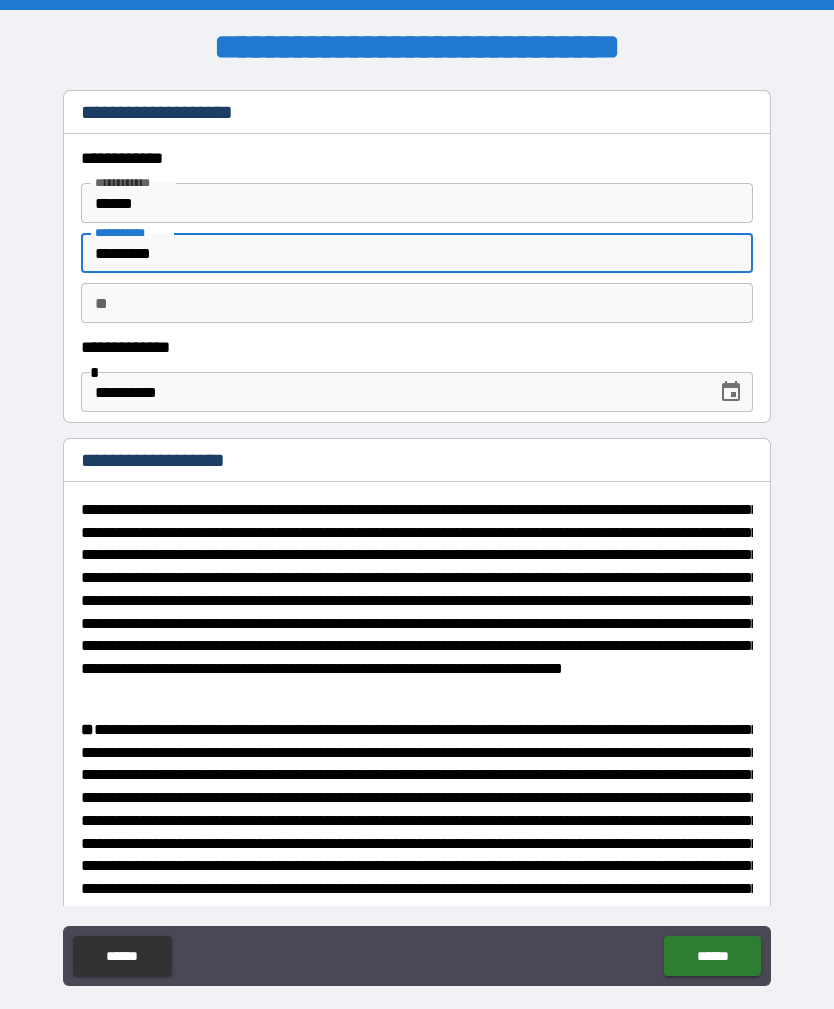 type on "*" 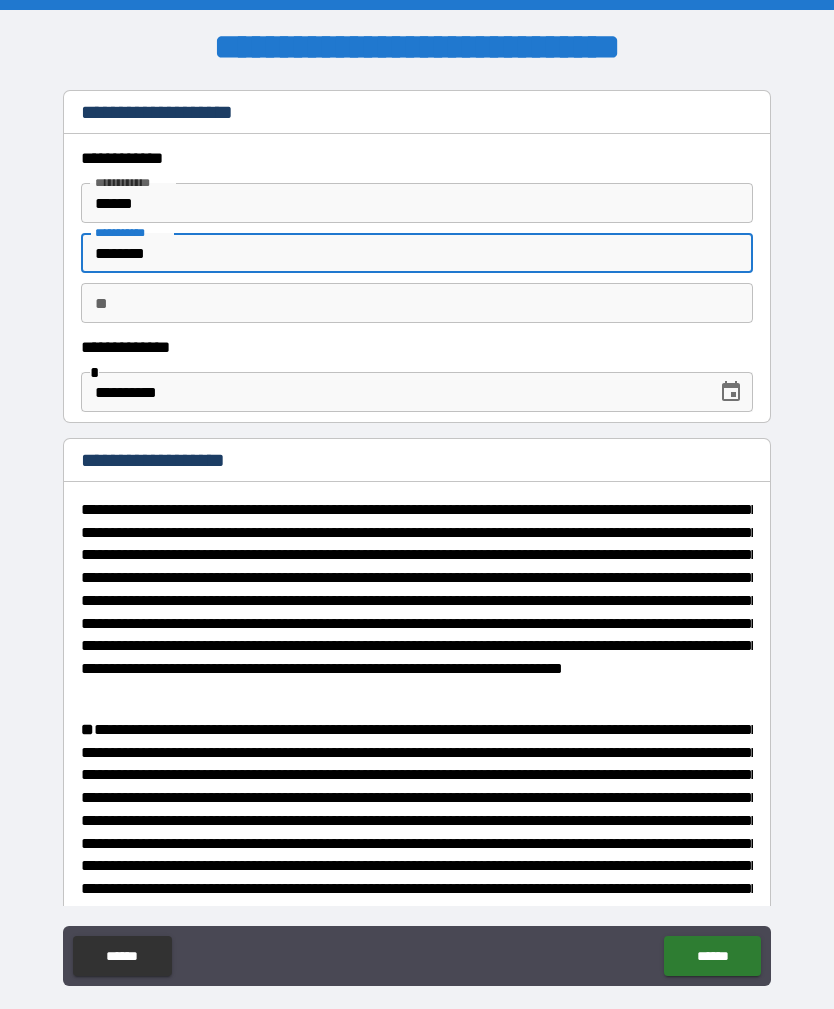 type on "*" 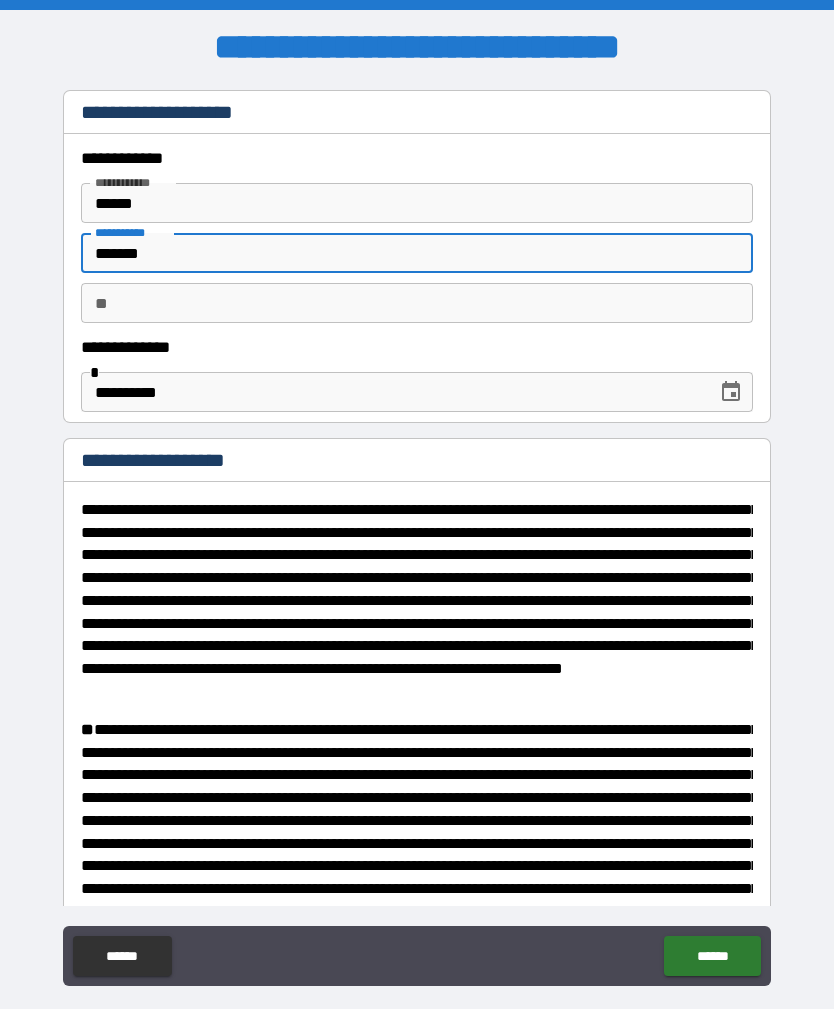 type on "*" 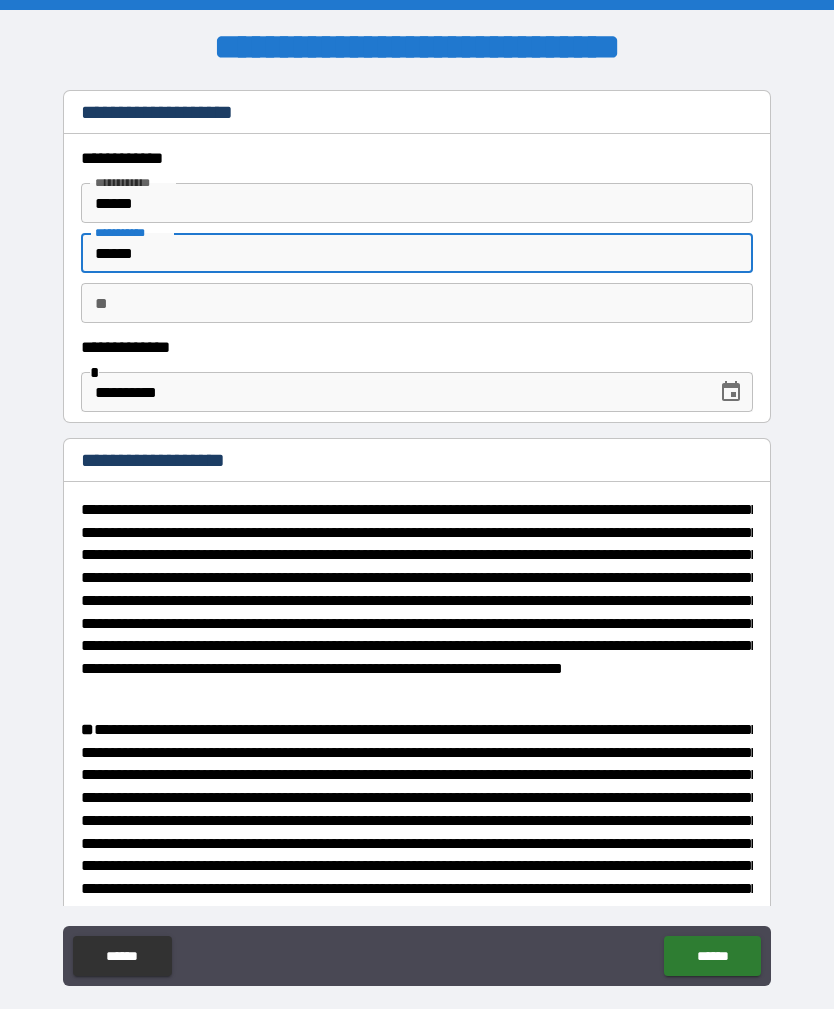 type on "*" 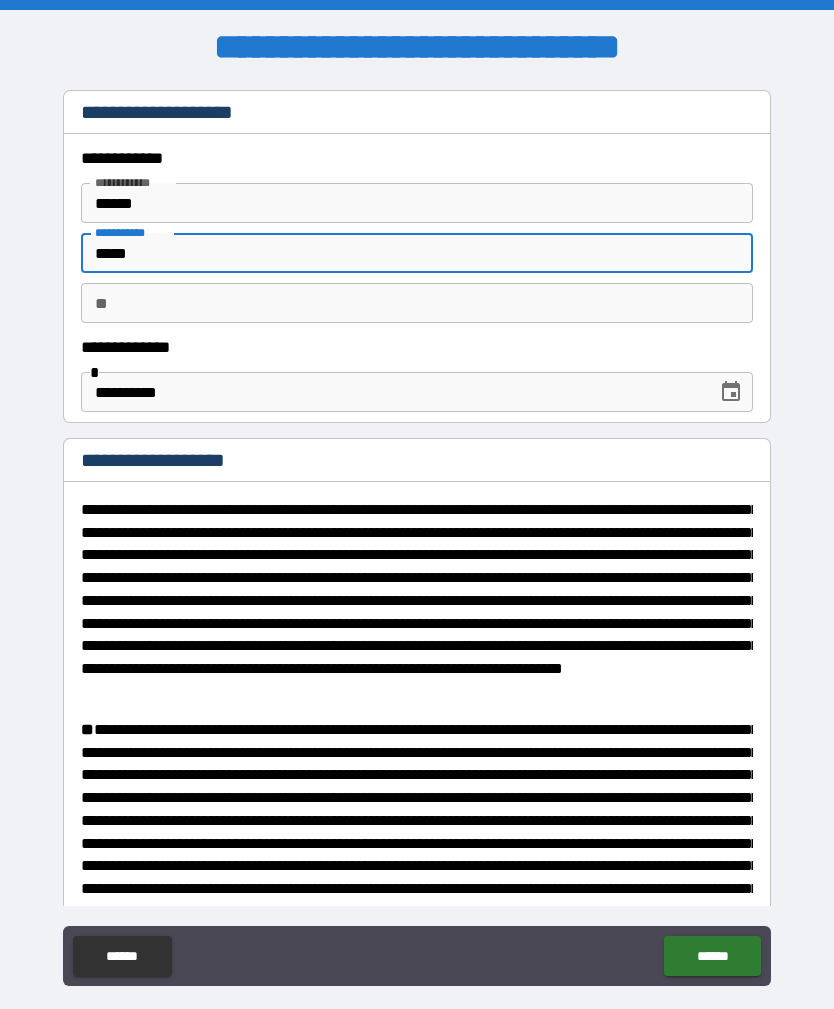 type on "*" 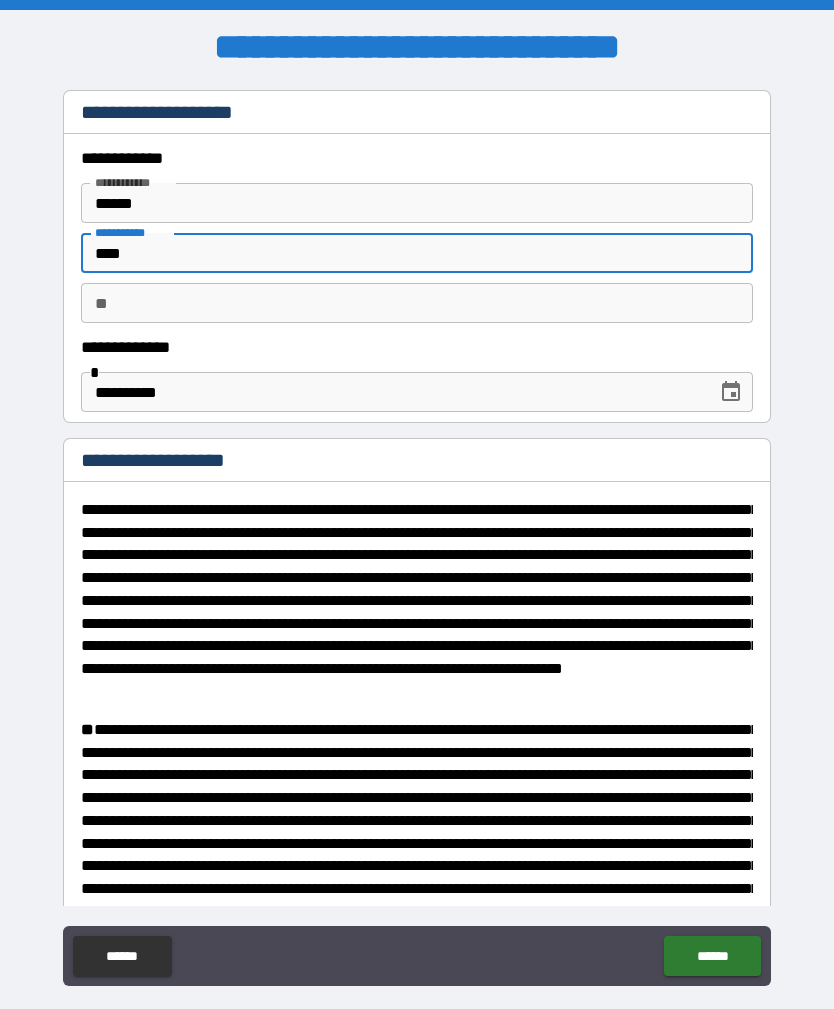 type on "*" 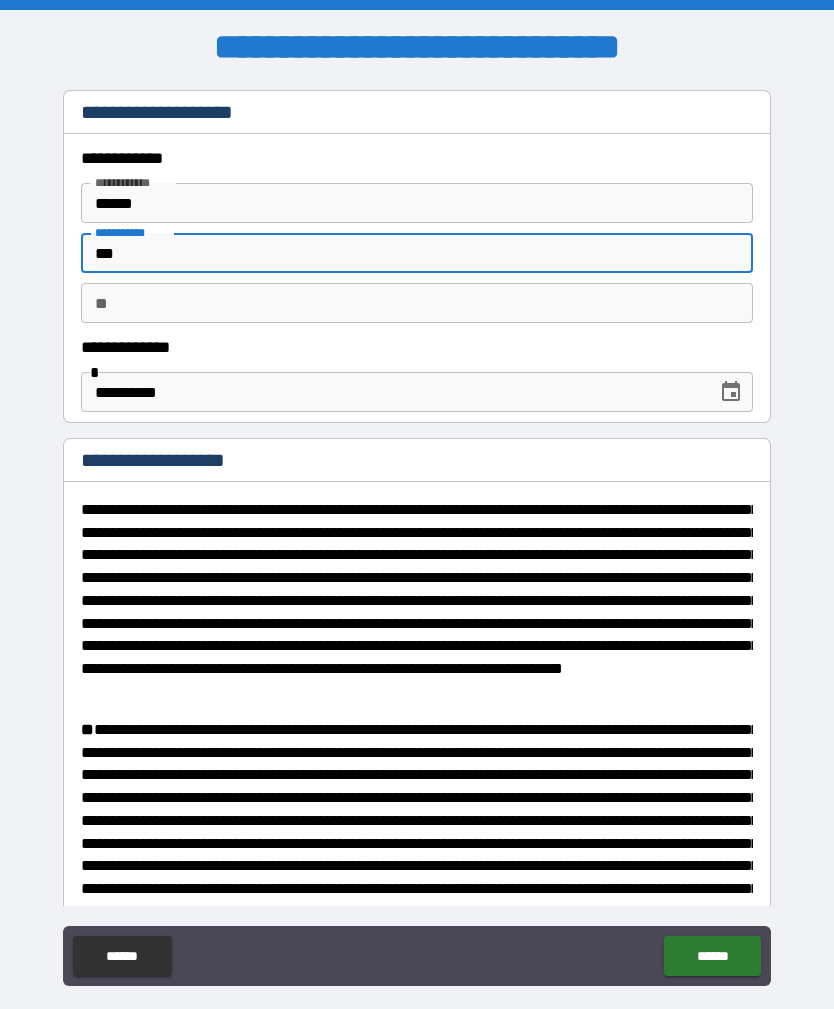 type on "*" 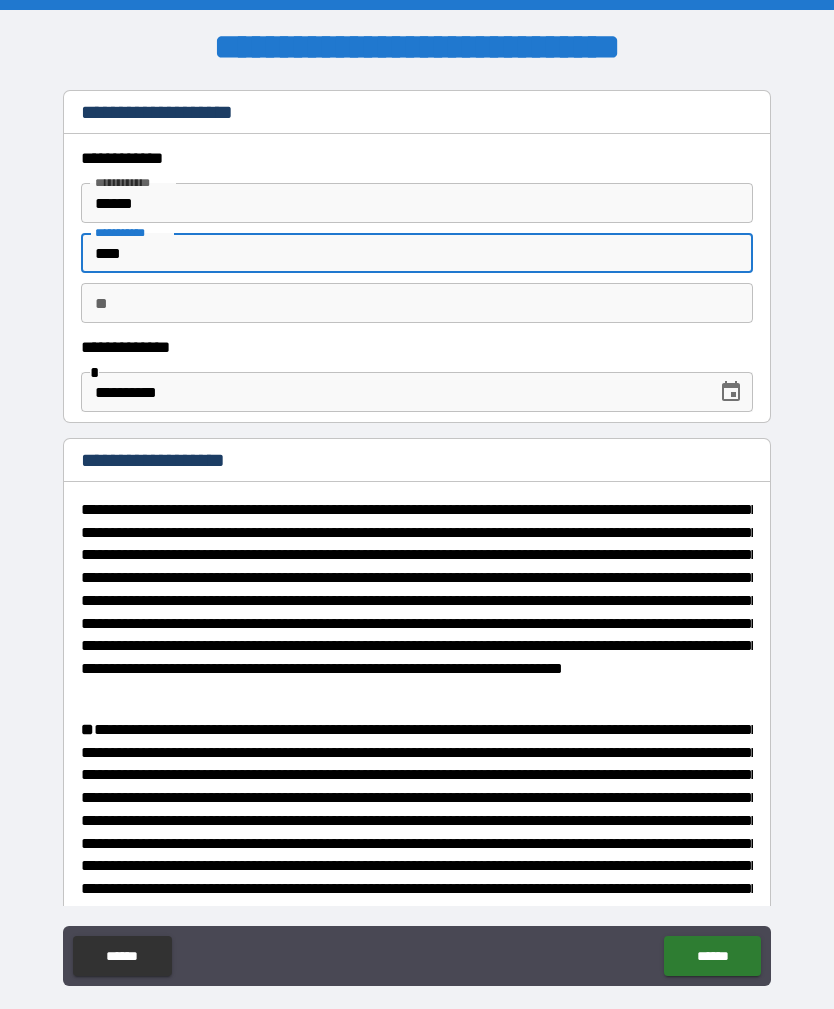 type on "*" 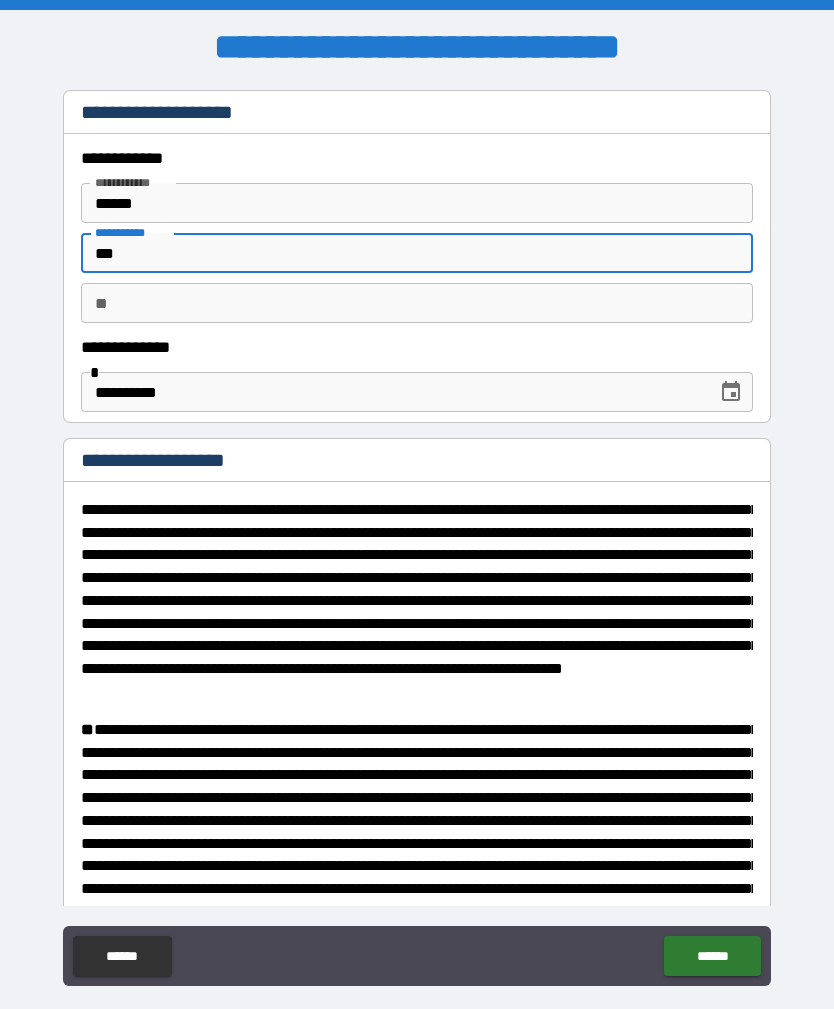 type on "*" 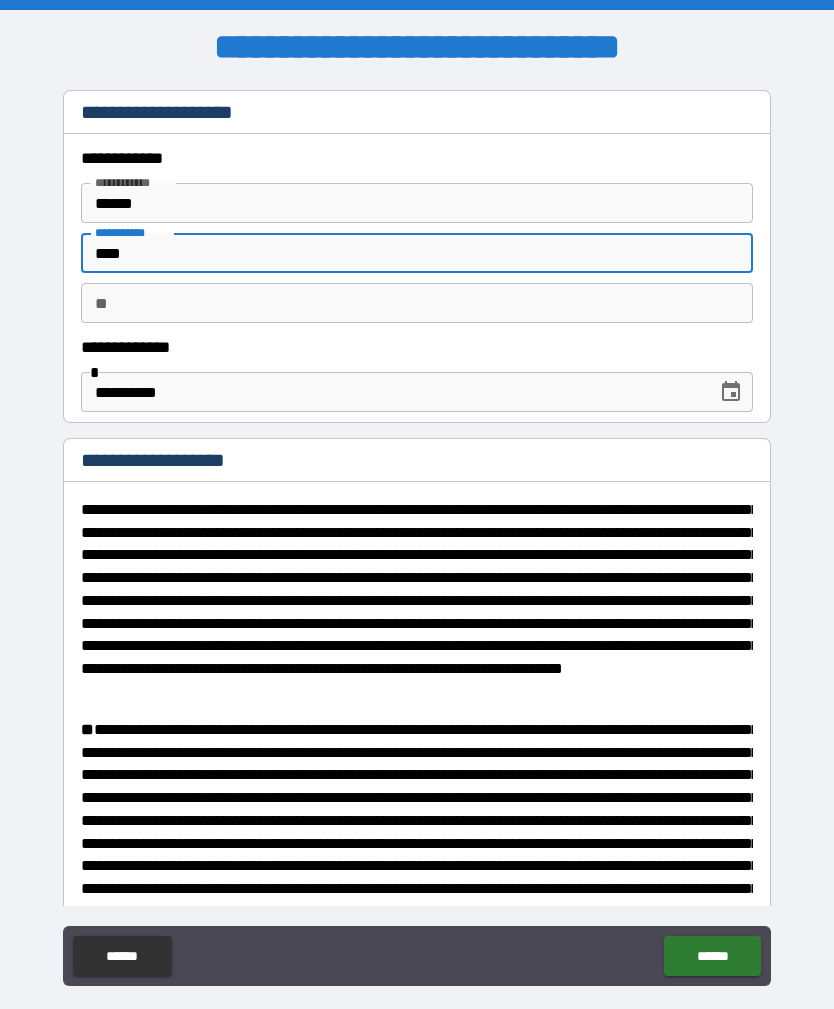 type on "*" 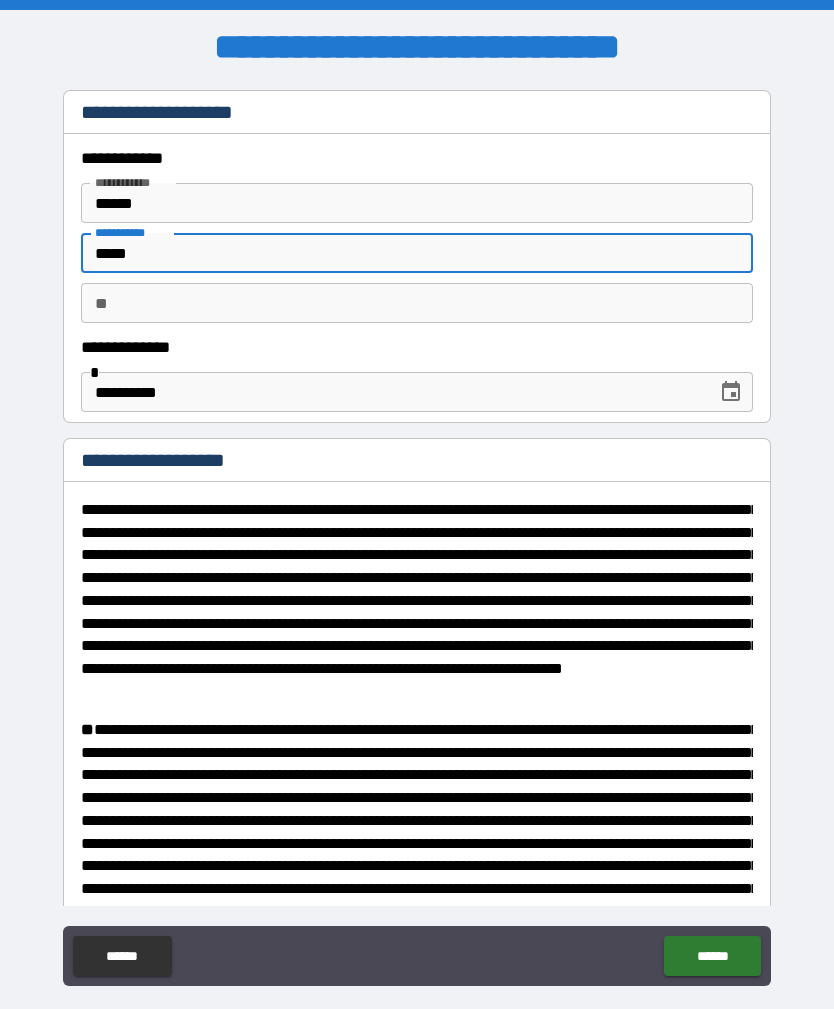 type on "*" 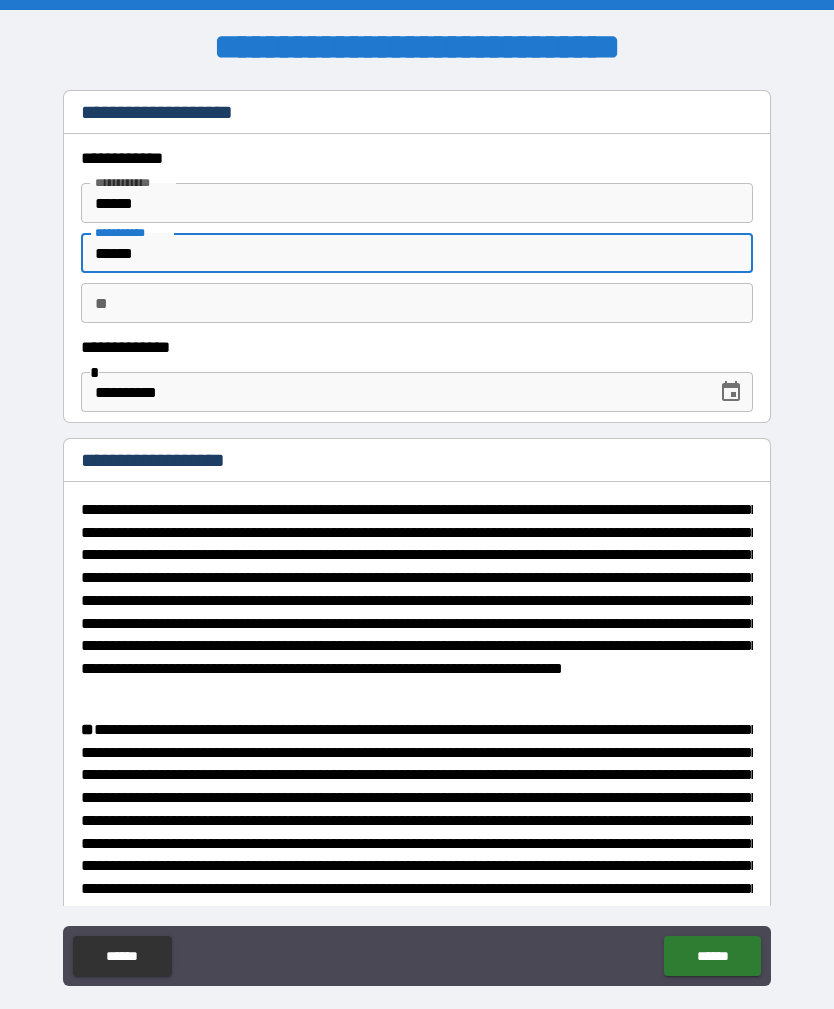 type on "*" 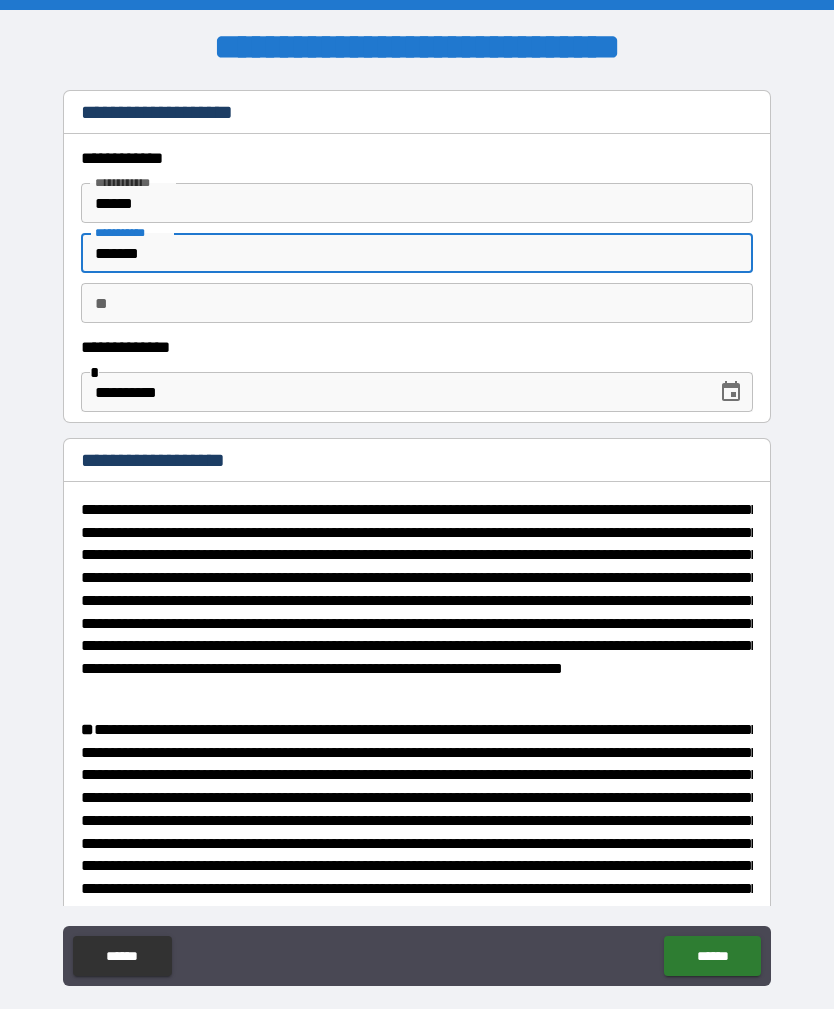 type on "*" 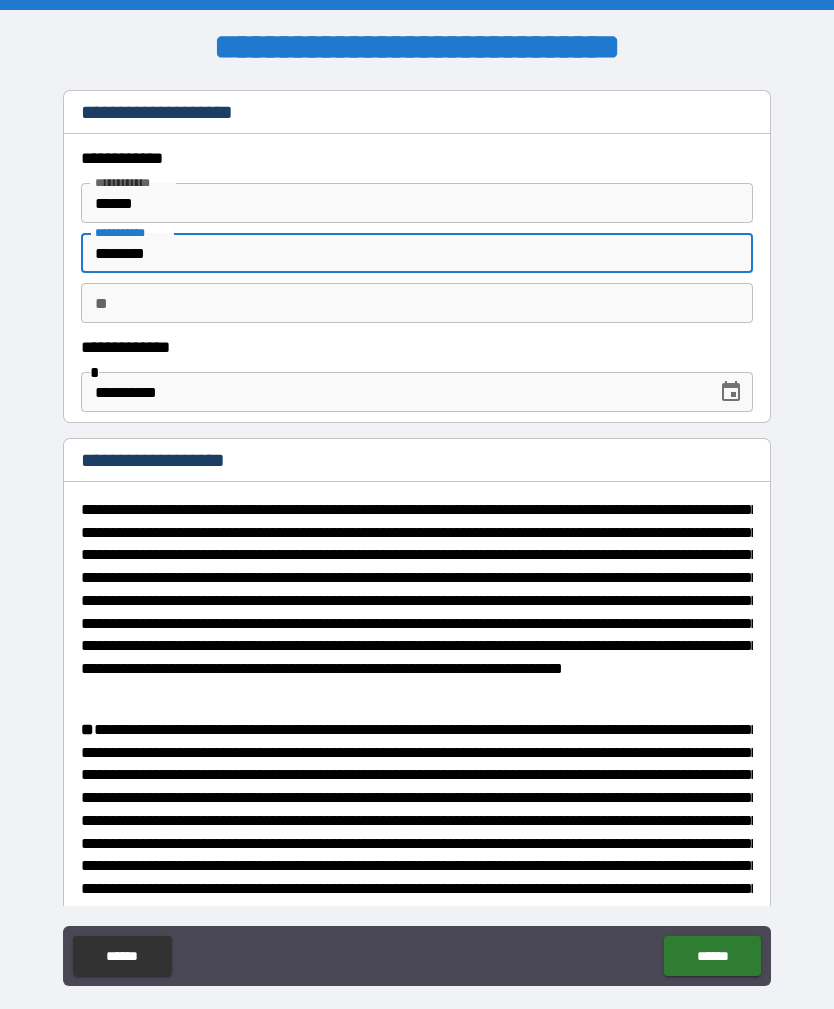 type on "*" 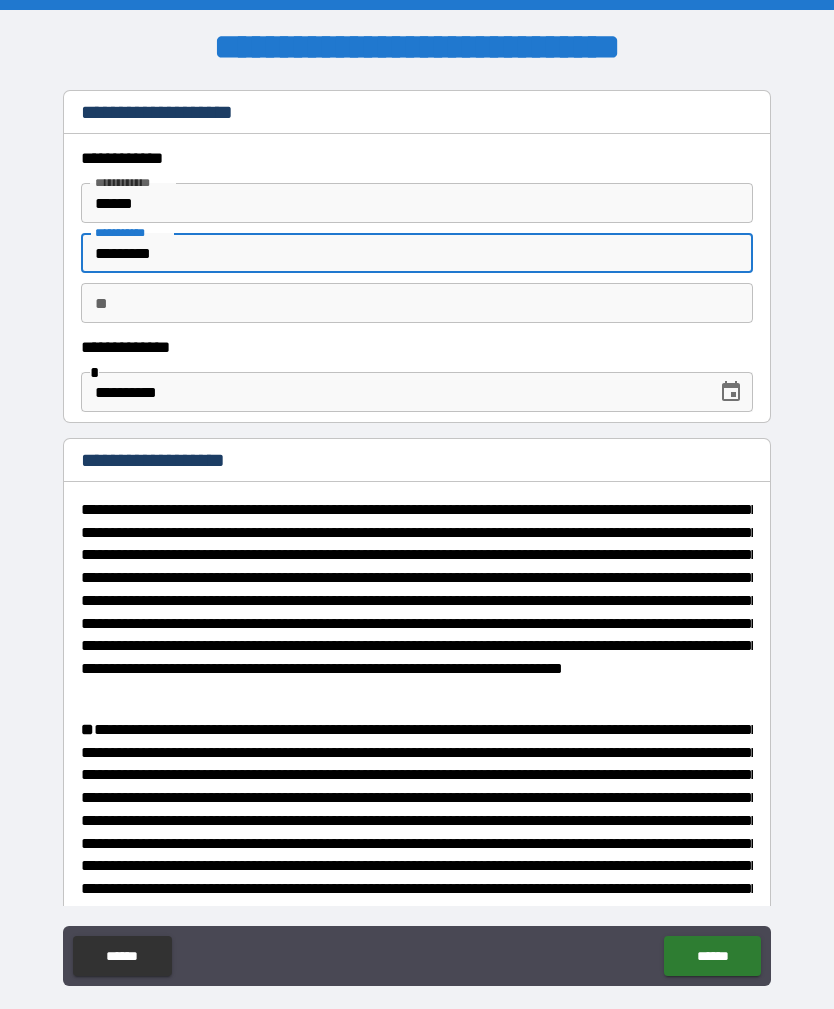 type on "*" 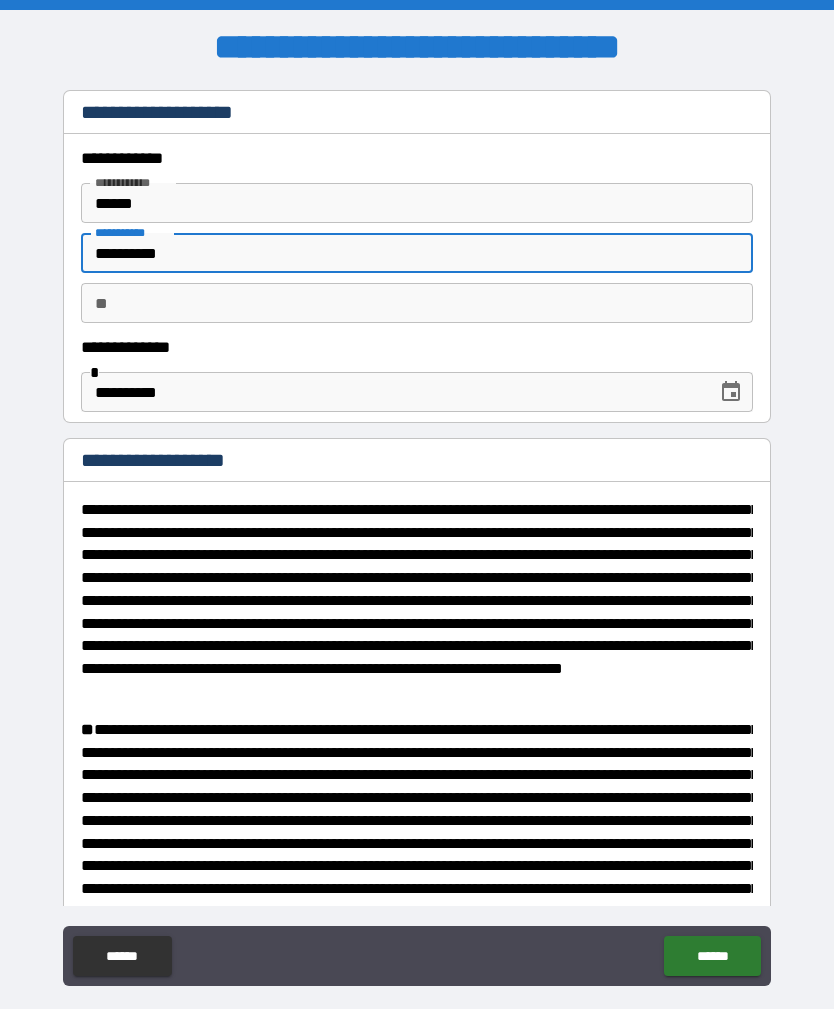 type on "*" 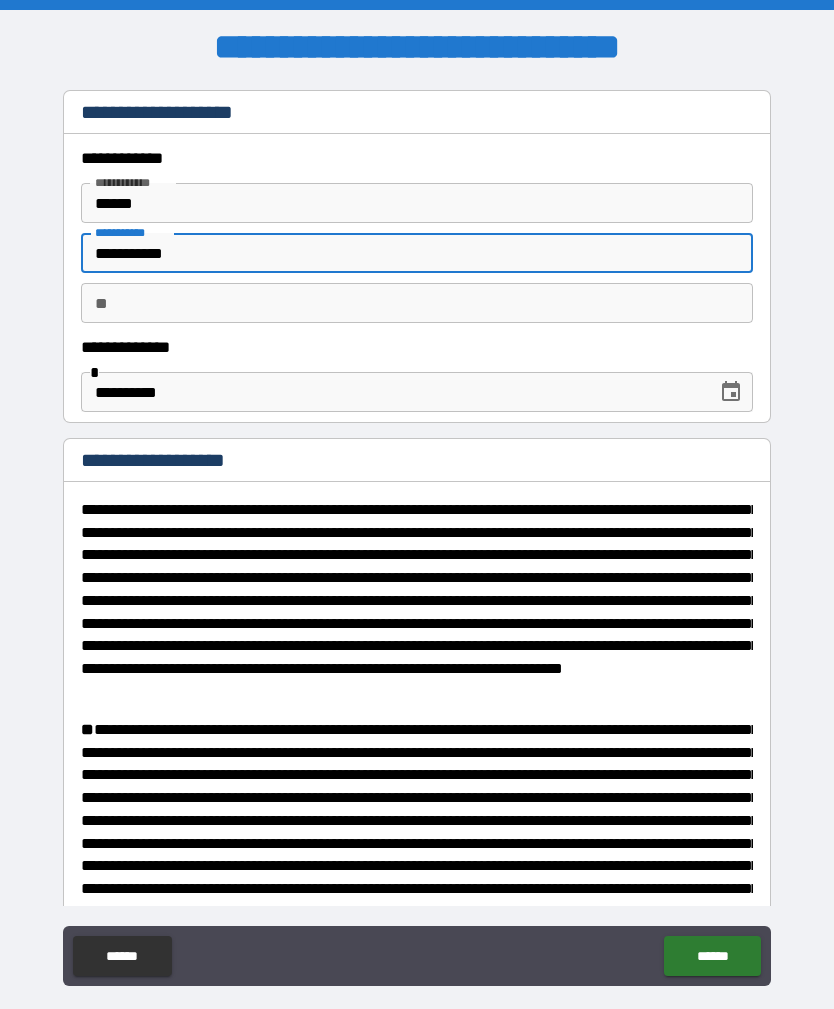 type on "*" 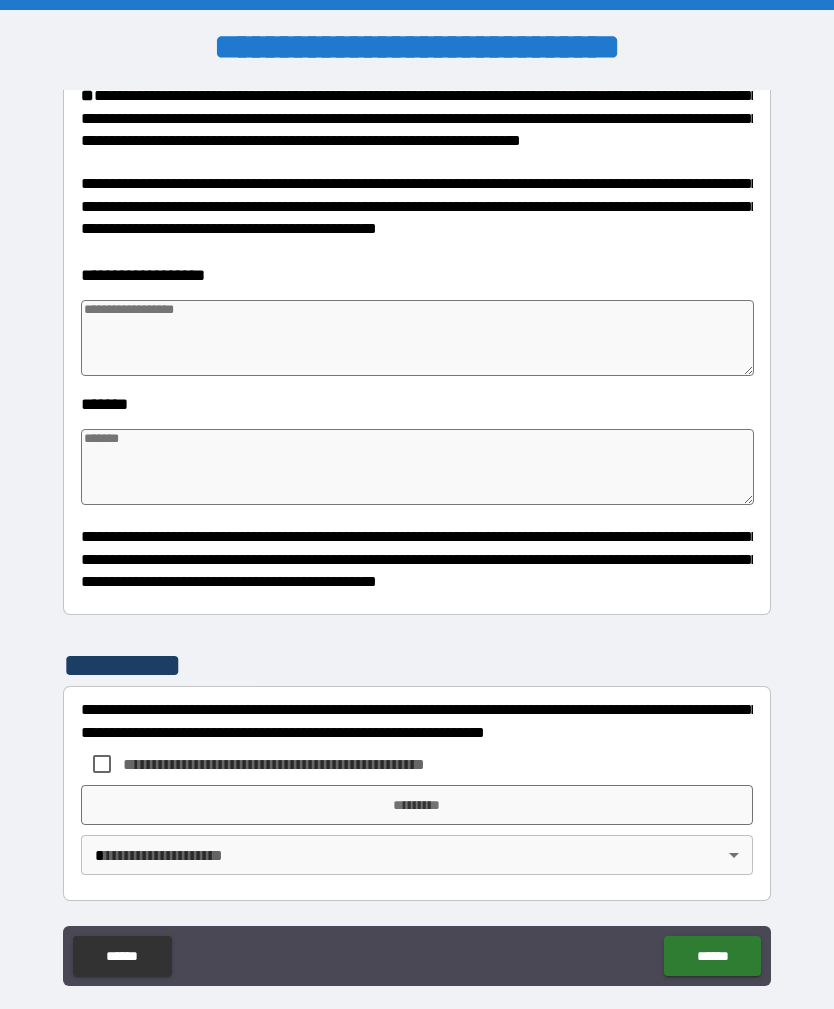 scroll, scrollTop: 1294, scrollLeft: 0, axis: vertical 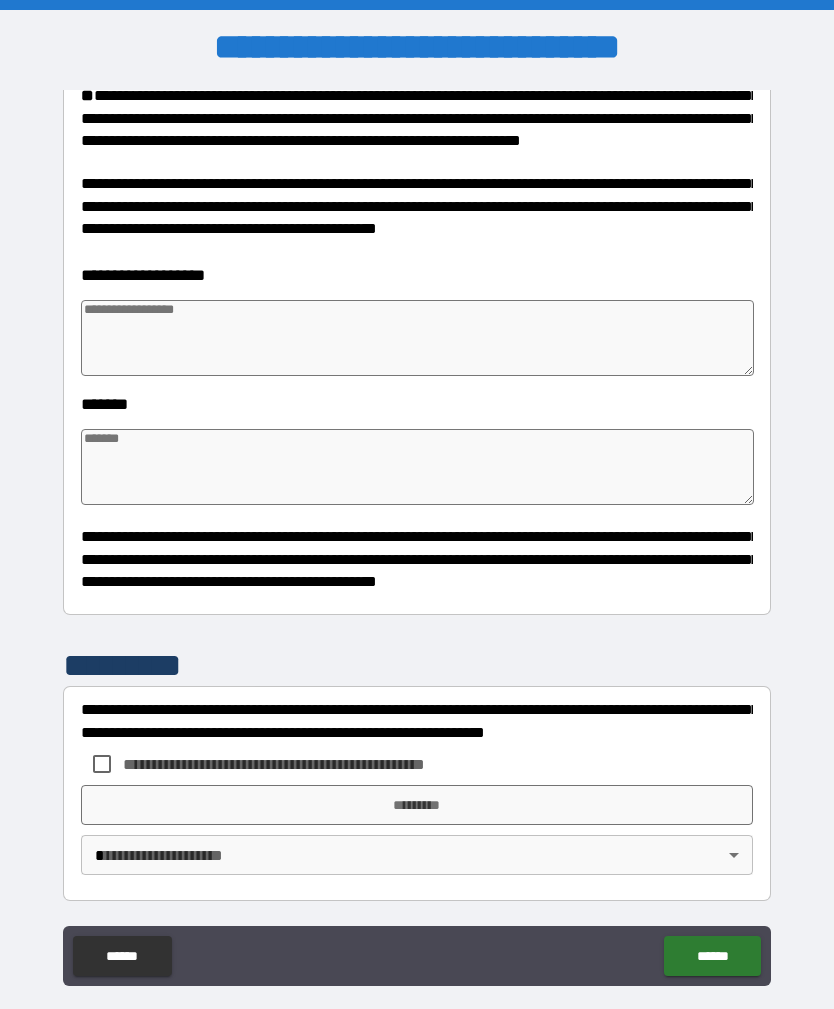 type on "**********" 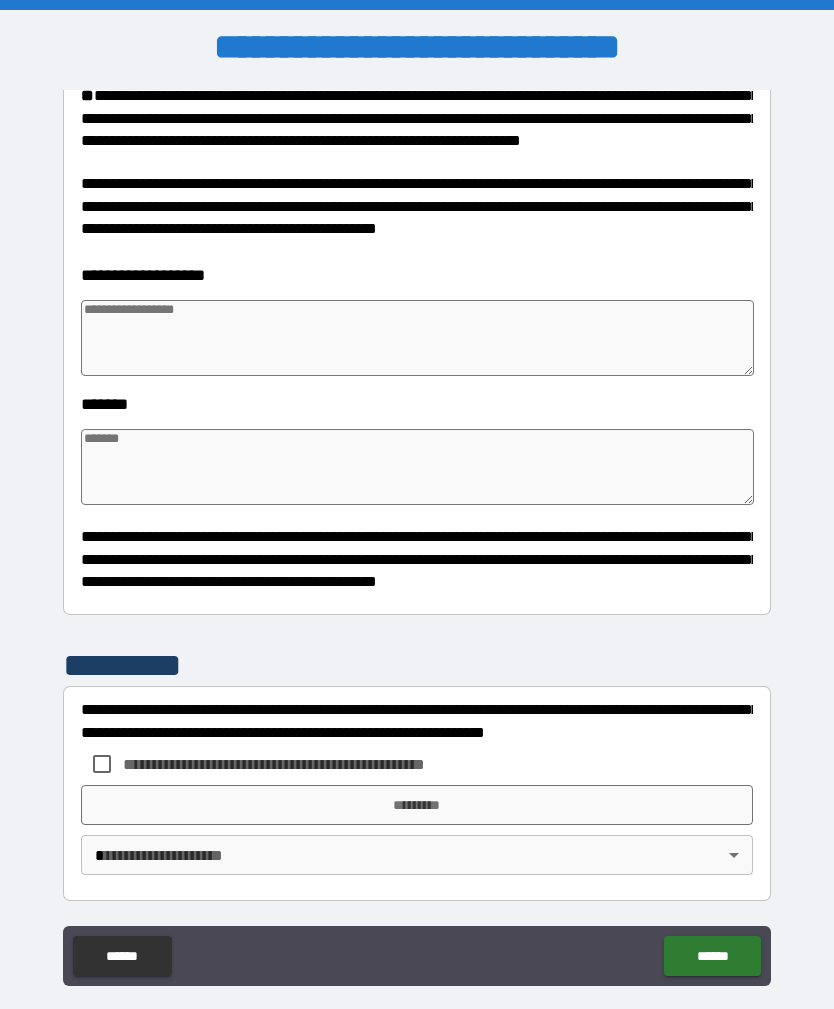 type on "*" 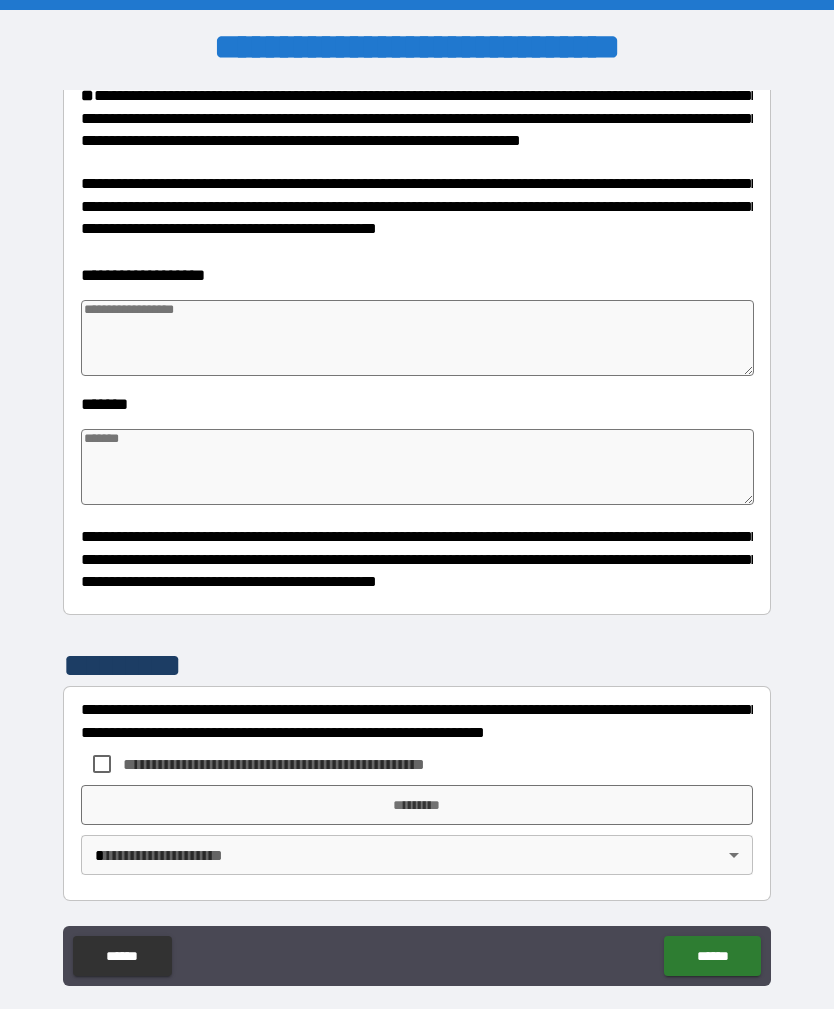 type on "*" 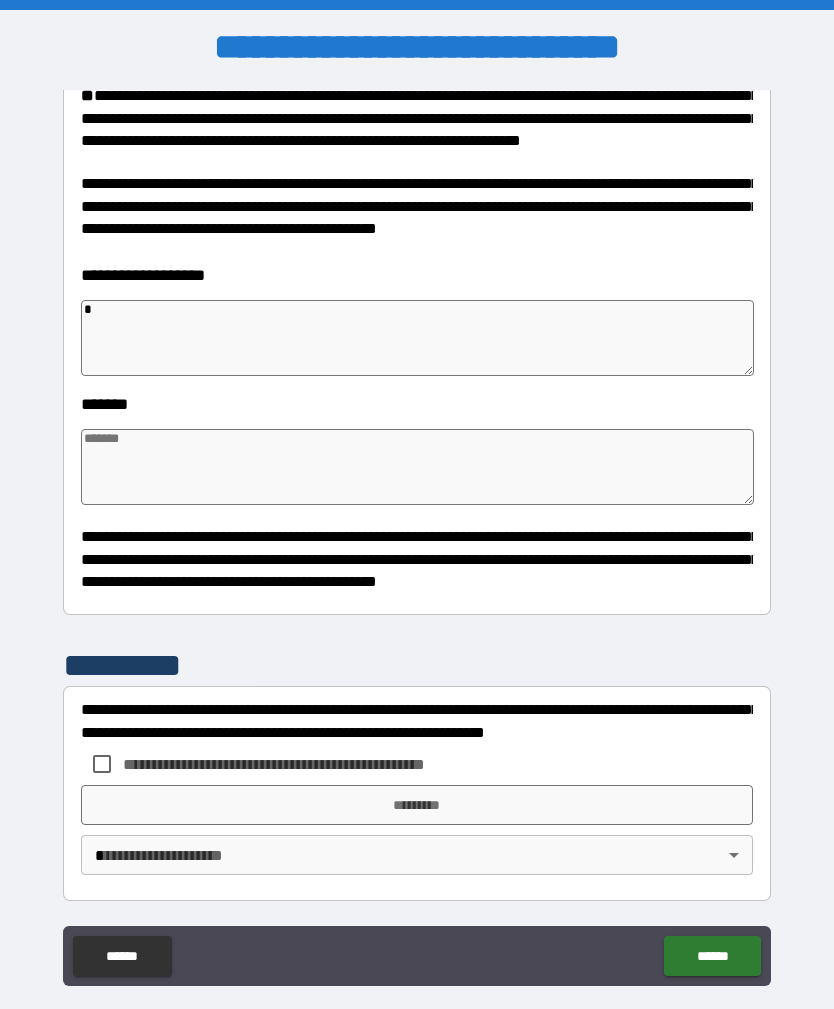 type on "*" 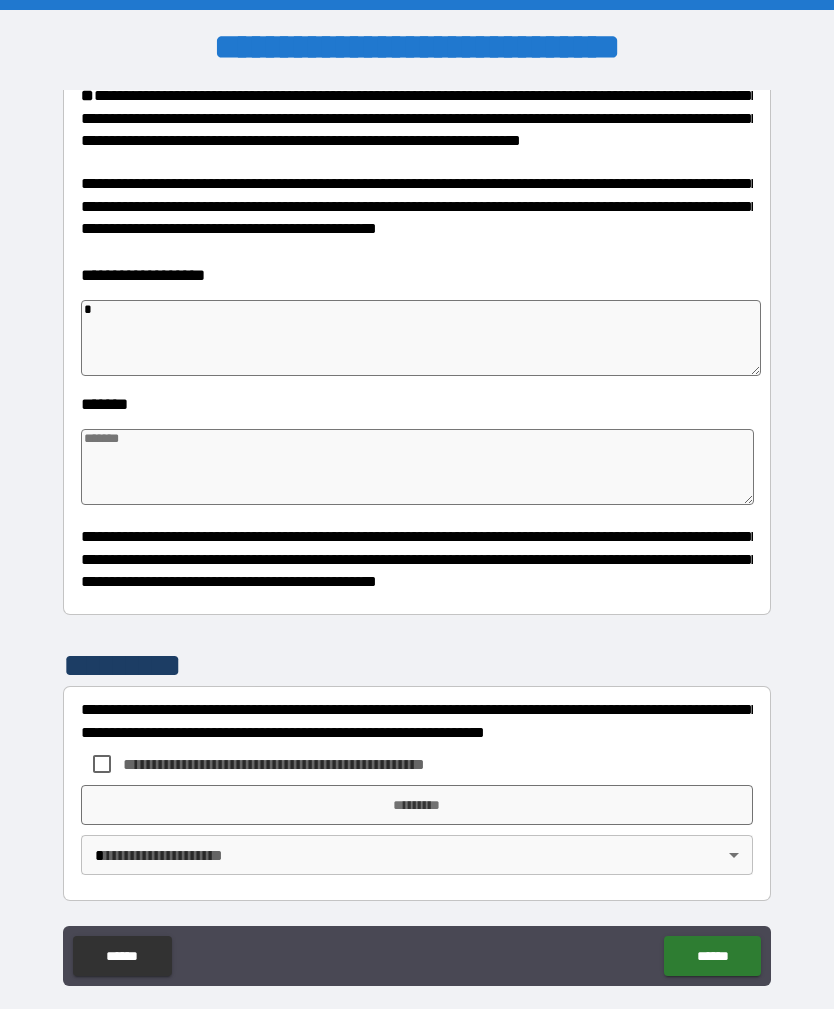 type on "**" 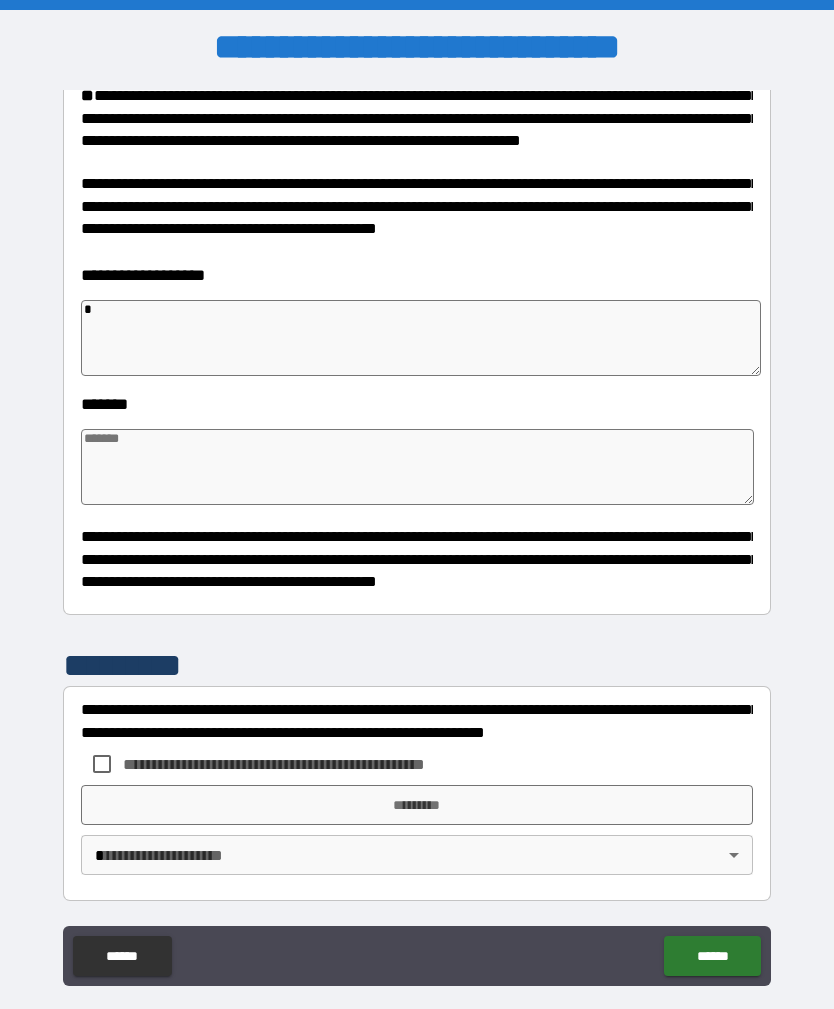 type on "*" 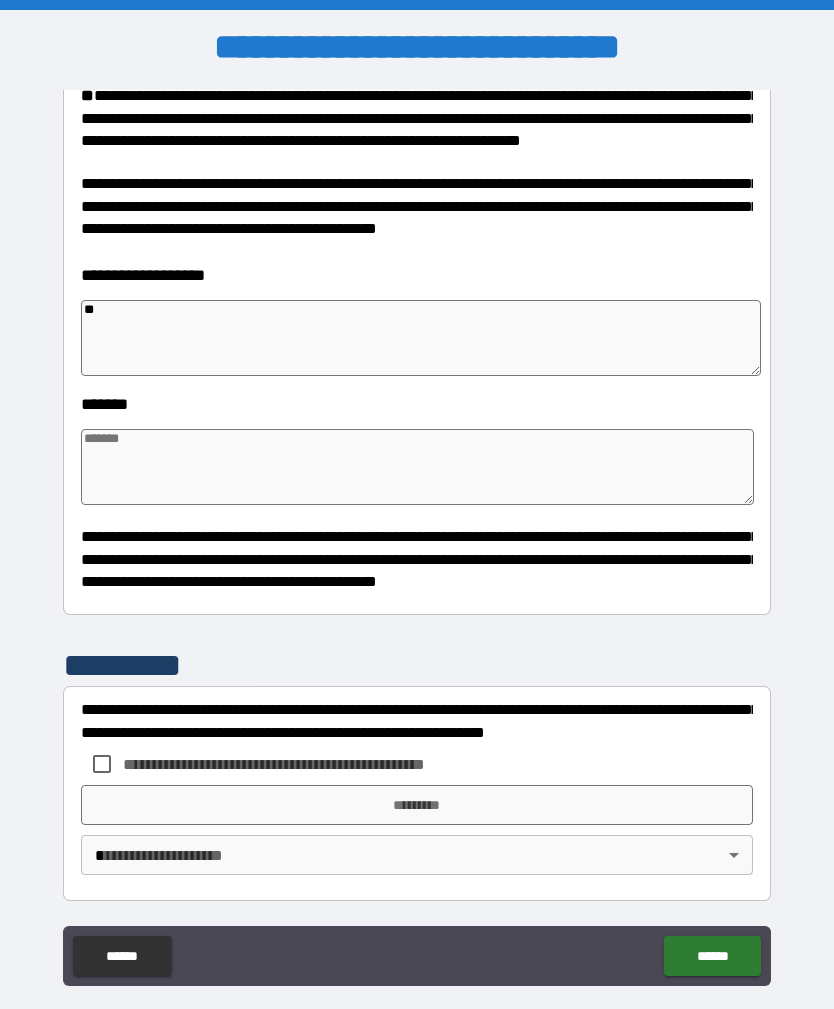 type on "***" 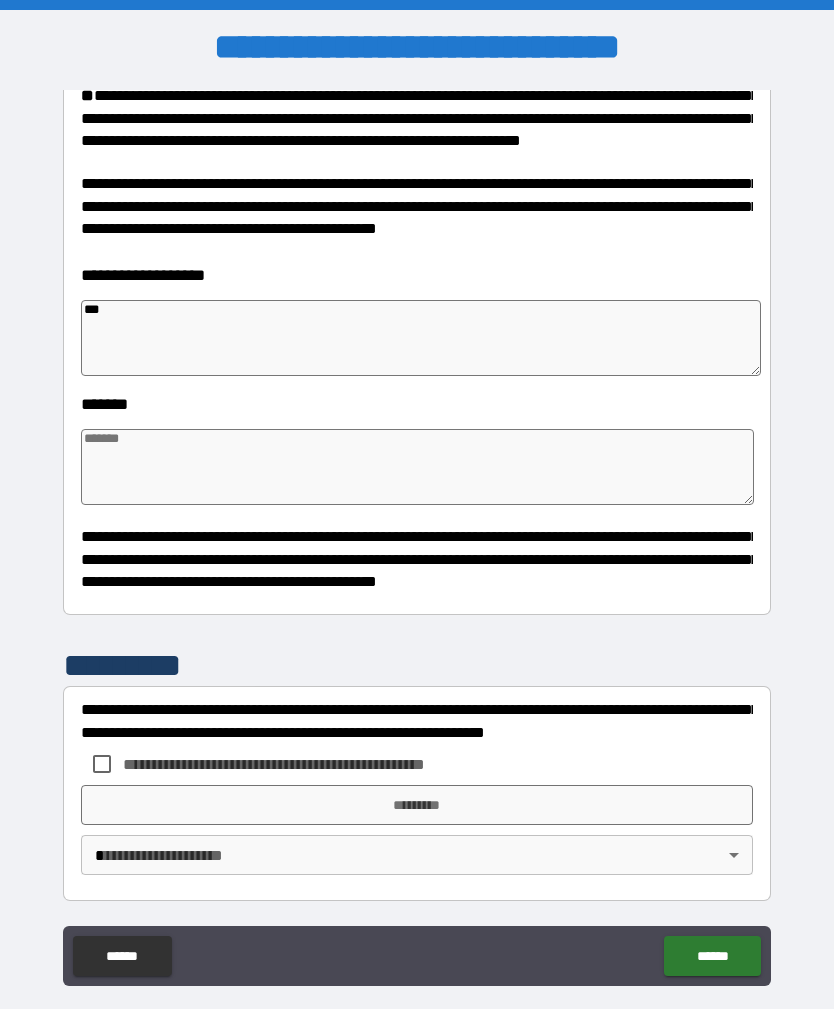 type on "*" 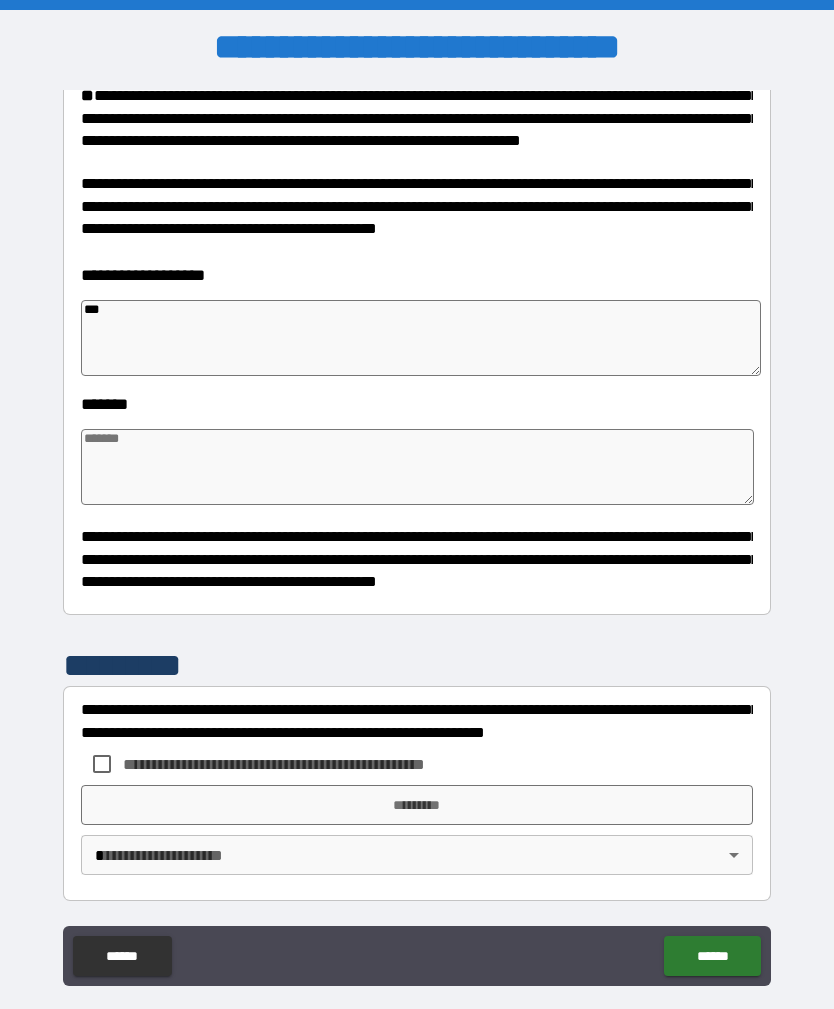 type on "****" 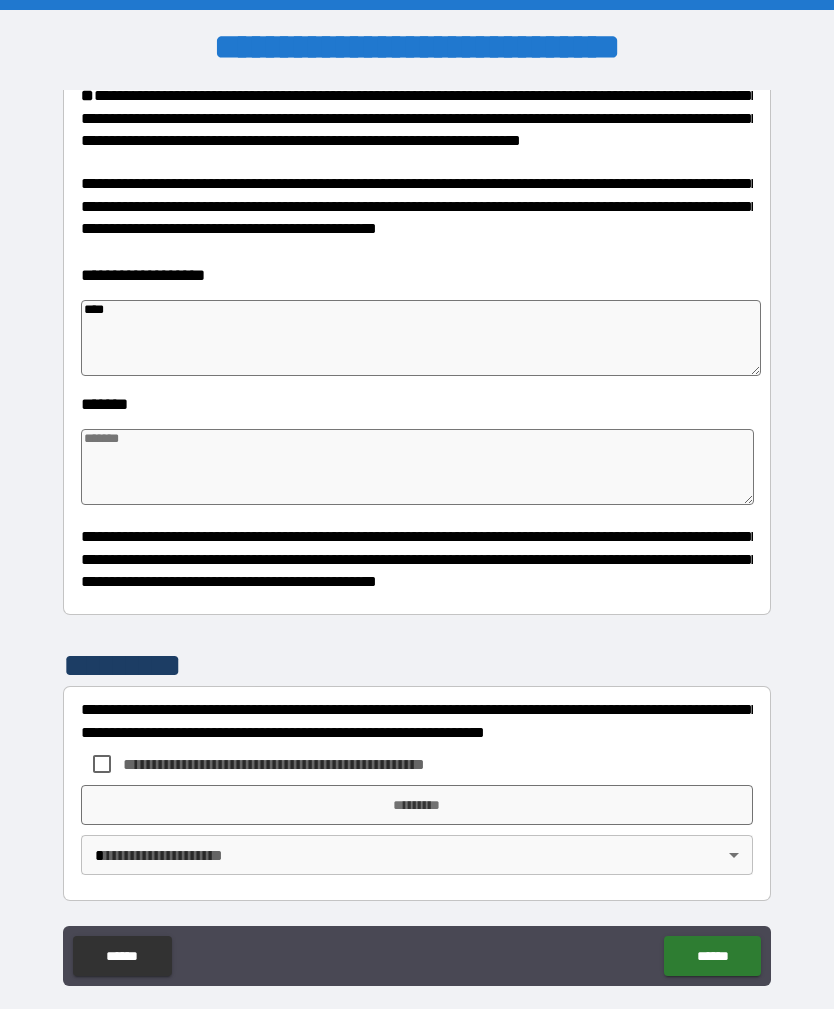 type on "*" 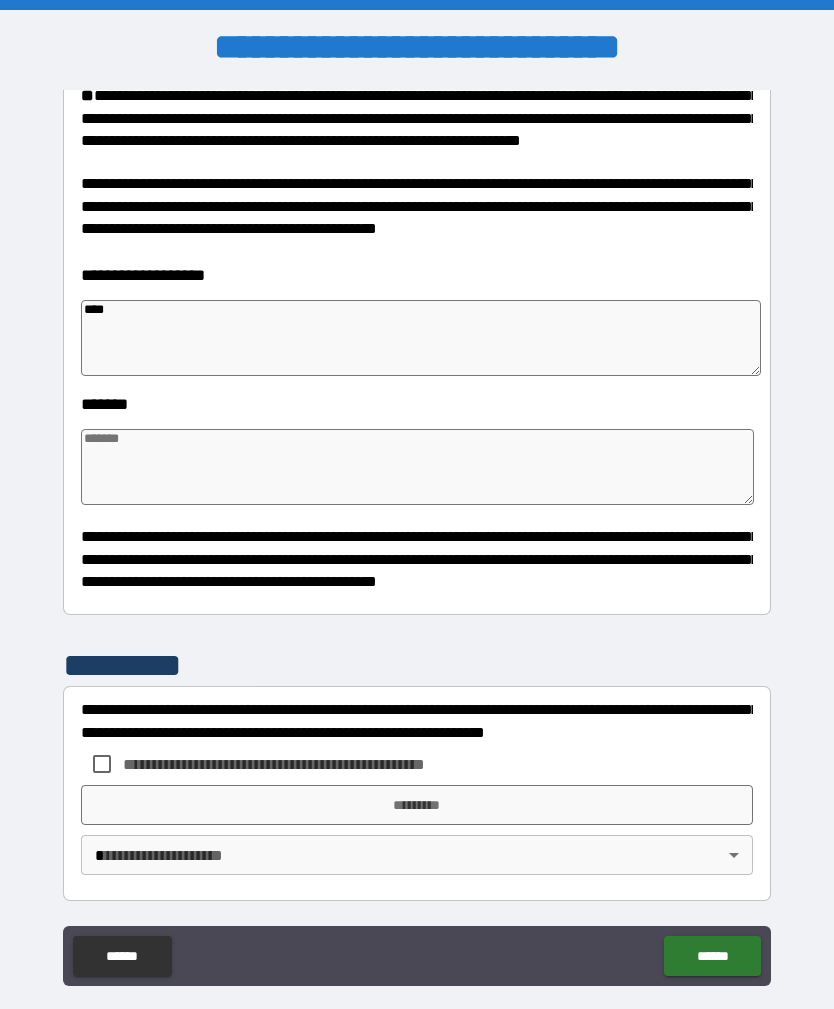 type on "*****" 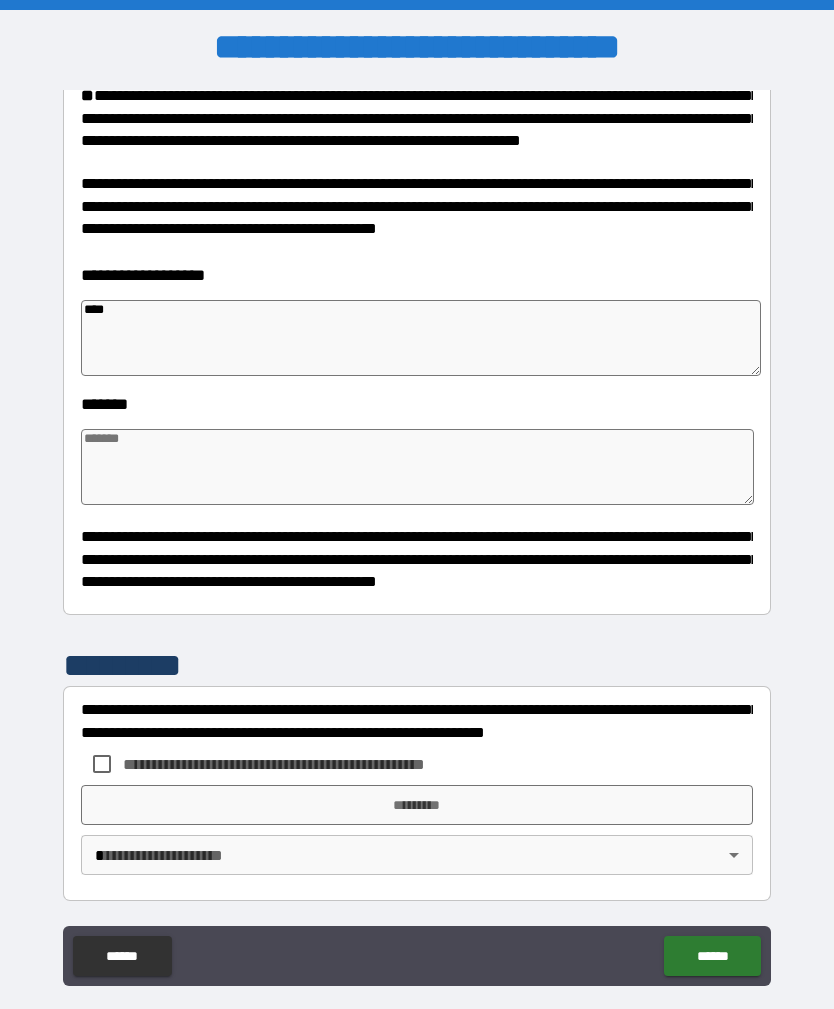 type on "*" 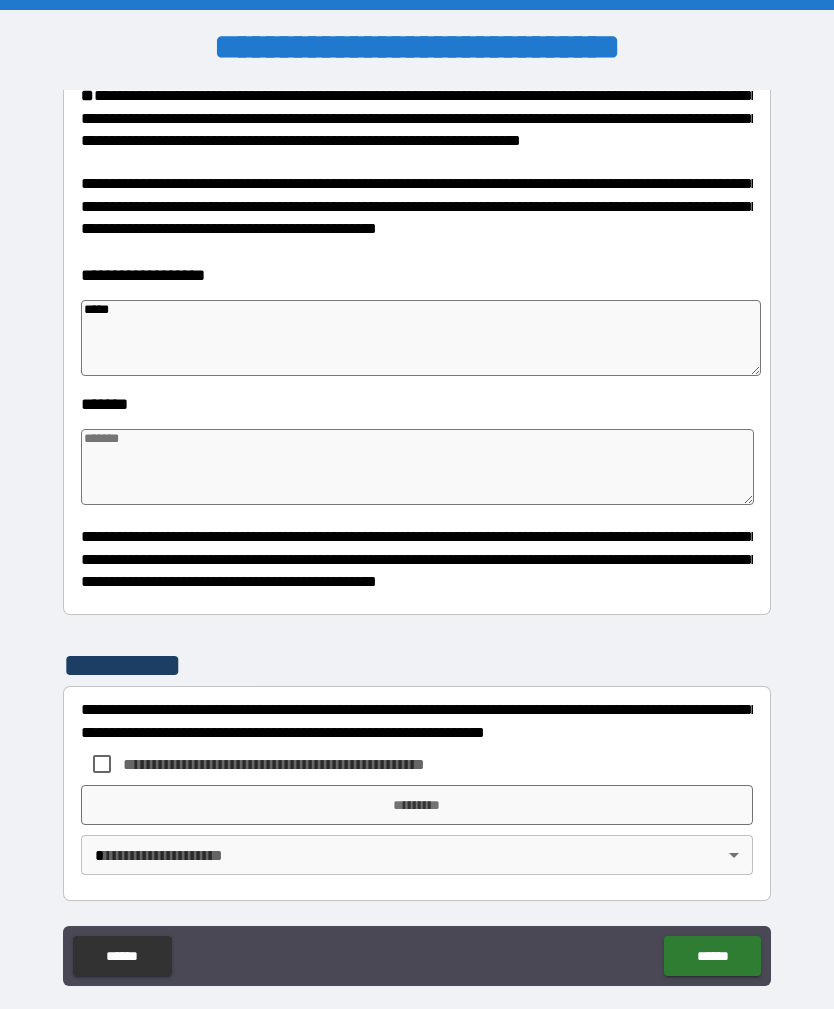 type on "******" 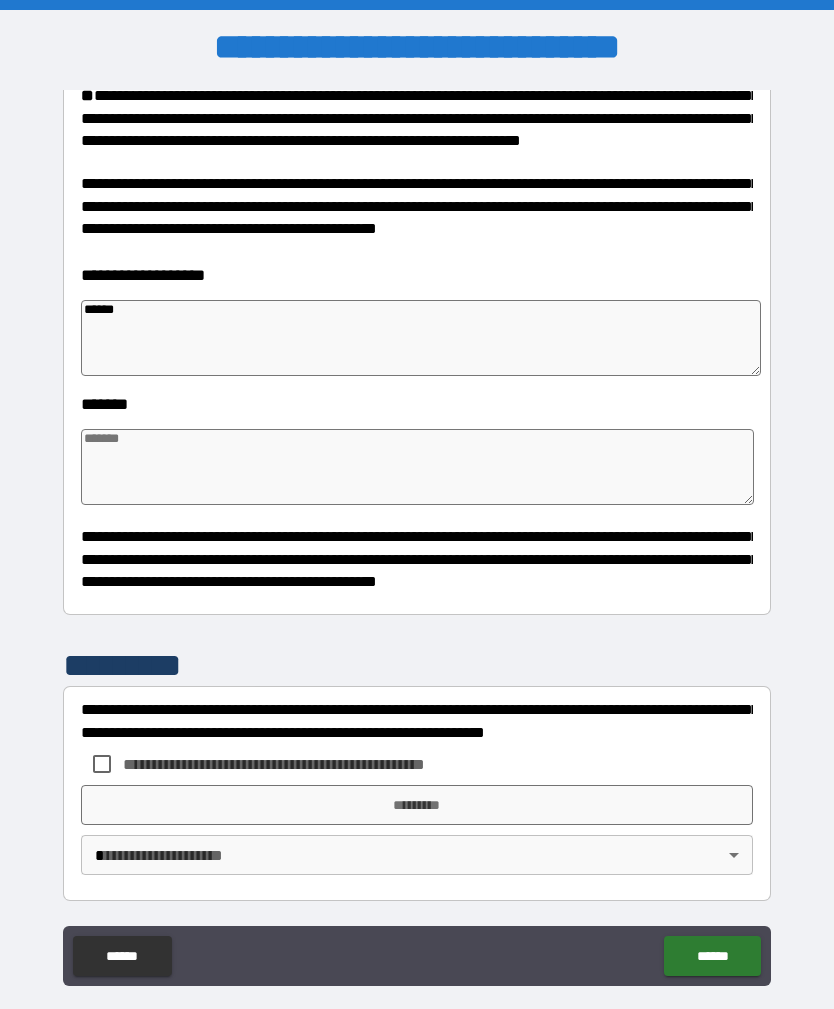 type on "*" 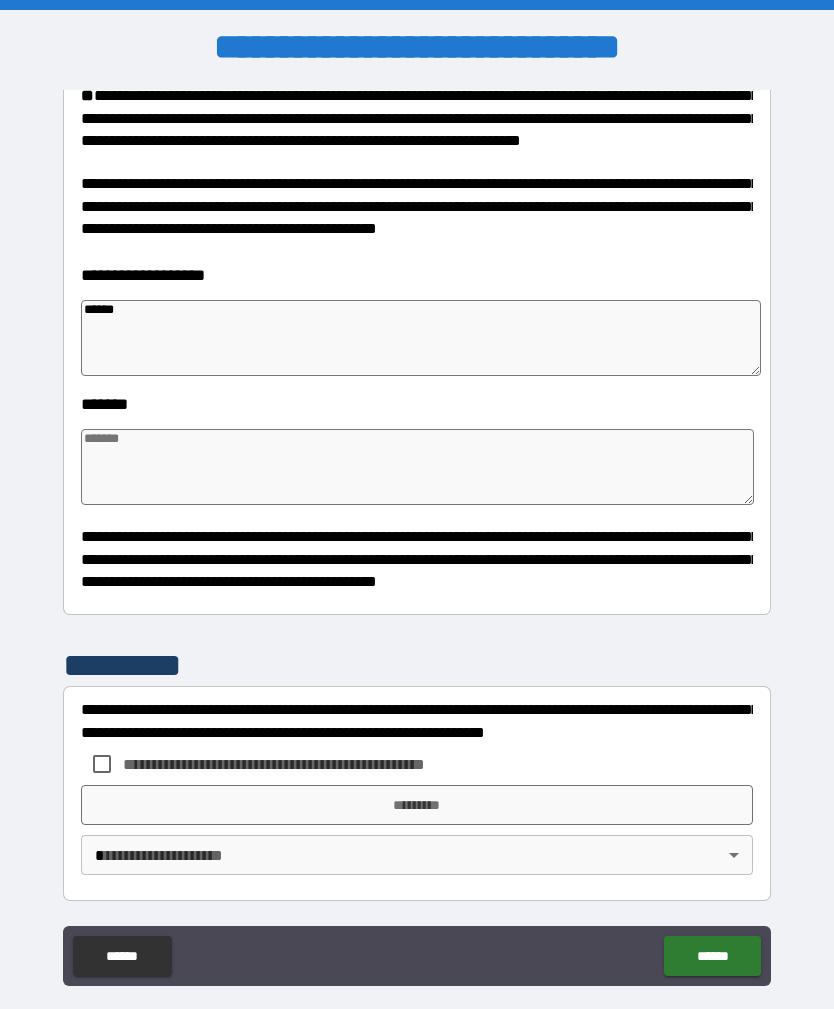 type on "******" 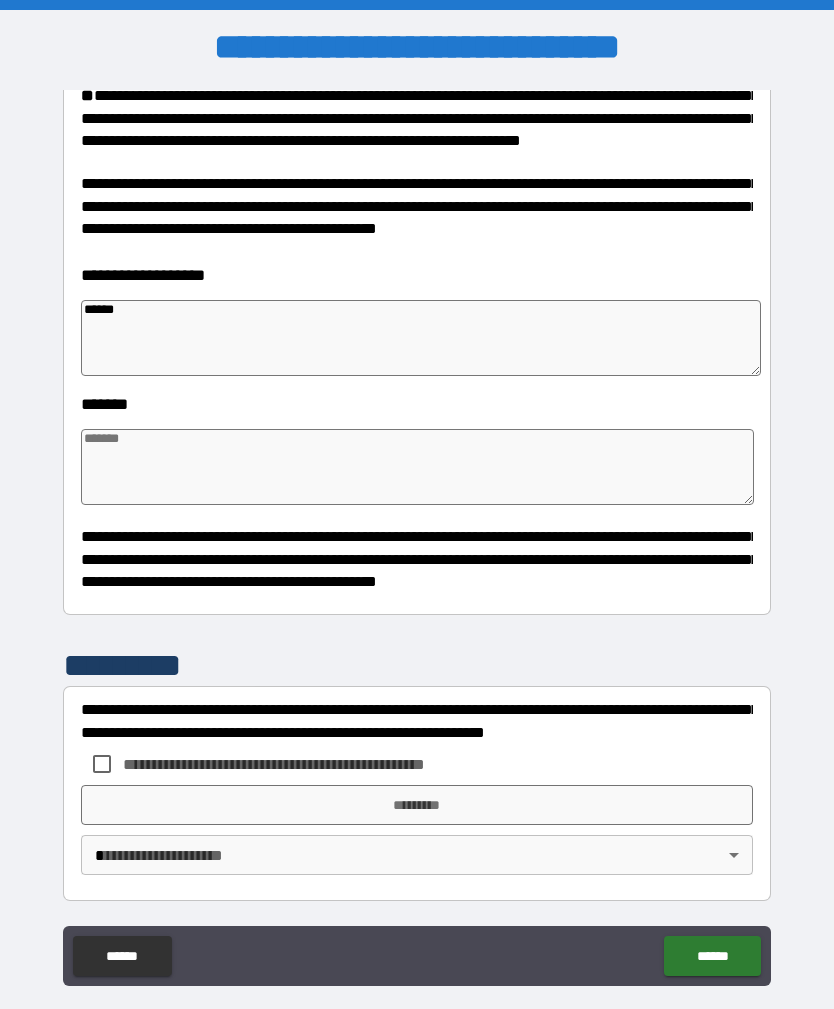 type on "*" 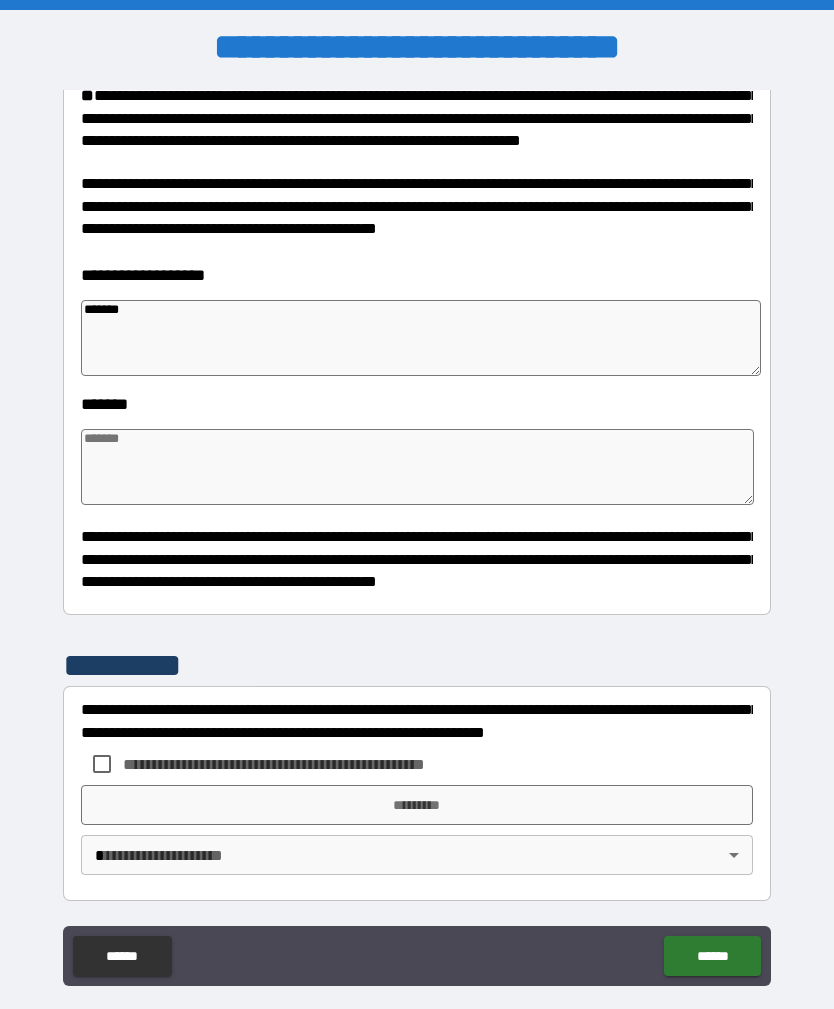 type on "*" 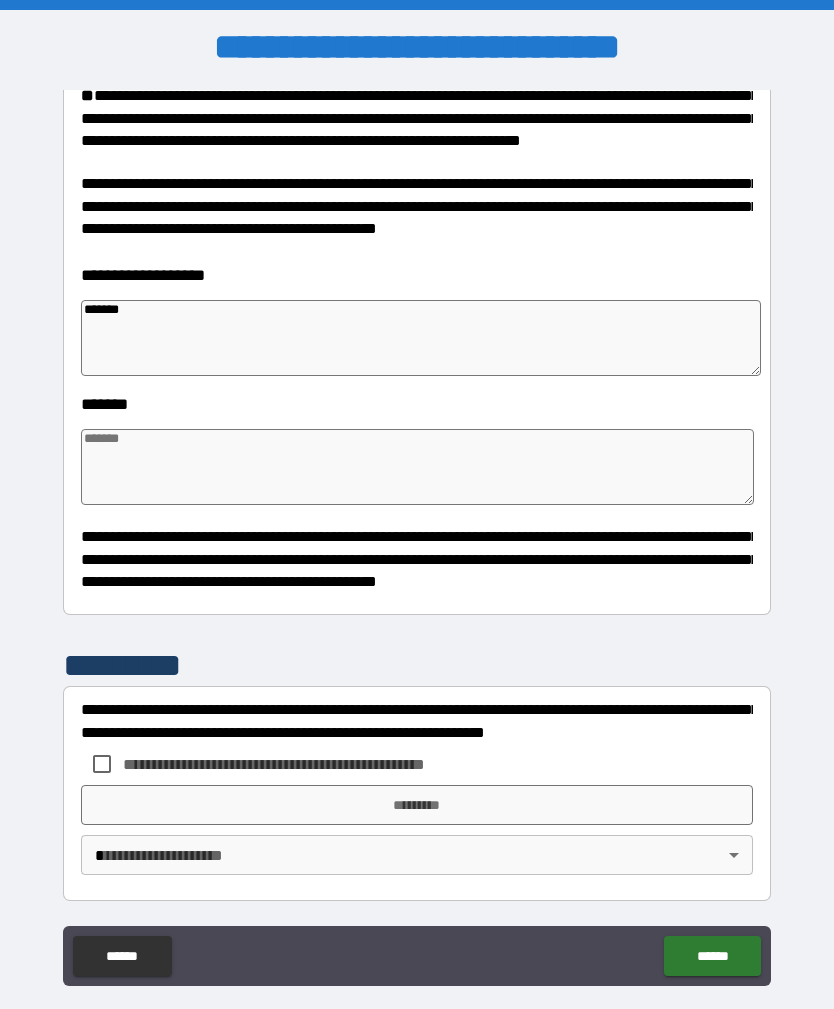 type on "*" 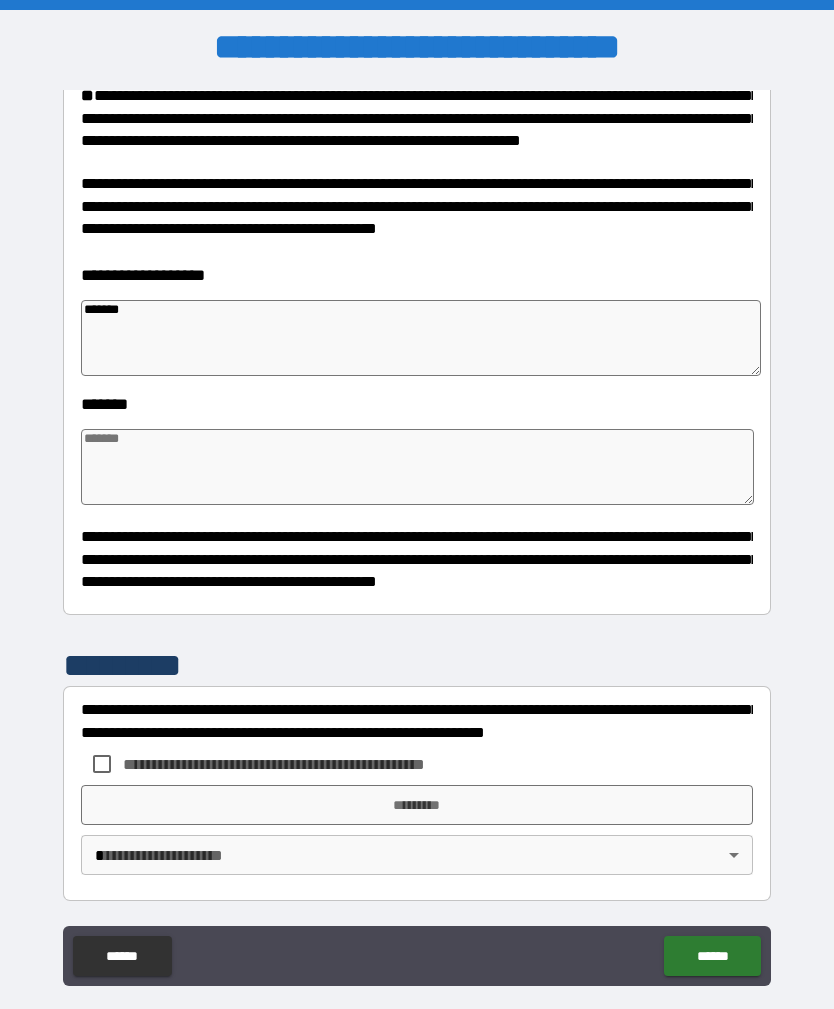 type on "*" 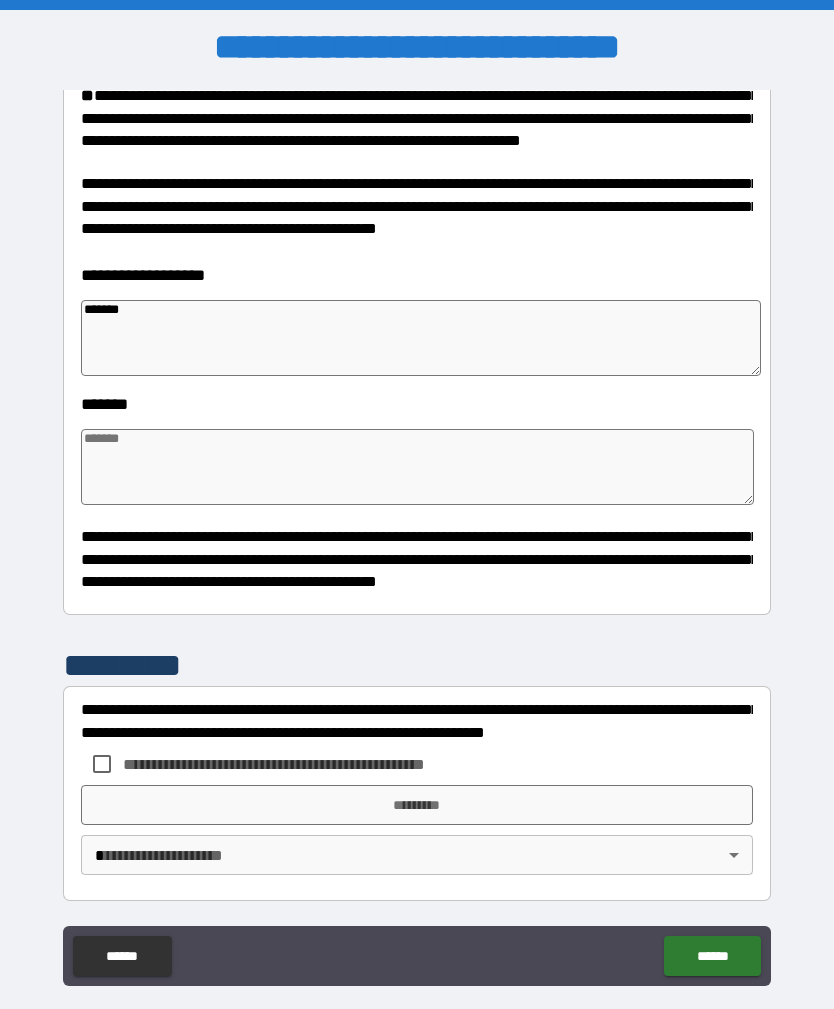 type on "********" 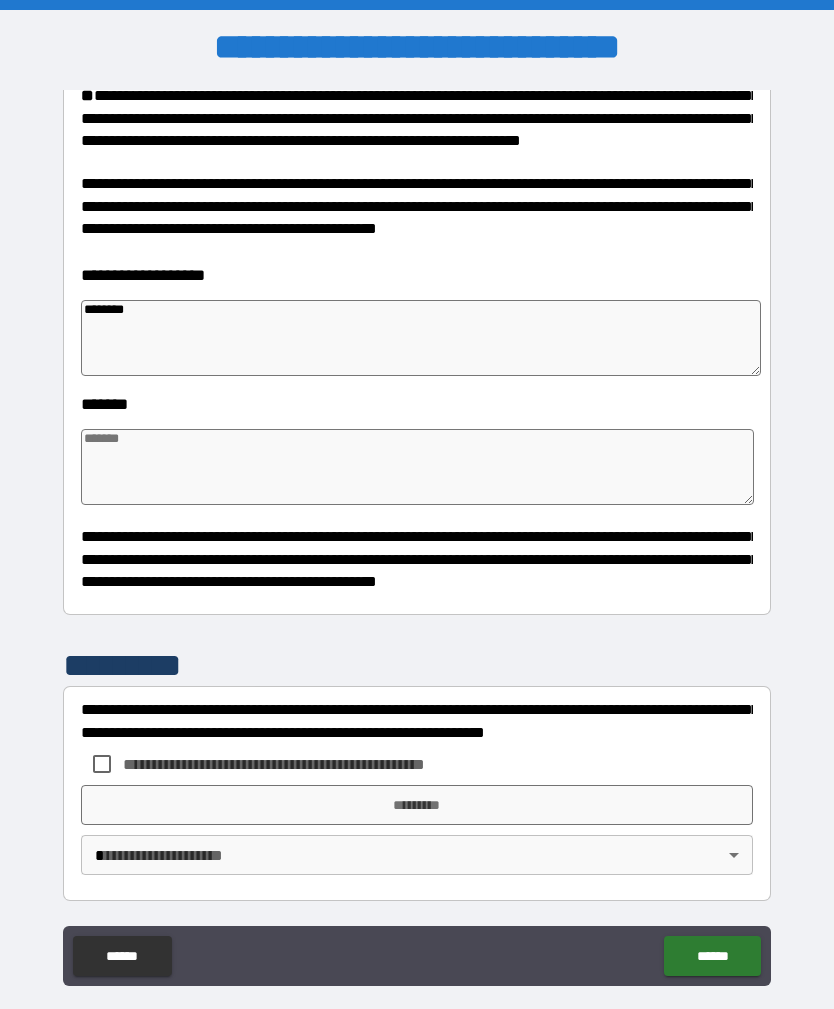 type on "*" 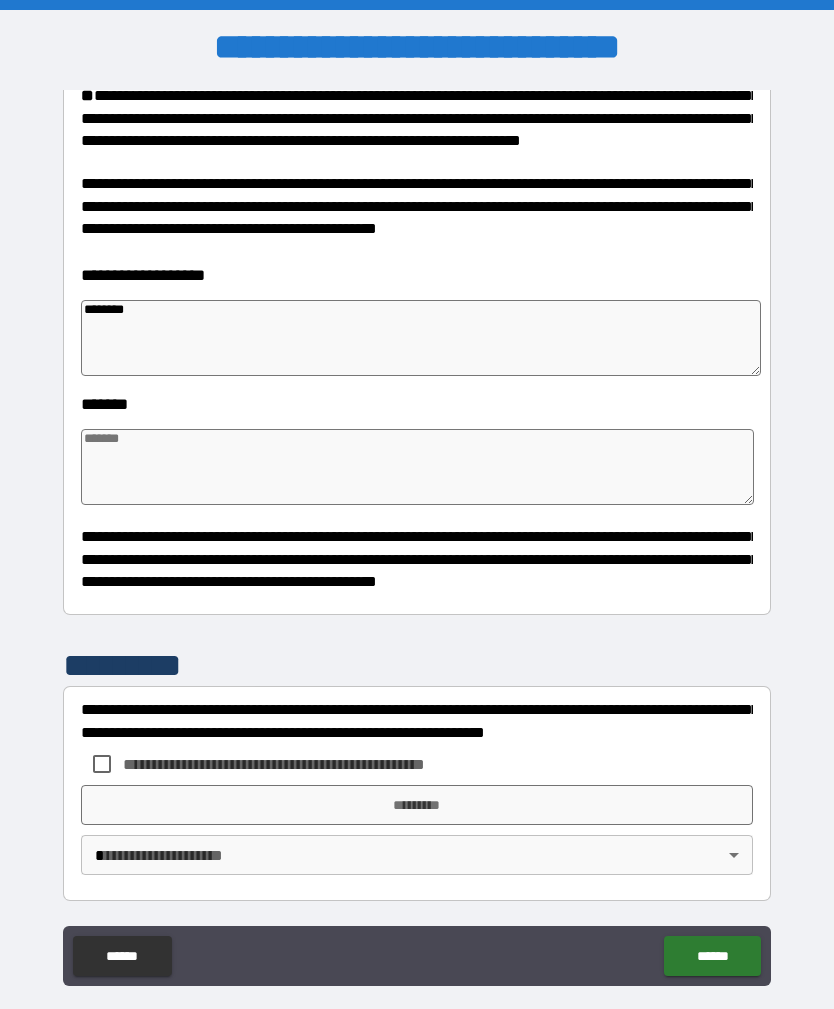 type on "*********" 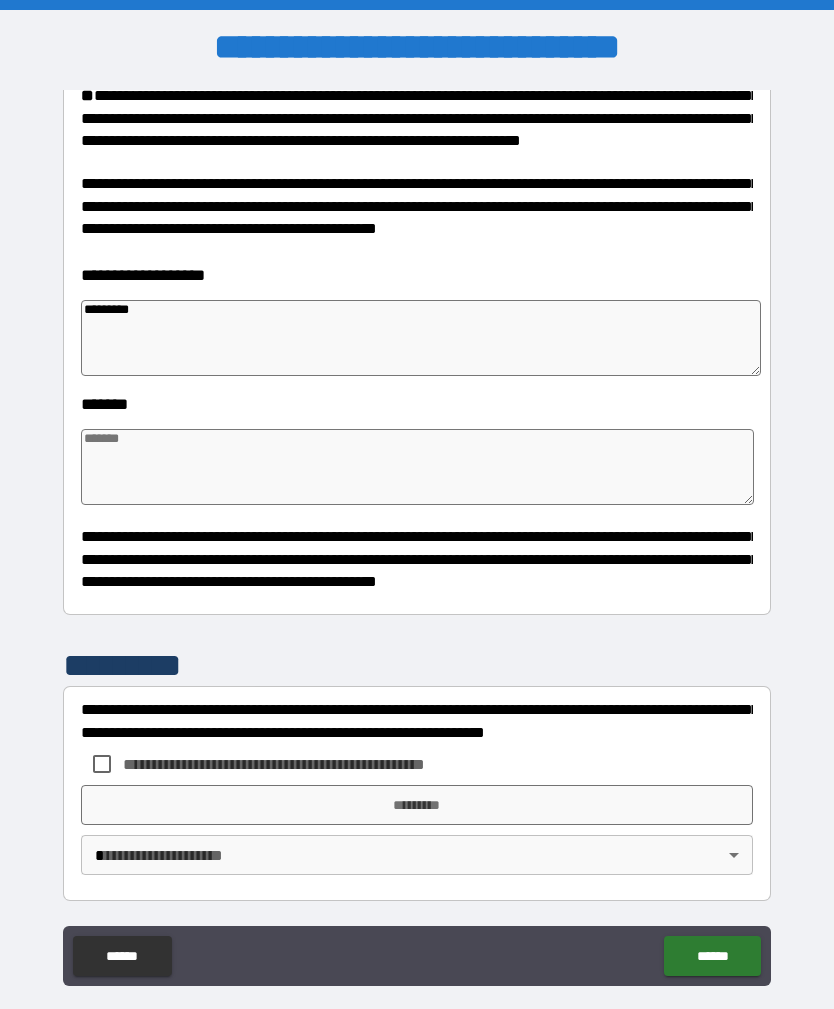 type on "*" 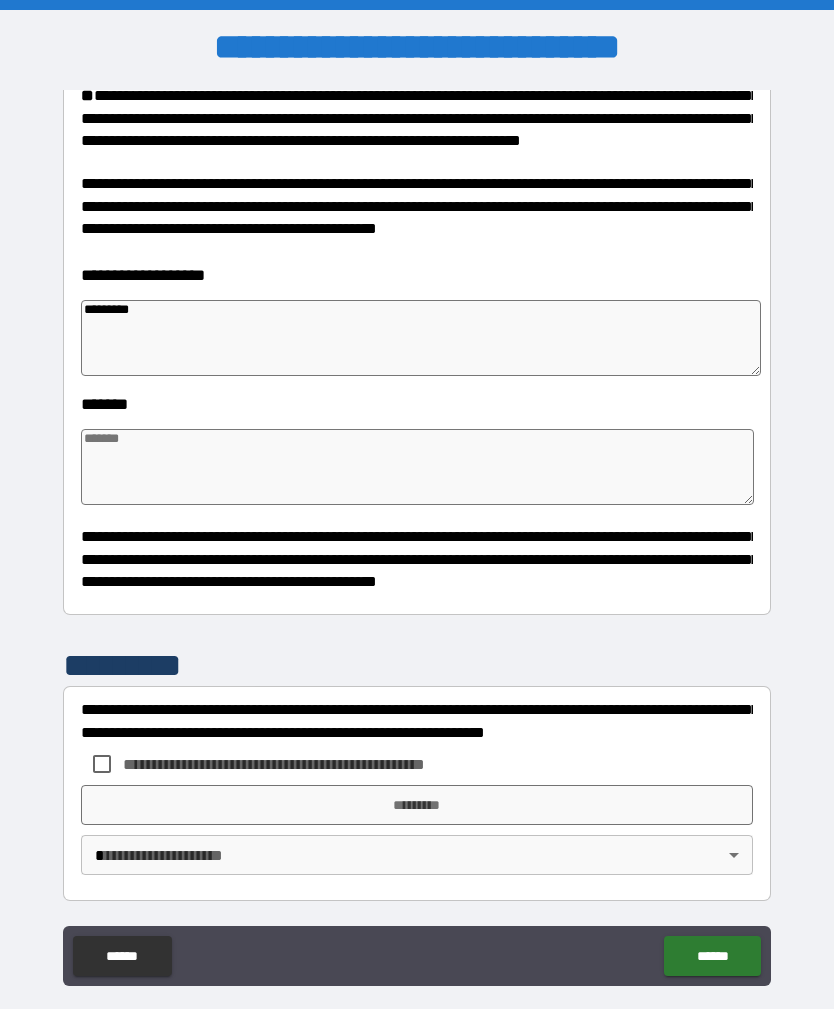 type on "*" 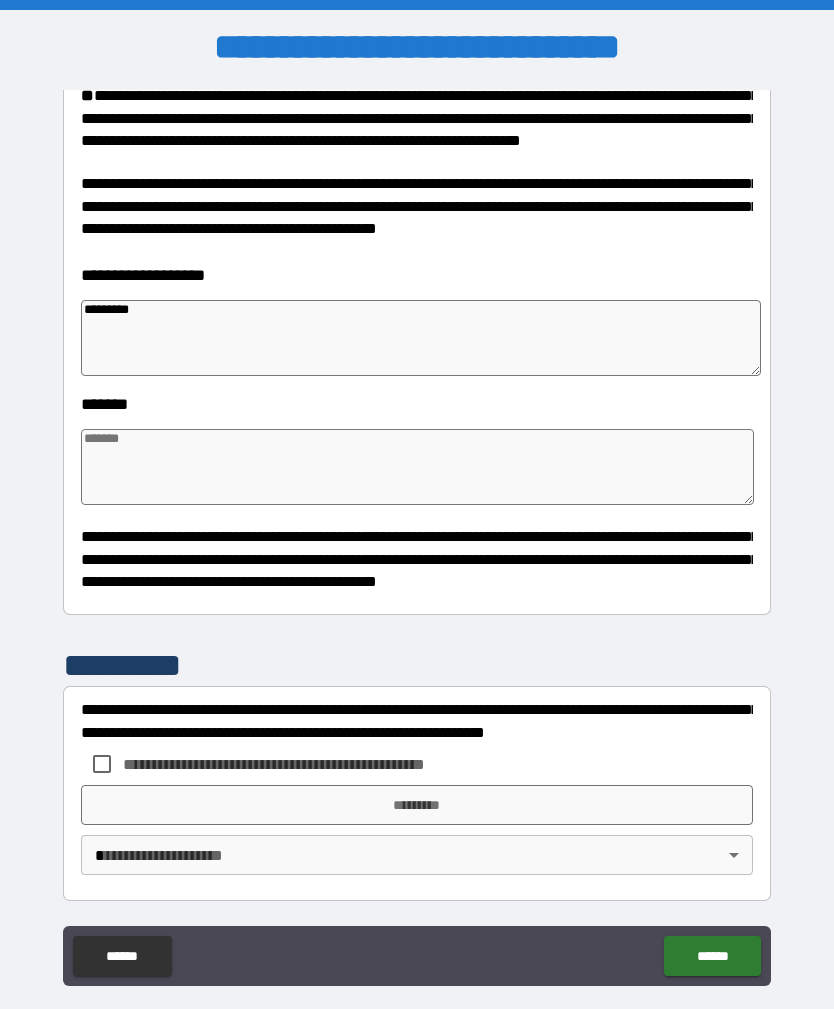 type on "*" 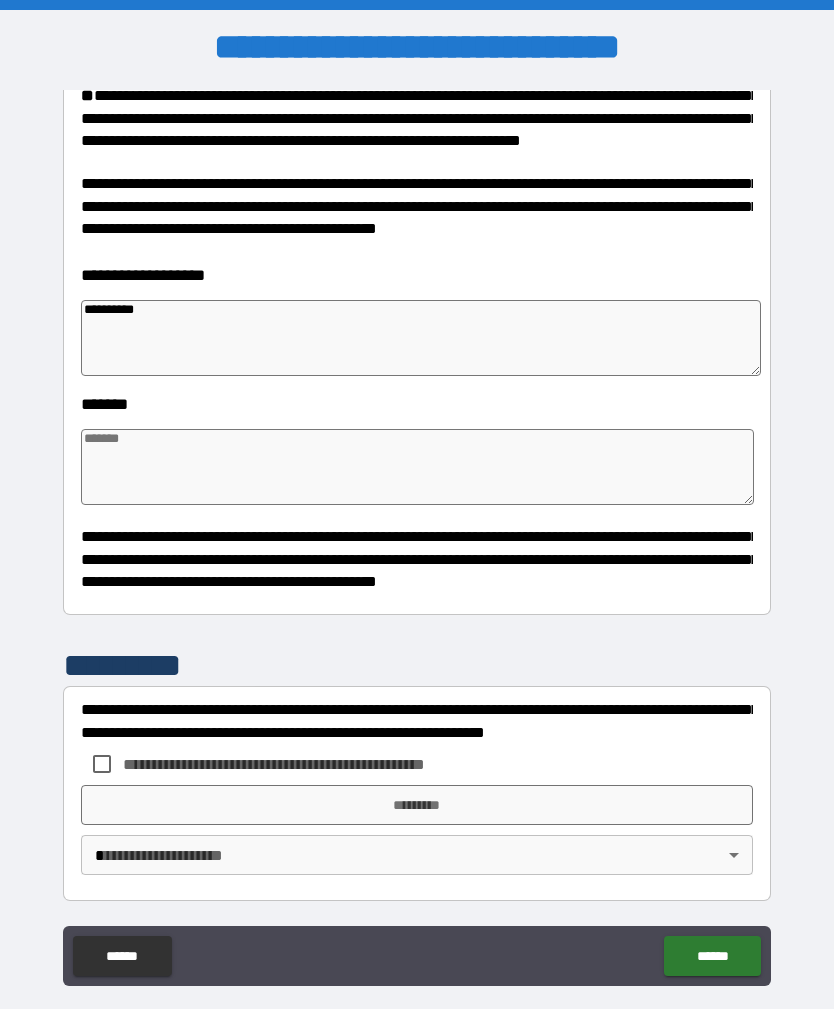 type on "*" 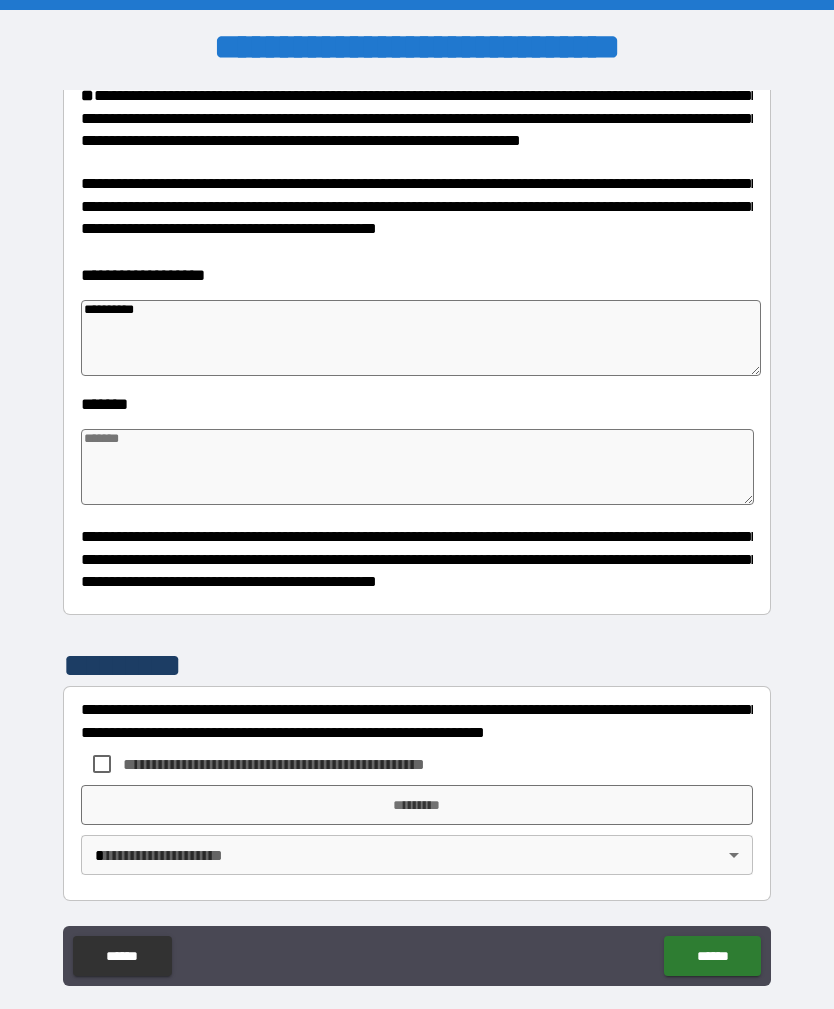 type on "*" 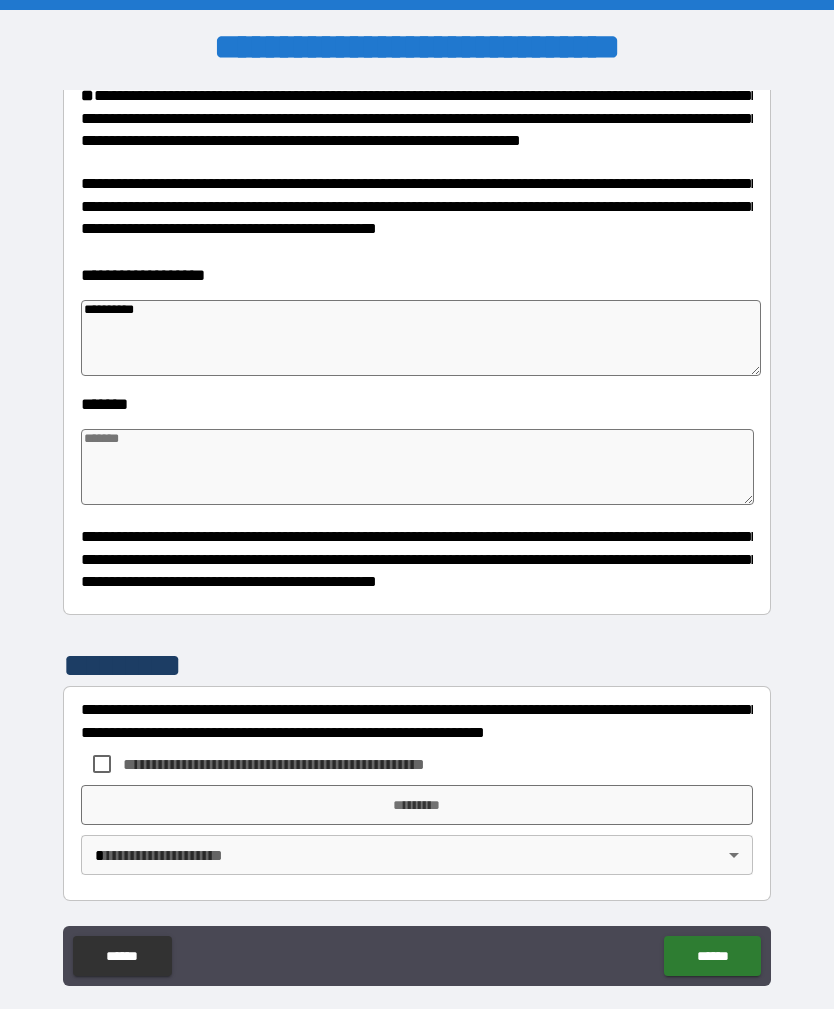 type on "*" 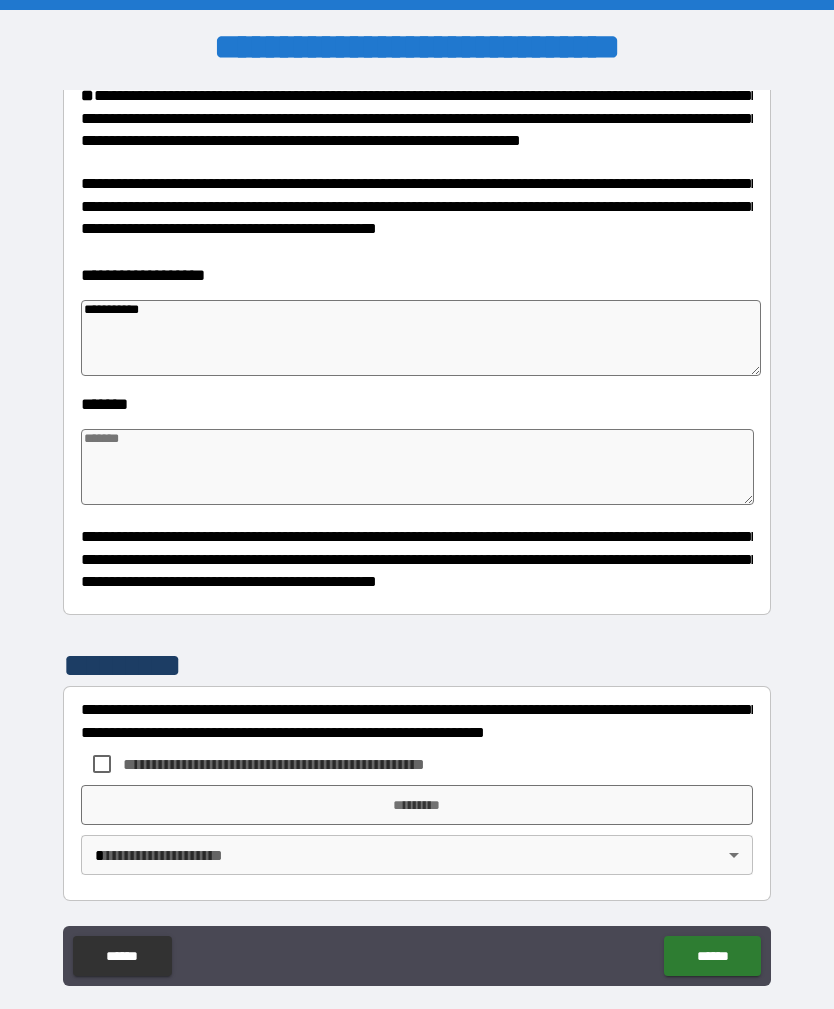 type on "*" 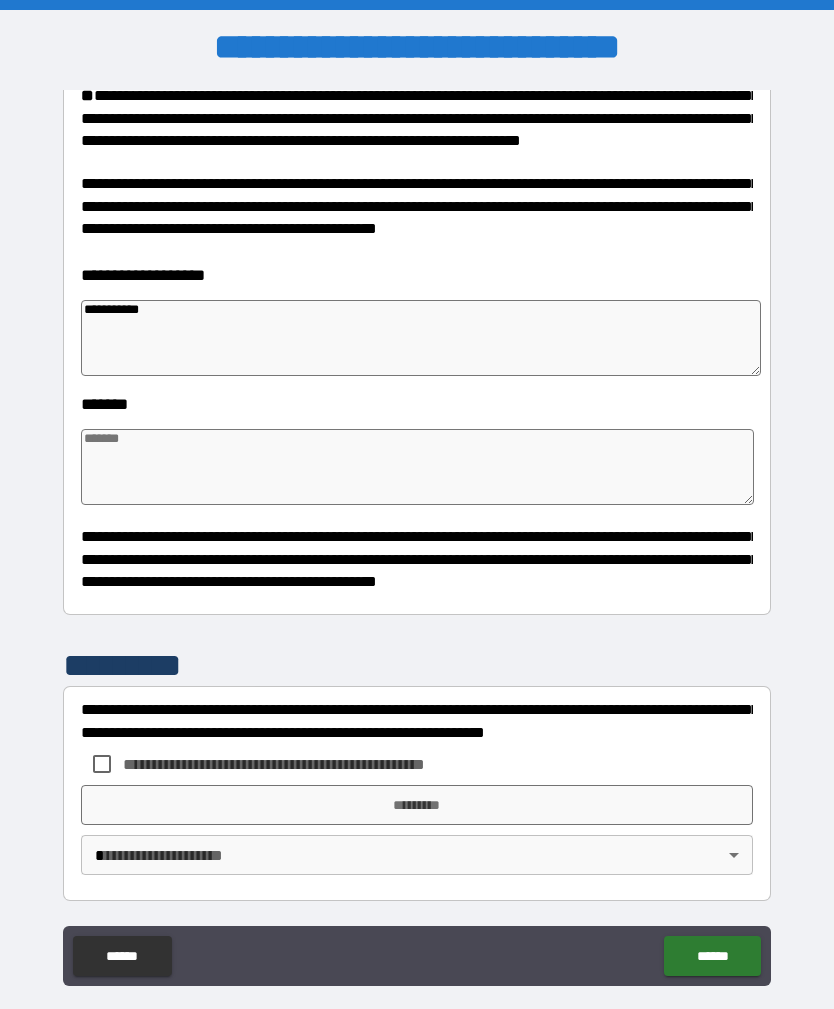type on "**********" 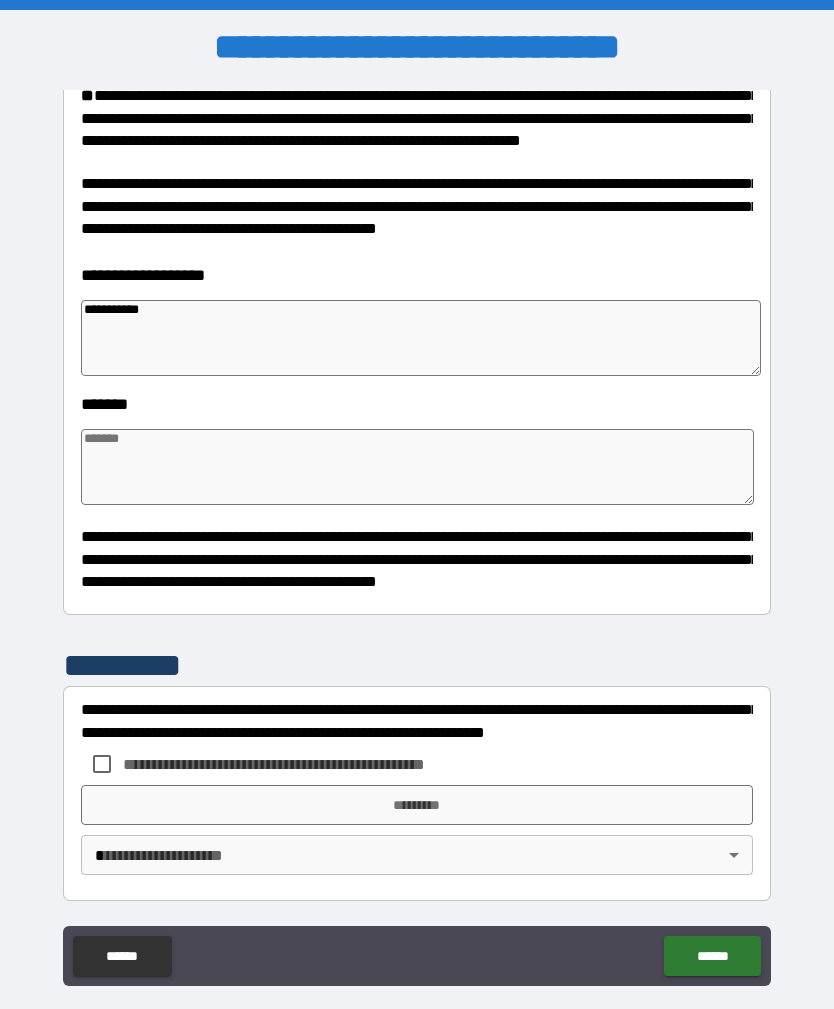 type on "*" 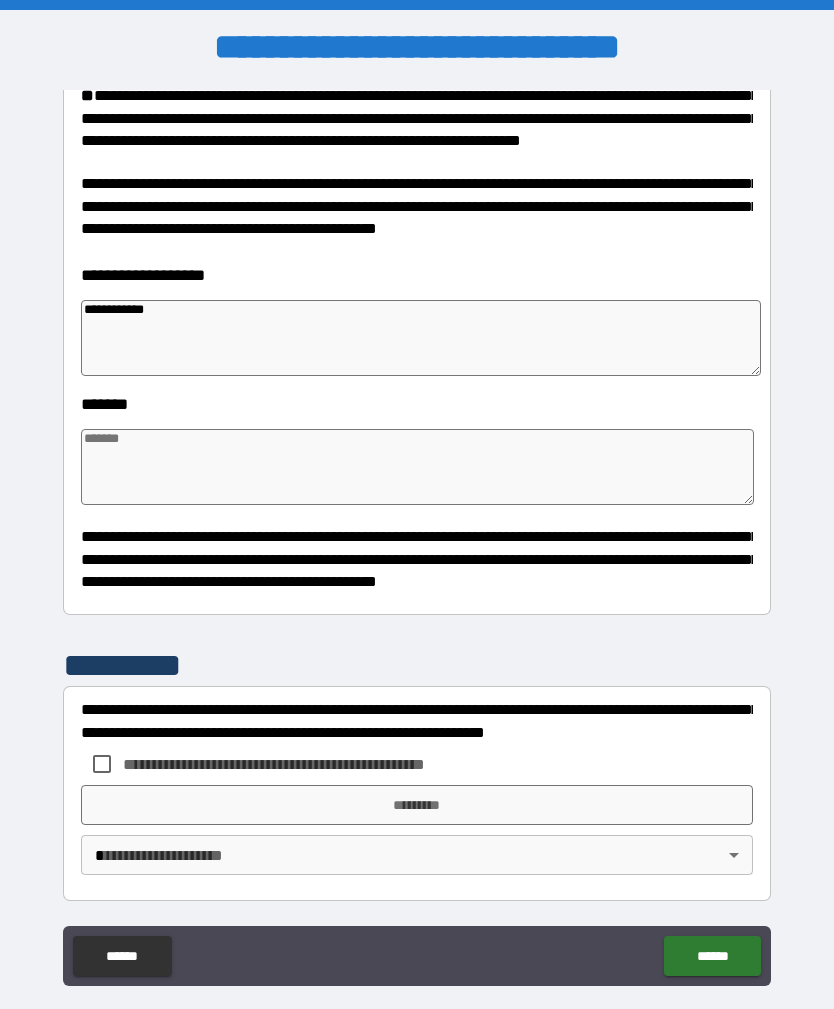 type on "*" 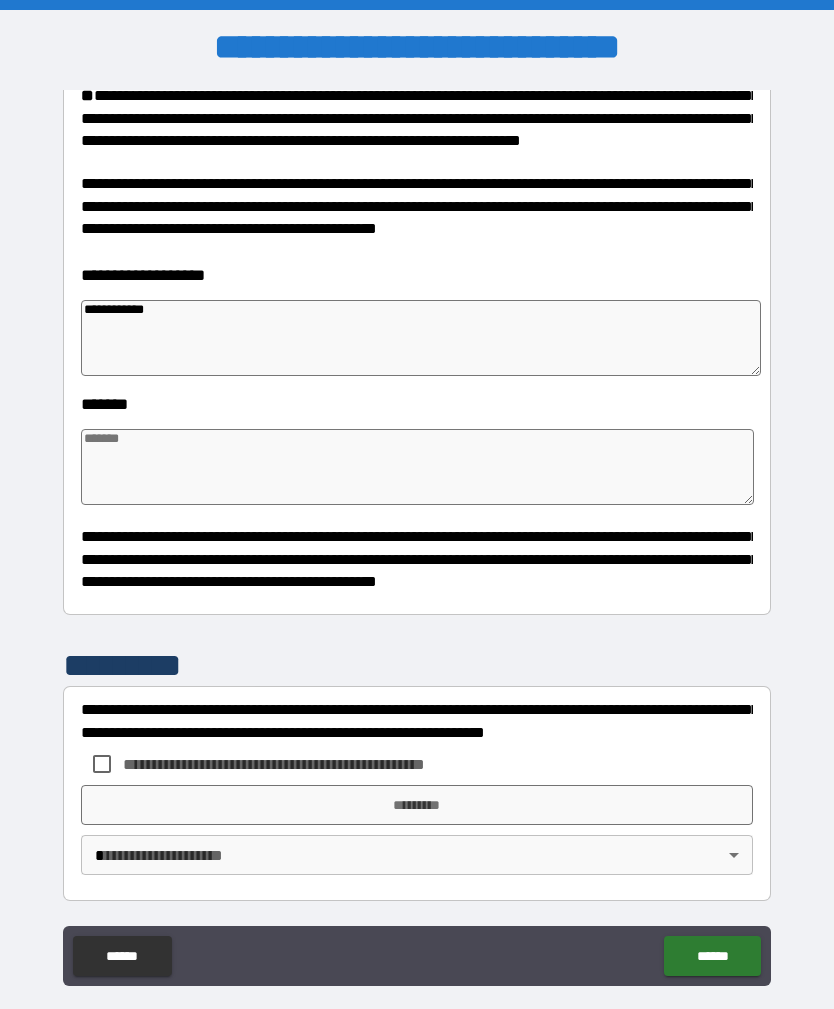 type on "*" 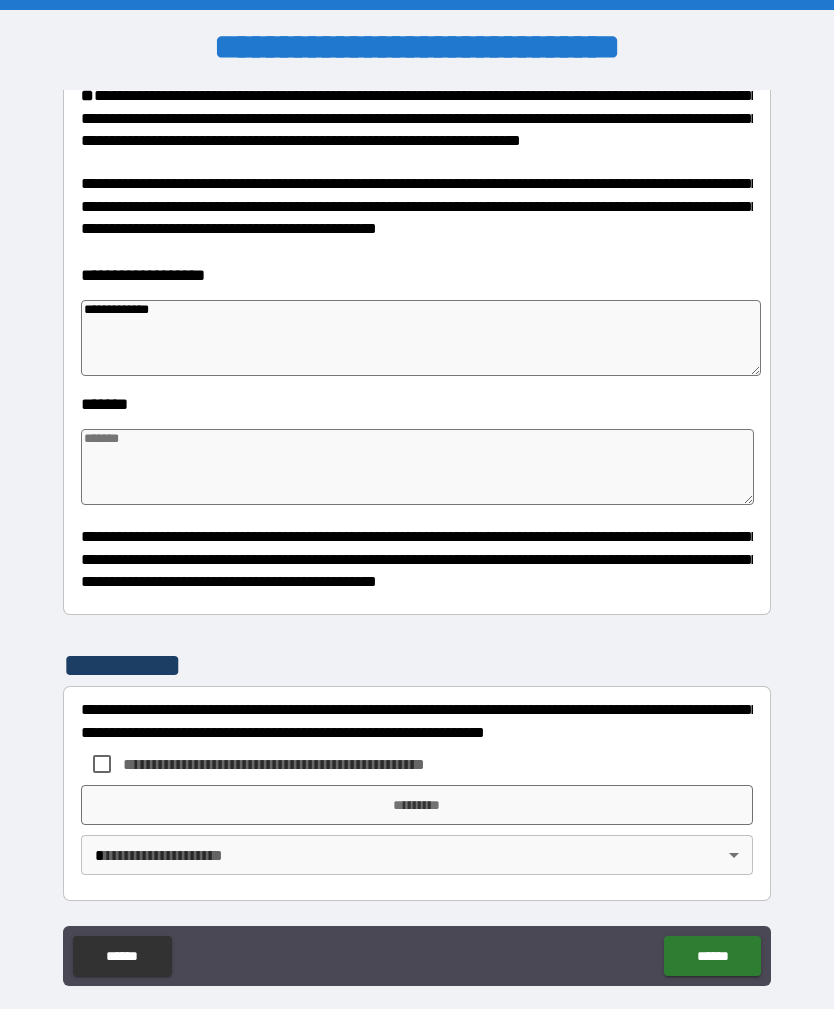 type on "*" 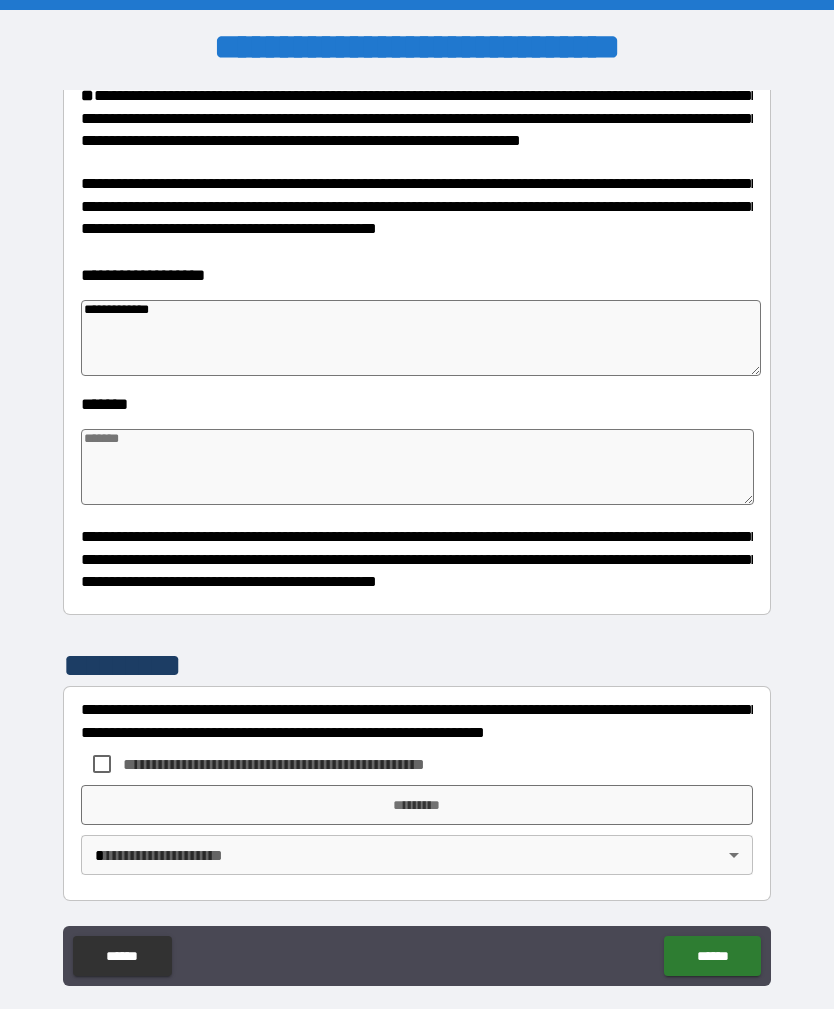 type on "**********" 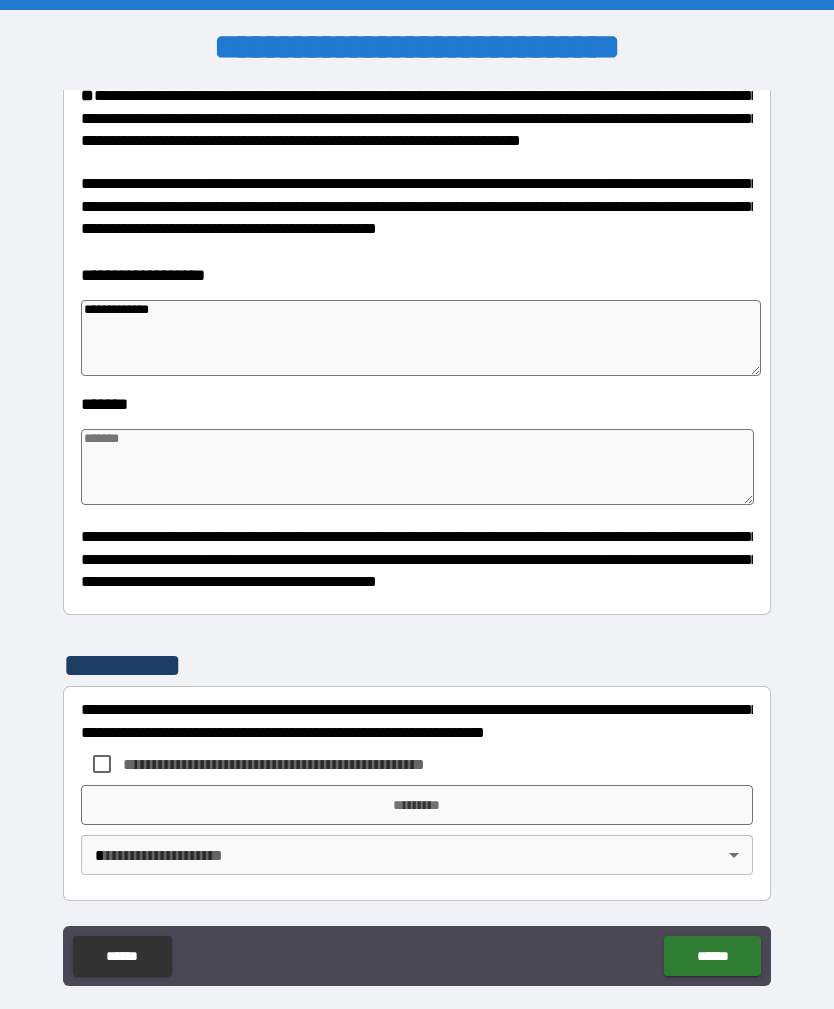 type on "*" 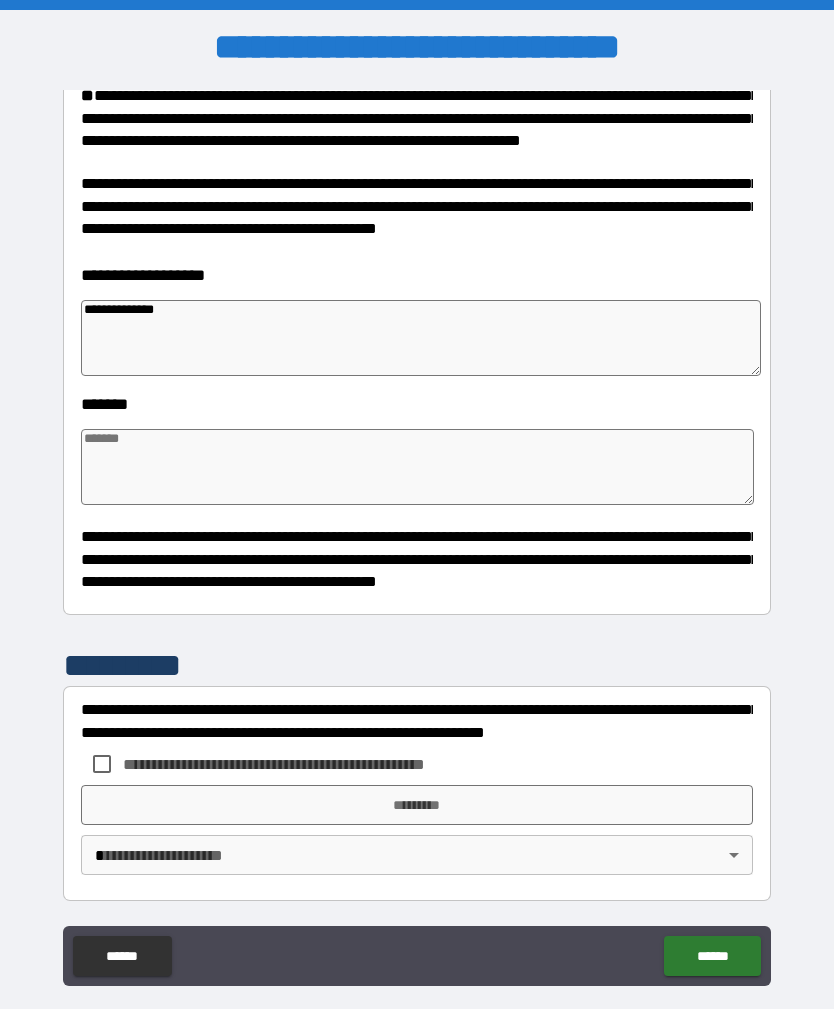 type on "*" 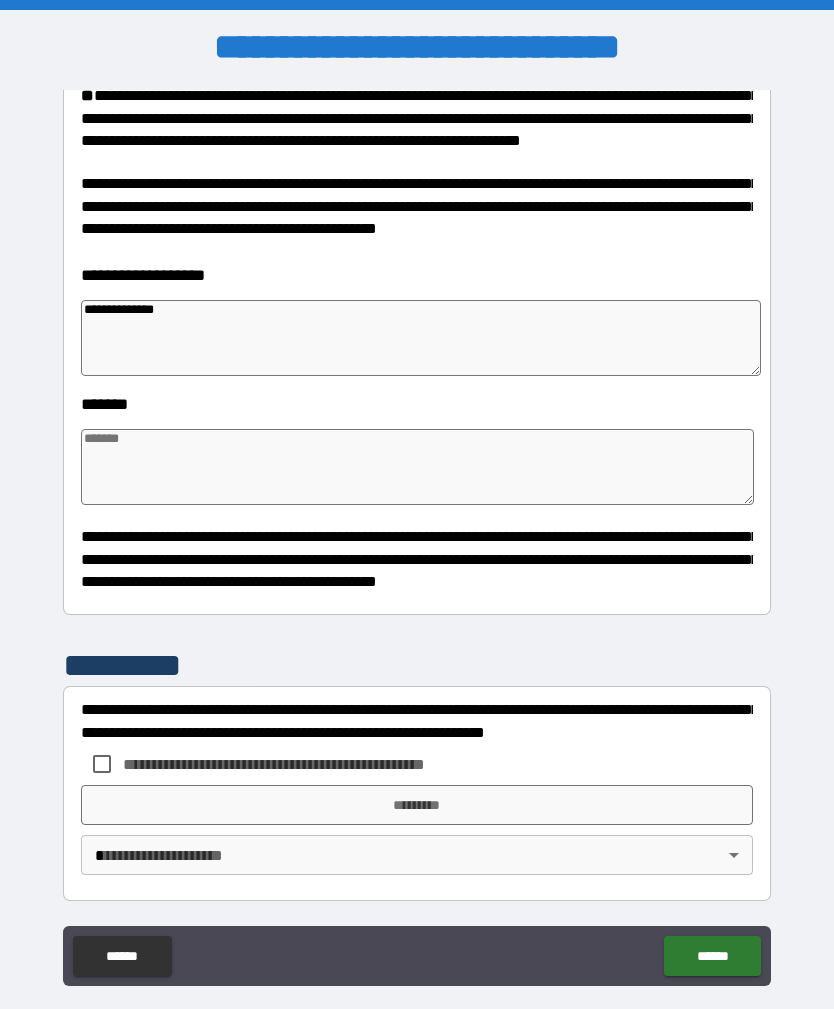 type on "**********" 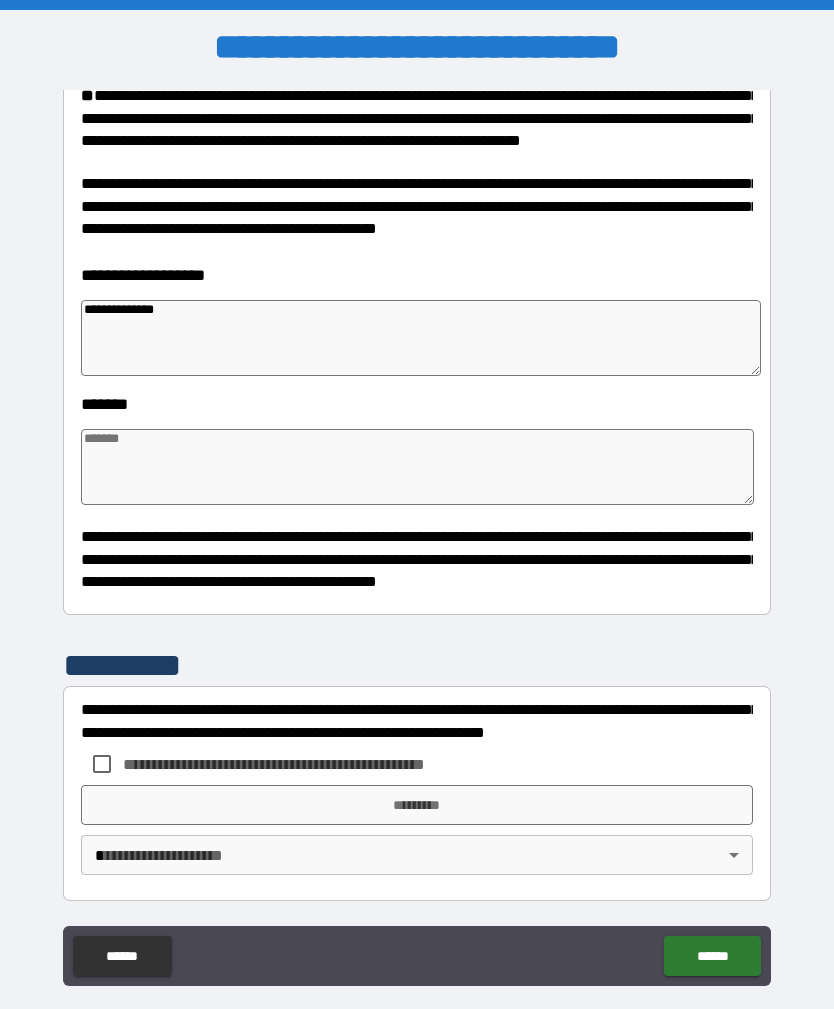 type on "*" 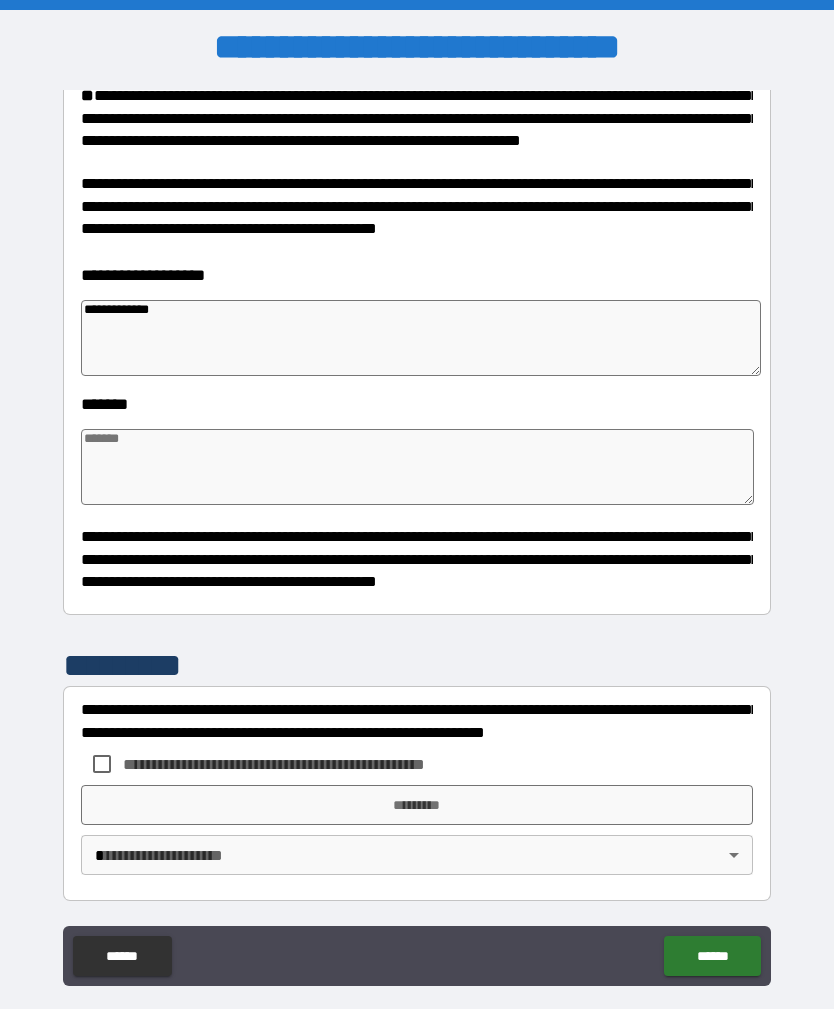 type on "*" 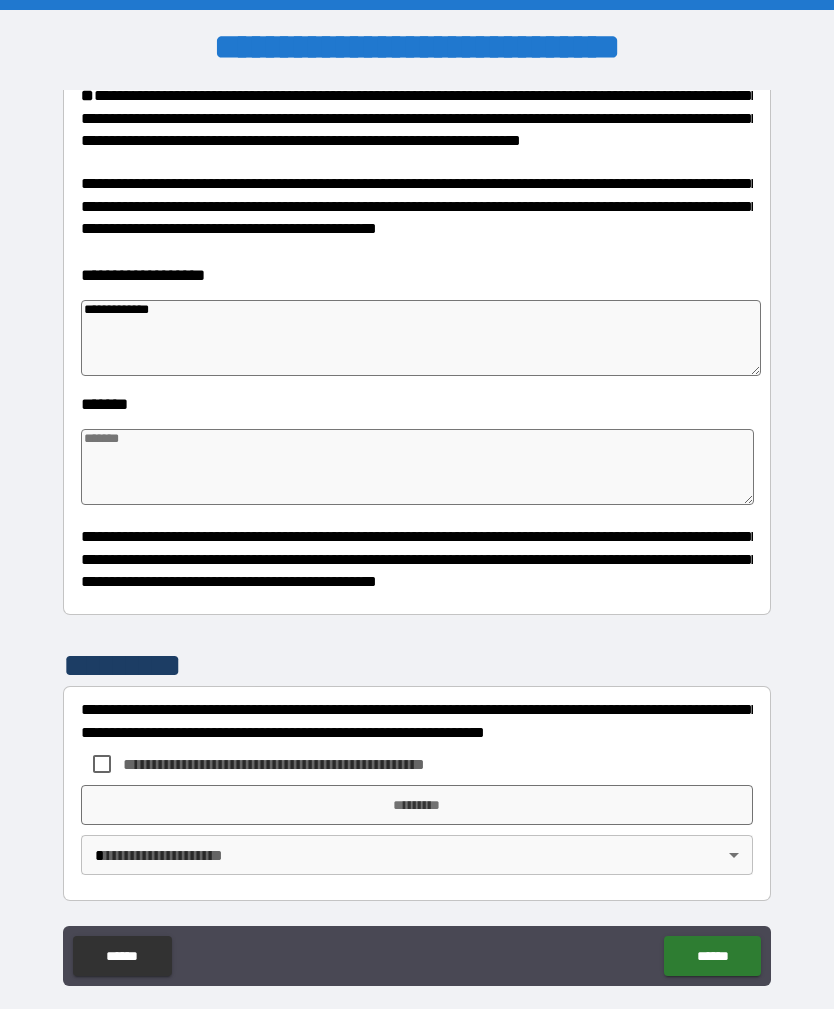 type on "*" 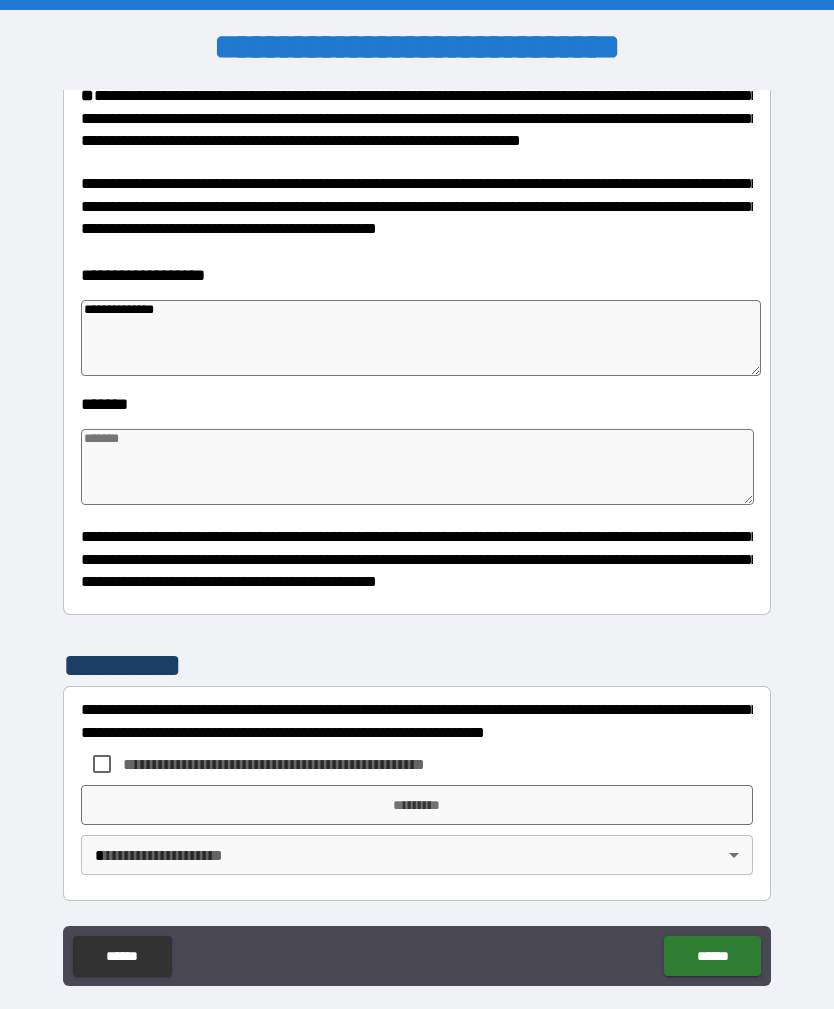 type on "*" 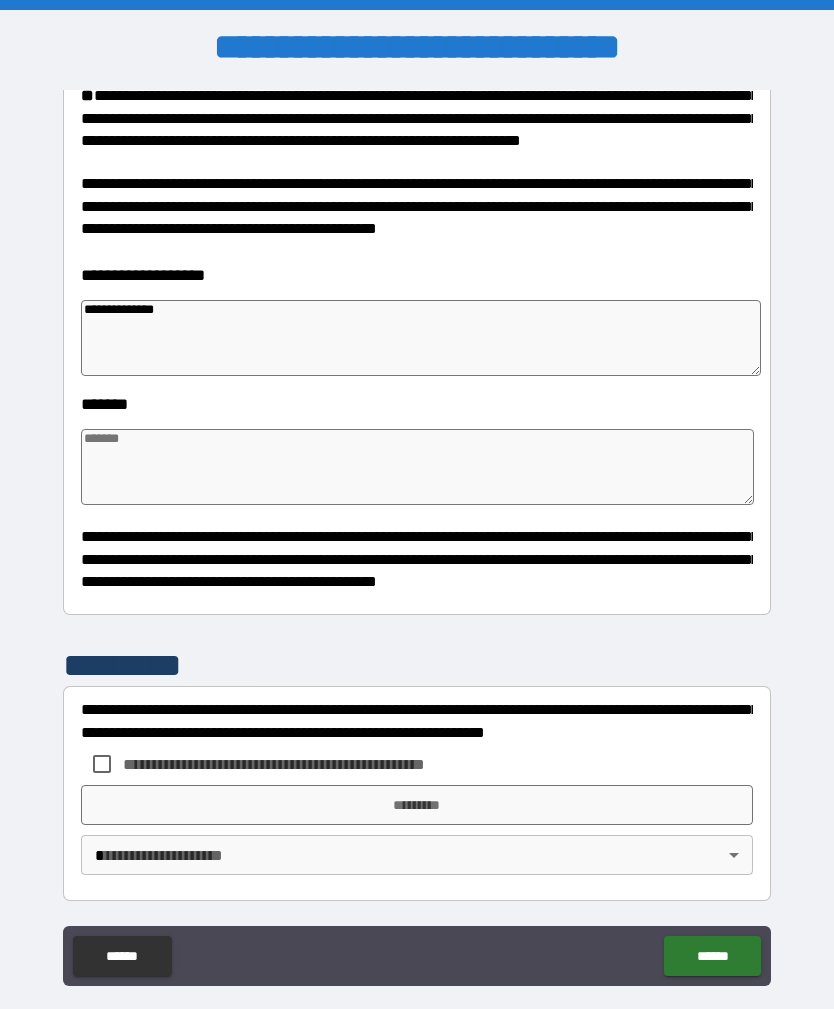 type on "*" 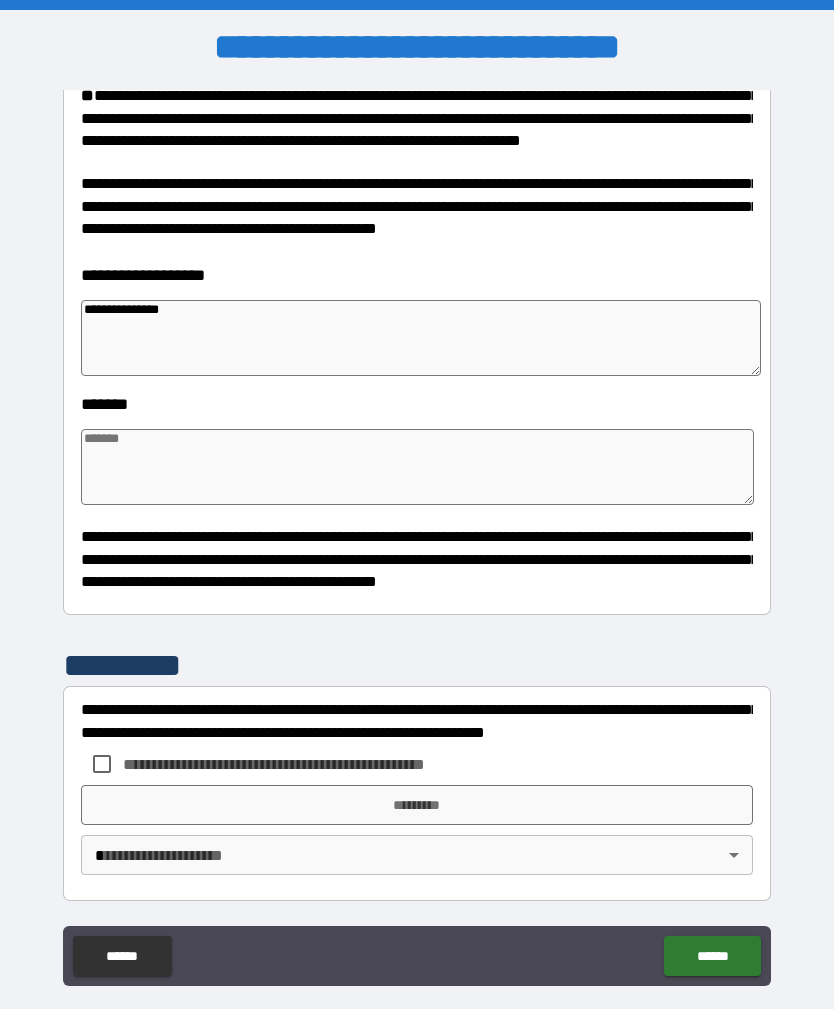 type on "**********" 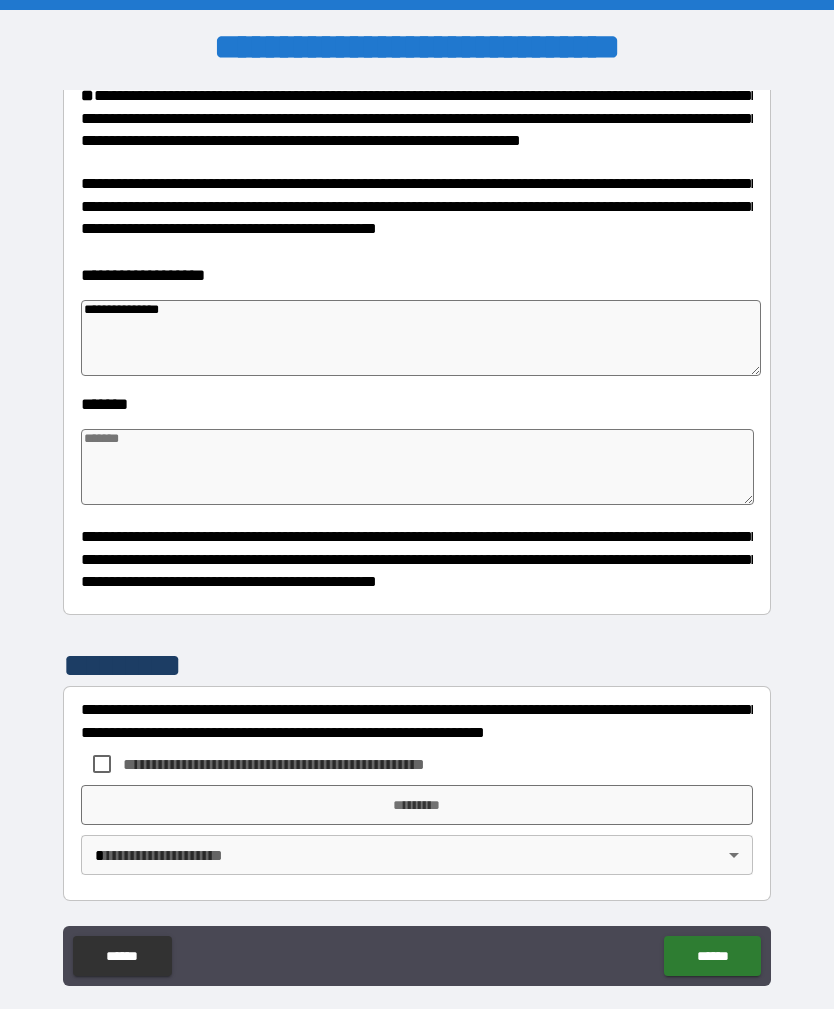 type on "*" 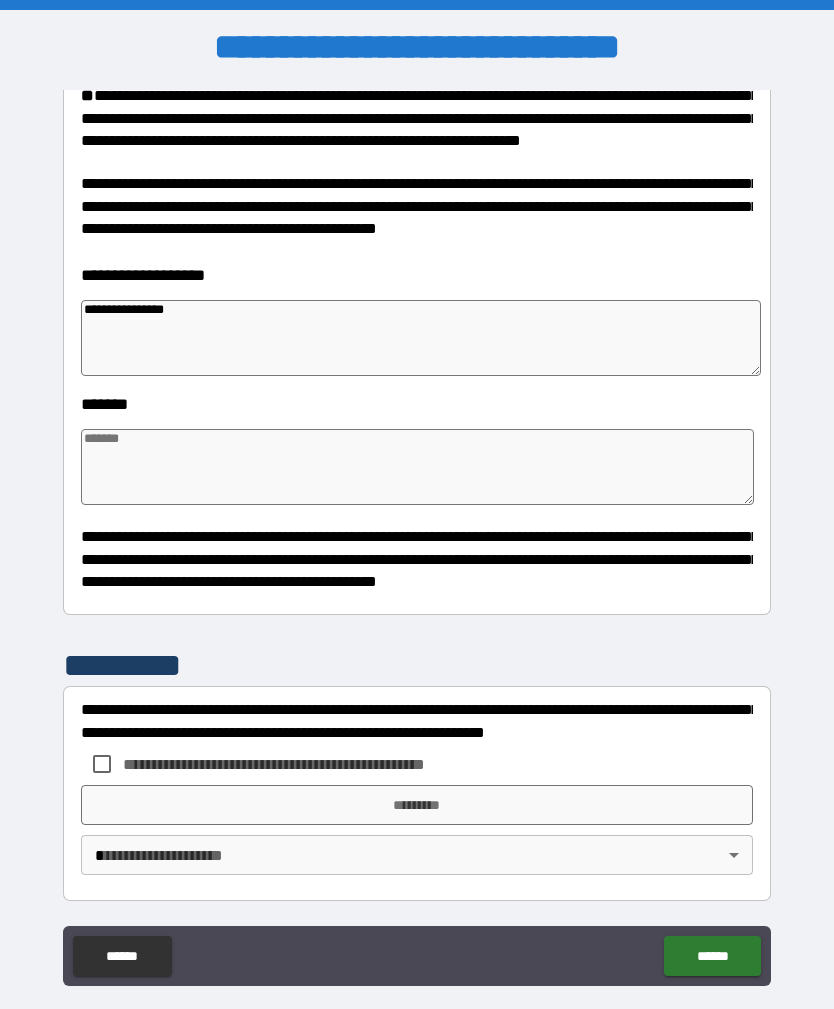 type 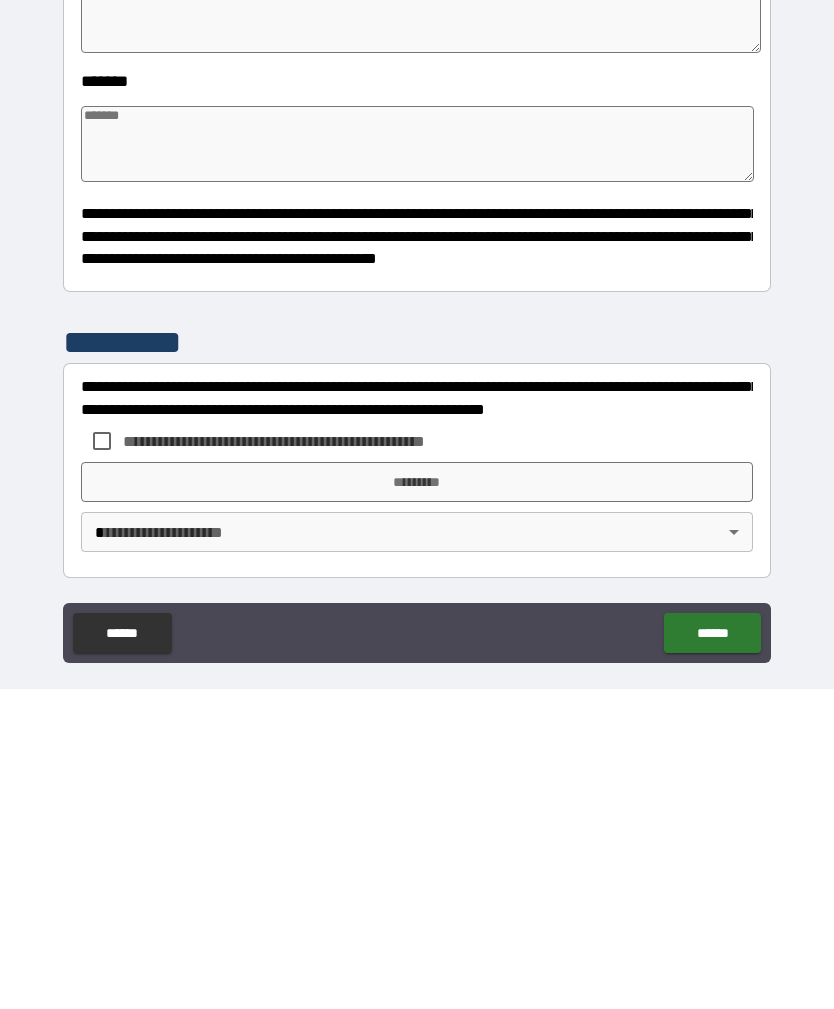 click on "**********" at bounding box center [417, 761] 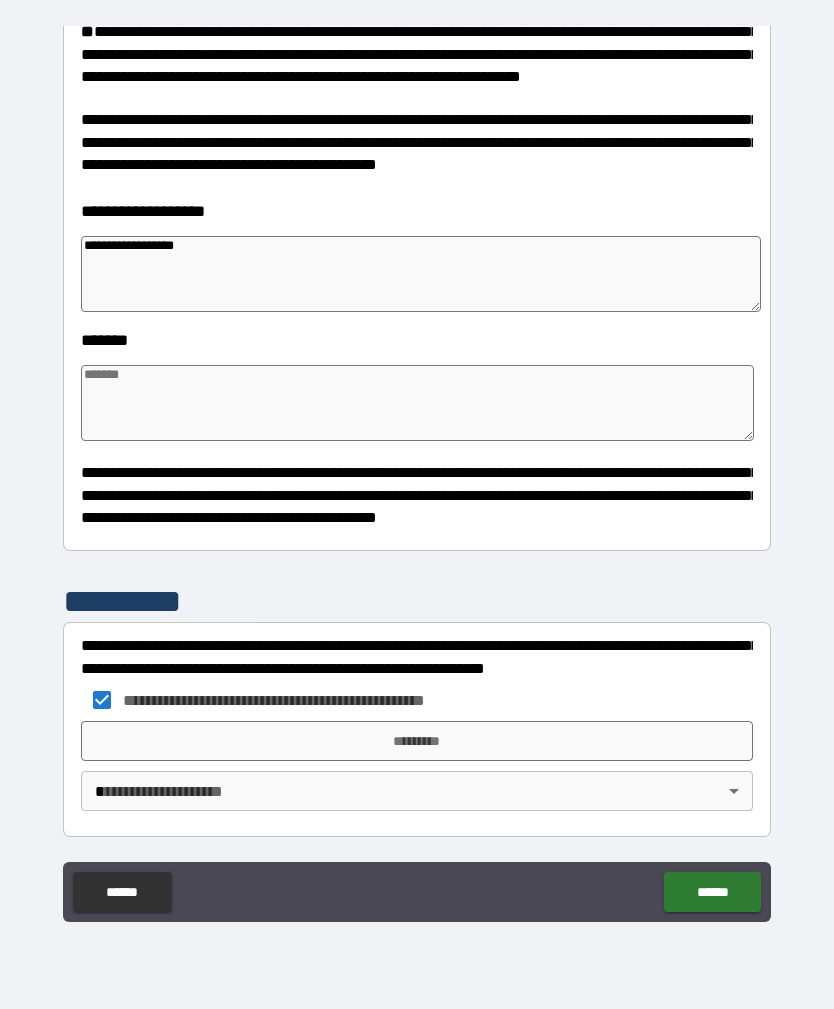 click on "*********" at bounding box center (417, 741) 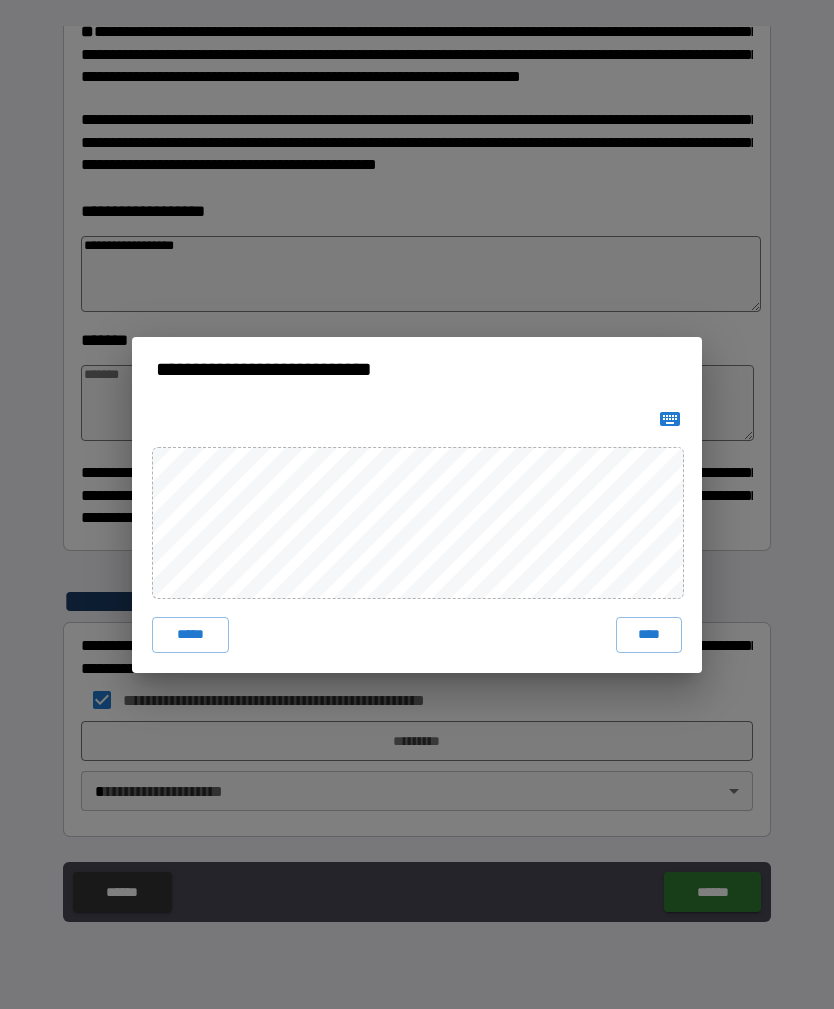 click on "****" at bounding box center [649, 635] 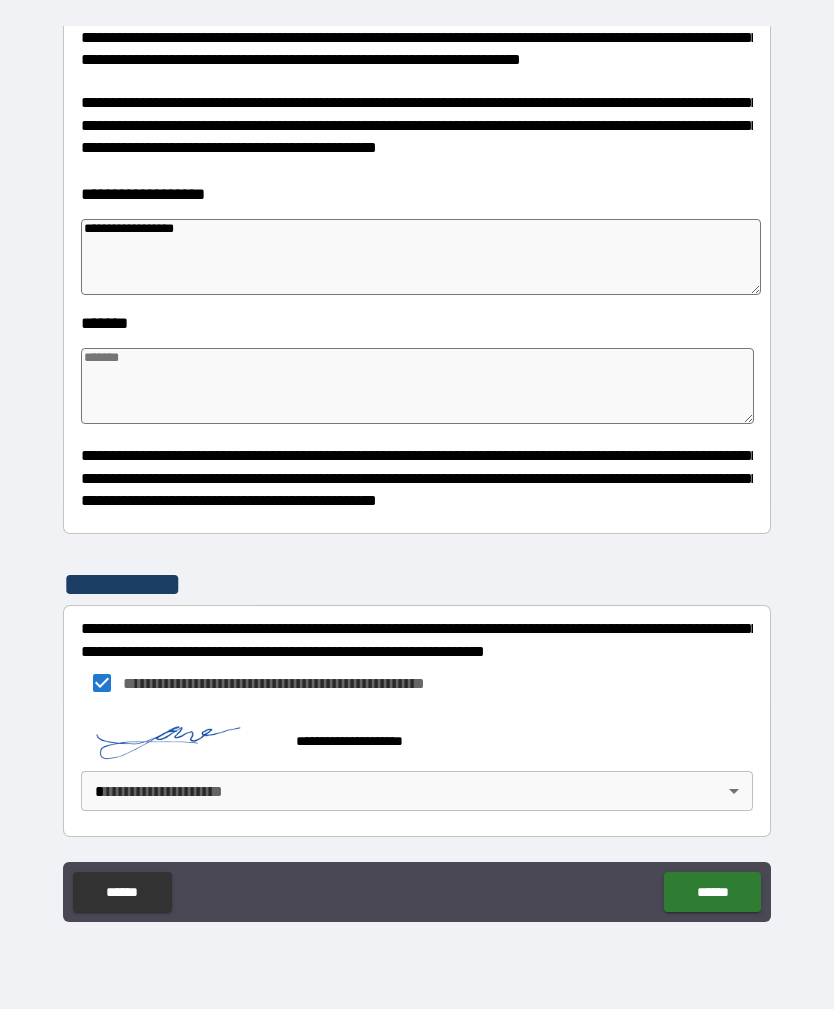 scroll, scrollTop: 1311, scrollLeft: 0, axis: vertical 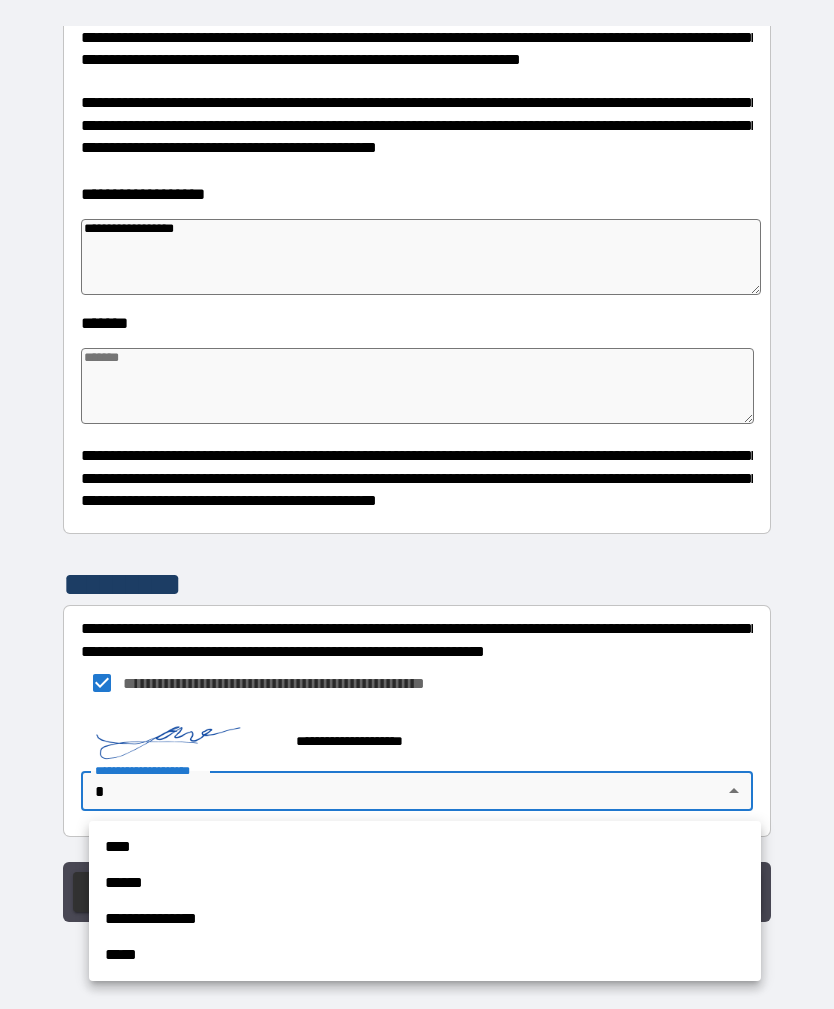 click at bounding box center [417, 504] 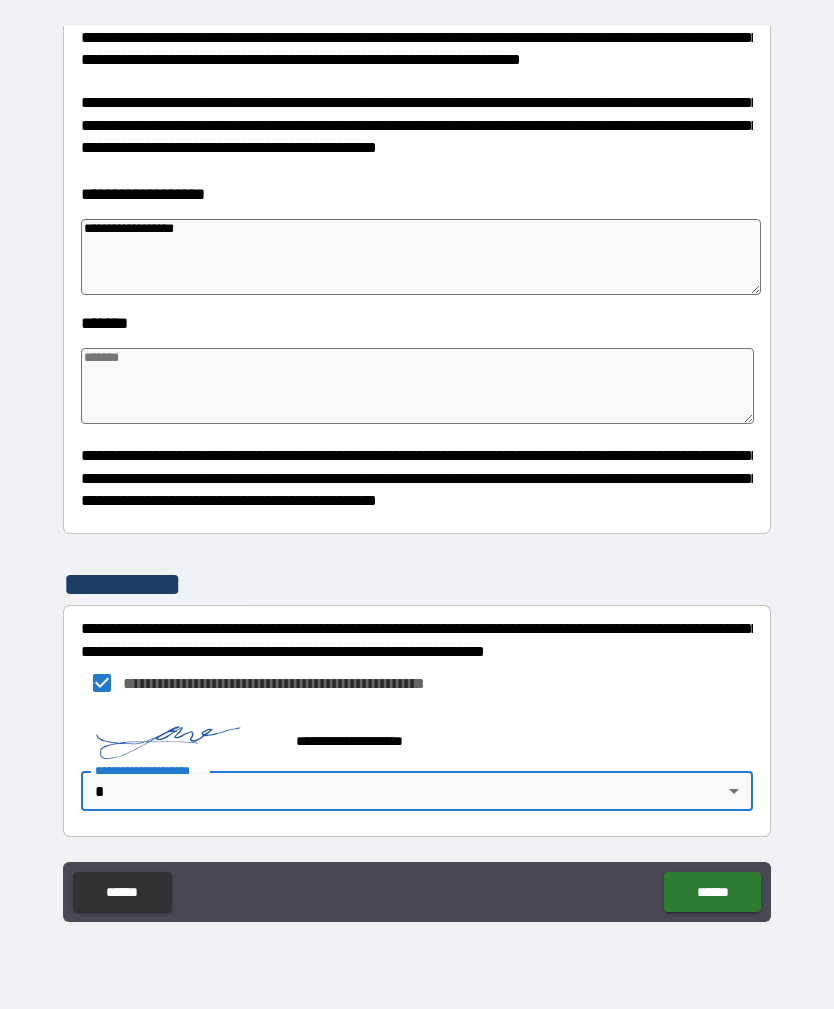 click on "**********" at bounding box center (417, 770) 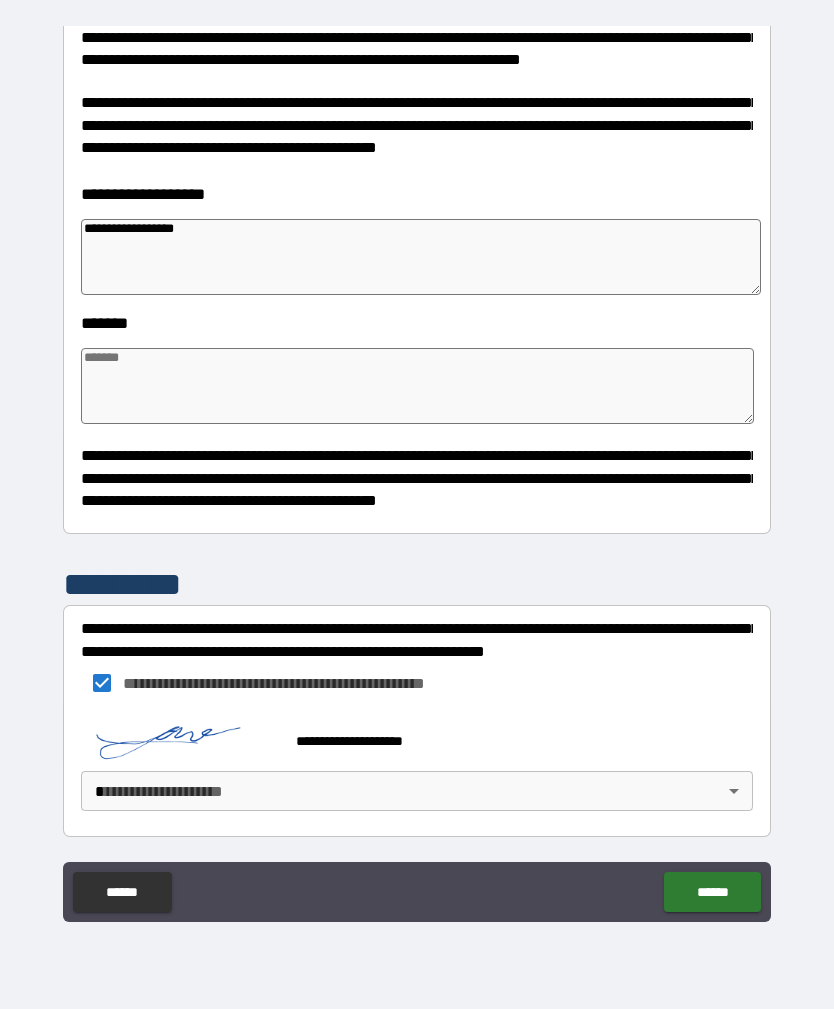 click on "**********" at bounding box center [417, 472] 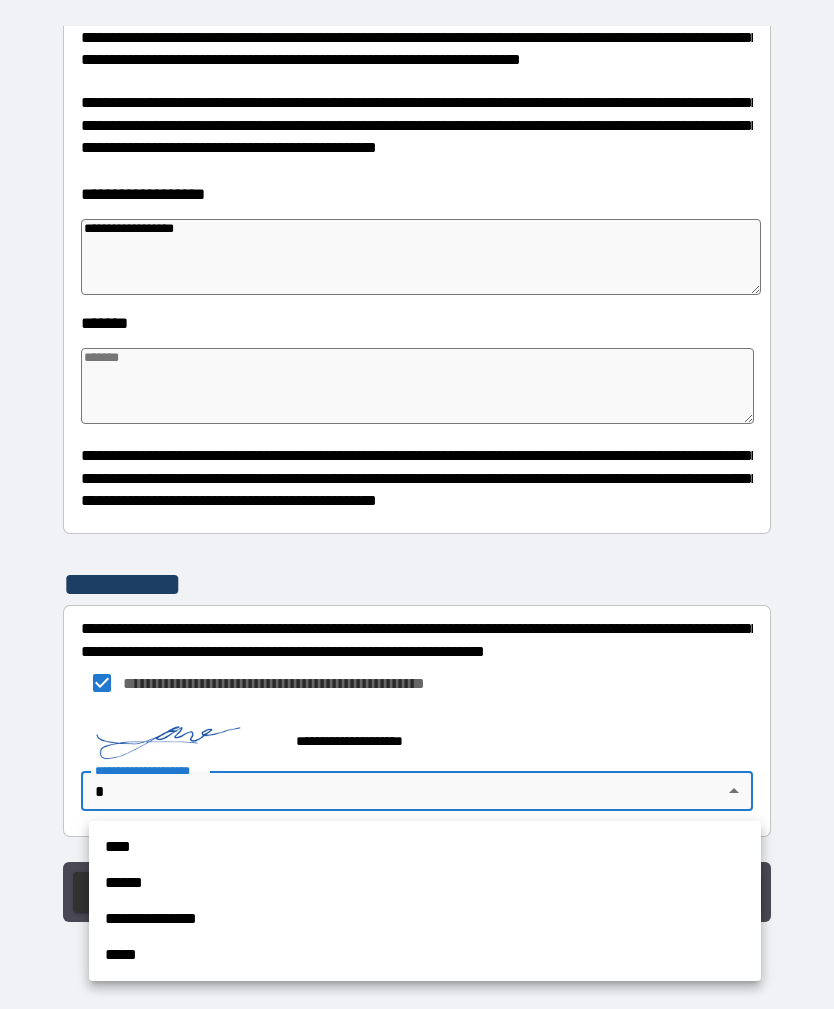 click on "****" at bounding box center (425, 847) 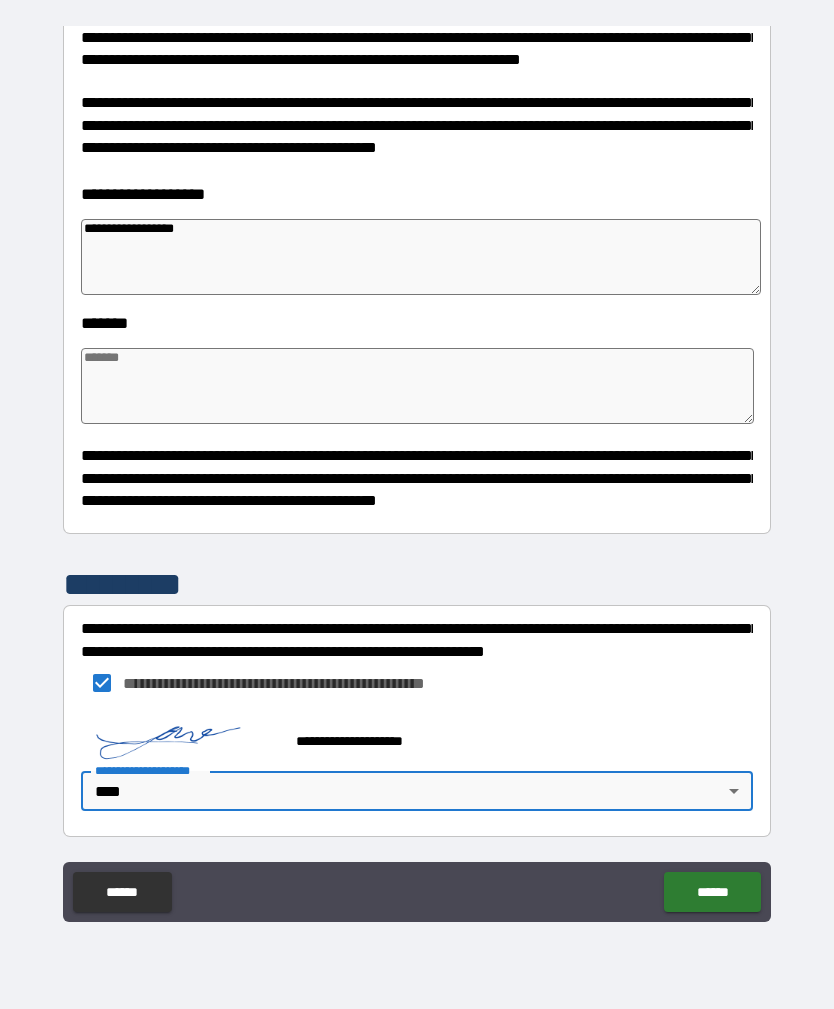 click on "******" at bounding box center [712, 892] 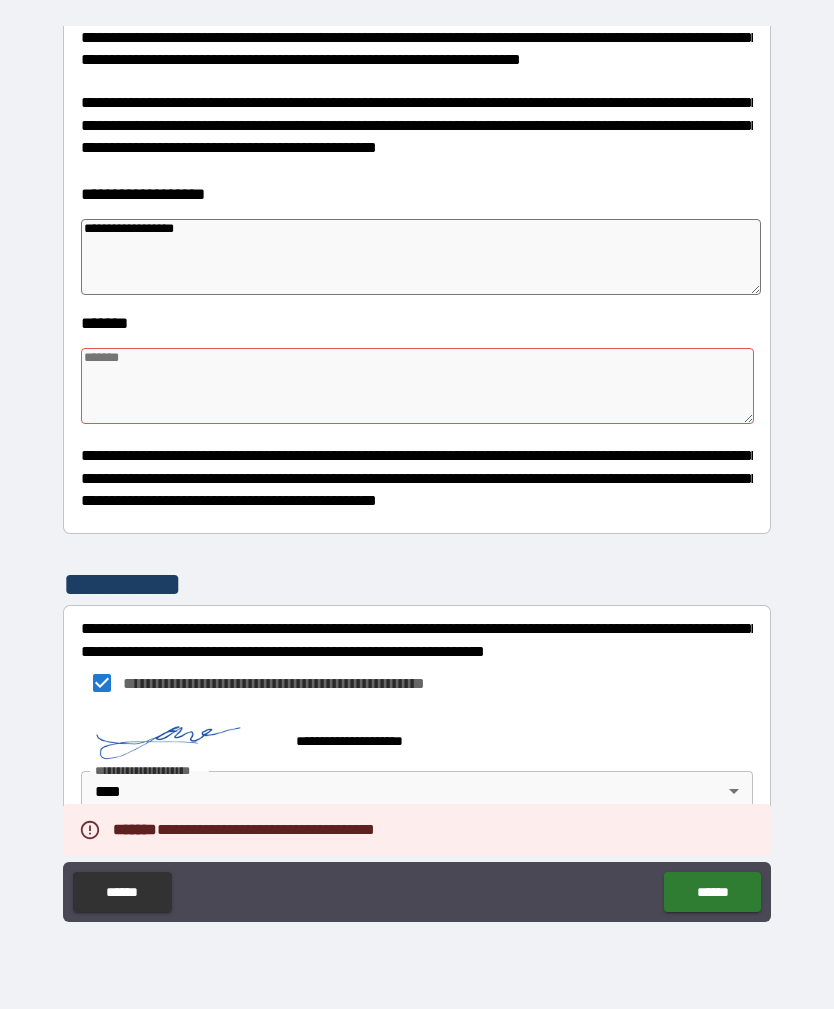 click at bounding box center (417, 386) 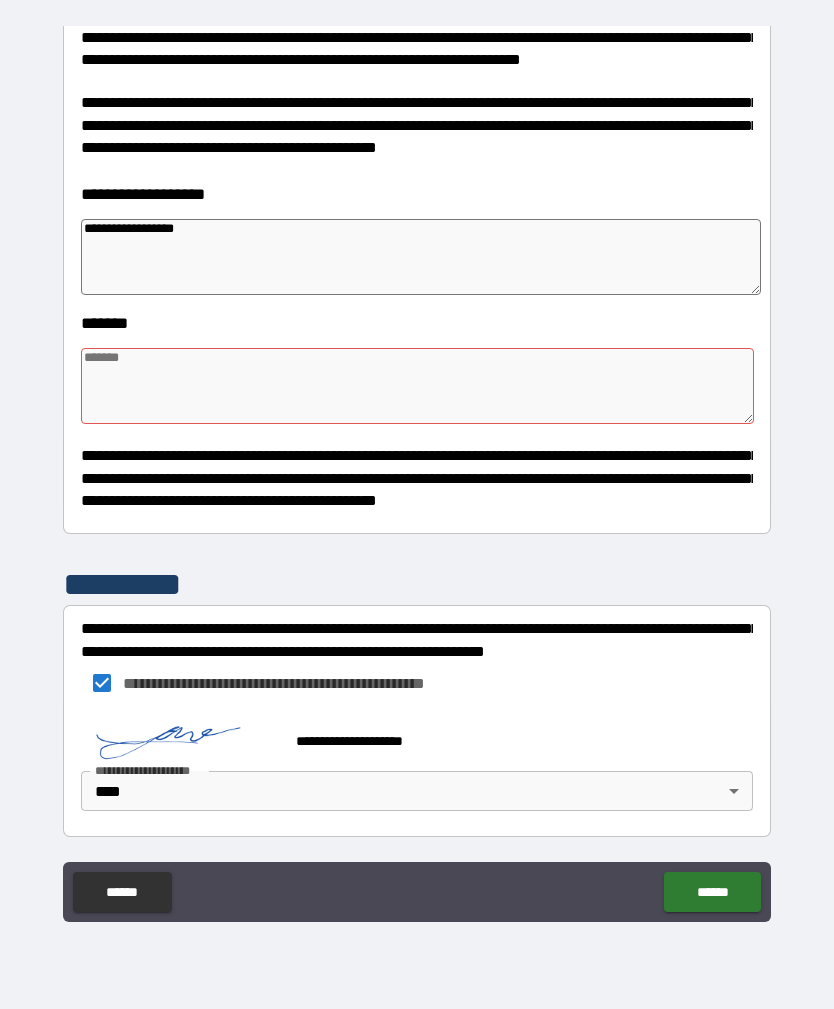 click on "**********" at bounding box center [417, 489] 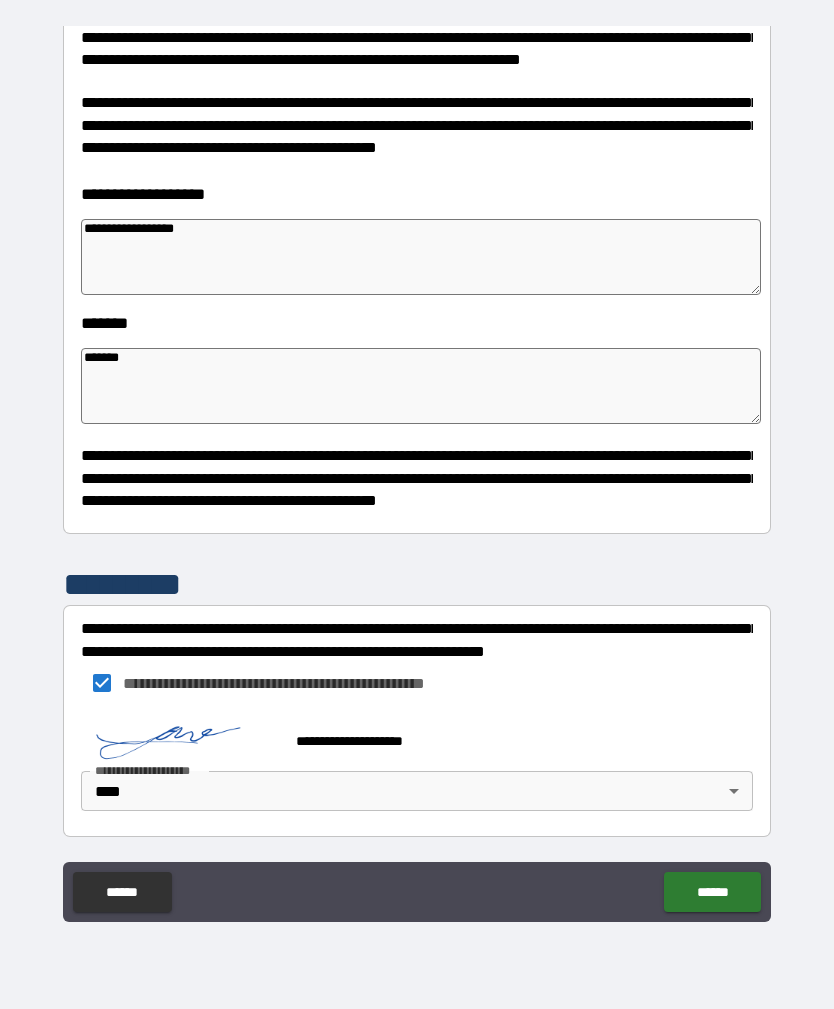 click on "*********" at bounding box center (417, 584) 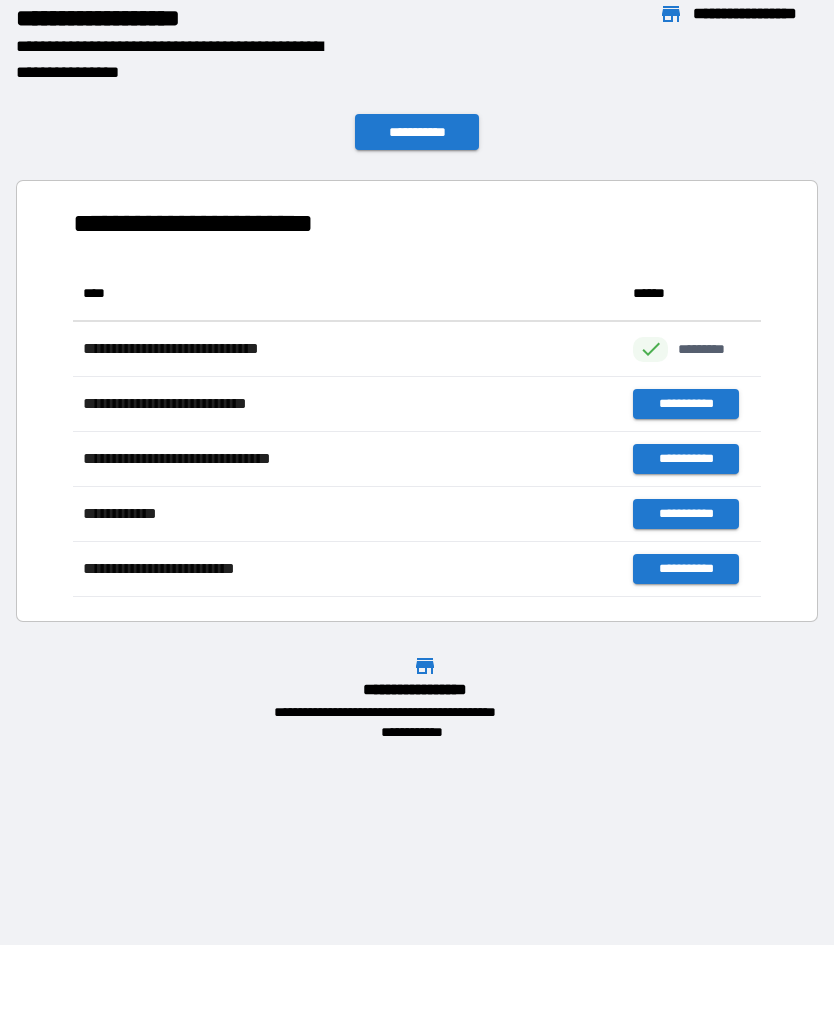 scroll, scrollTop: 331, scrollLeft: 688, axis: both 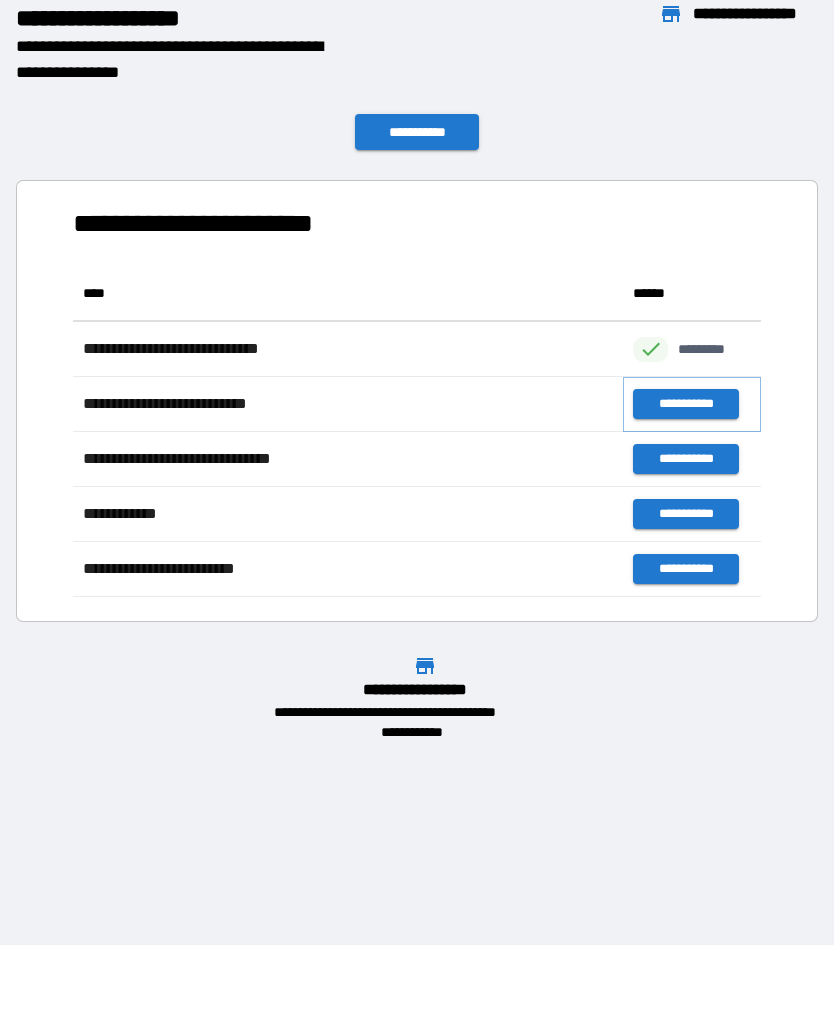 click on "**********" at bounding box center [685, 404] 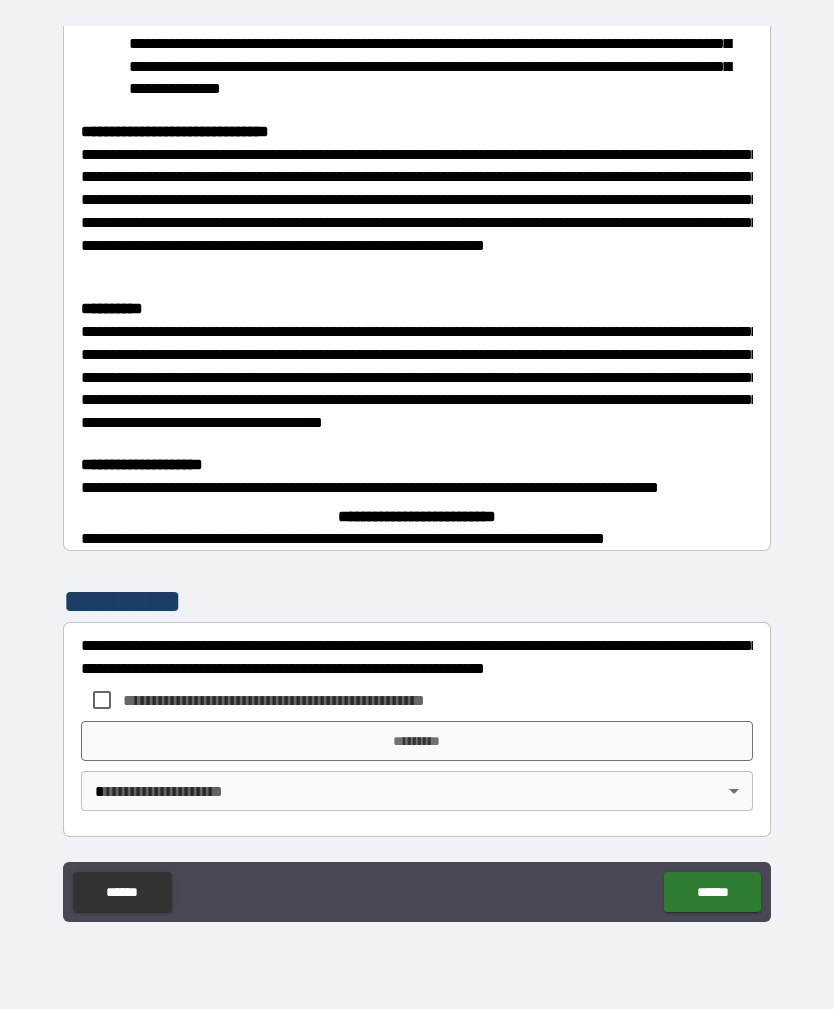 scroll, scrollTop: 3234, scrollLeft: 0, axis: vertical 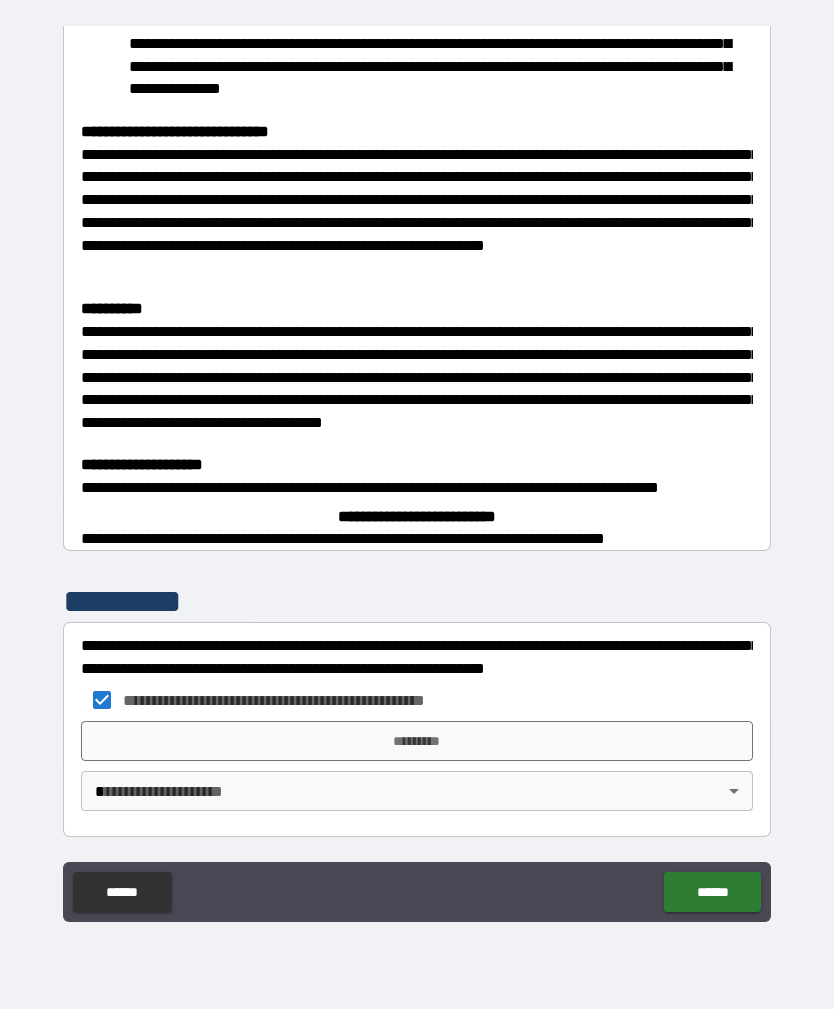click on "*********" at bounding box center (417, 741) 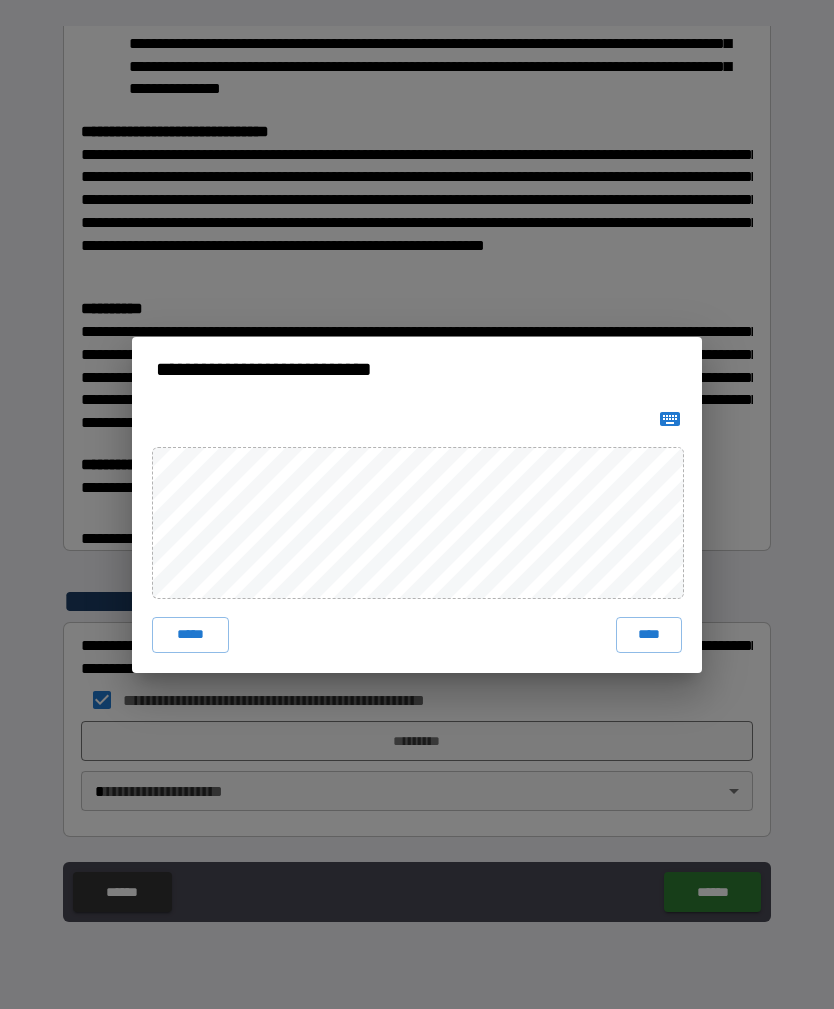 click on "***** ****" at bounding box center [417, 537] 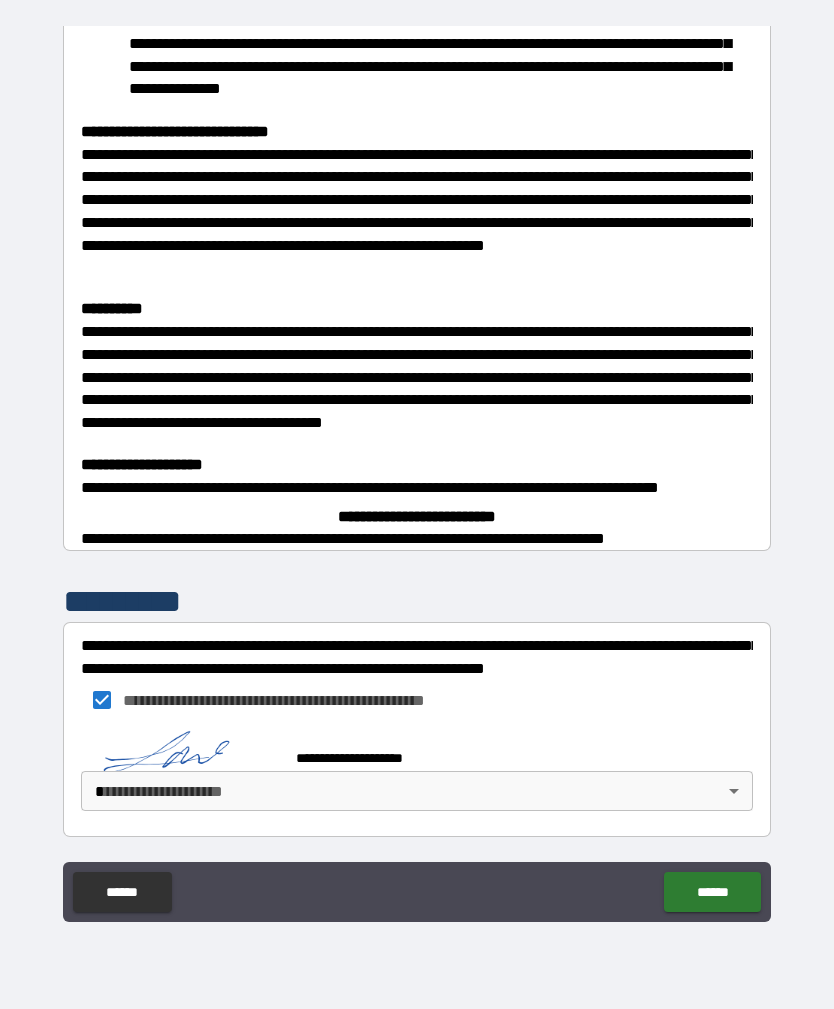 scroll, scrollTop: 3224, scrollLeft: 0, axis: vertical 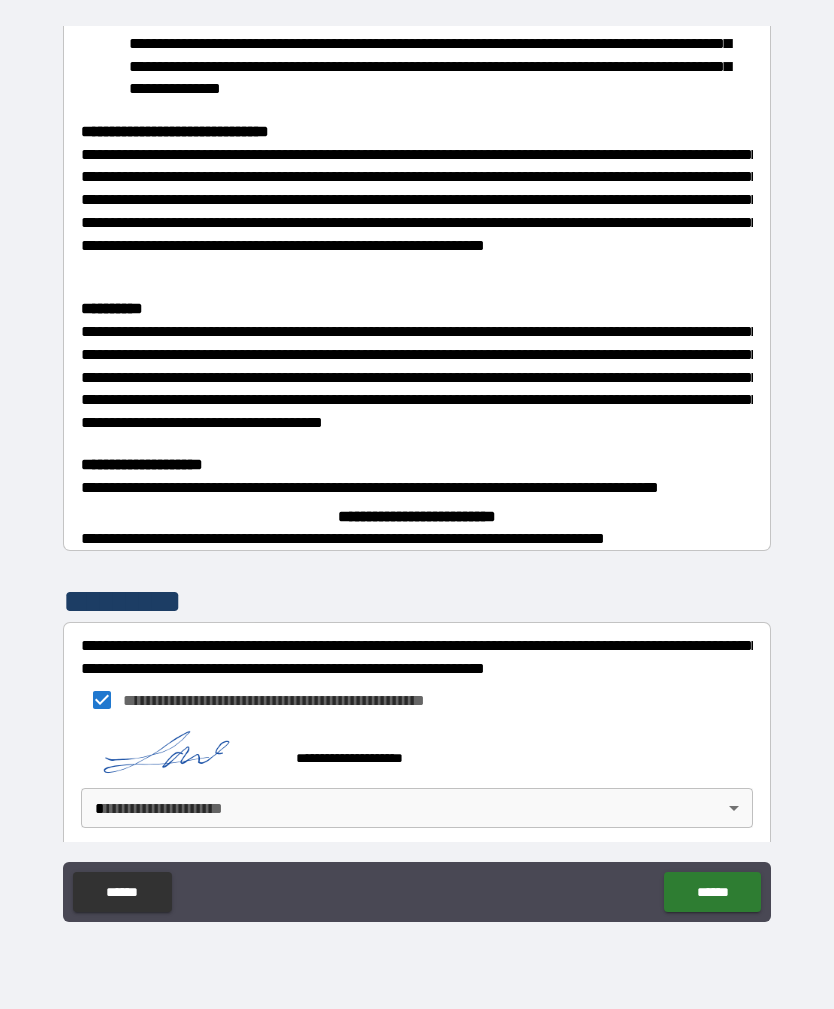click on "**********" at bounding box center (417, 472) 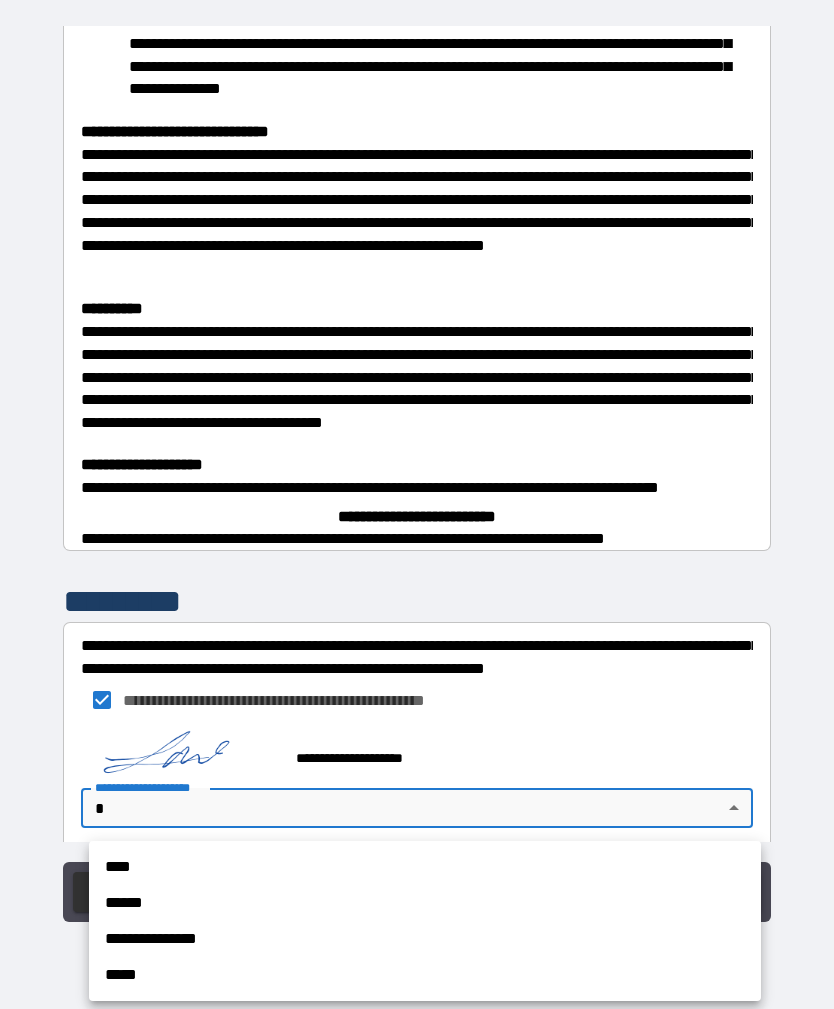 click on "****" at bounding box center (425, 867) 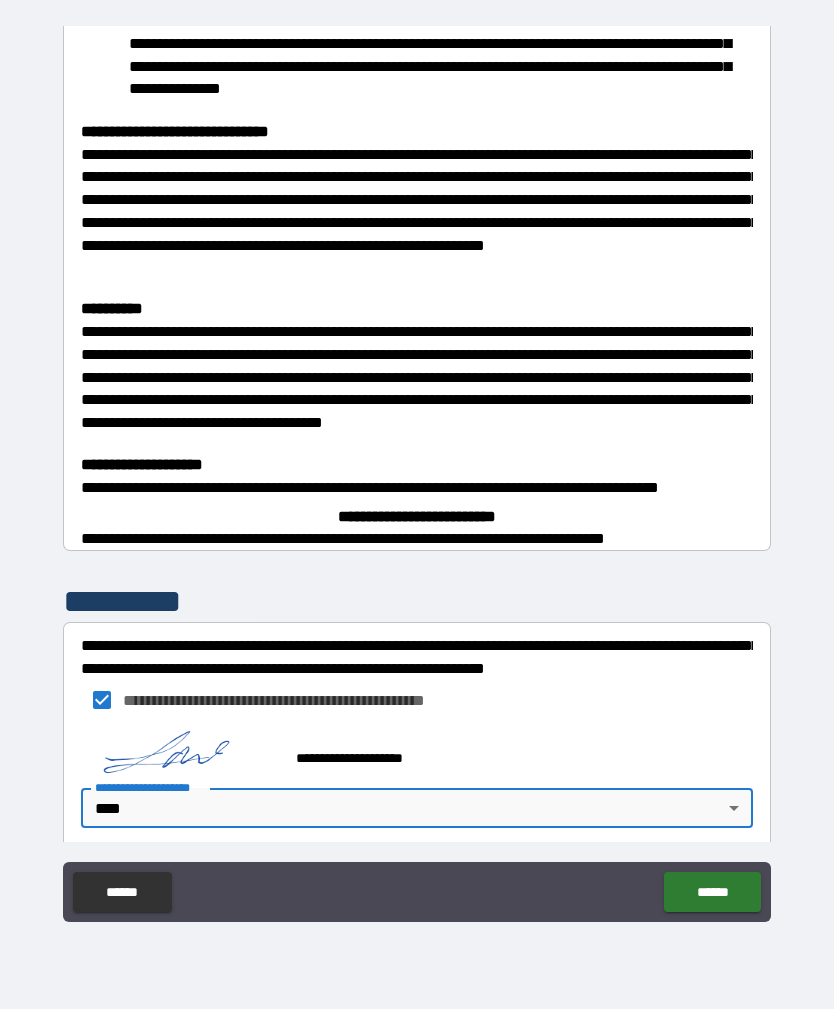 click on "******" at bounding box center (712, 892) 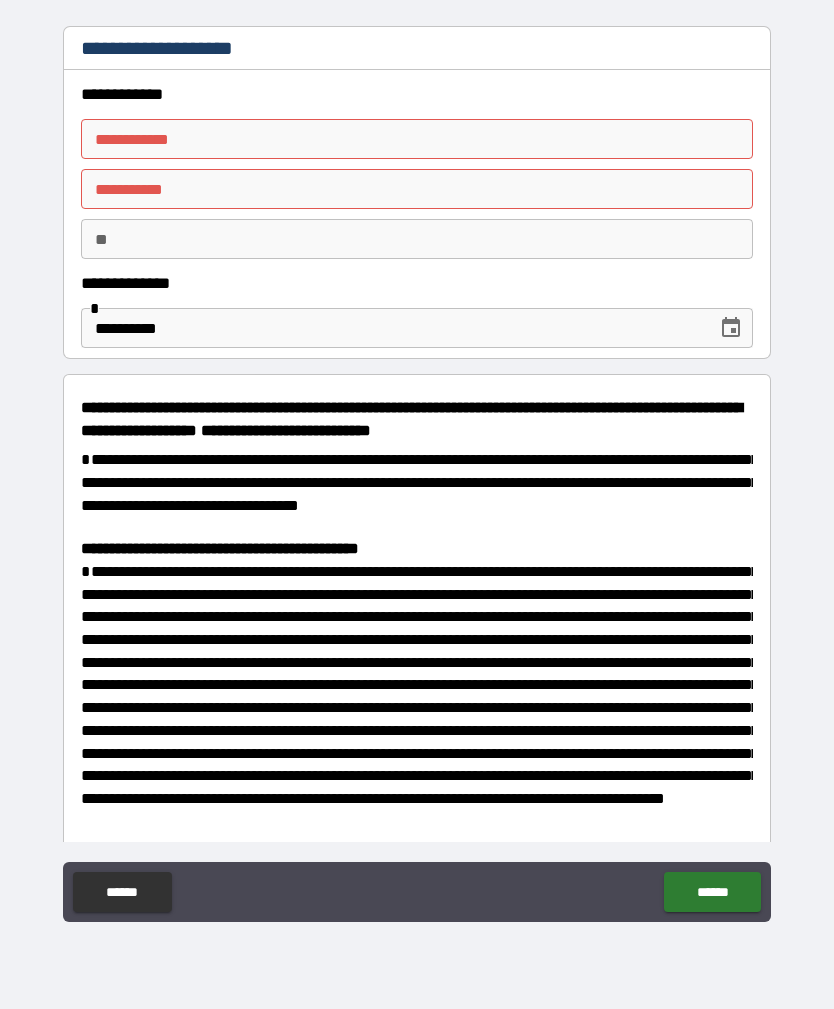 scroll, scrollTop: 0, scrollLeft: 0, axis: both 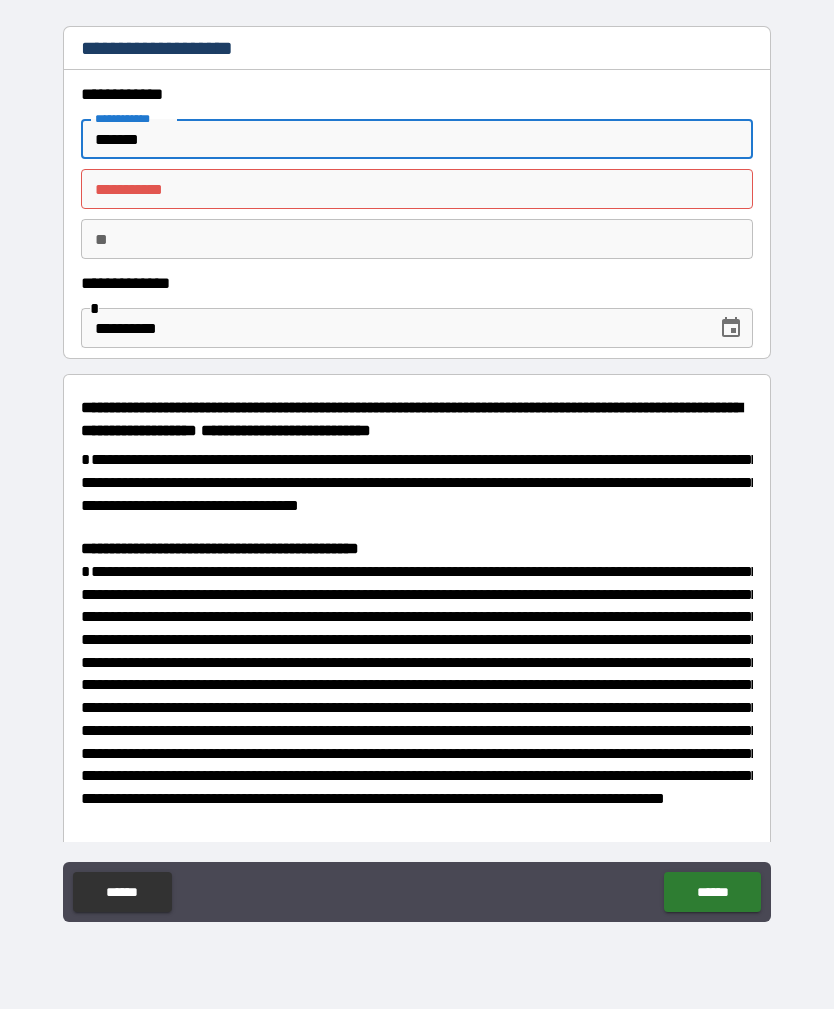 click on "*********   *" at bounding box center (417, 189) 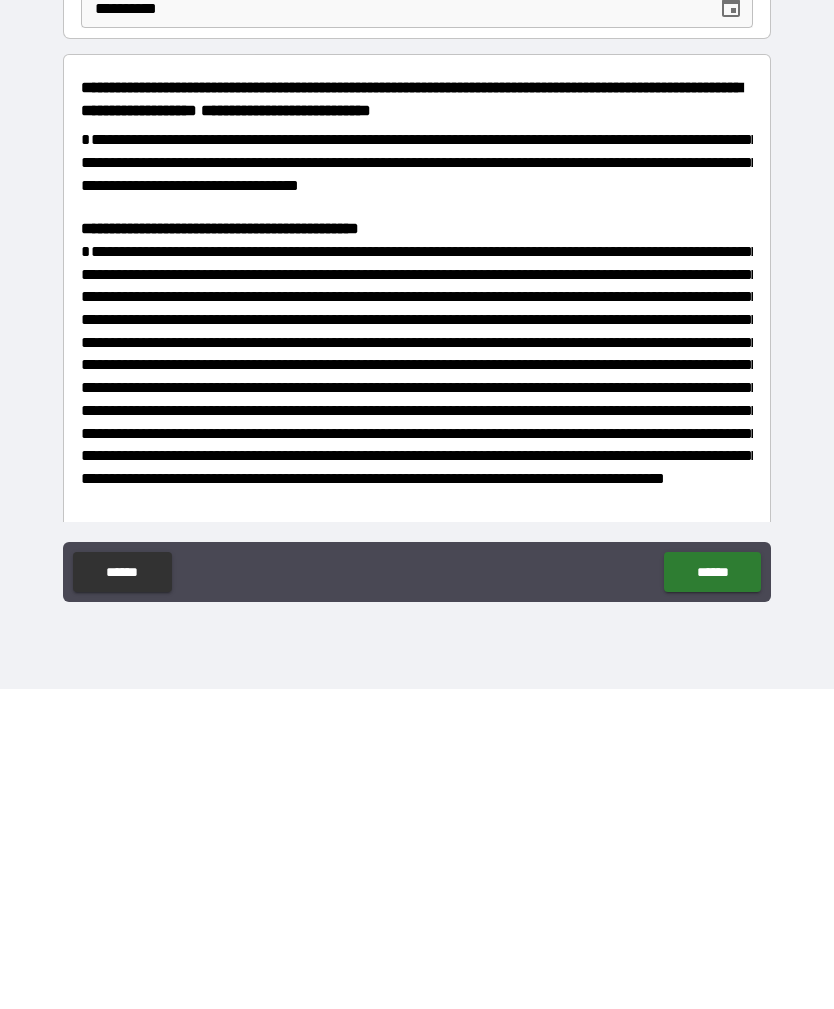 click on "******" at bounding box center (712, 892) 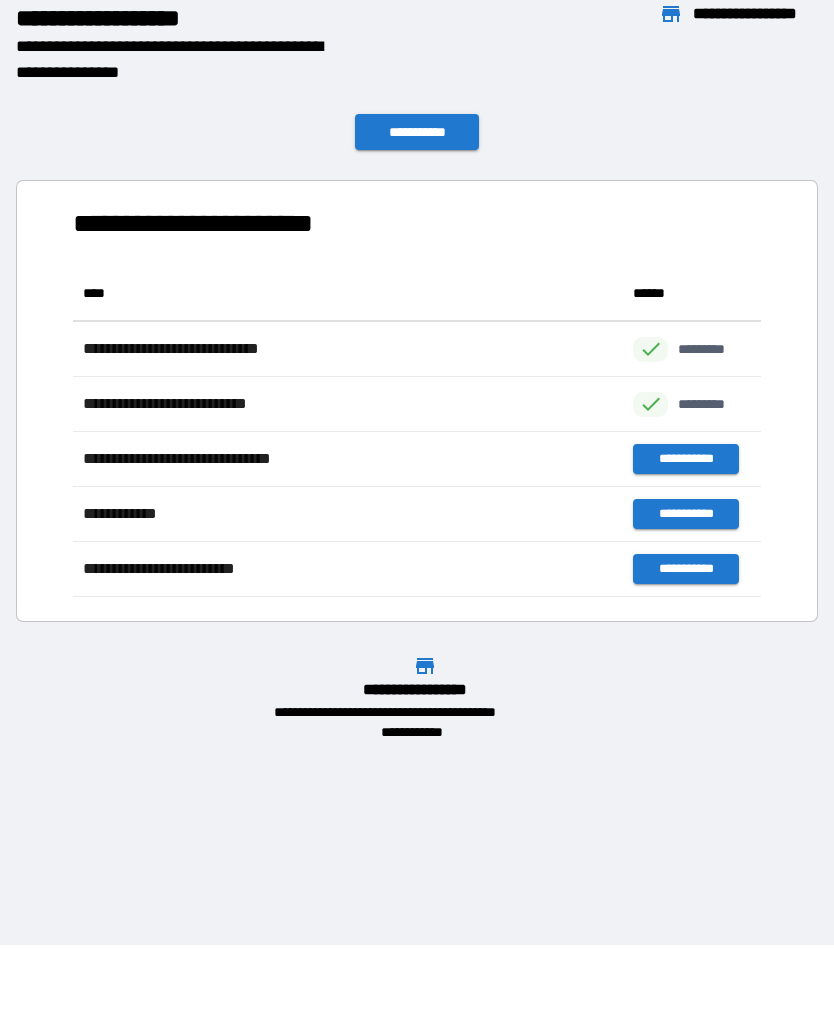 scroll, scrollTop: 331, scrollLeft: 688, axis: both 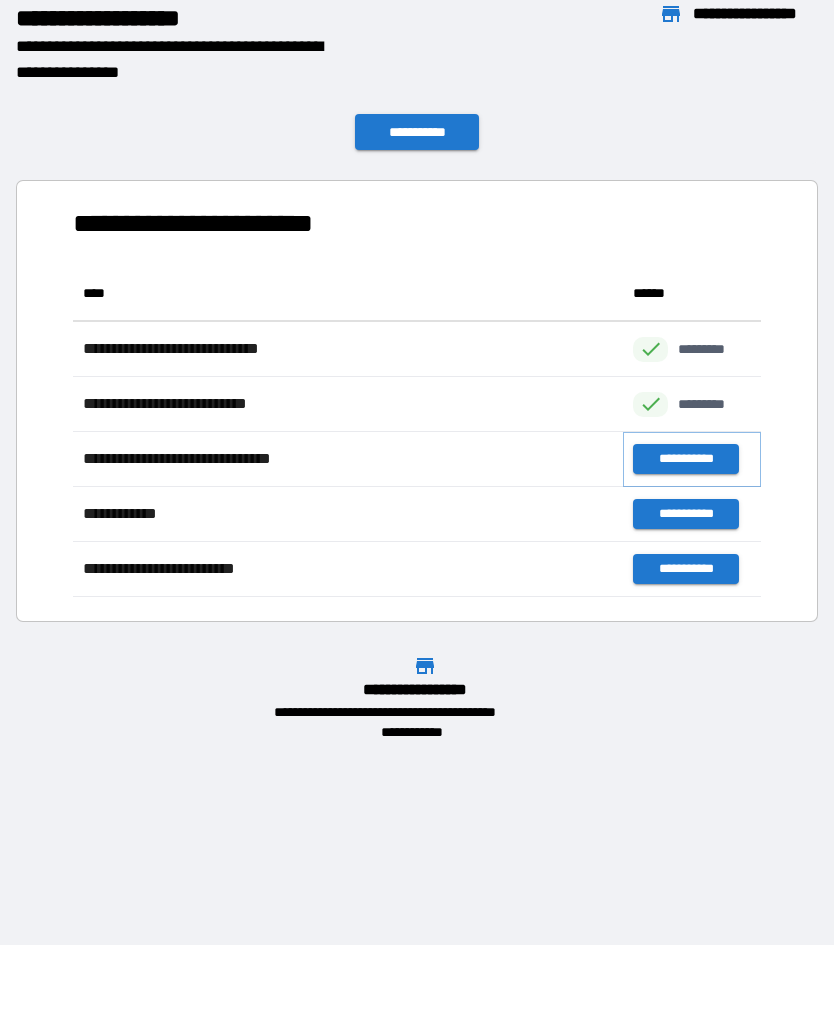 click on "**********" at bounding box center (685, 459) 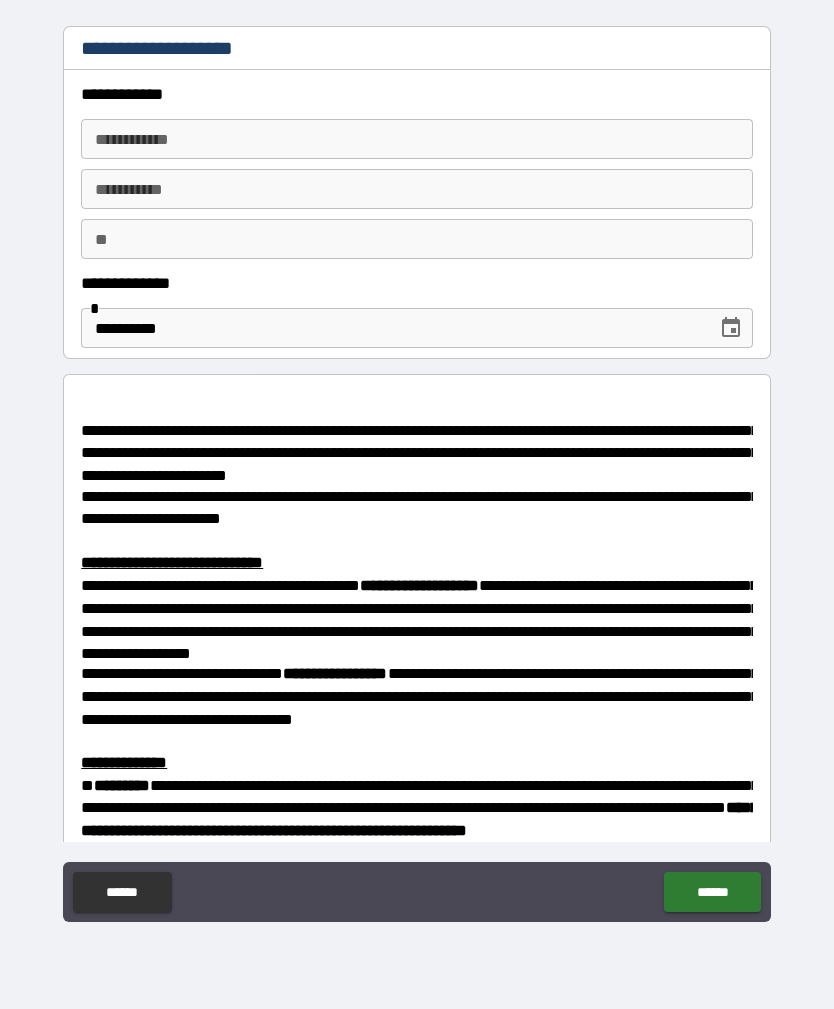 click on "**********" at bounding box center (417, 139) 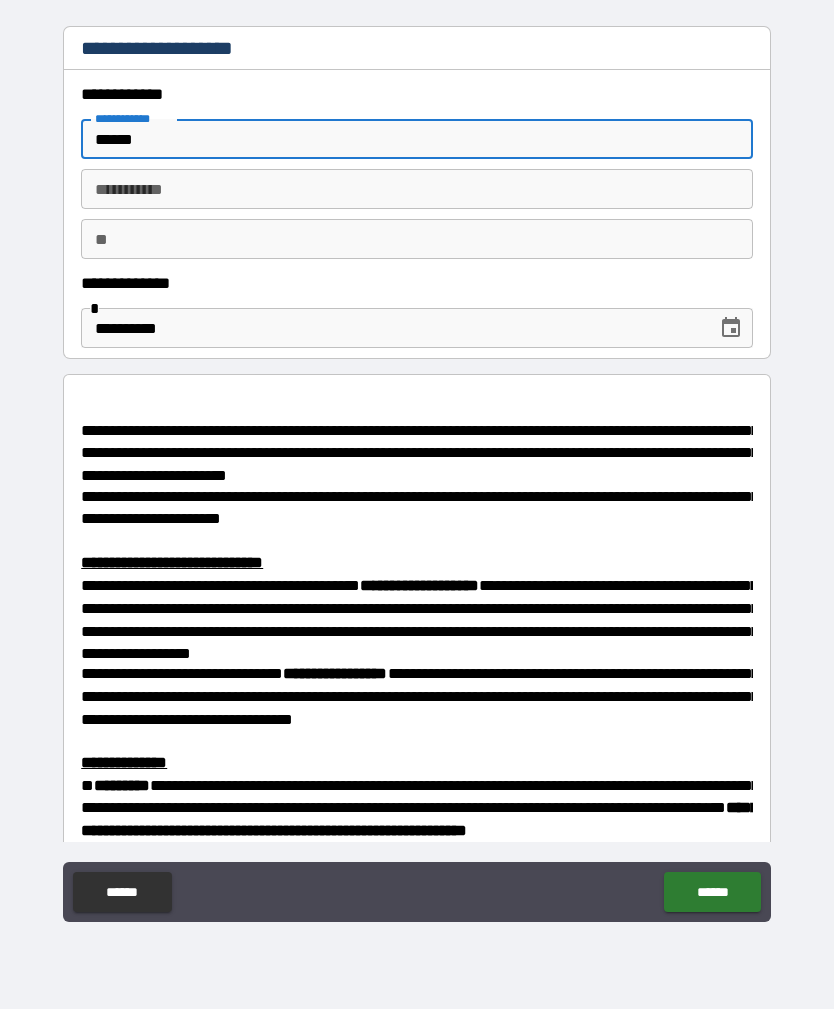click on "******" at bounding box center (417, 139) 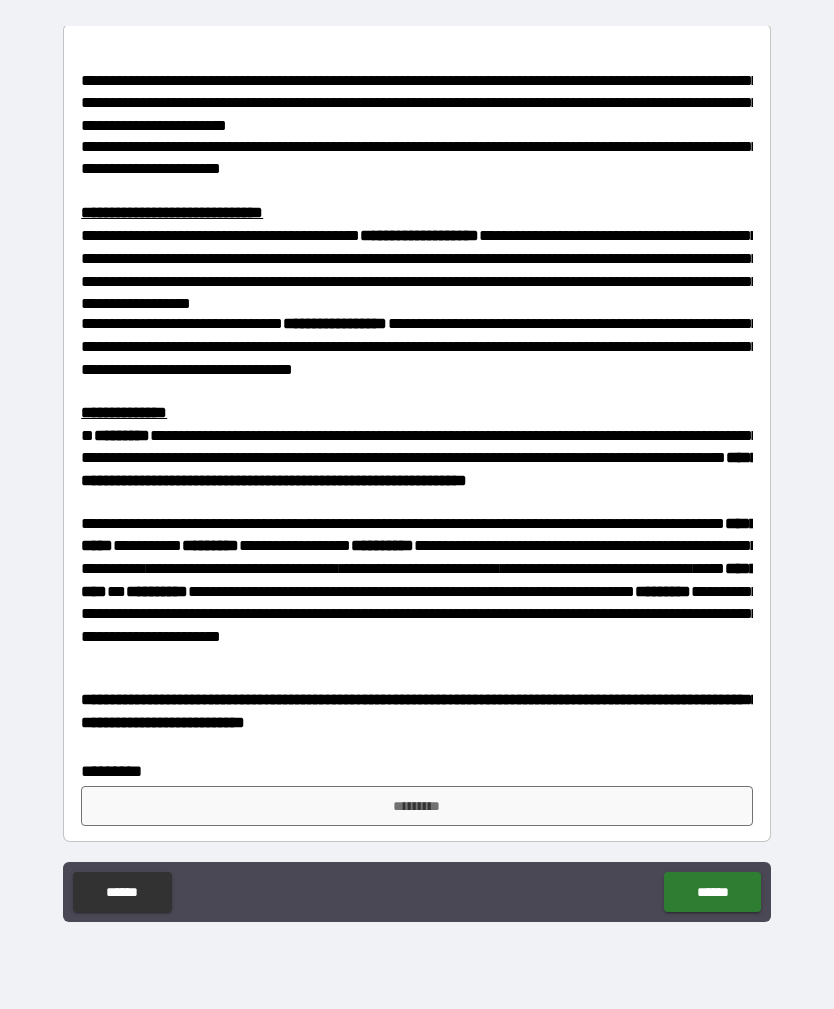 scroll, scrollTop: 349, scrollLeft: 0, axis: vertical 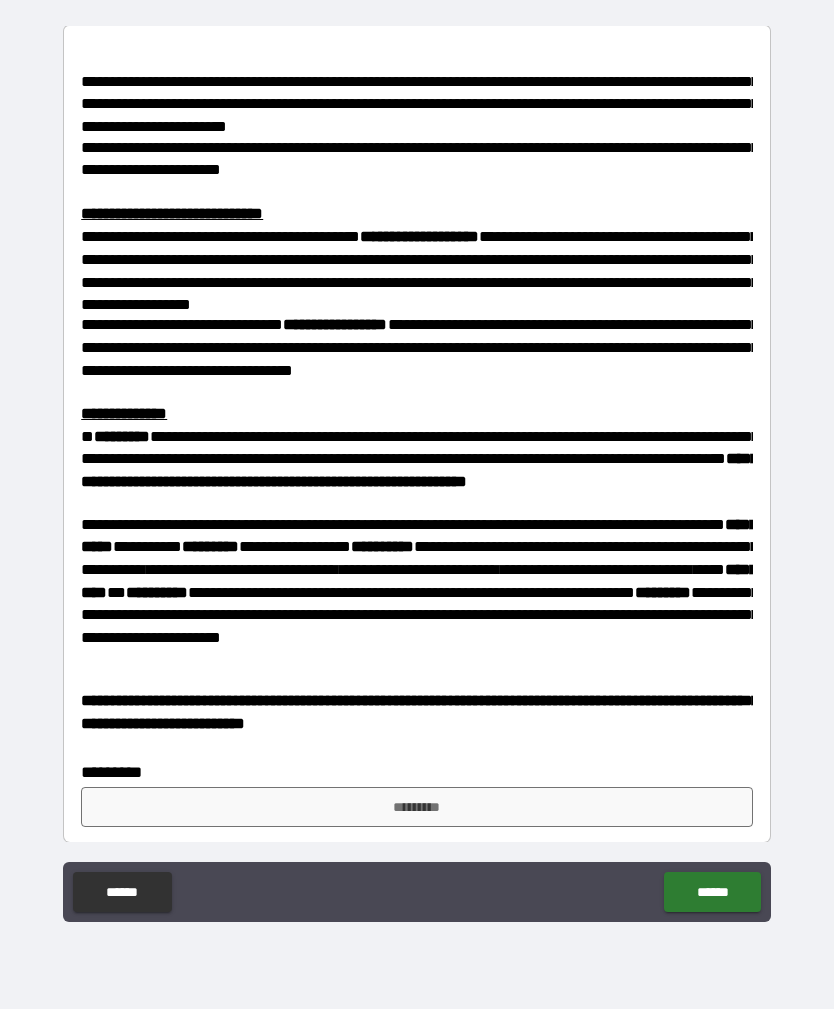 click on "*********" at bounding box center (417, 807) 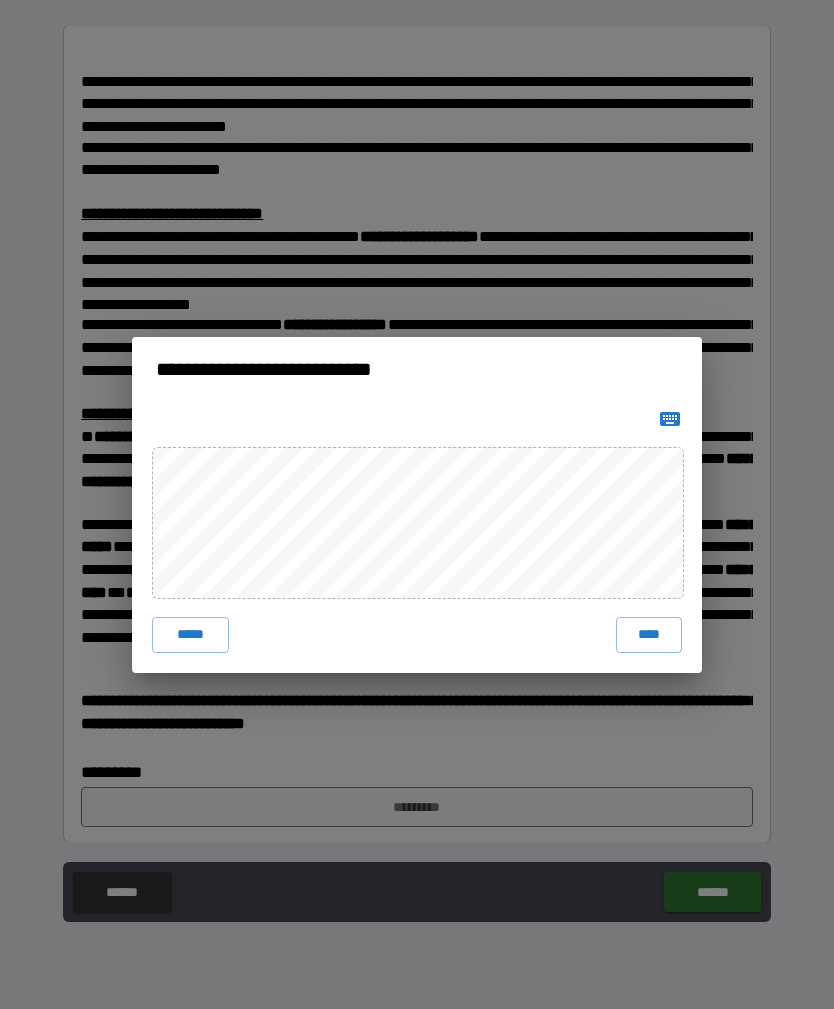 click on "****" at bounding box center [649, 635] 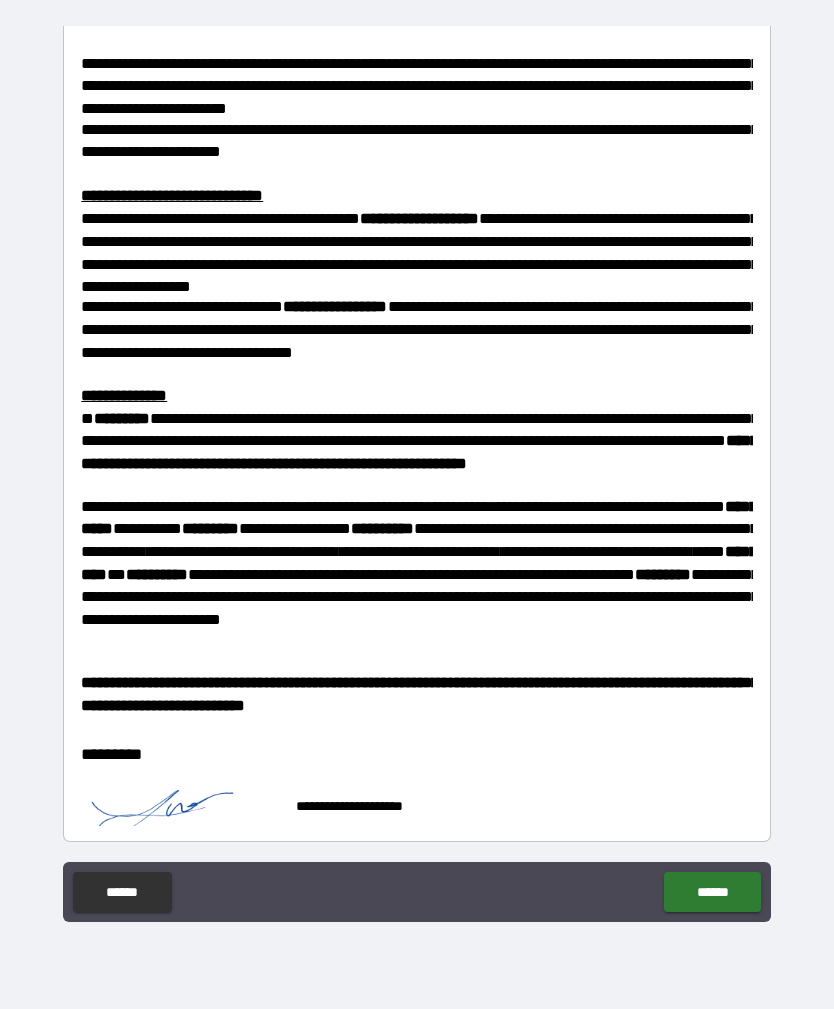 scroll, scrollTop: 366, scrollLeft: 0, axis: vertical 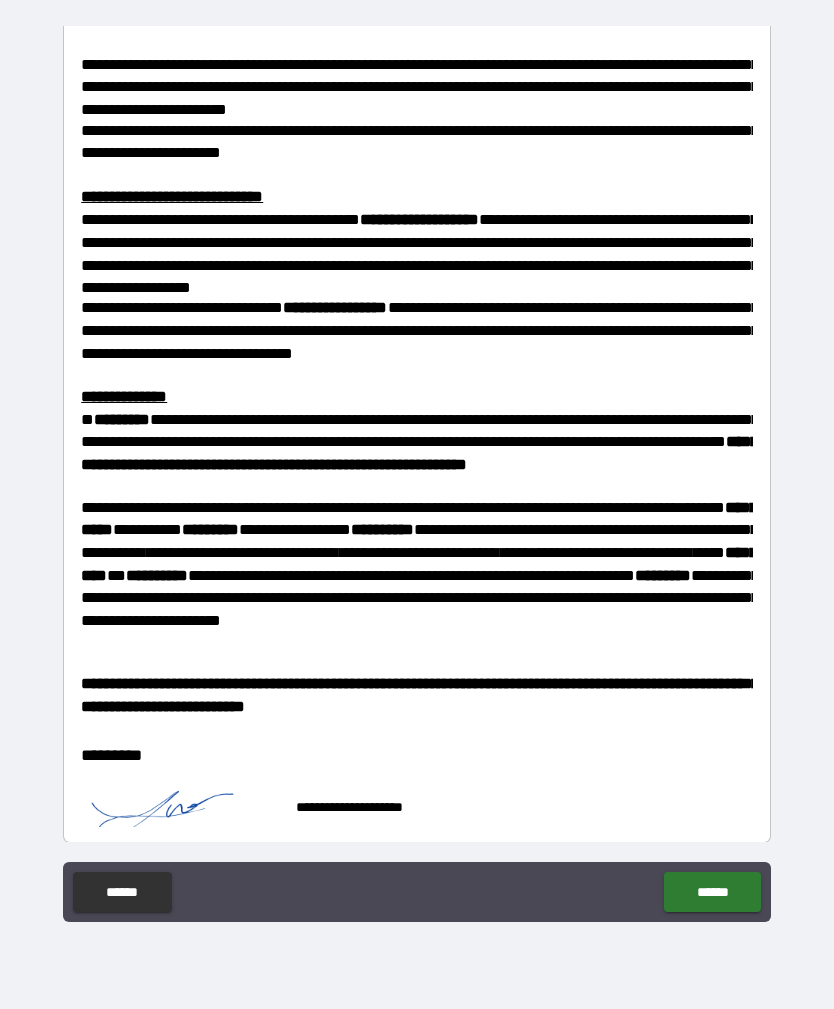 click on "******" at bounding box center (712, 892) 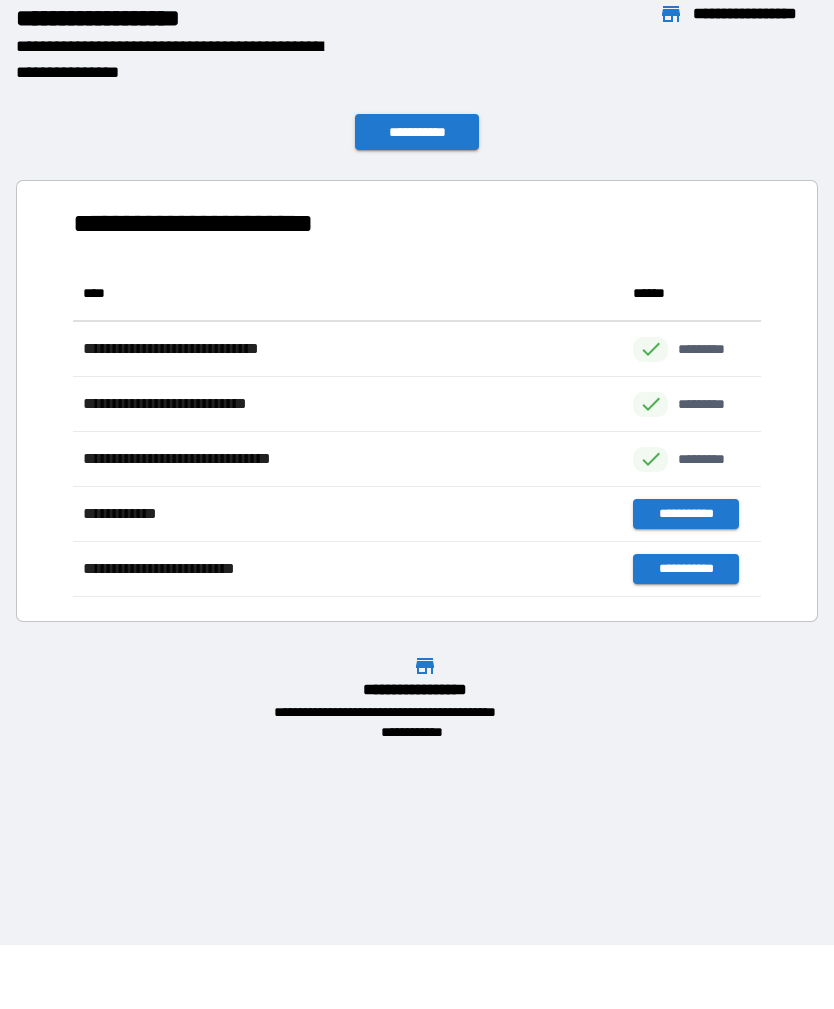 scroll, scrollTop: 1, scrollLeft: 1, axis: both 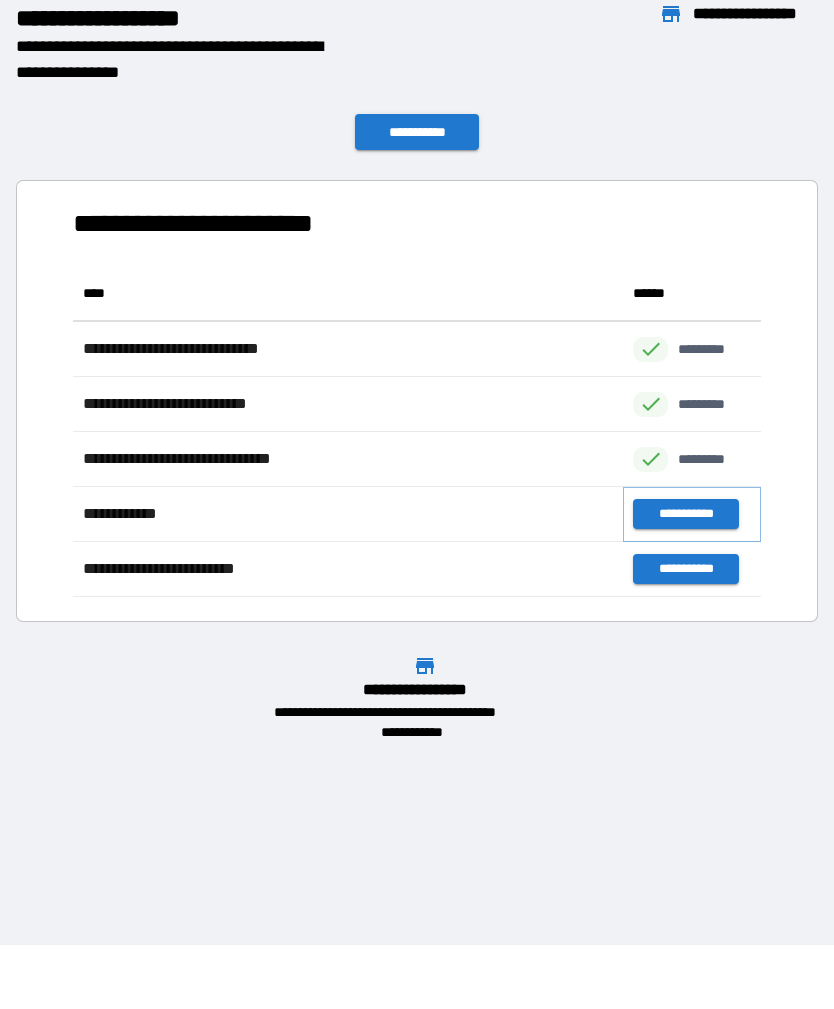 click on "**********" at bounding box center (685, 514) 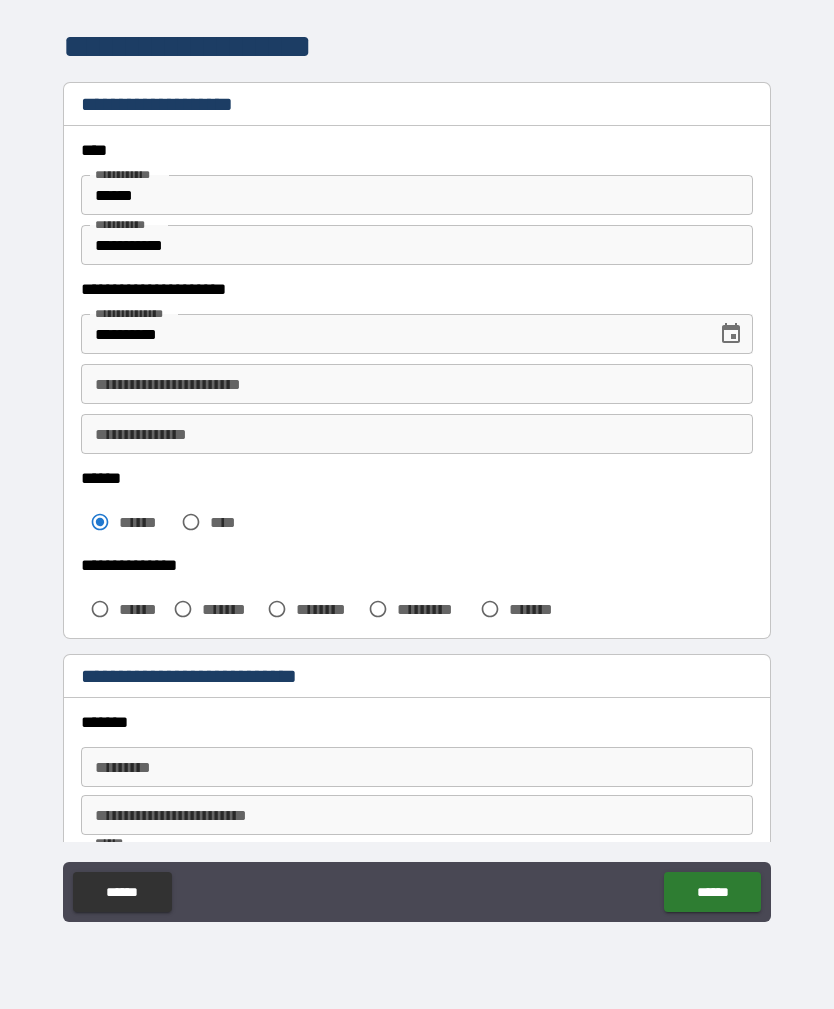 click on "**********" at bounding box center (417, 384) 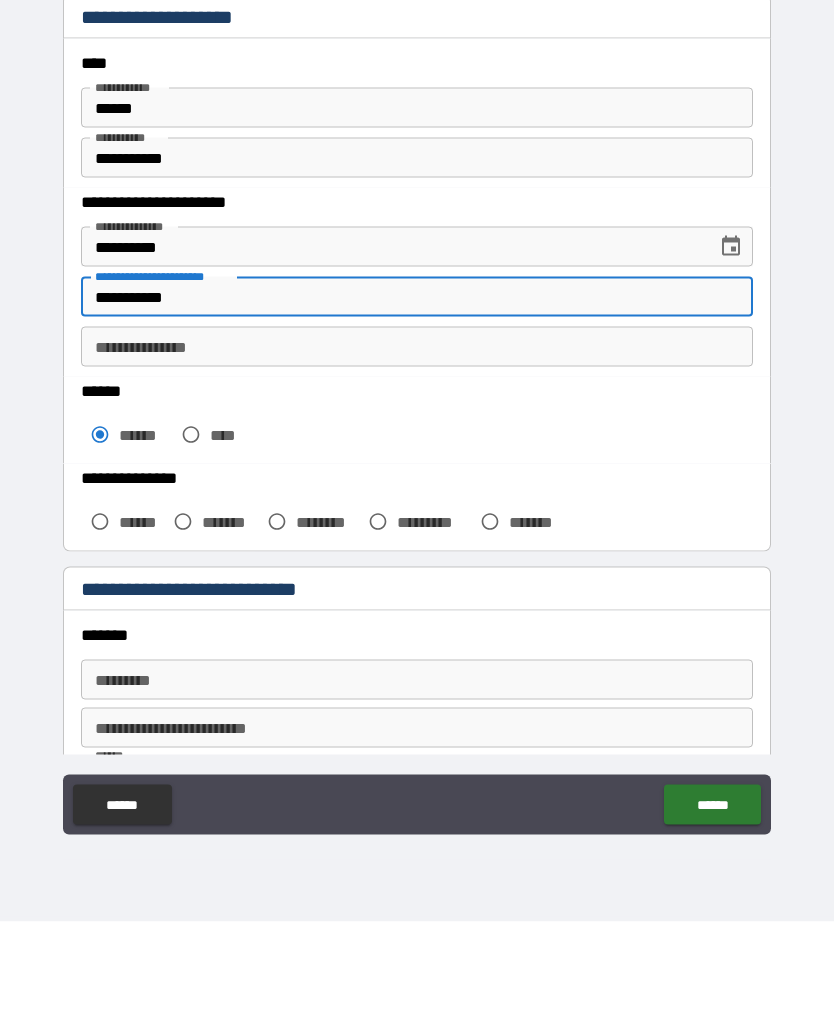 click on "**********" at bounding box center (417, 475) 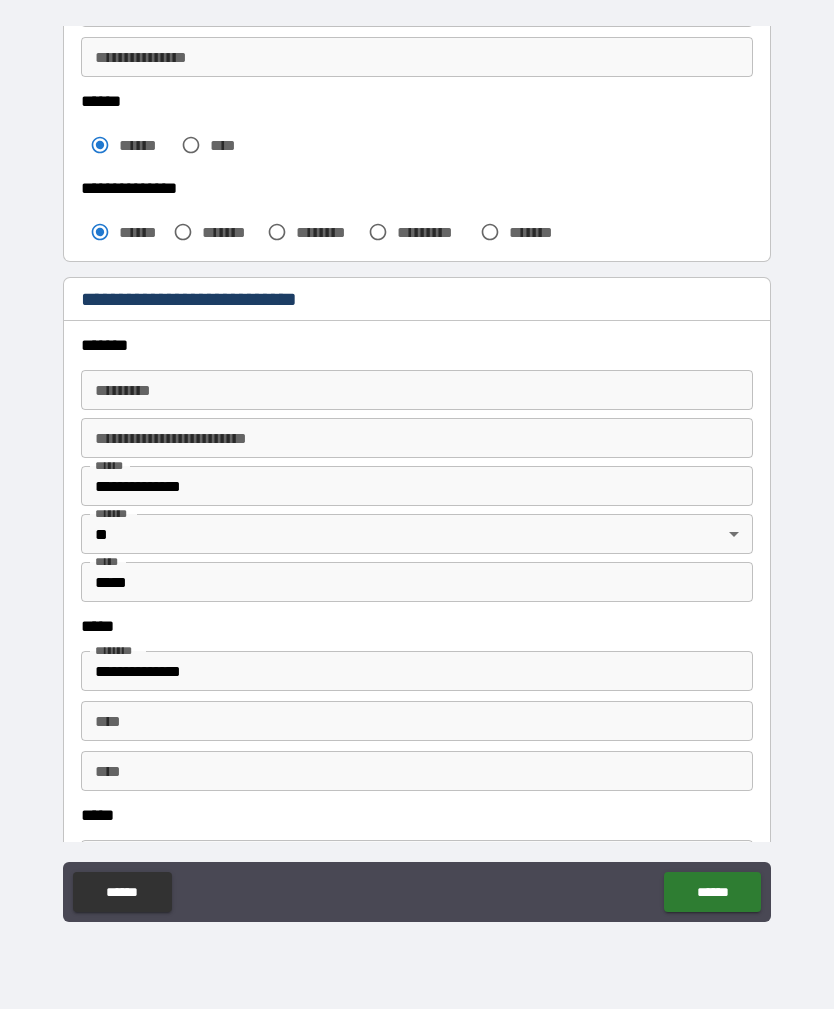 scroll, scrollTop: 381, scrollLeft: 0, axis: vertical 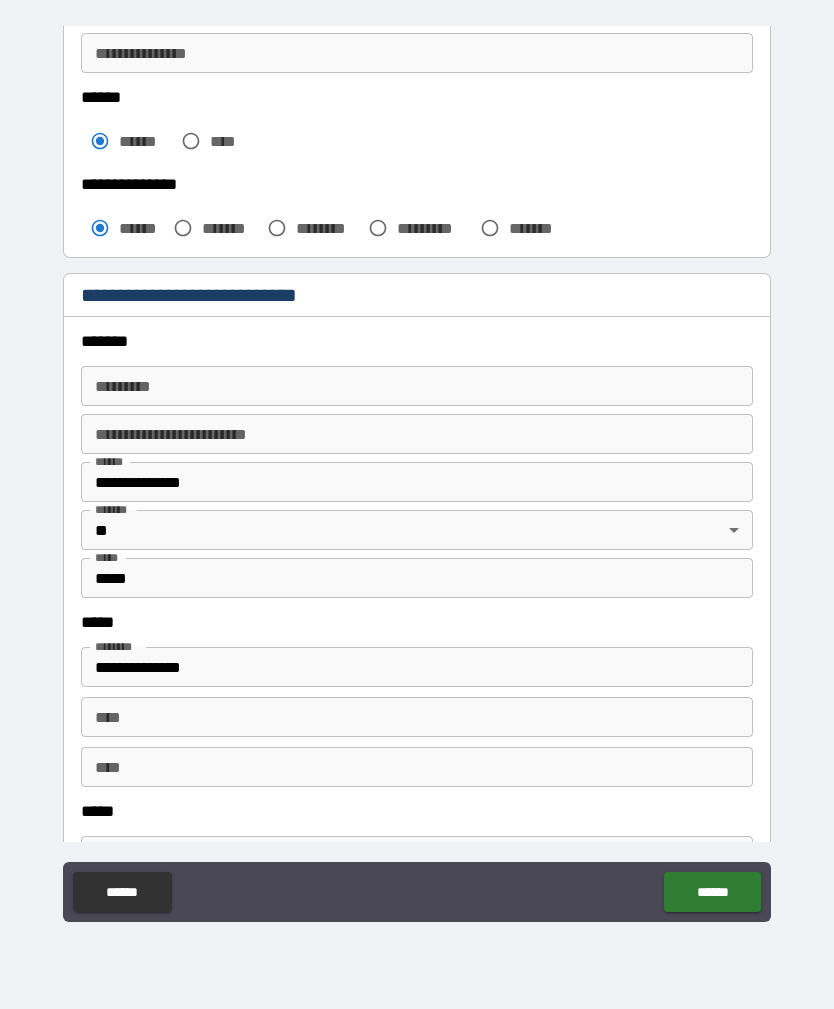click on "*******   *" at bounding box center [417, 386] 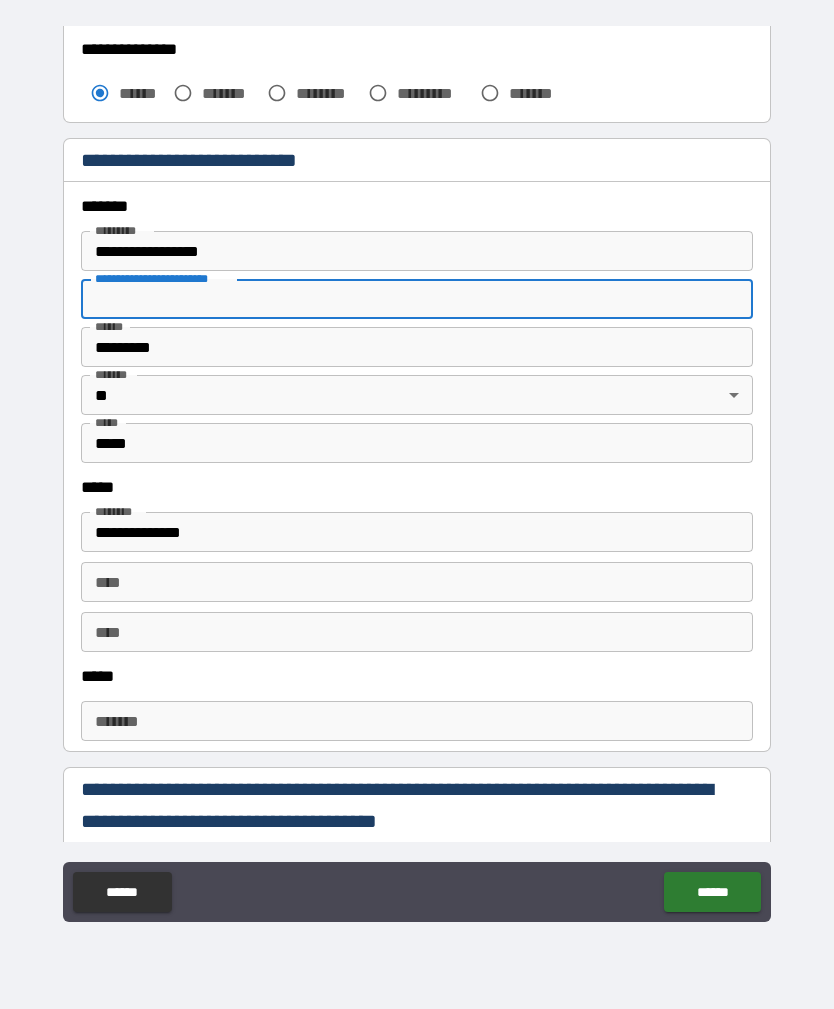 scroll, scrollTop: 621, scrollLeft: 0, axis: vertical 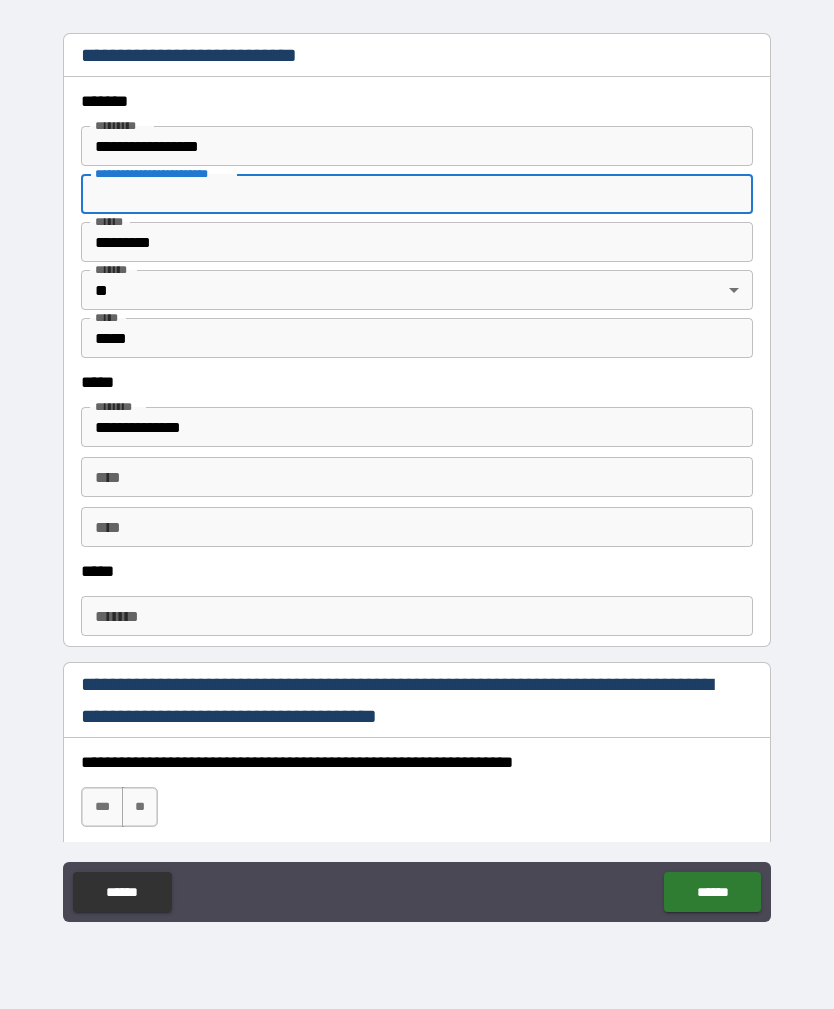 click on "**********" at bounding box center [417, 427] 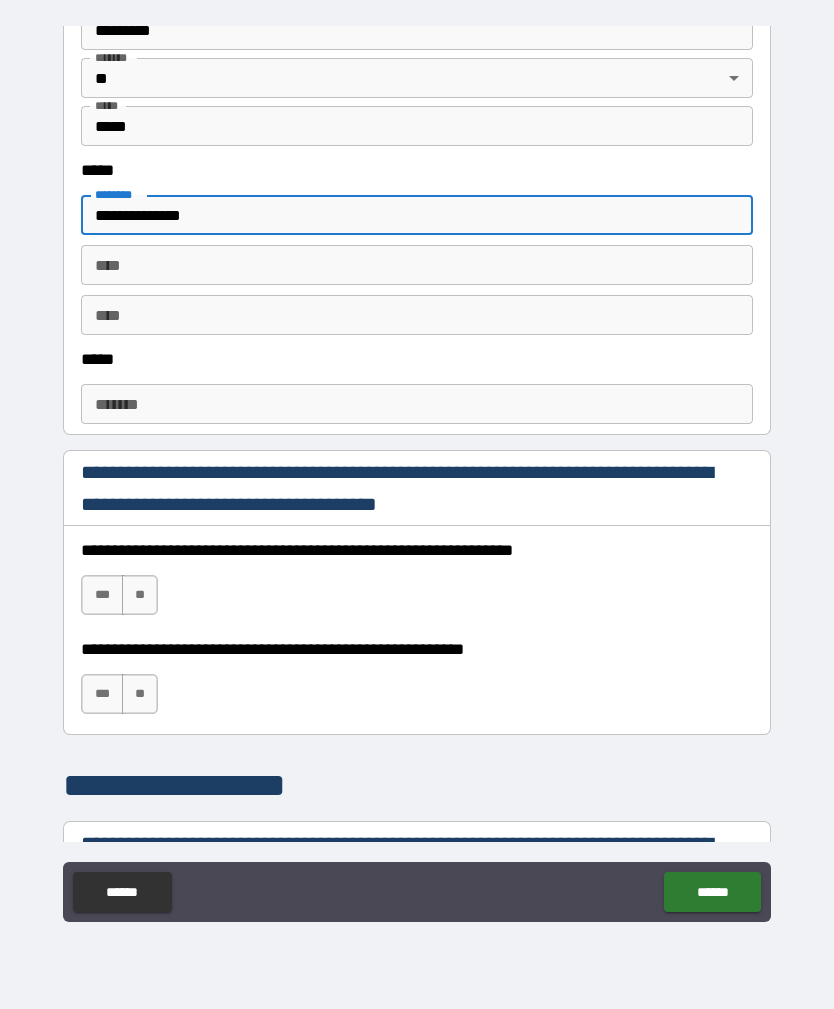 scroll, scrollTop: 841, scrollLeft: 0, axis: vertical 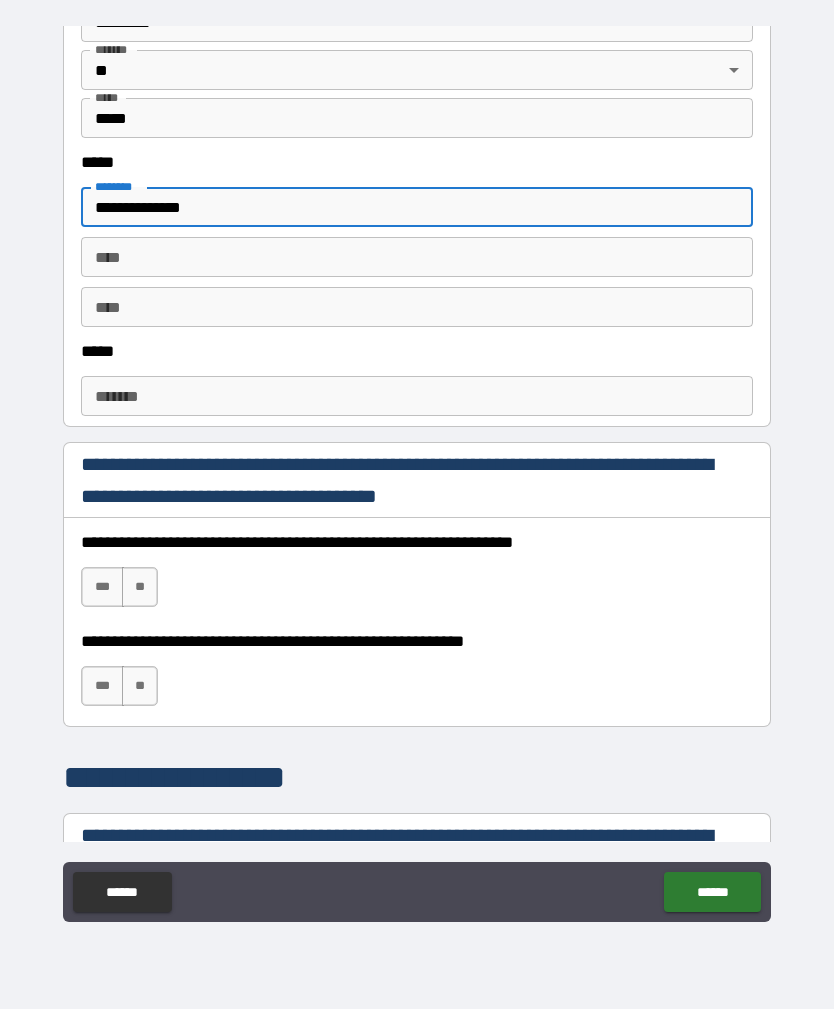 click on "*****   *" at bounding box center [417, 396] 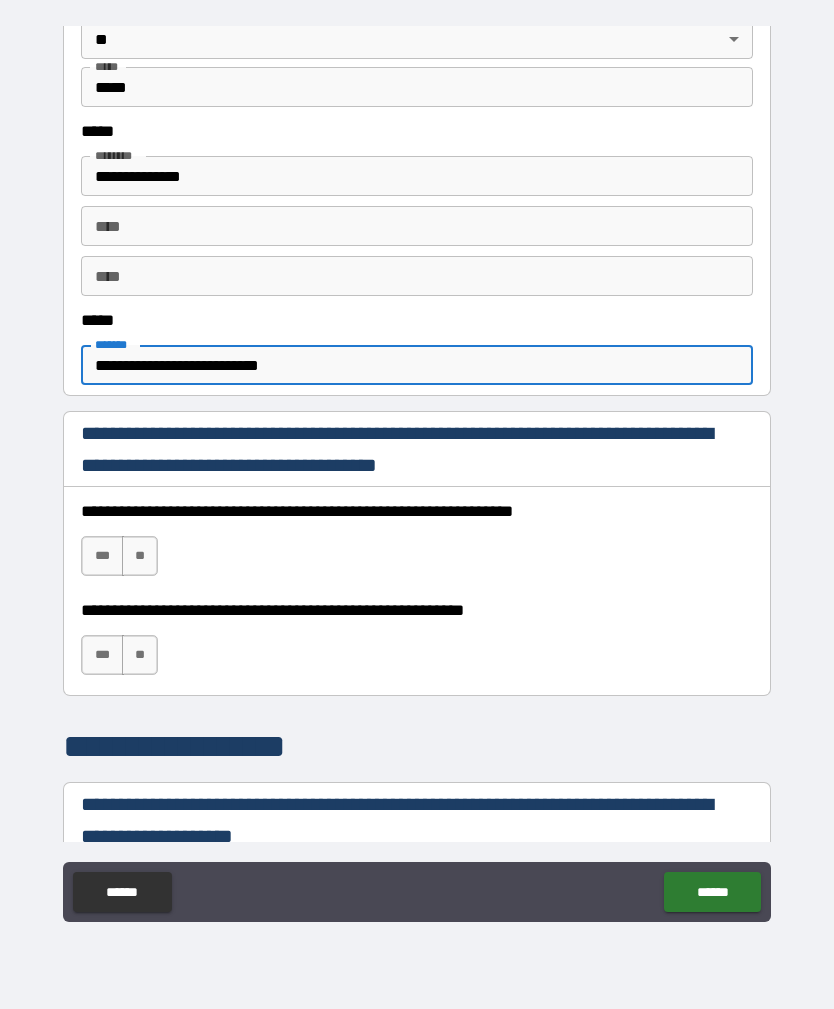 scroll, scrollTop: 873, scrollLeft: 0, axis: vertical 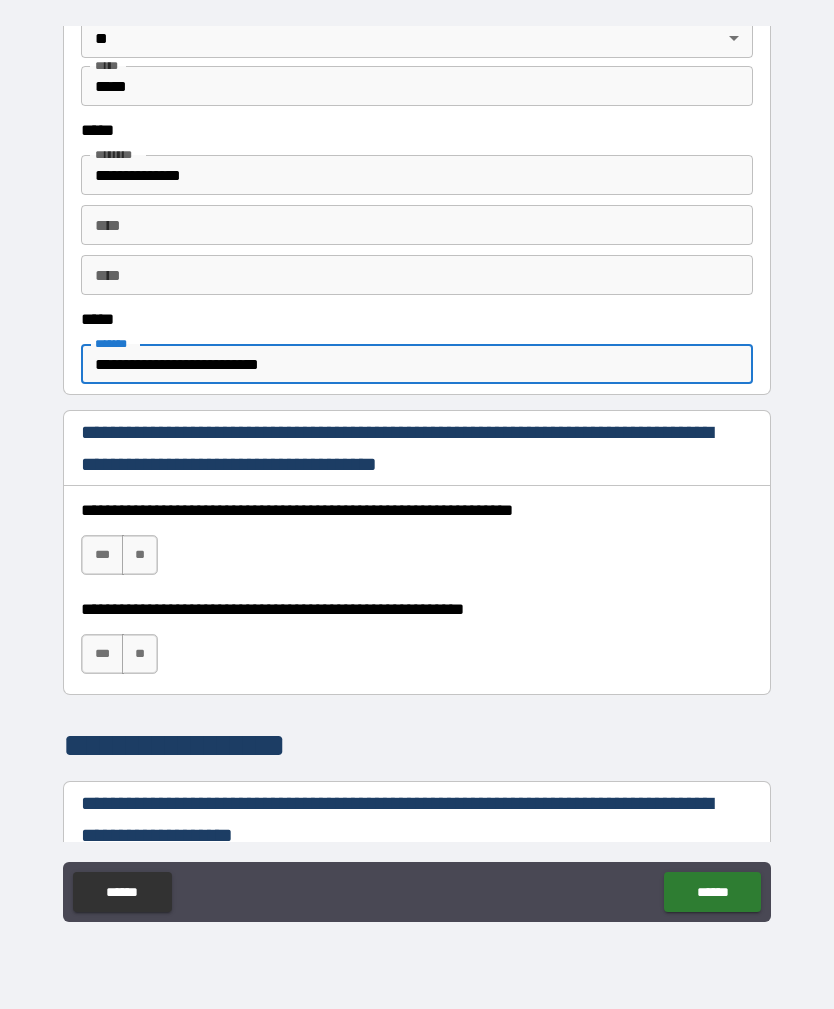 click on "***" at bounding box center [102, 555] 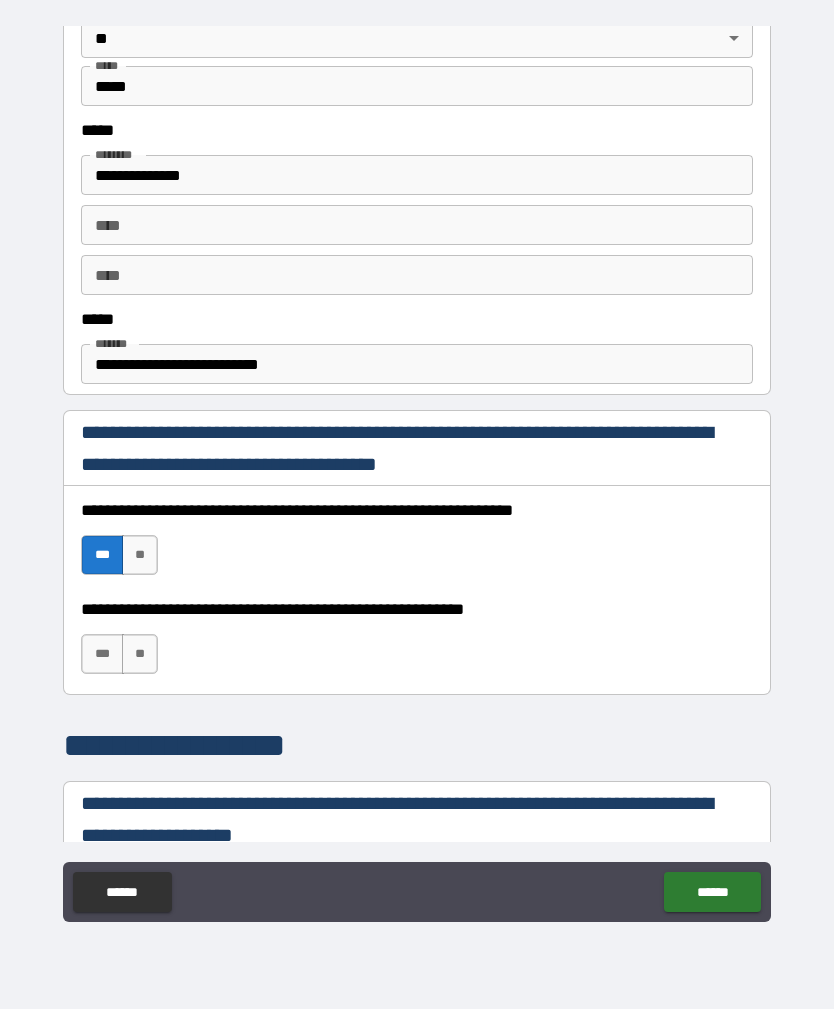 click on "***" at bounding box center (102, 654) 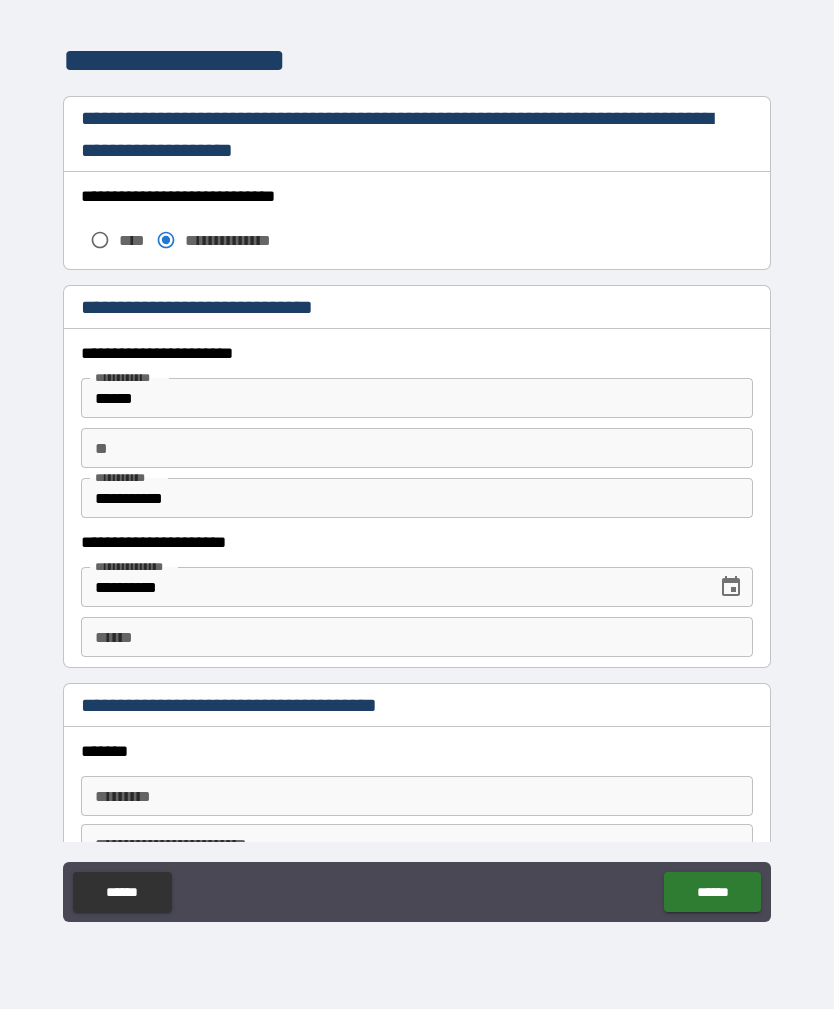 scroll, scrollTop: 1563, scrollLeft: 0, axis: vertical 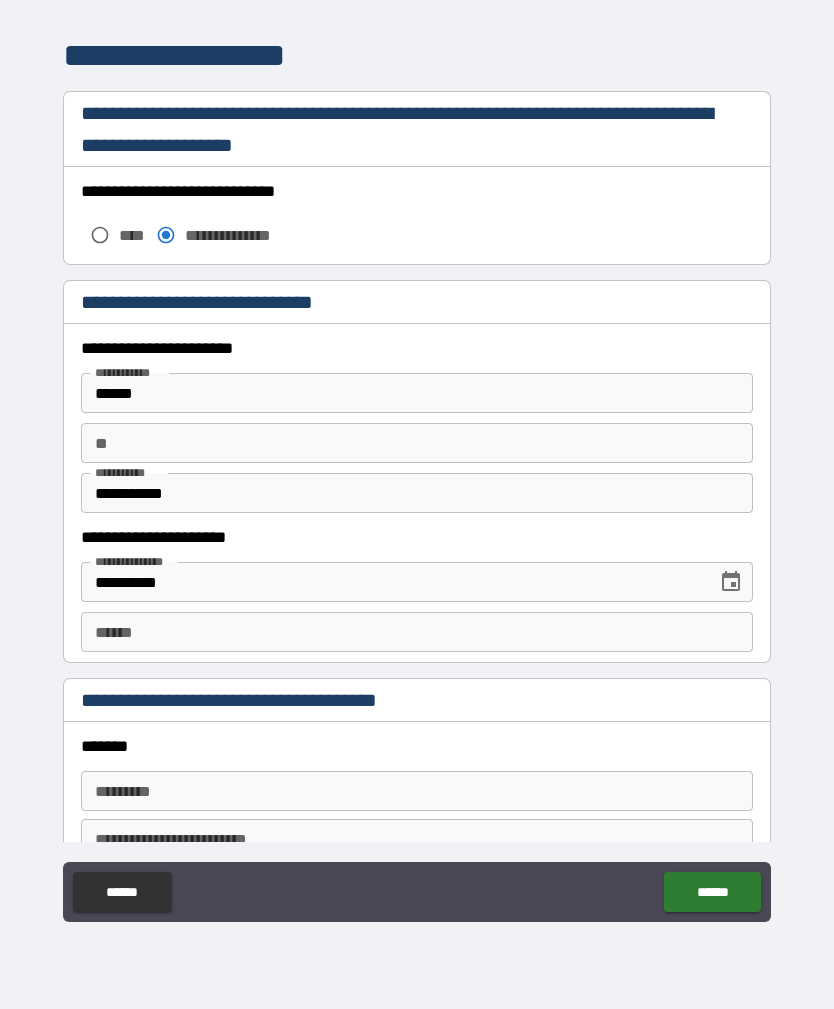 click on "******" at bounding box center (417, 393) 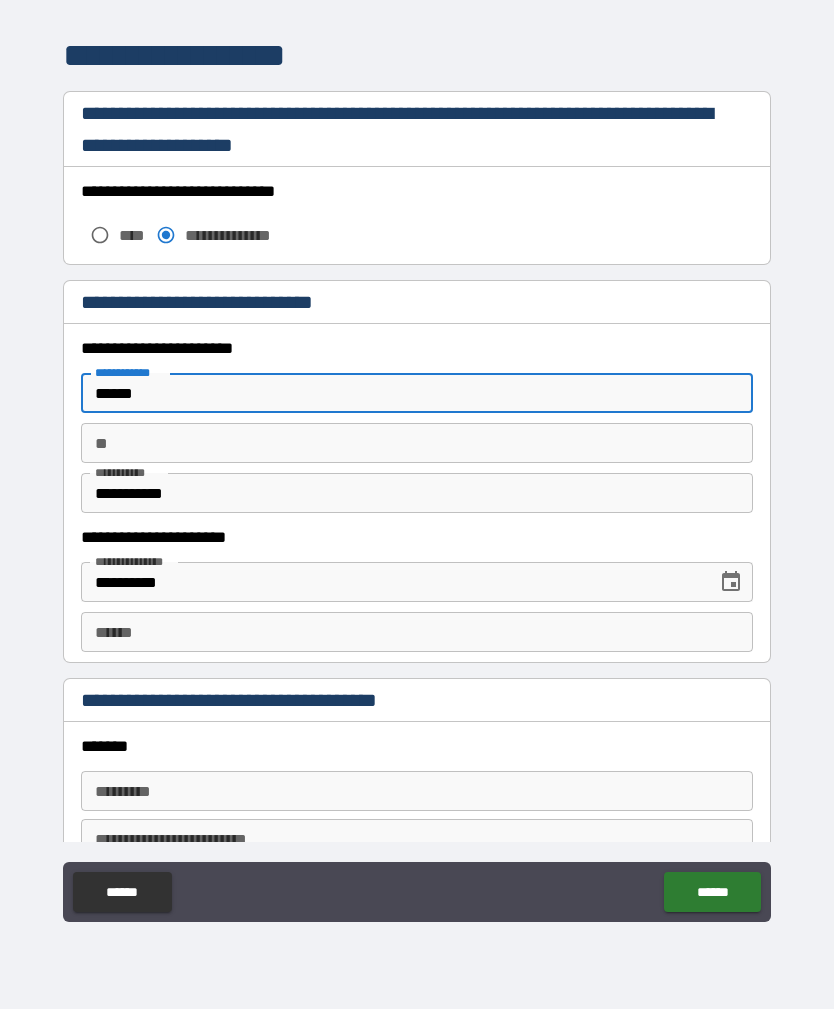 click on "******" at bounding box center (417, 393) 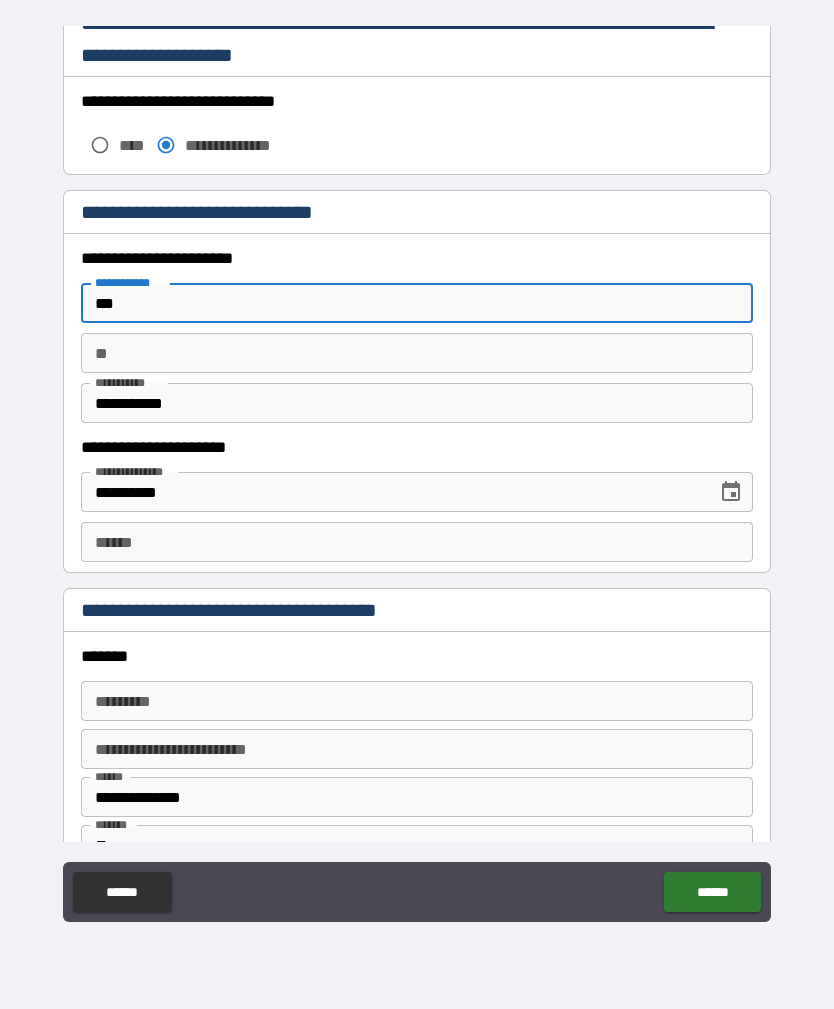 scroll, scrollTop: 1660, scrollLeft: 0, axis: vertical 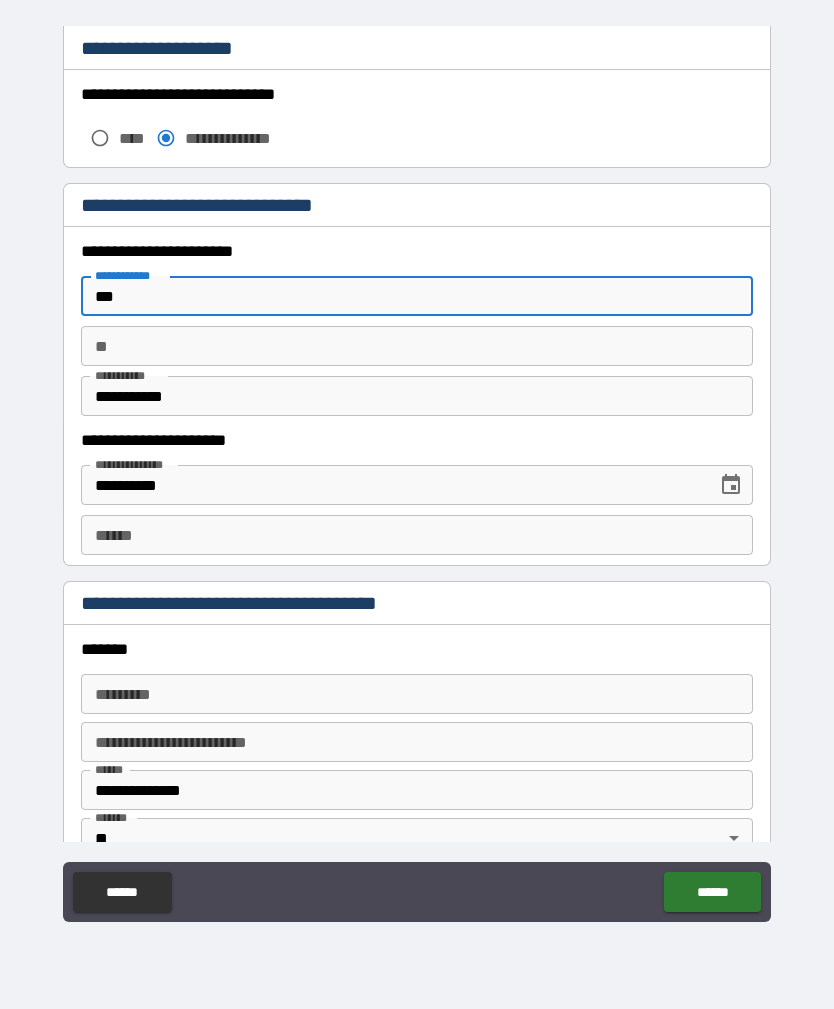 click on "**********" at bounding box center [392, 485] 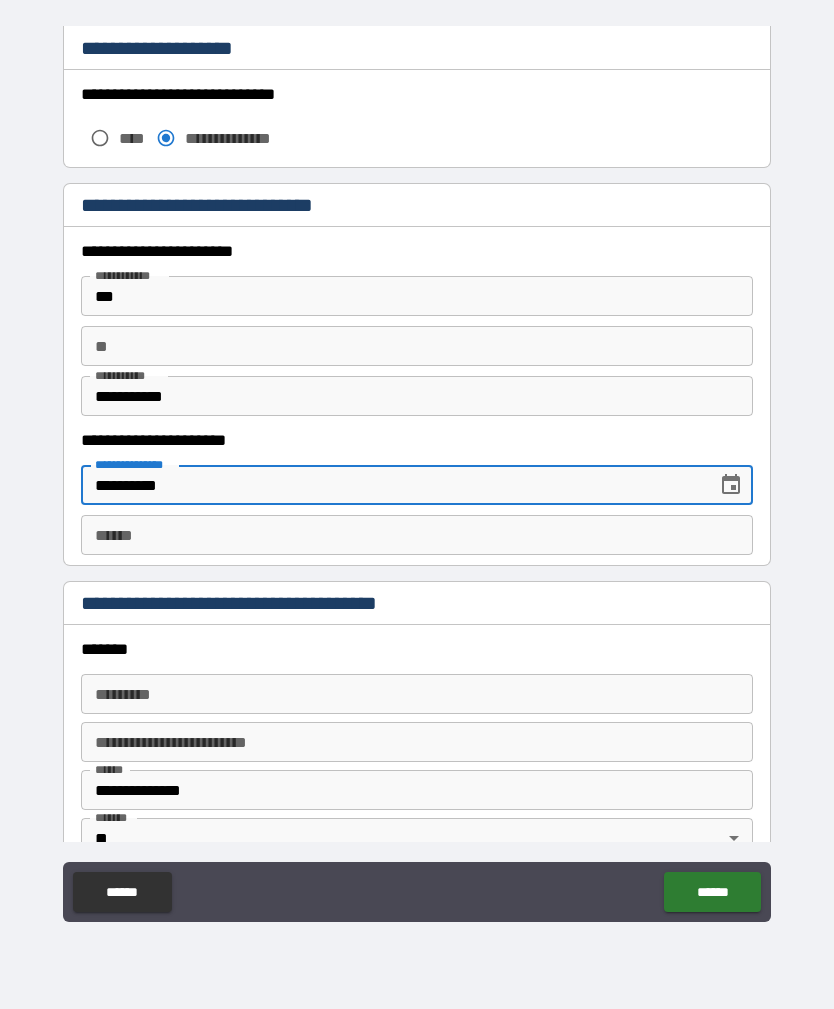 click on "****   *" at bounding box center (417, 535) 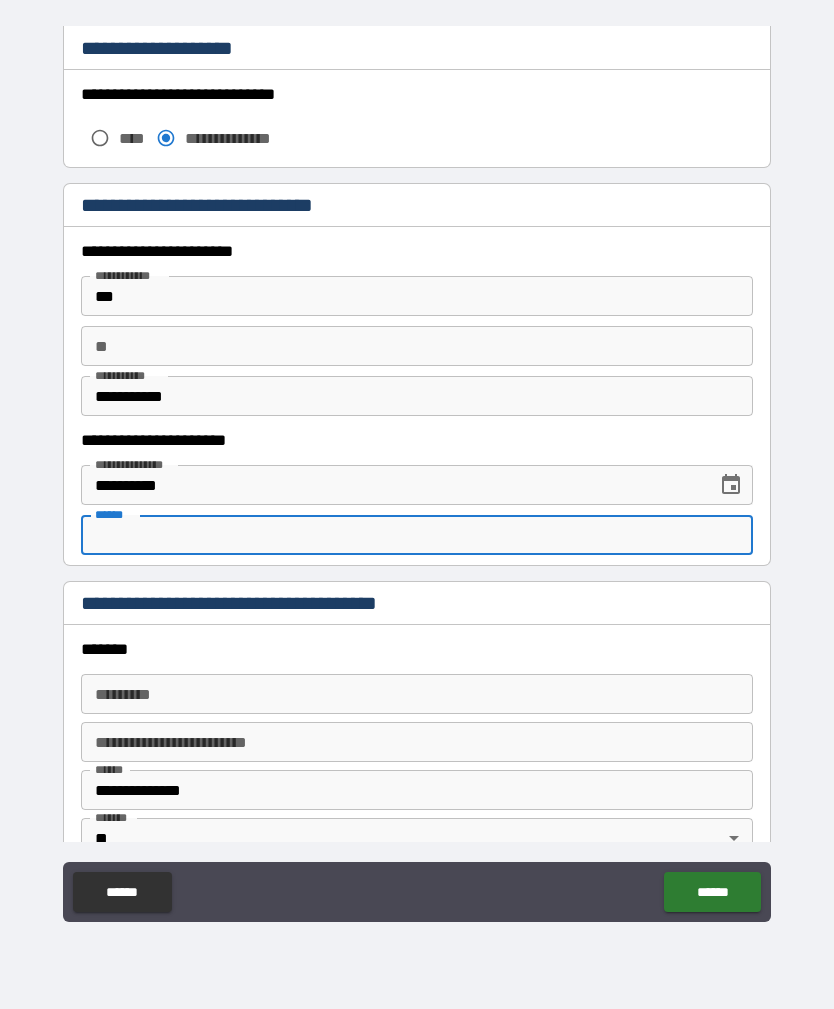 click on "**********" at bounding box center [417, 475] 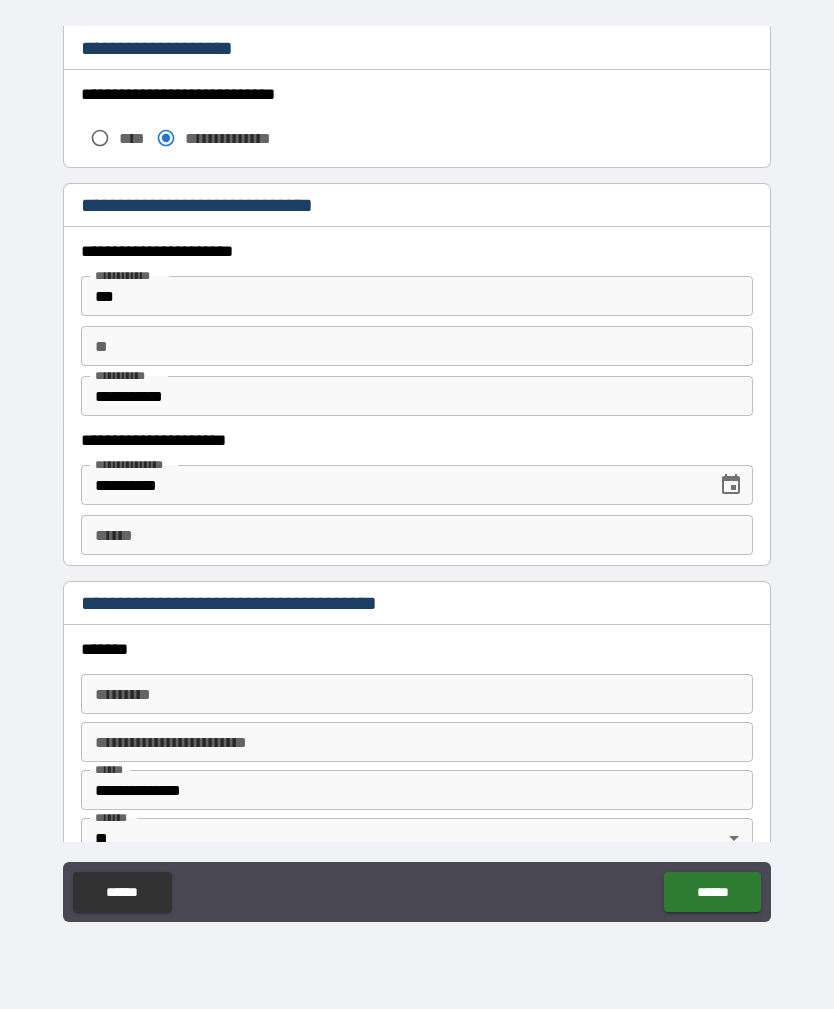 click on "*******   *" at bounding box center (417, 694) 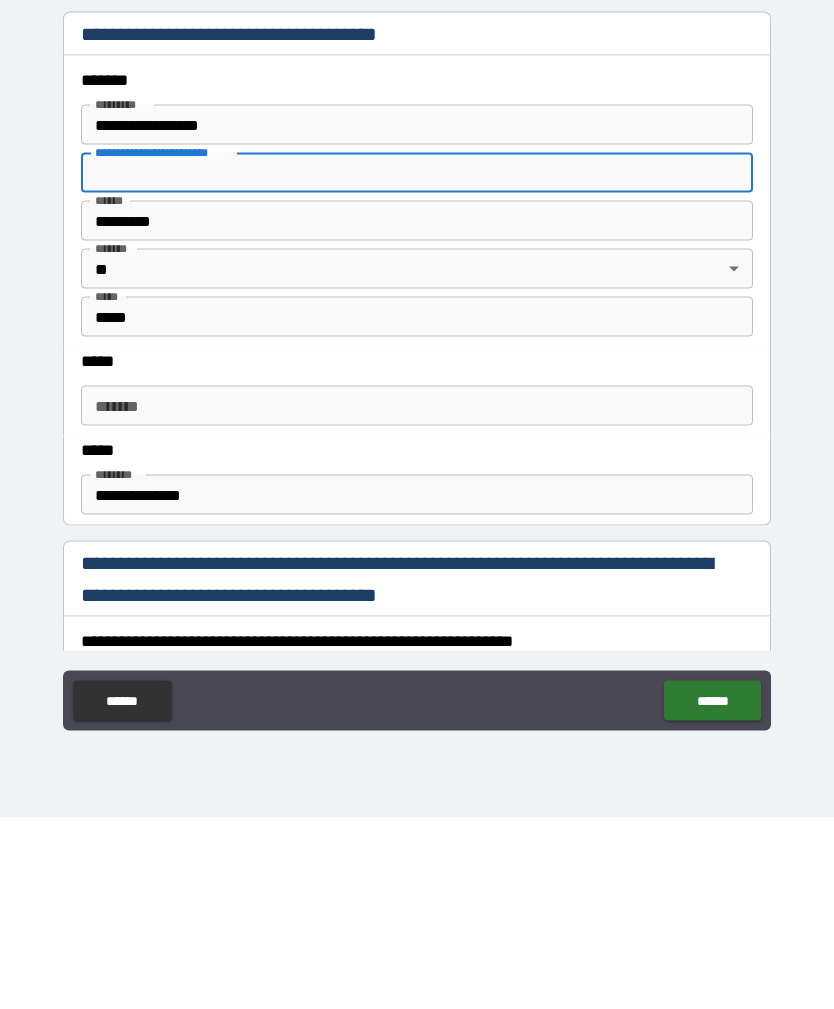 scroll, scrollTop: 2054, scrollLeft: 0, axis: vertical 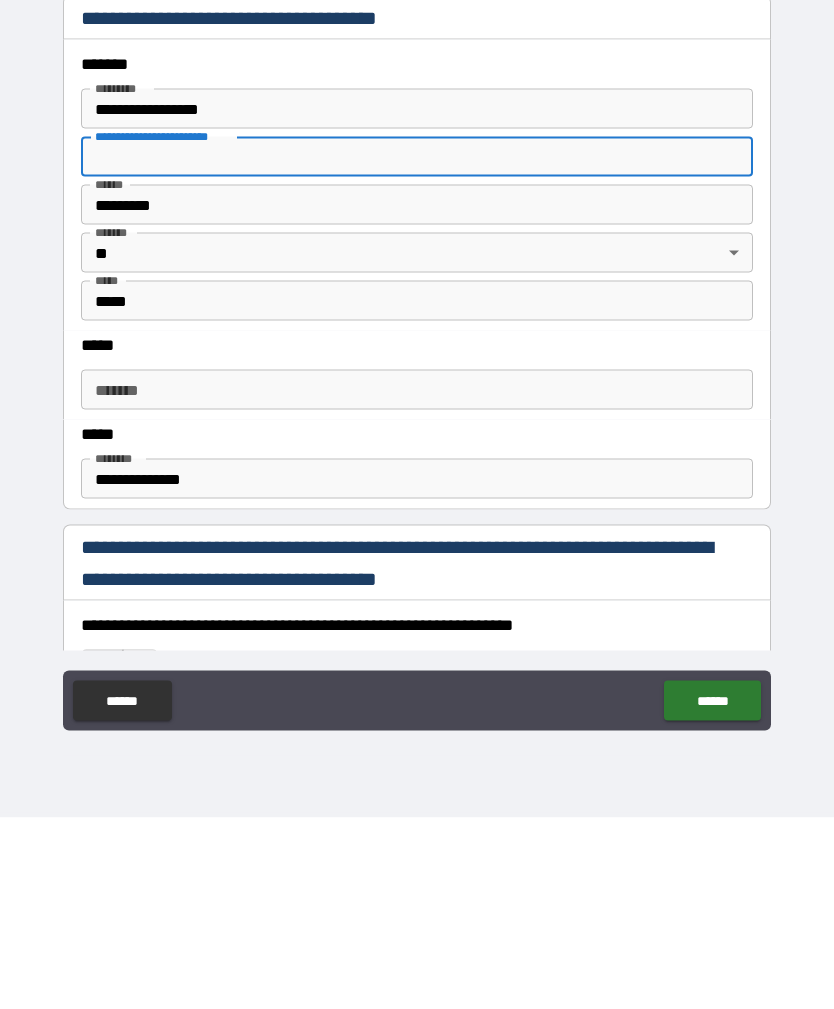 click on "**********" at bounding box center [417, 670] 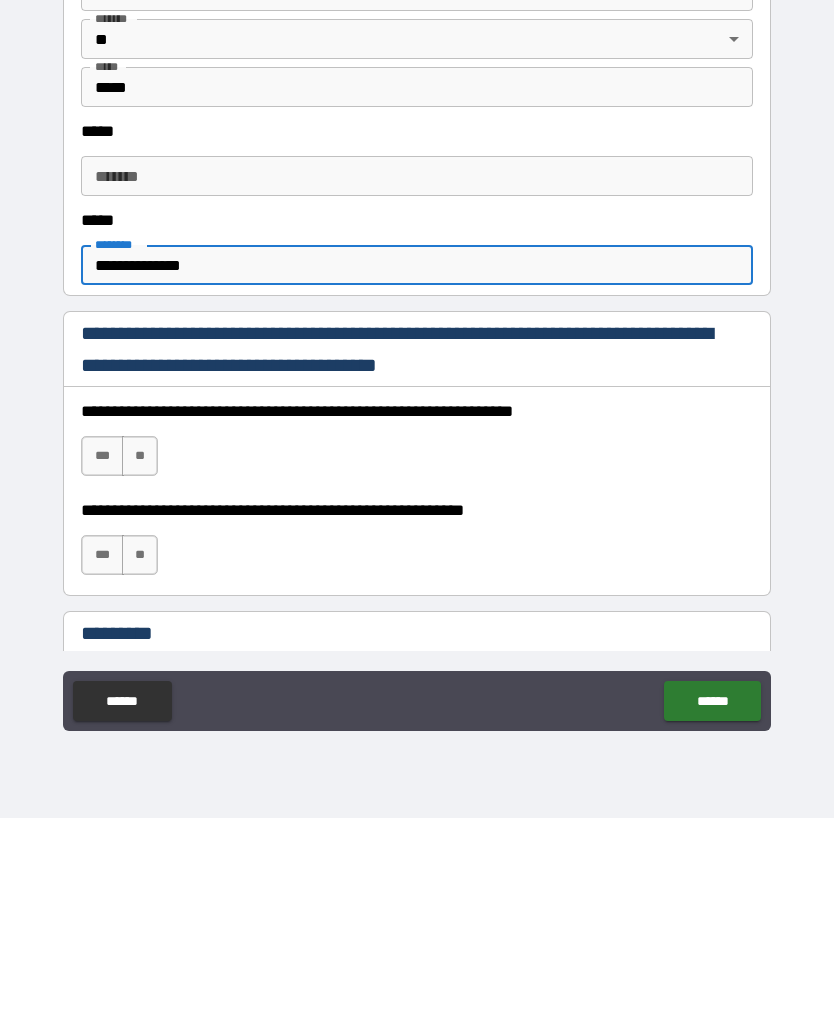 scroll, scrollTop: 2271, scrollLeft: 0, axis: vertical 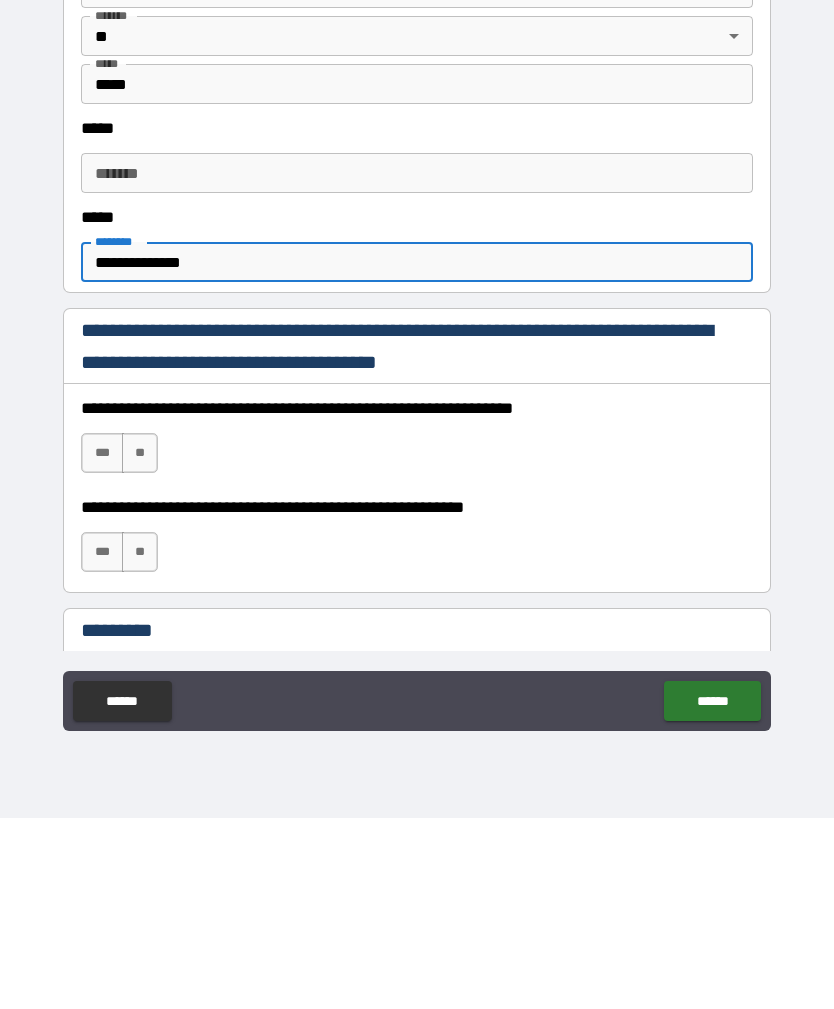 click on "***" at bounding box center [102, 644] 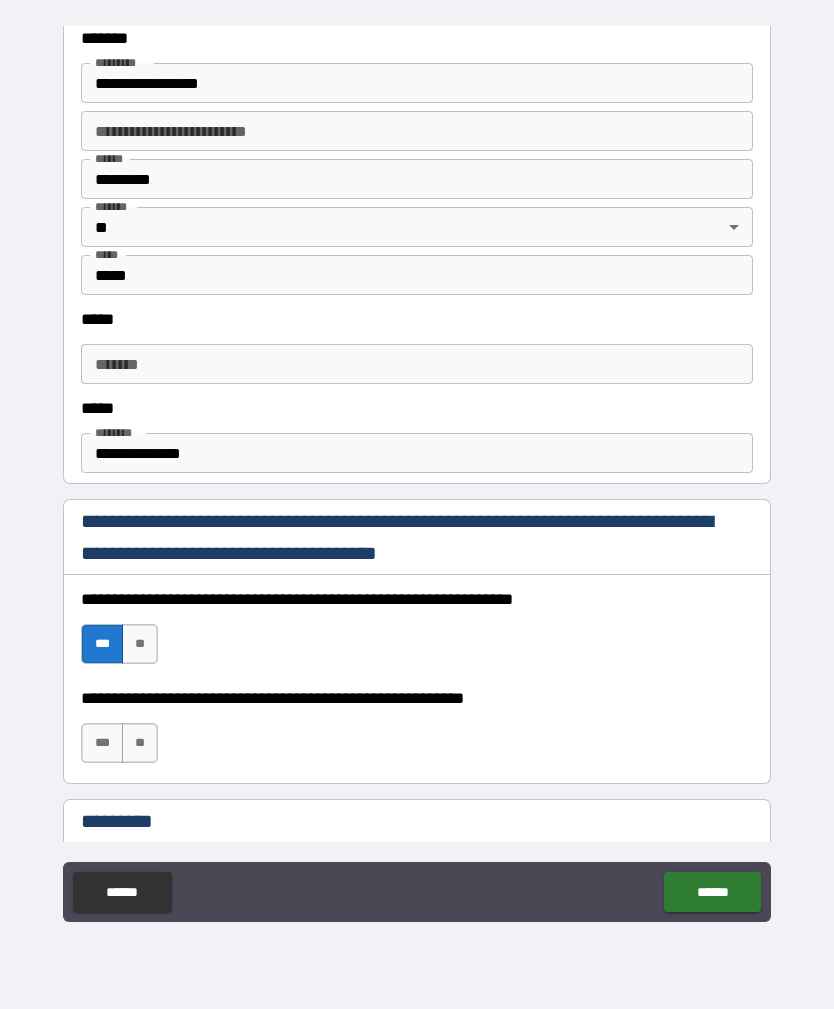 click on "***" at bounding box center [102, 743] 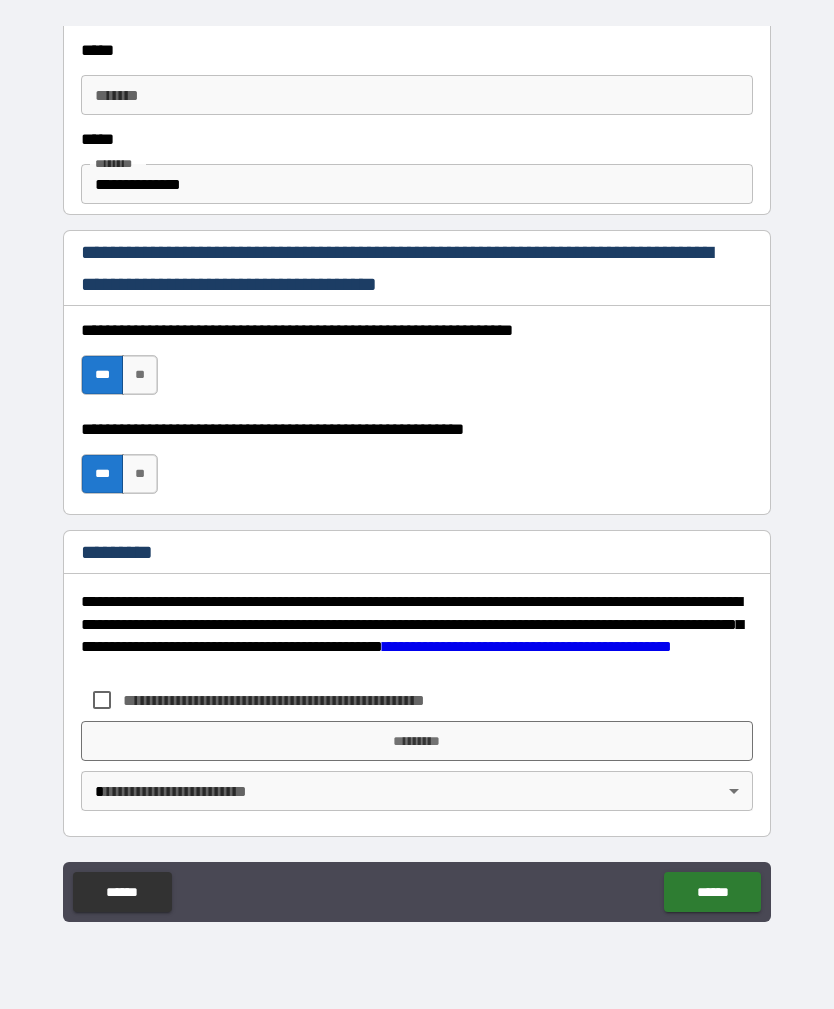 scroll, scrollTop: 2540, scrollLeft: 0, axis: vertical 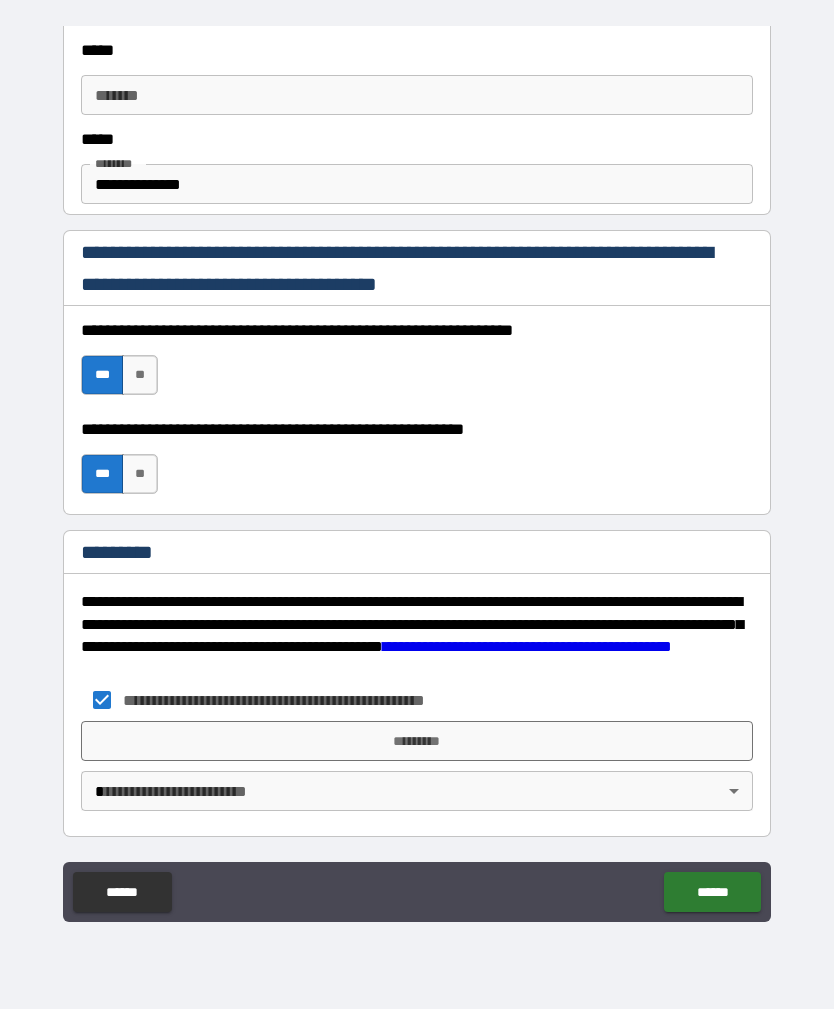 click on "*********" at bounding box center [417, 741] 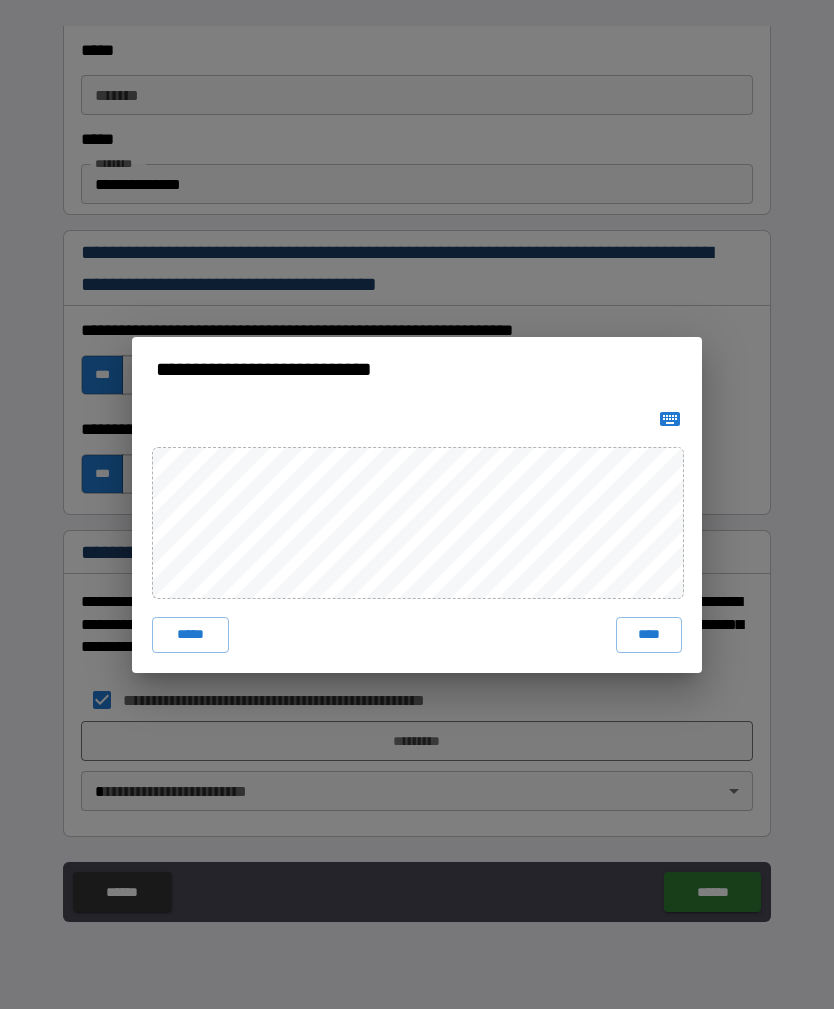 click on "*****" at bounding box center (190, 635) 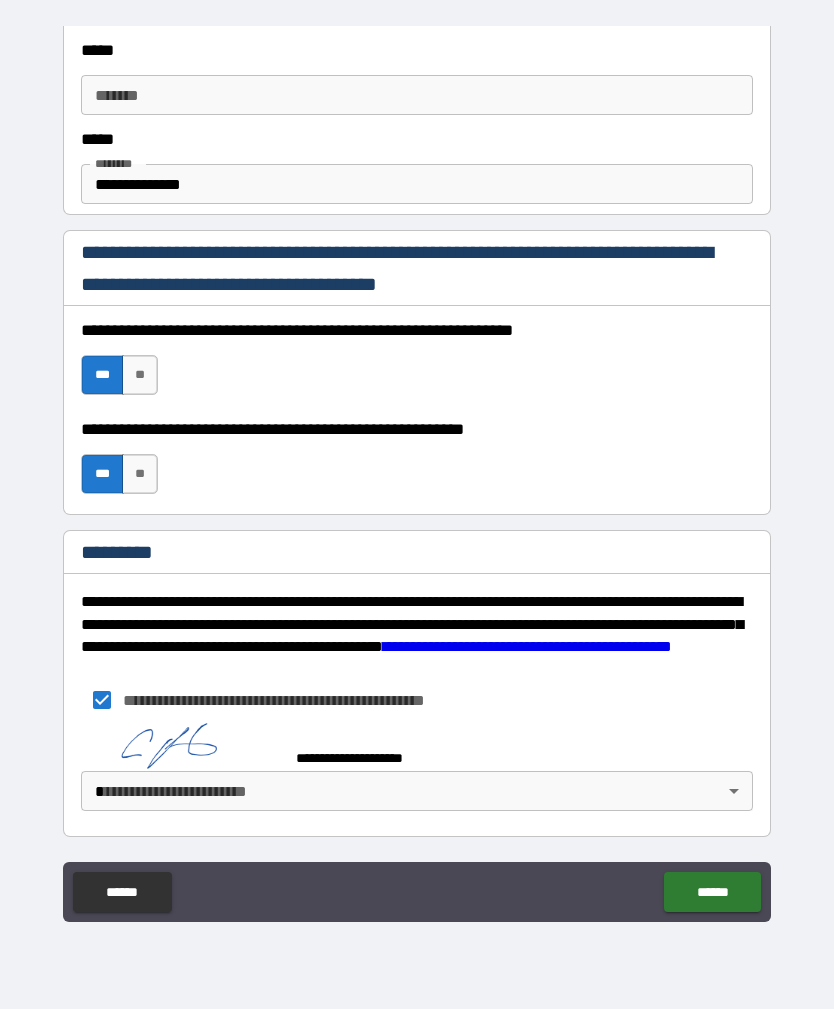 scroll, scrollTop: 2530, scrollLeft: 0, axis: vertical 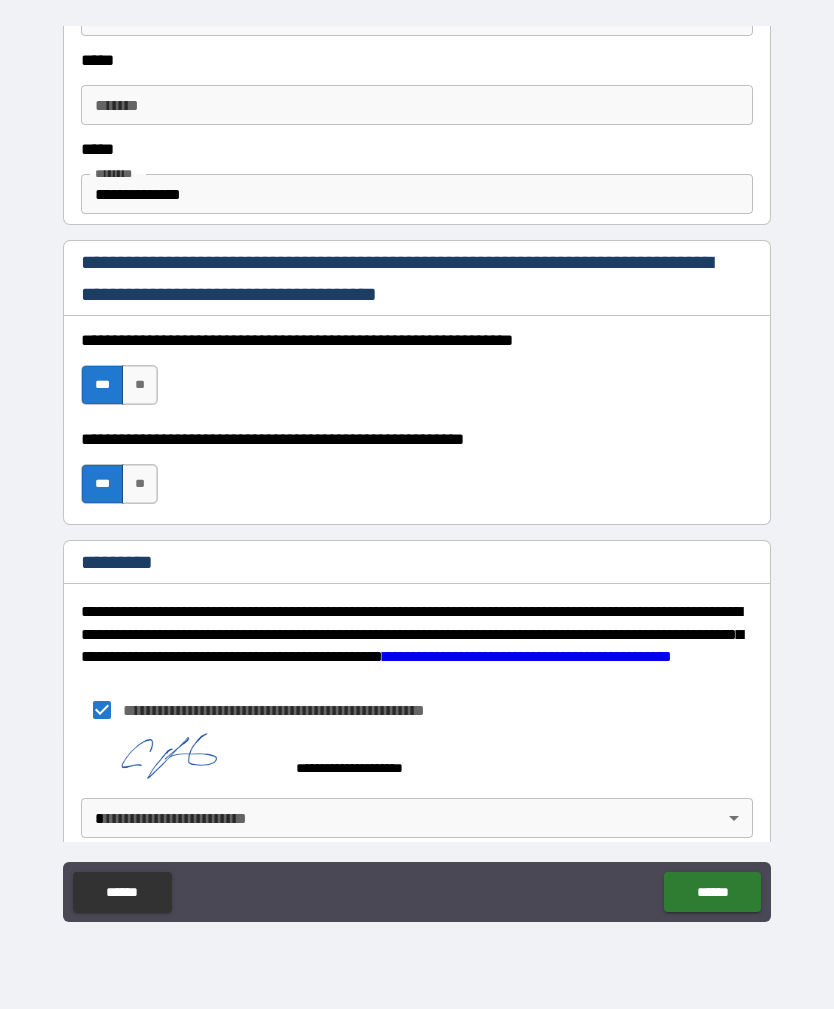 click on "**********" at bounding box center [417, 472] 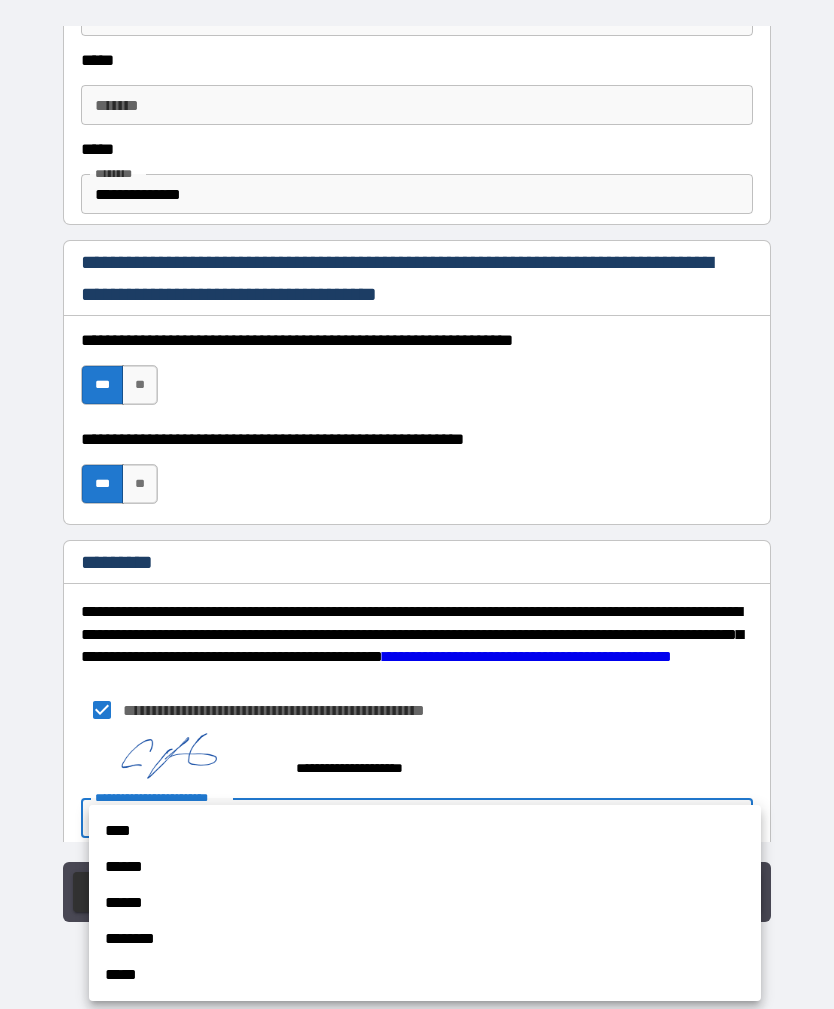 click on "******" at bounding box center (425, 867) 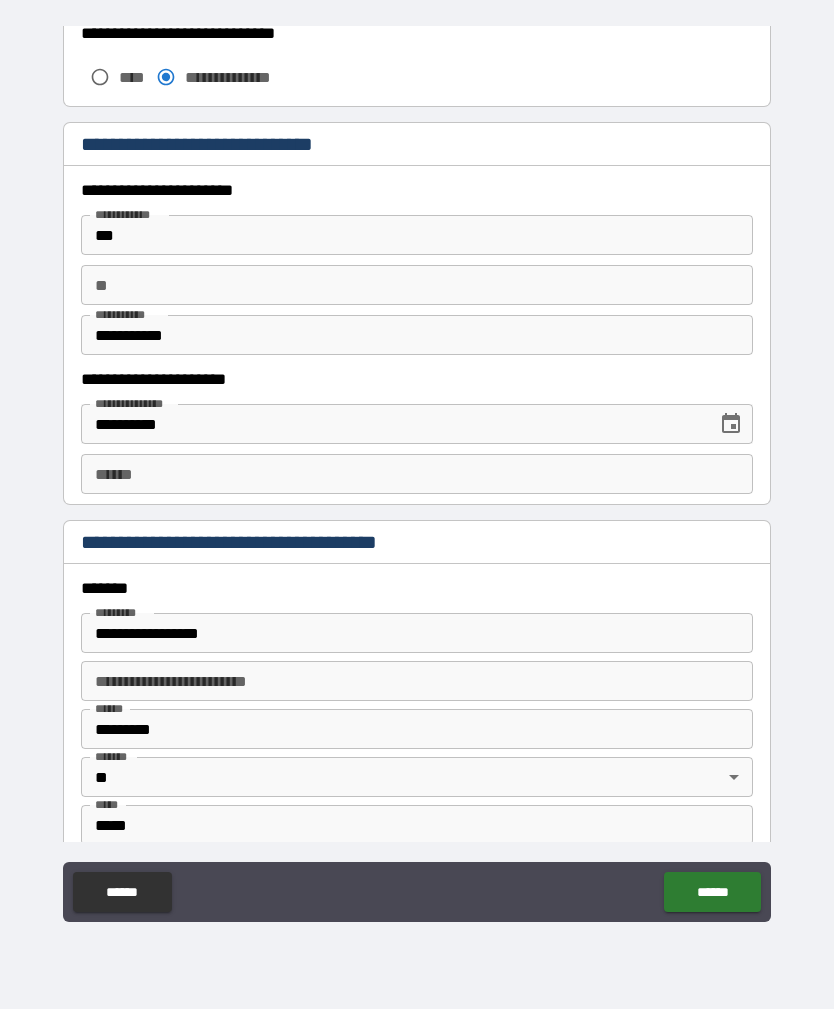 scroll, scrollTop: 1716, scrollLeft: 0, axis: vertical 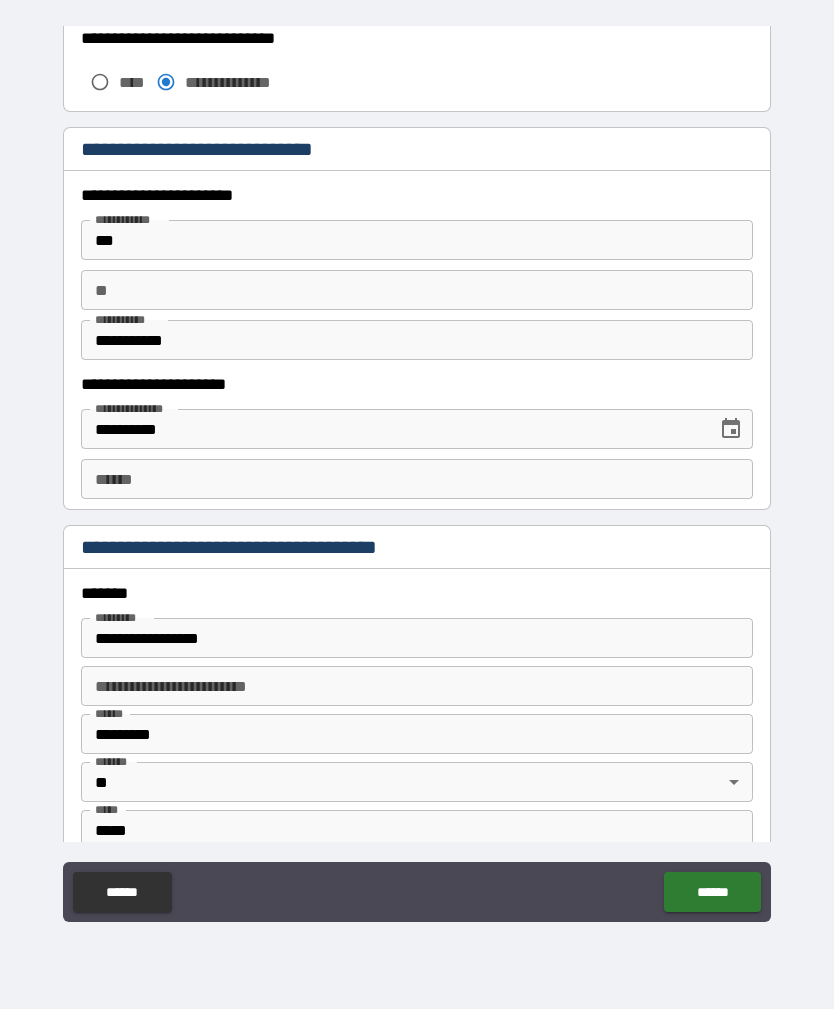 click on "******" at bounding box center [712, 892] 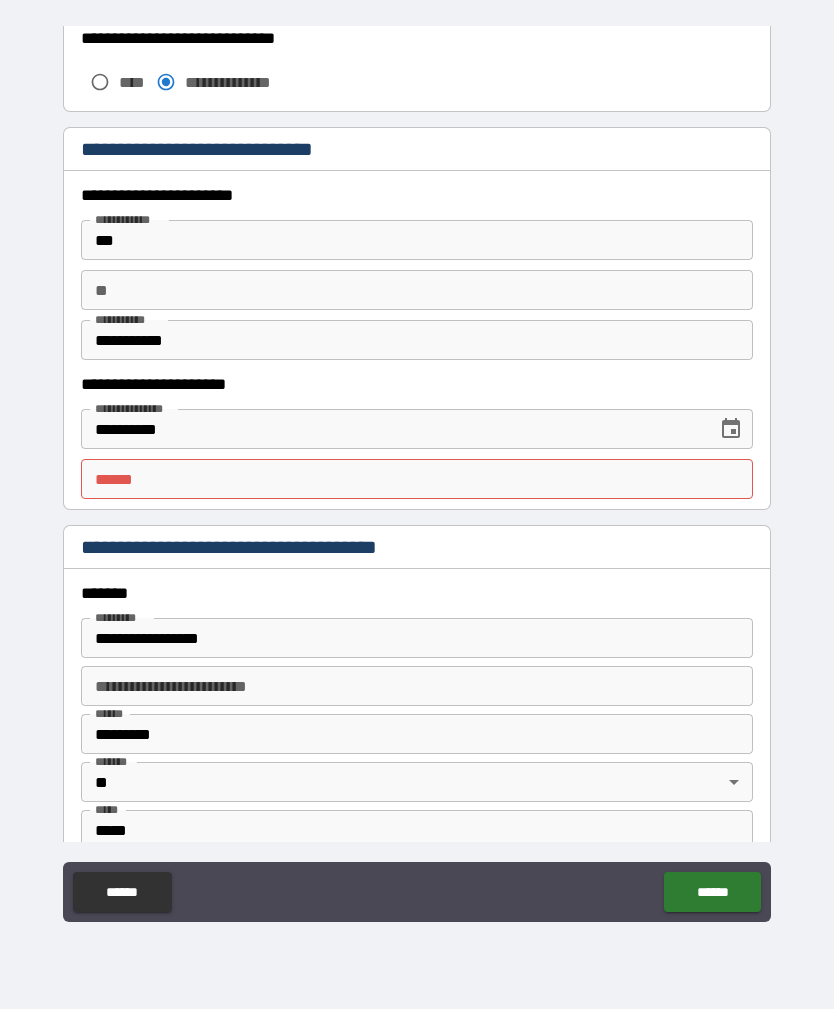 click on "****   *" at bounding box center [417, 479] 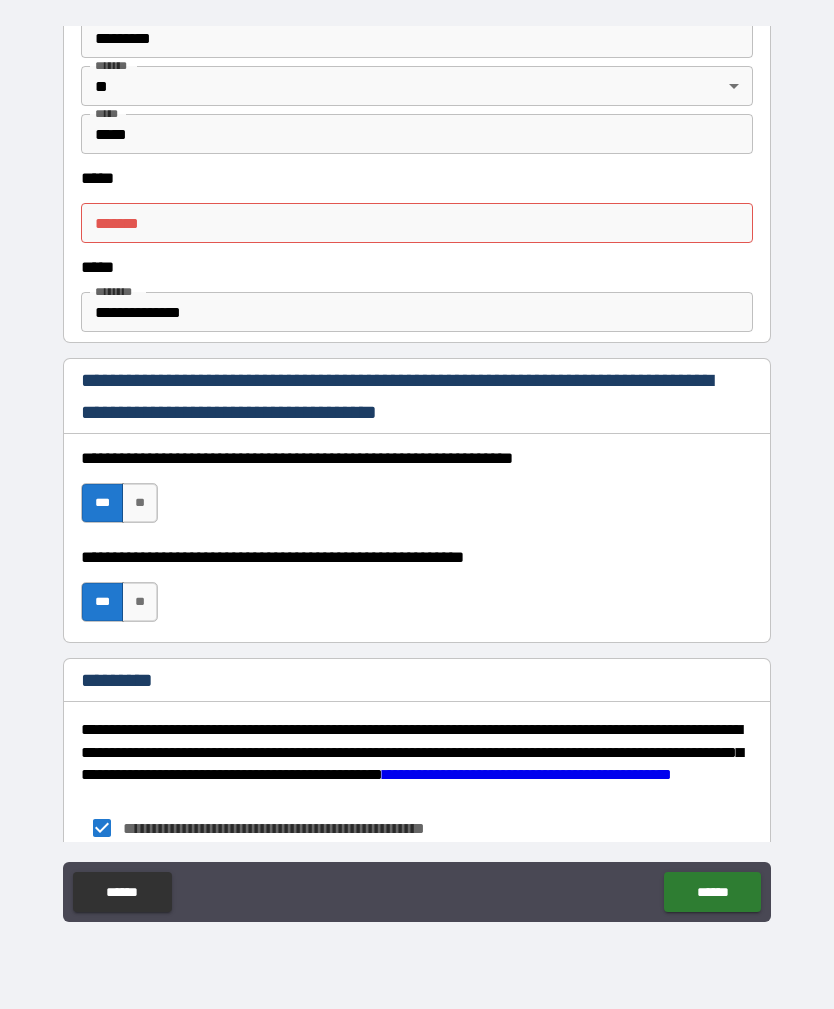 scroll, scrollTop: 2409, scrollLeft: 0, axis: vertical 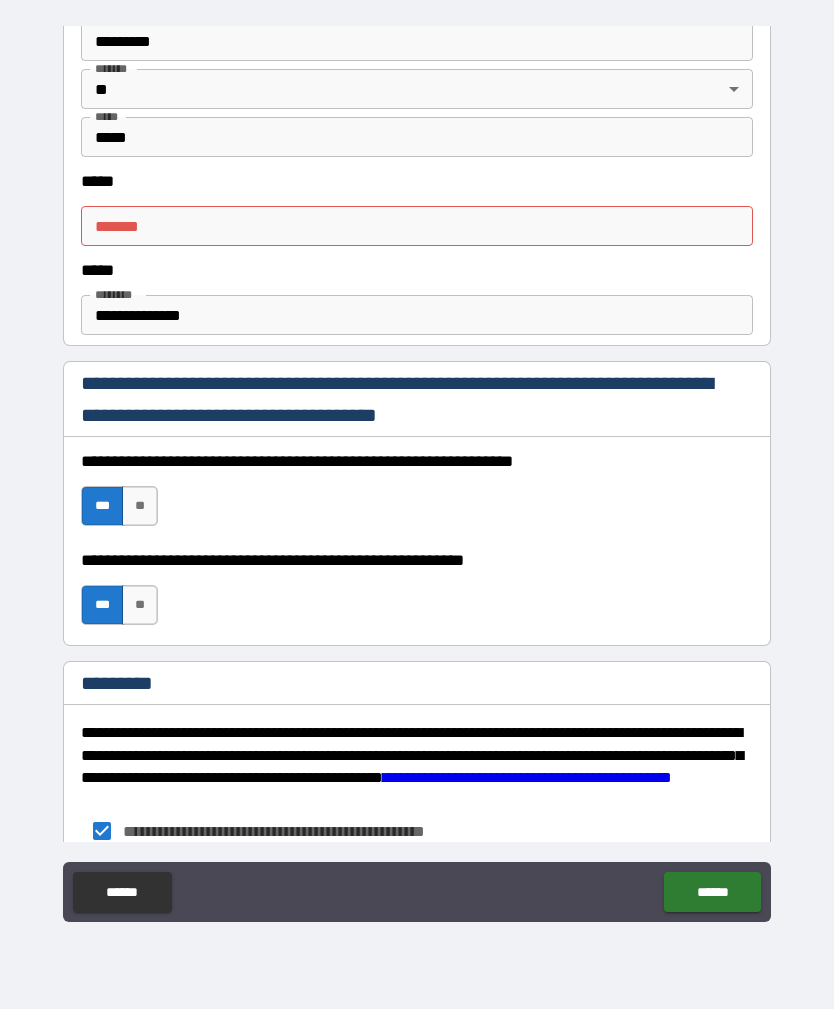 click on "*****   *" at bounding box center [417, 226] 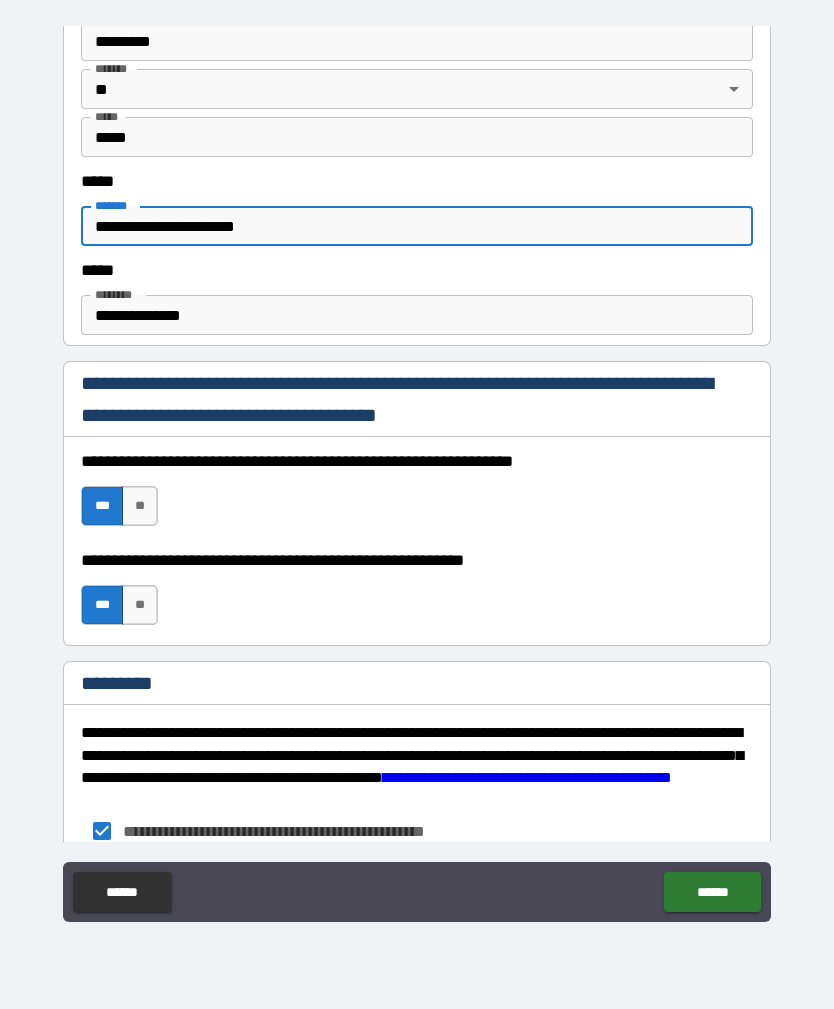 scroll, scrollTop: 0, scrollLeft: 0, axis: both 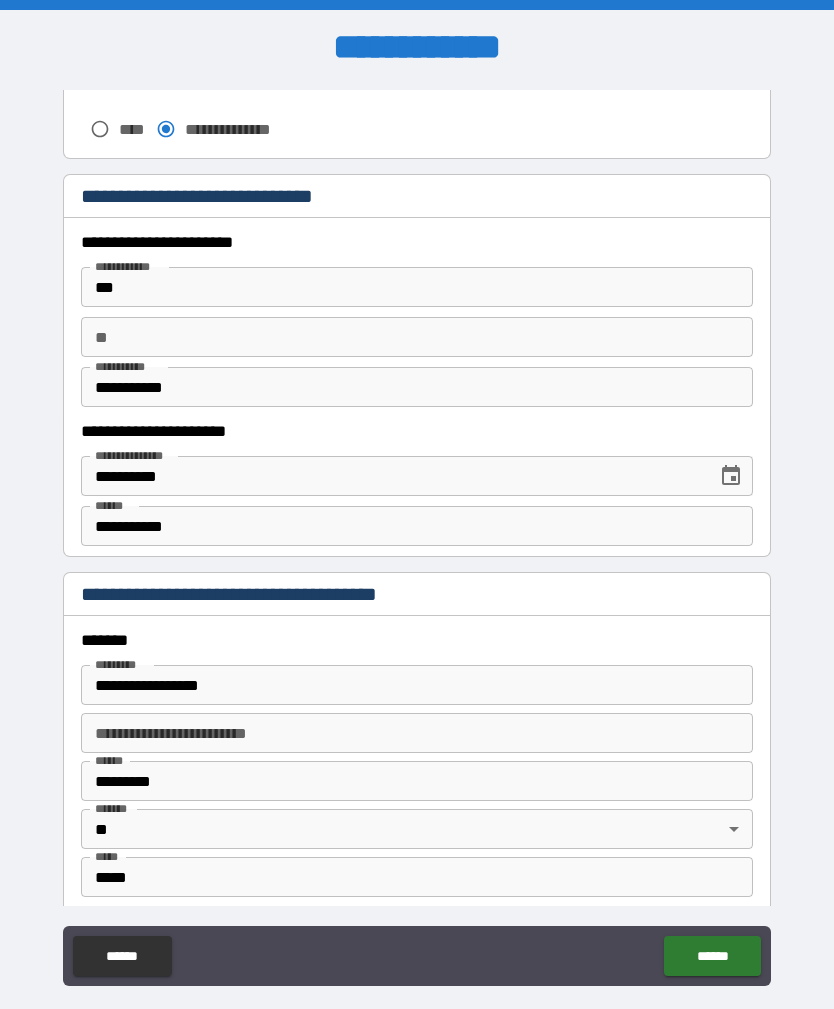click on "***" at bounding box center [417, 287] 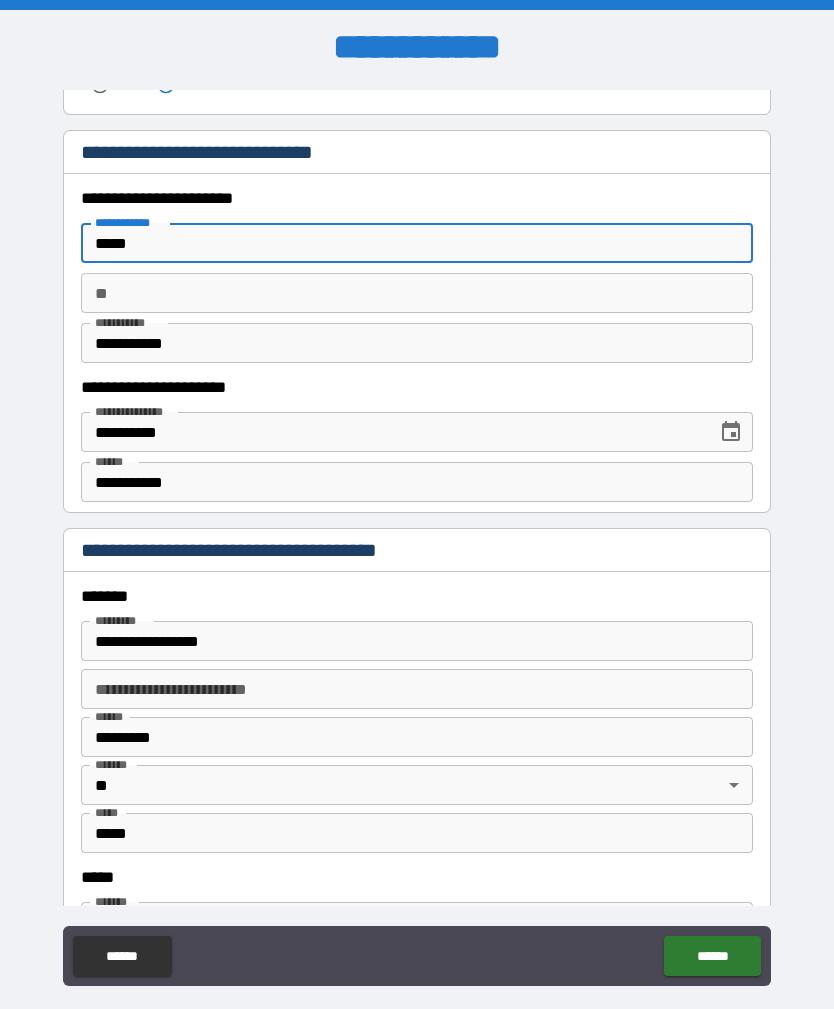 scroll, scrollTop: 1808, scrollLeft: 0, axis: vertical 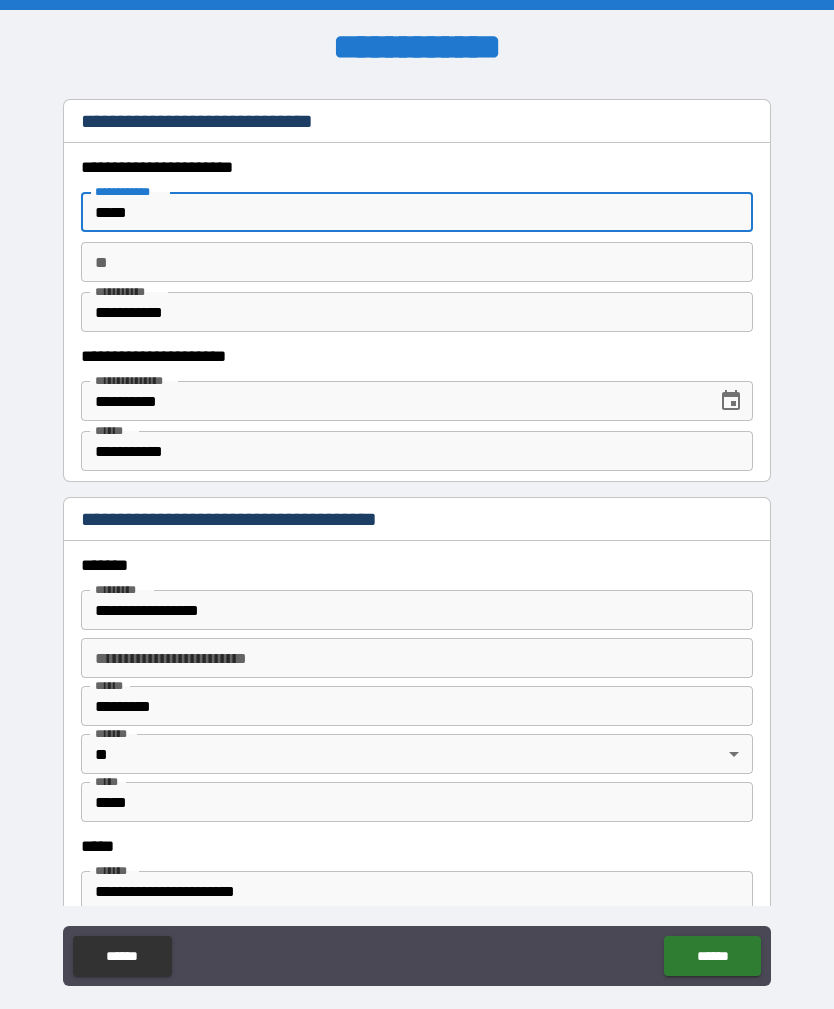click on "**********" at bounding box center (392, 401) 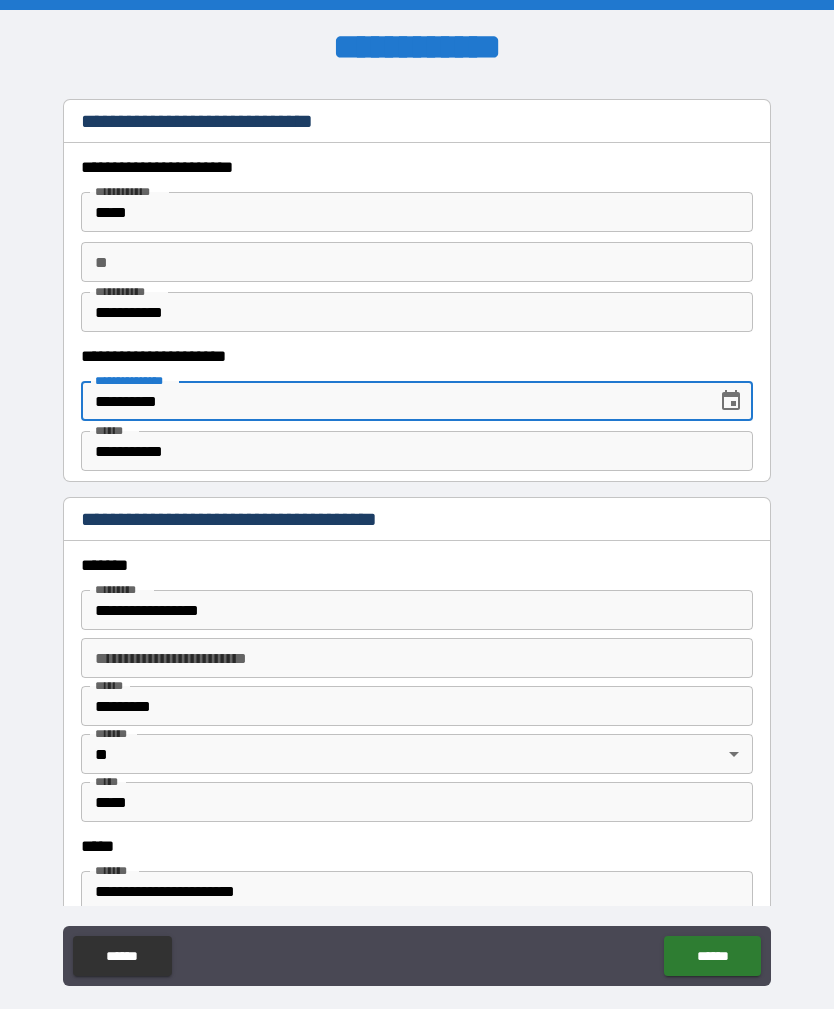 click on "**********" at bounding box center [417, 451] 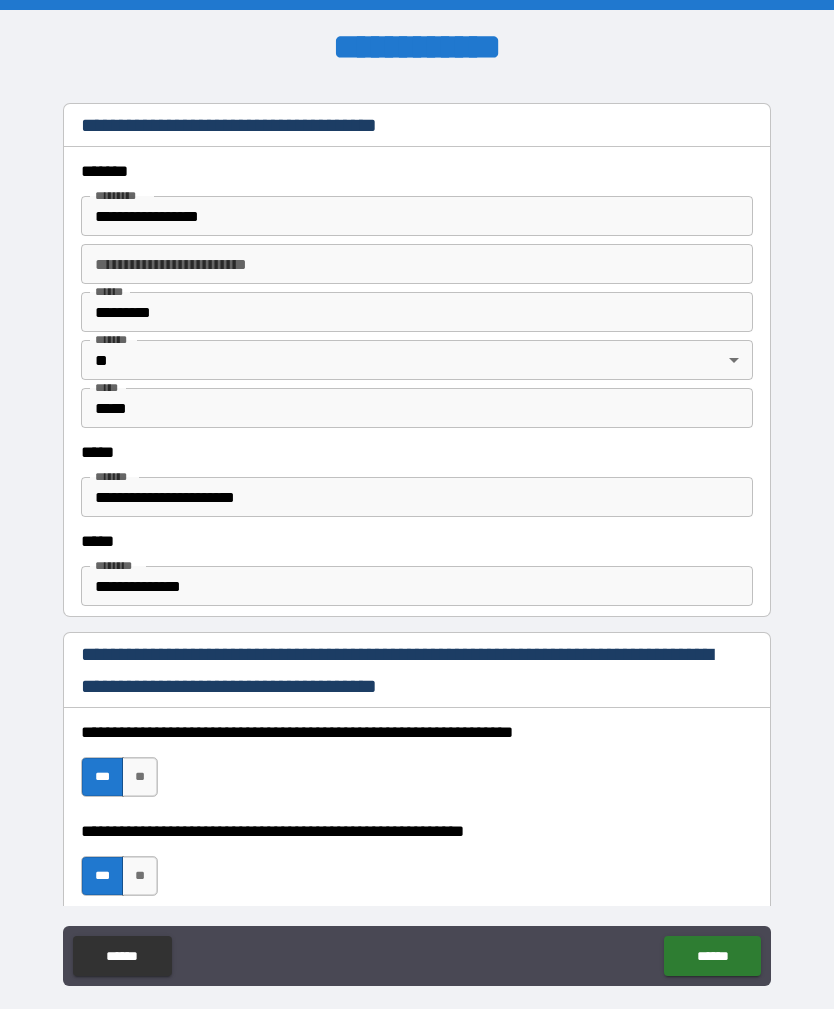 scroll, scrollTop: 2242, scrollLeft: 0, axis: vertical 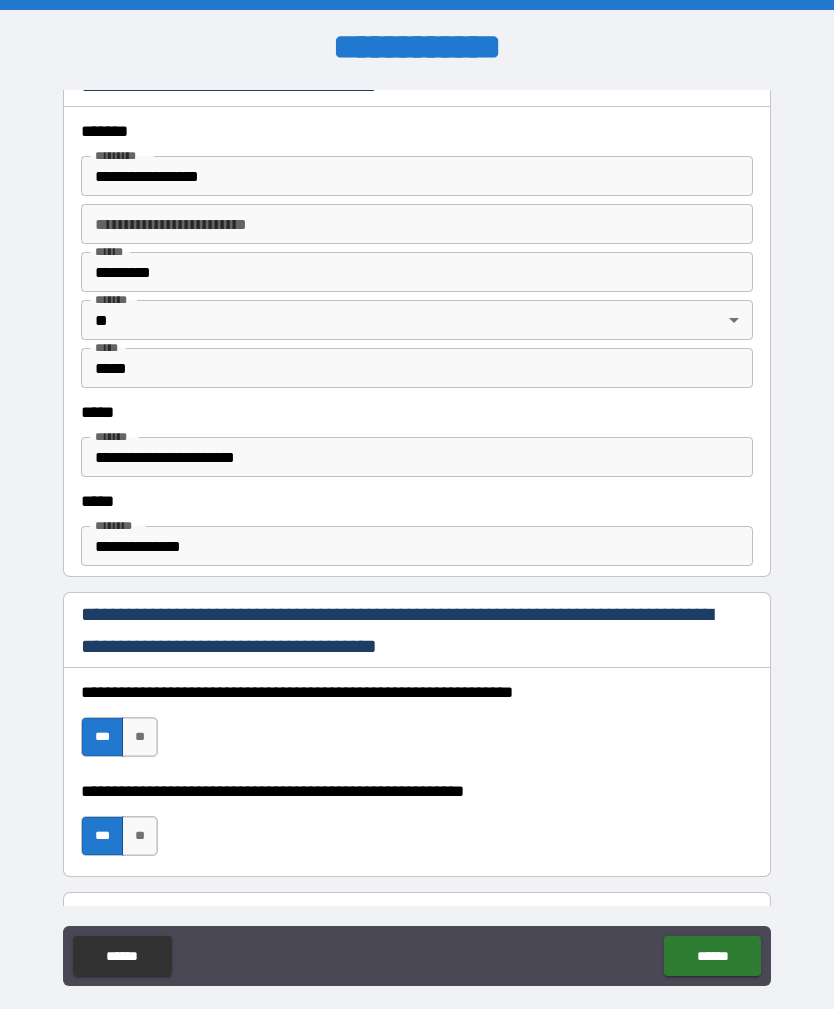 click on "**********" at bounding box center (417, 546) 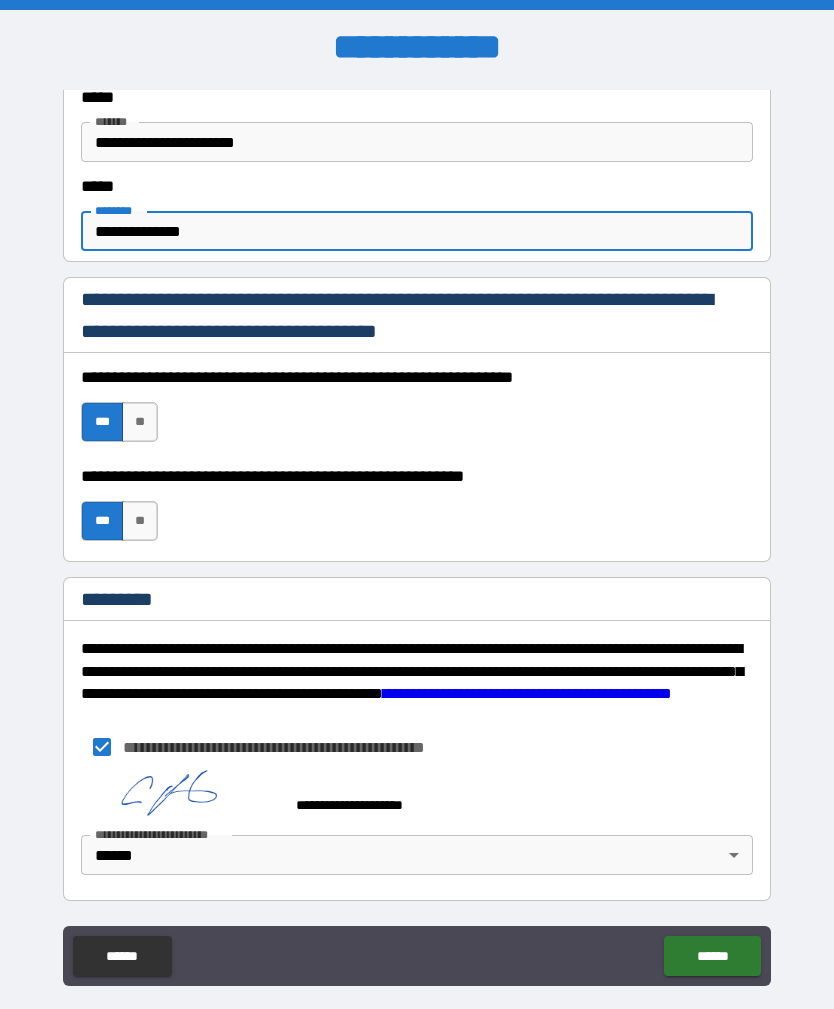 scroll, scrollTop: 2557, scrollLeft: 0, axis: vertical 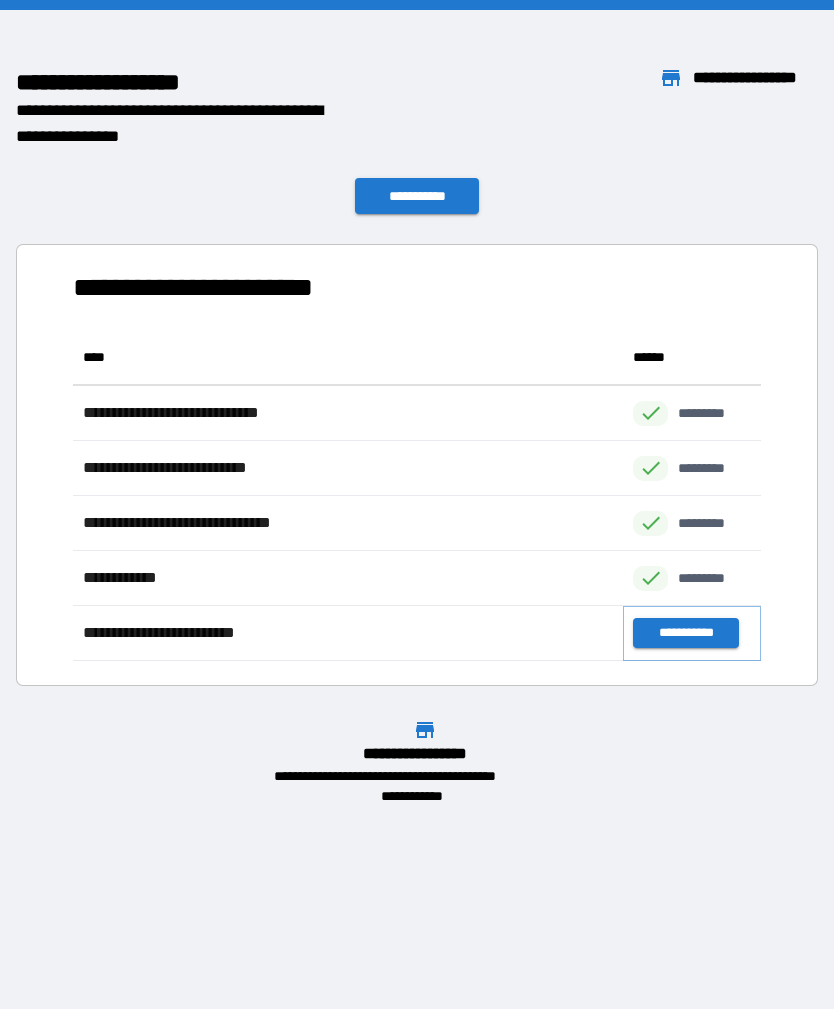 click on "**********" at bounding box center [685, 633] 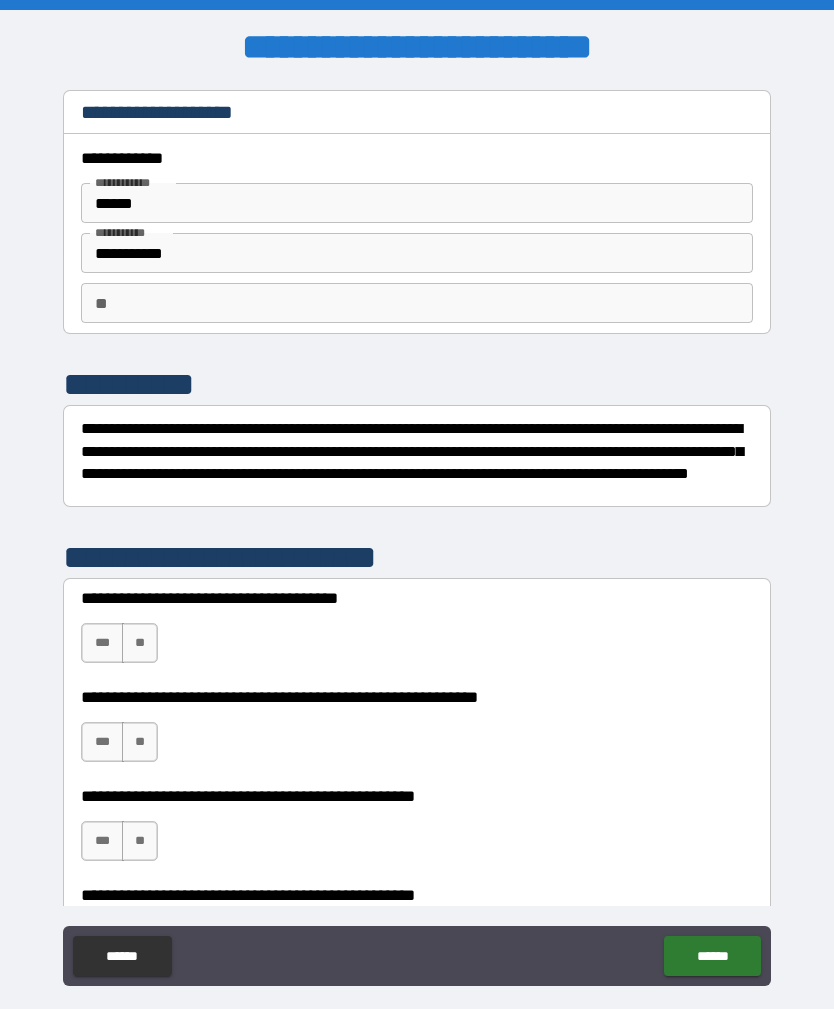 click on "**" at bounding box center [140, 742] 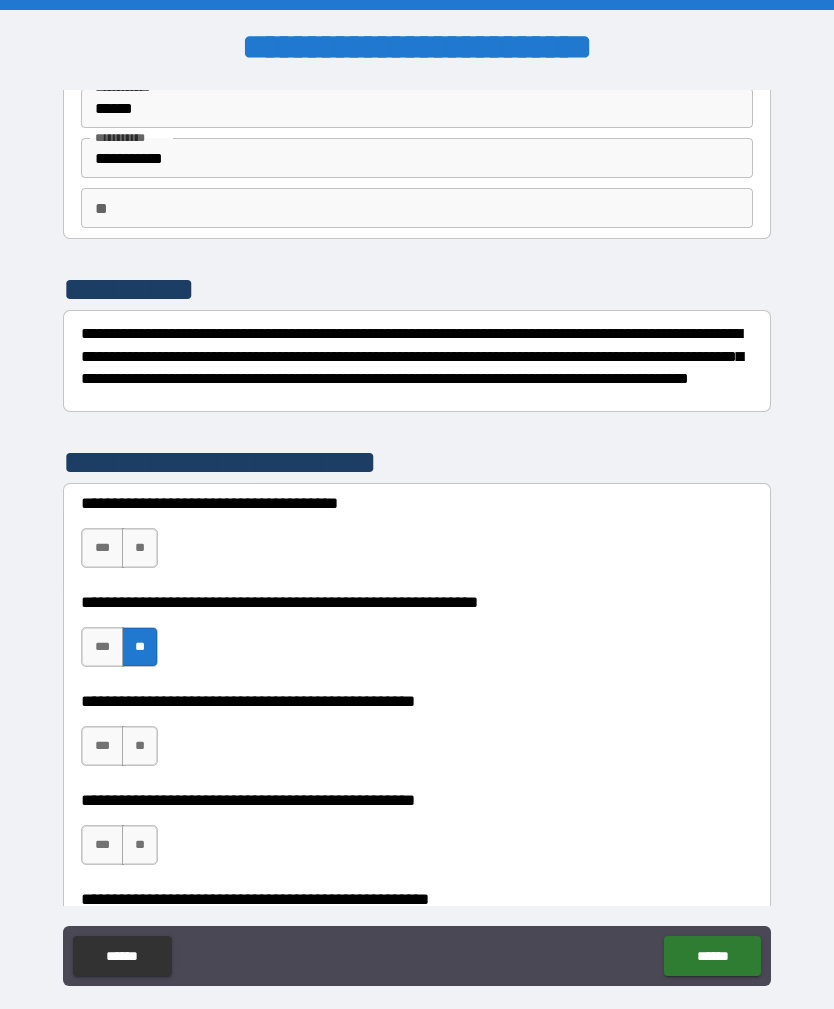 scroll, scrollTop: 96, scrollLeft: 0, axis: vertical 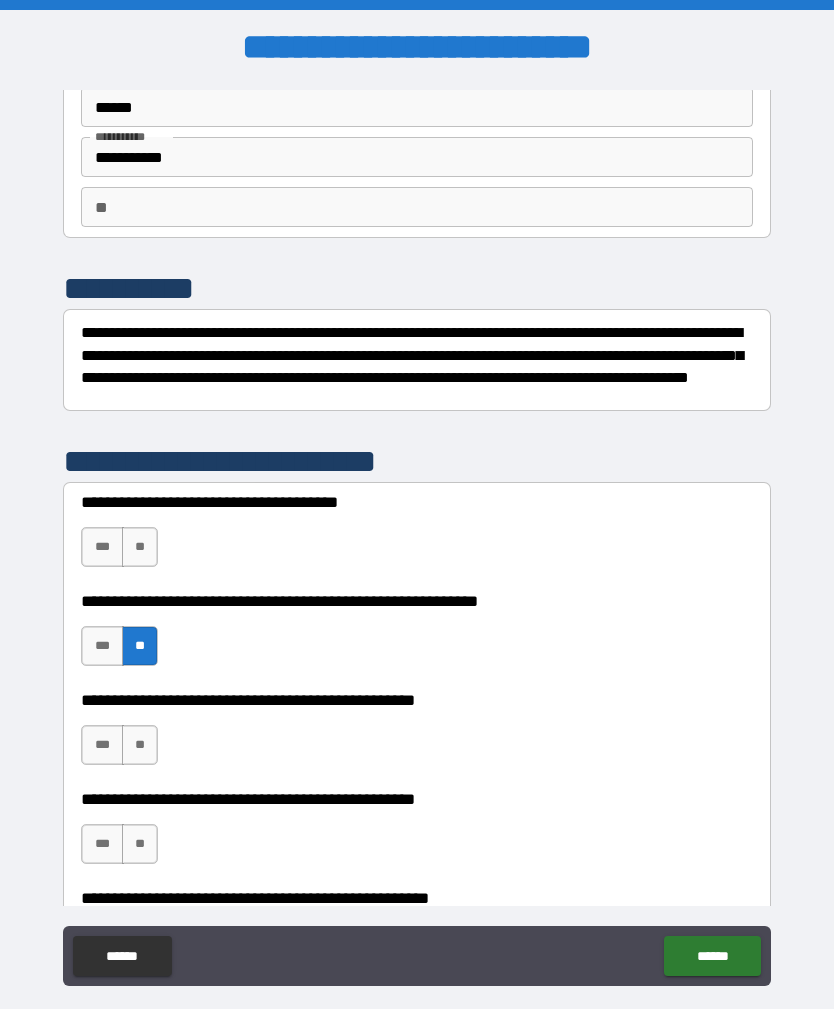 click on "***" at bounding box center [102, 547] 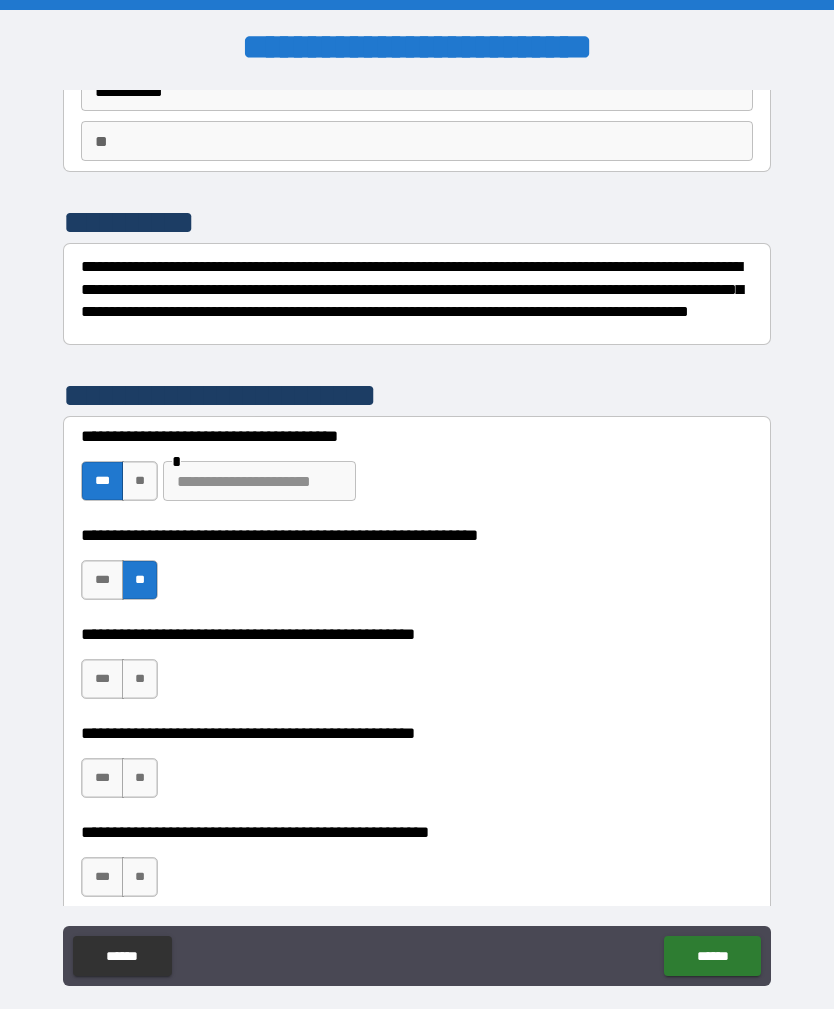 scroll, scrollTop: 159, scrollLeft: 0, axis: vertical 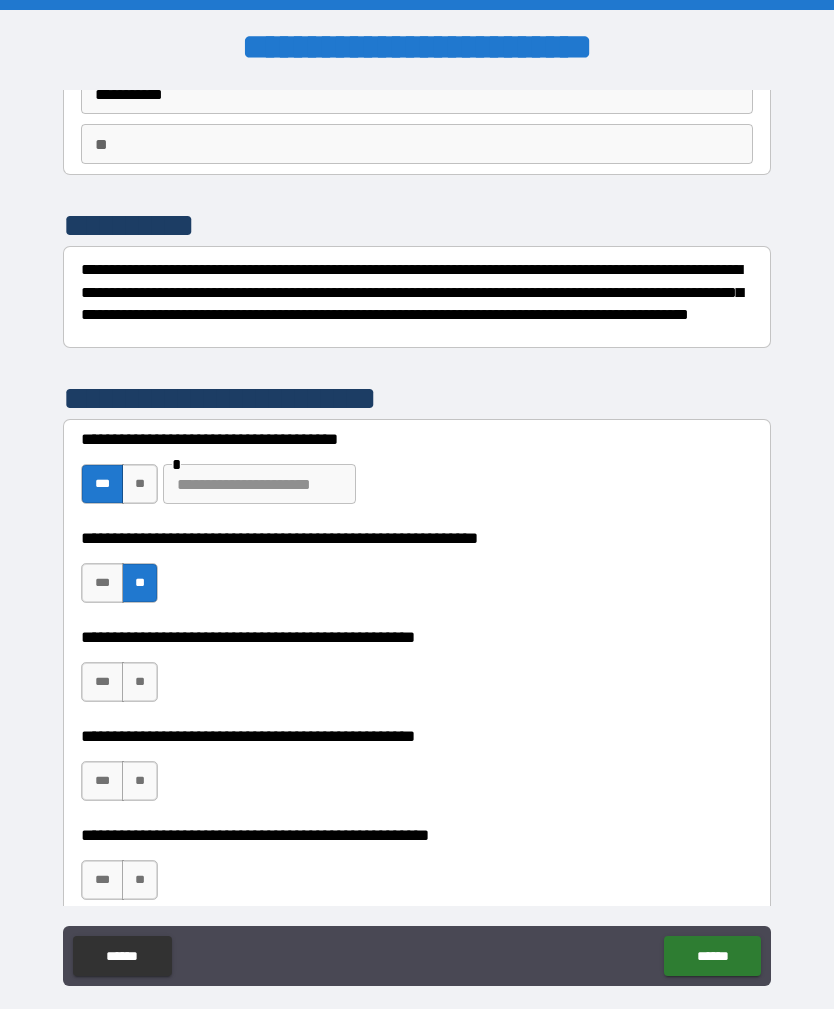 click on "**" at bounding box center (140, 682) 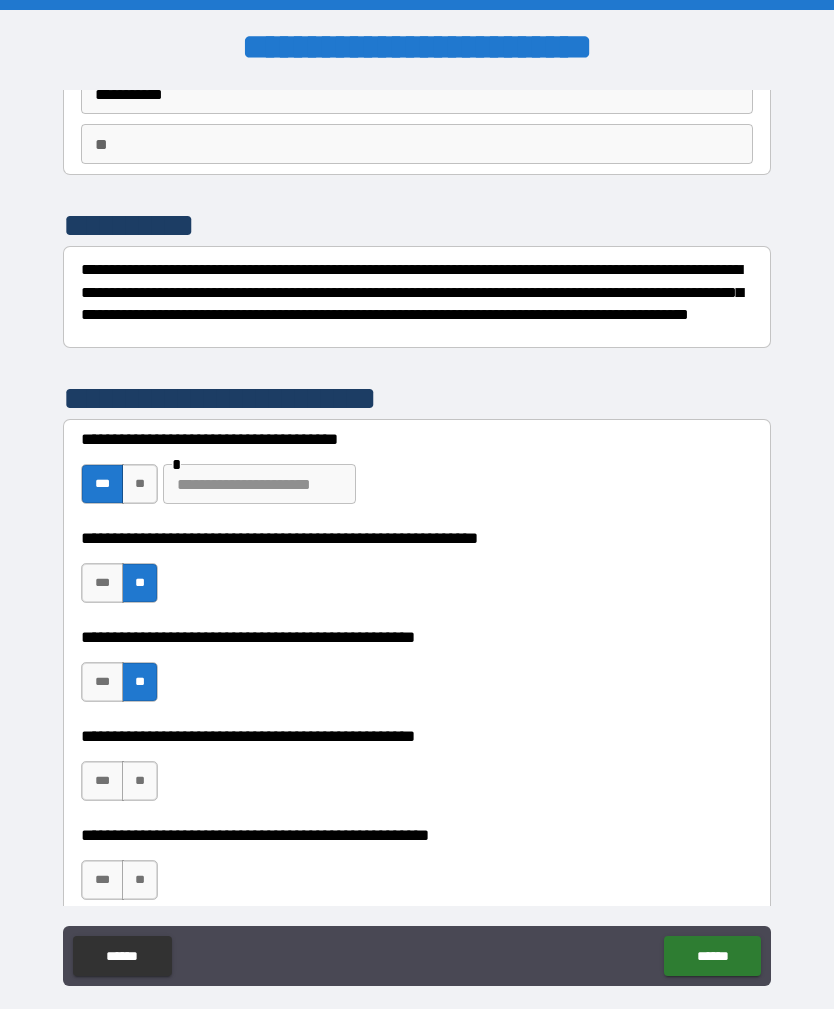 click on "**" at bounding box center (140, 781) 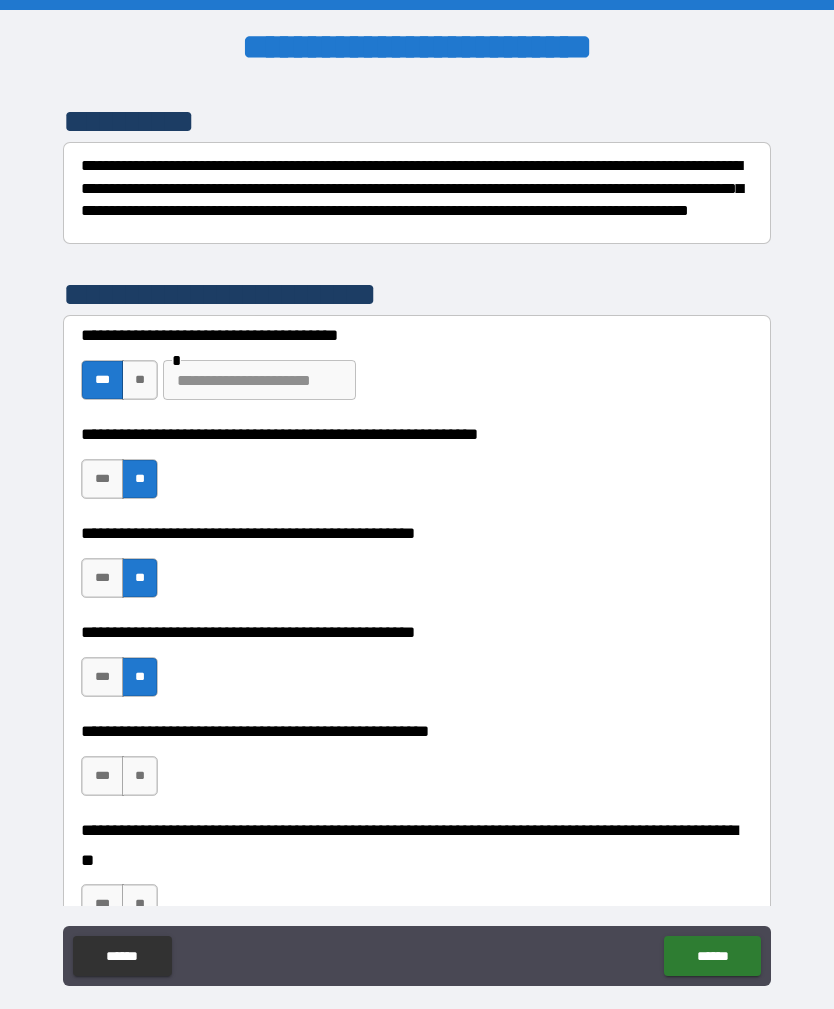 click on "**" at bounding box center (140, 776) 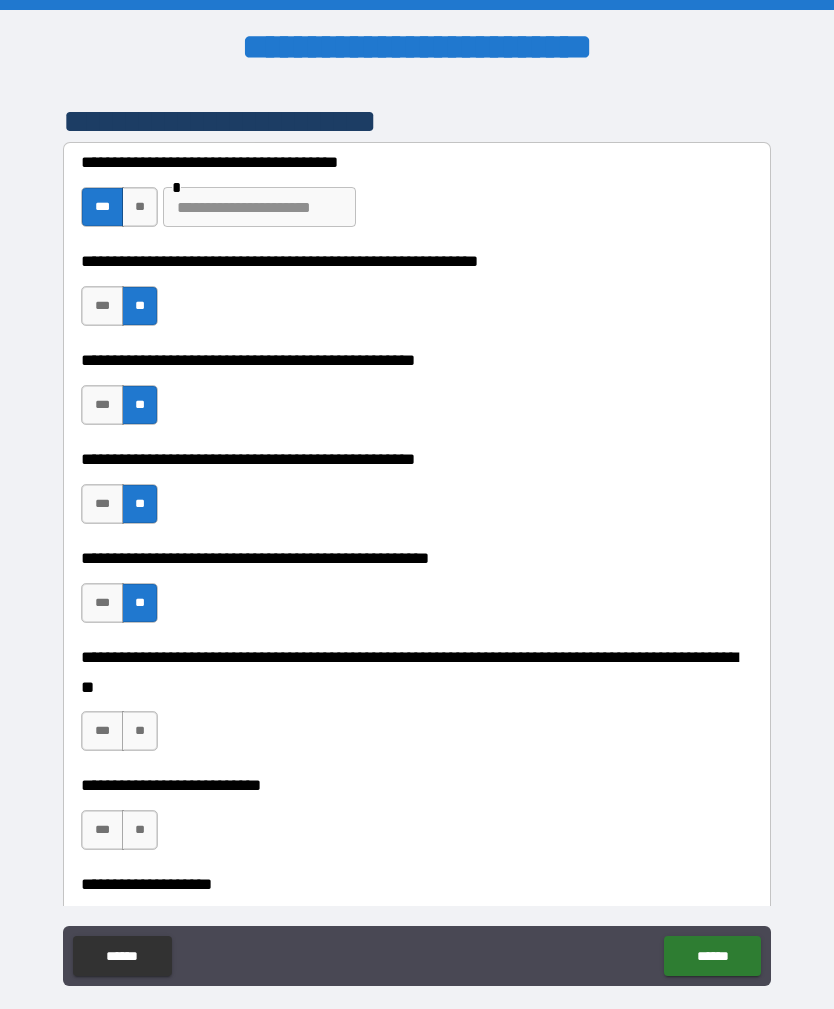 scroll, scrollTop: 452, scrollLeft: 0, axis: vertical 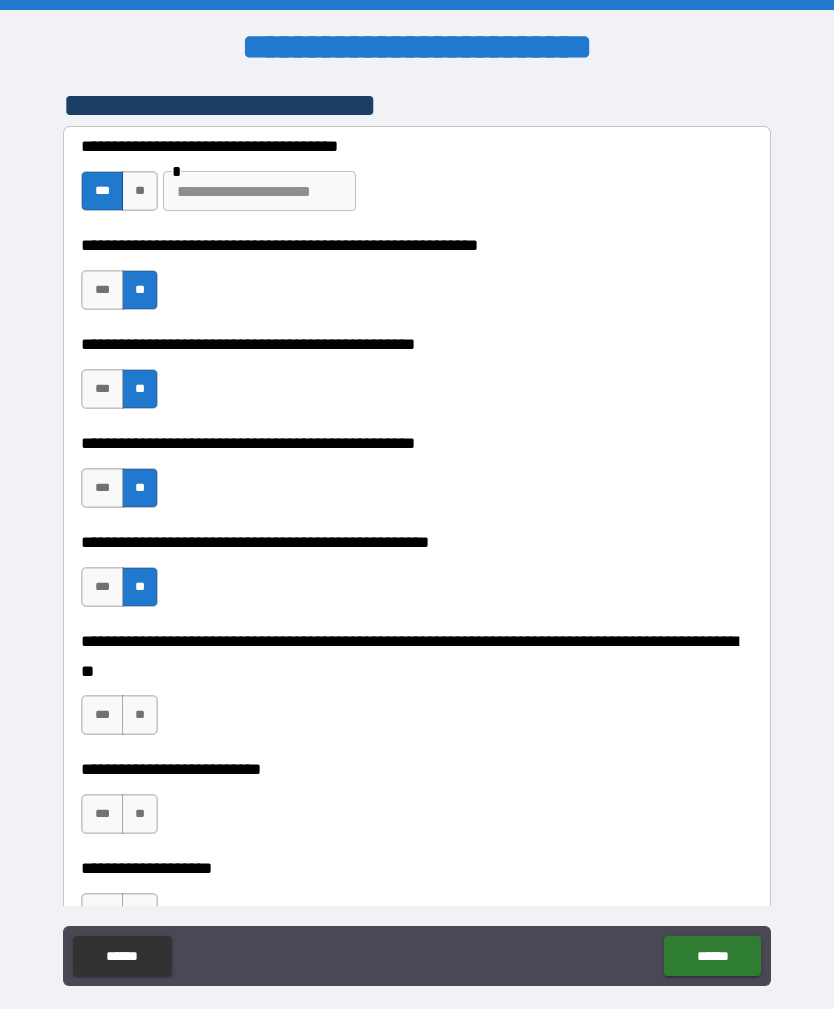 click on "**" at bounding box center [140, 715] 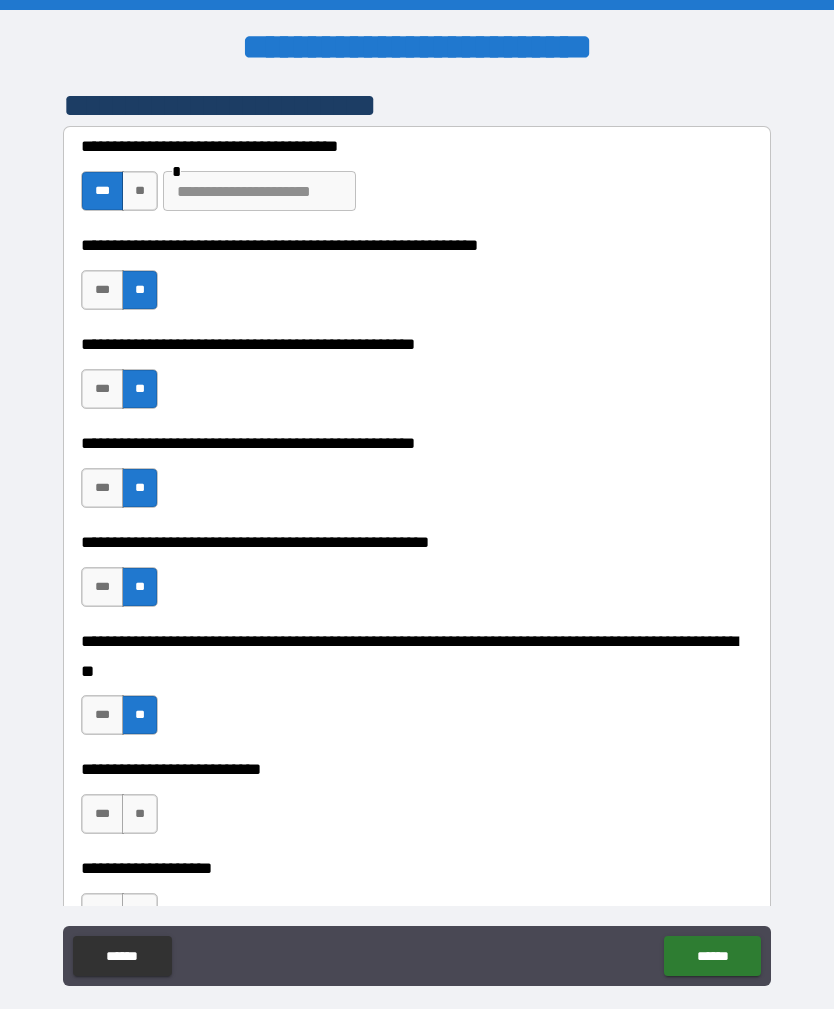 click on "**" at bounding box center (140, 191) 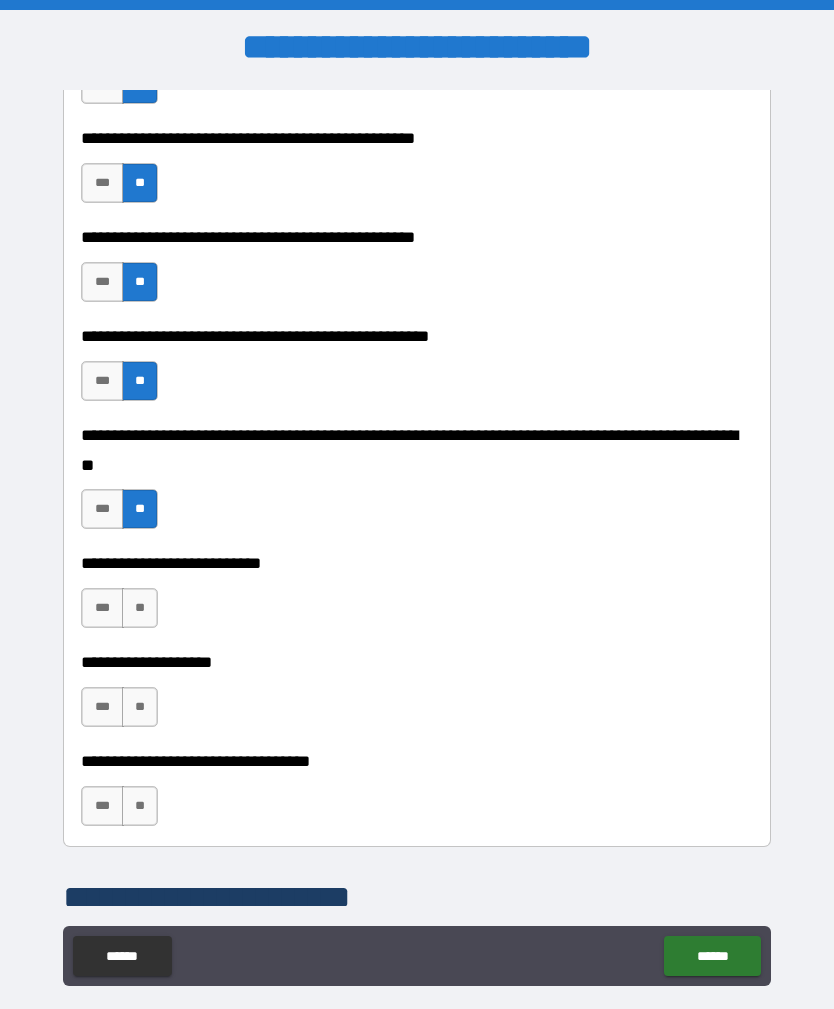 scroll, scrollTop: 676, scrollLeft: 0, axis: vertical 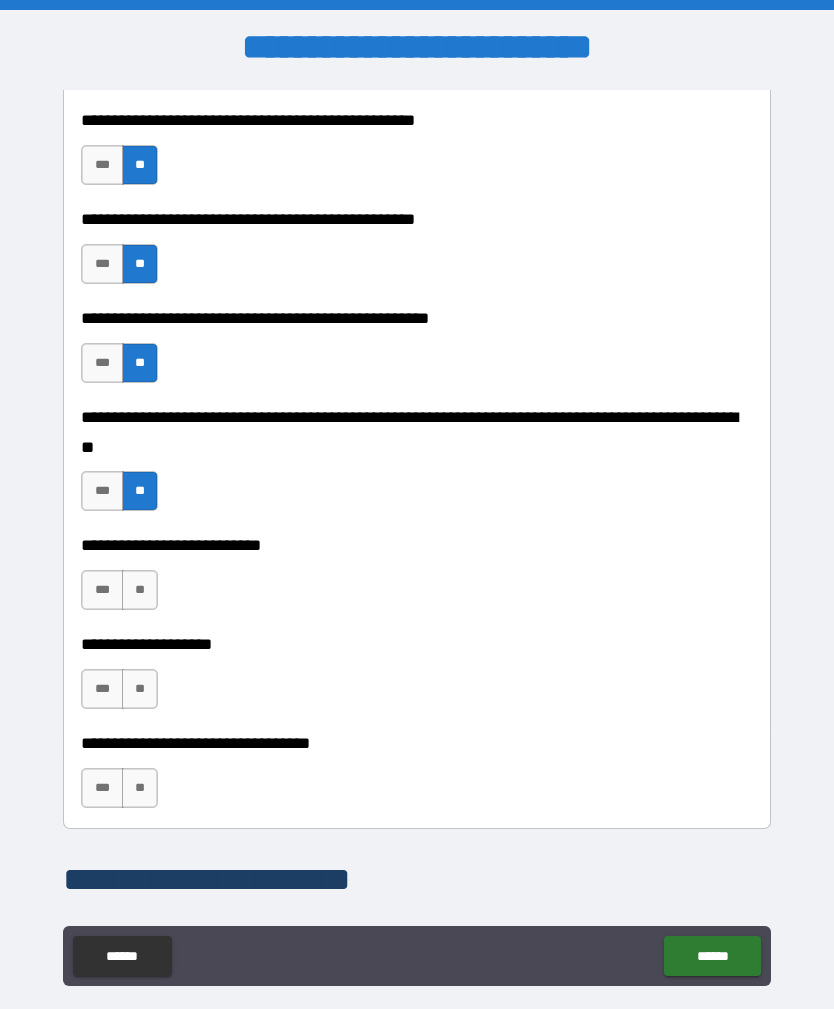 click on "**" at bounding box center (140, 590) 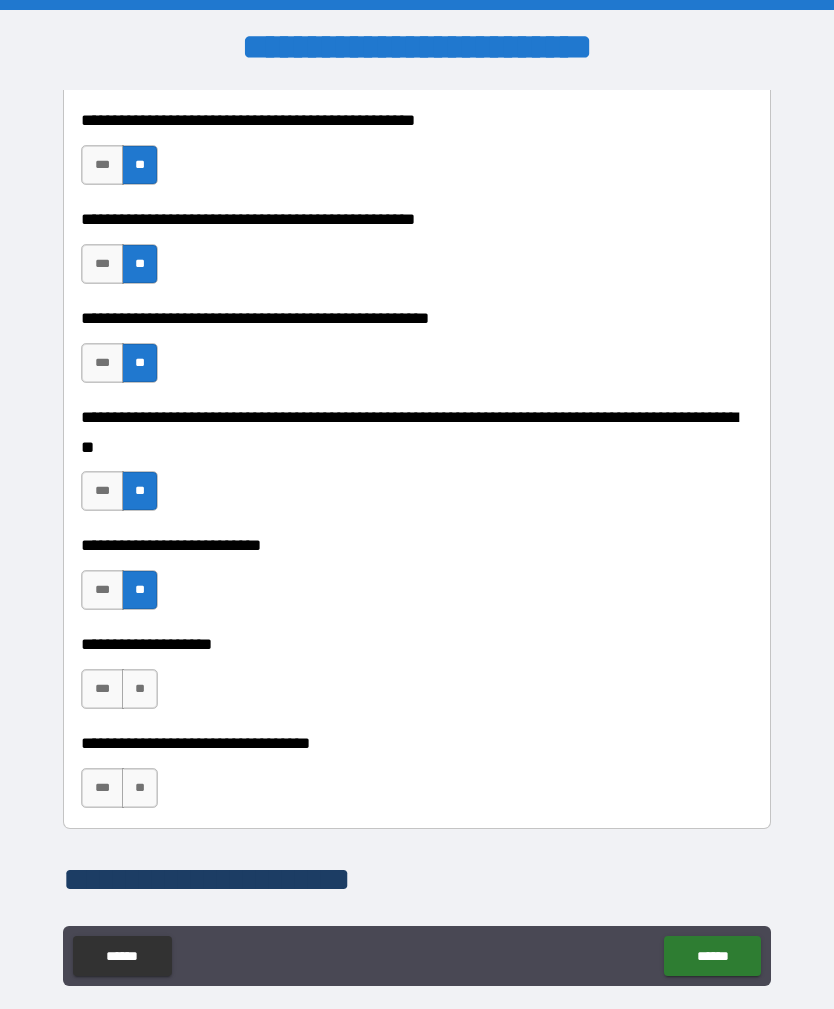 click on "**" at bounding box center (140, 689) 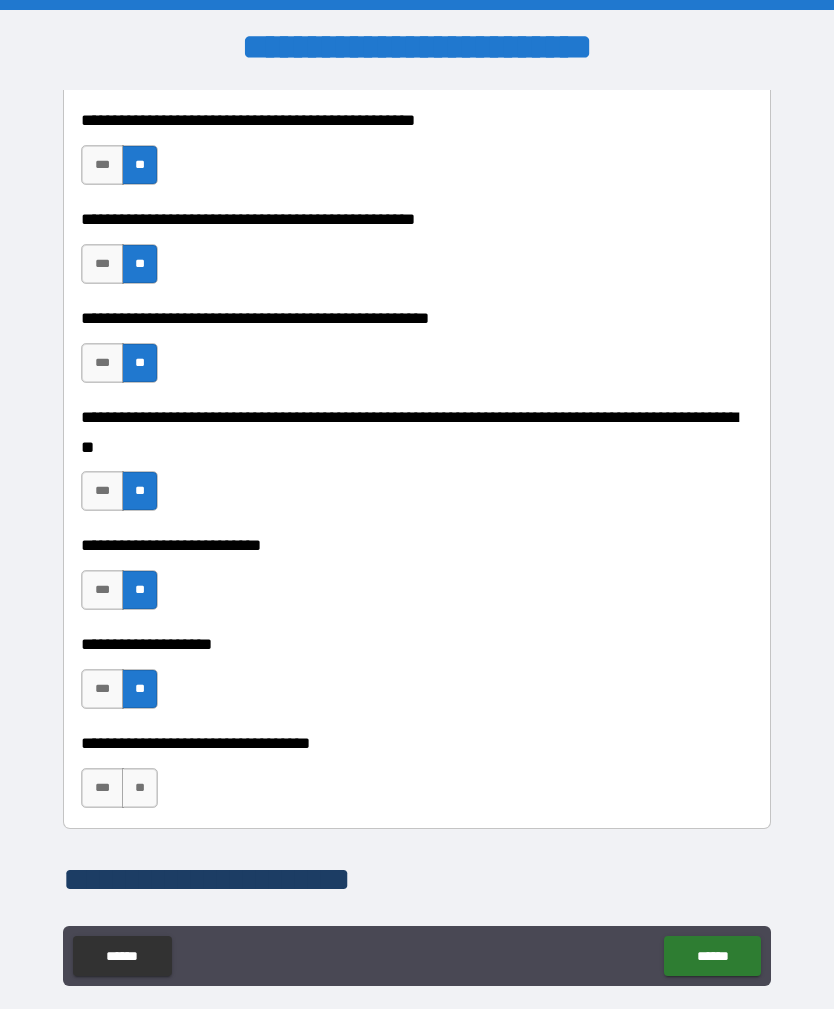 click on "**" at bounding box center (140, 788) 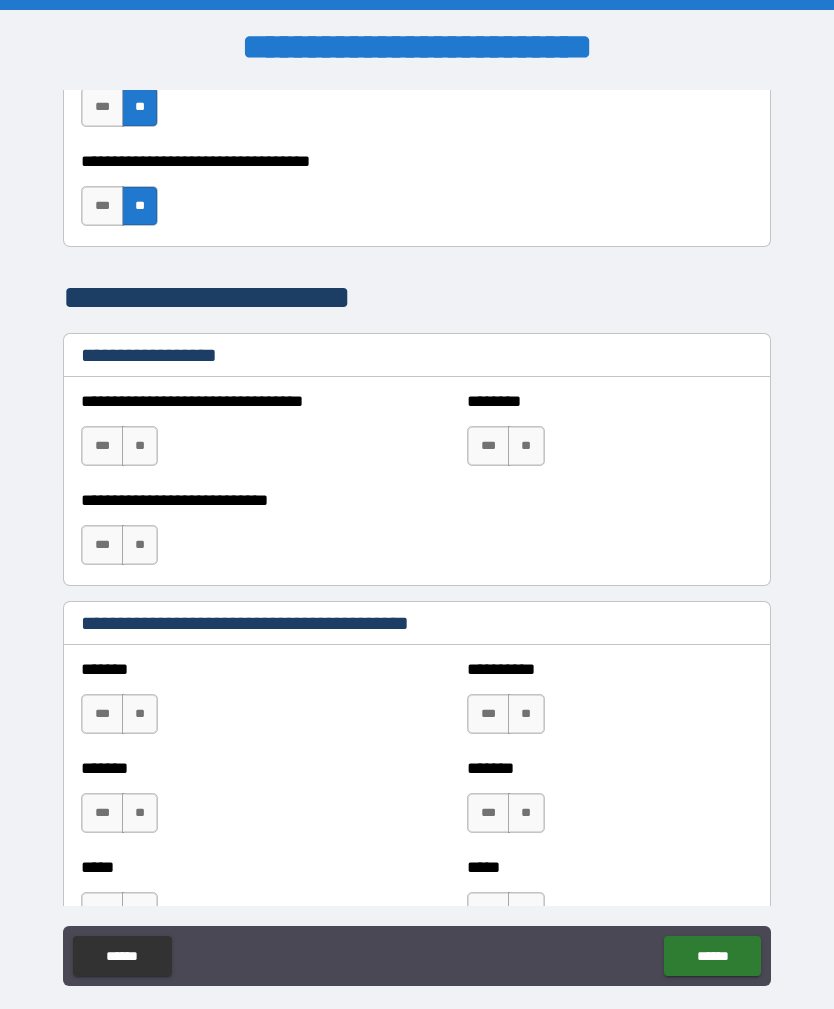 scroll, scrollTop: 1305, scrollLeft: 0, axis: vertical 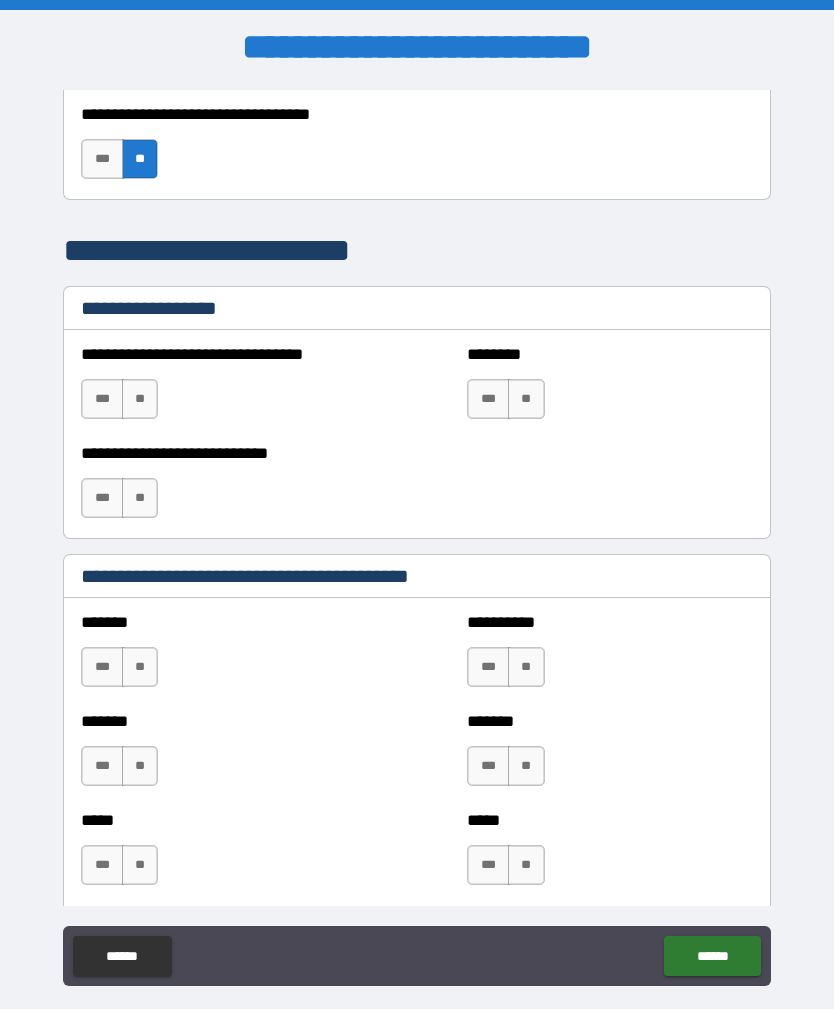 click on "**" at bounding box center [140, 399] 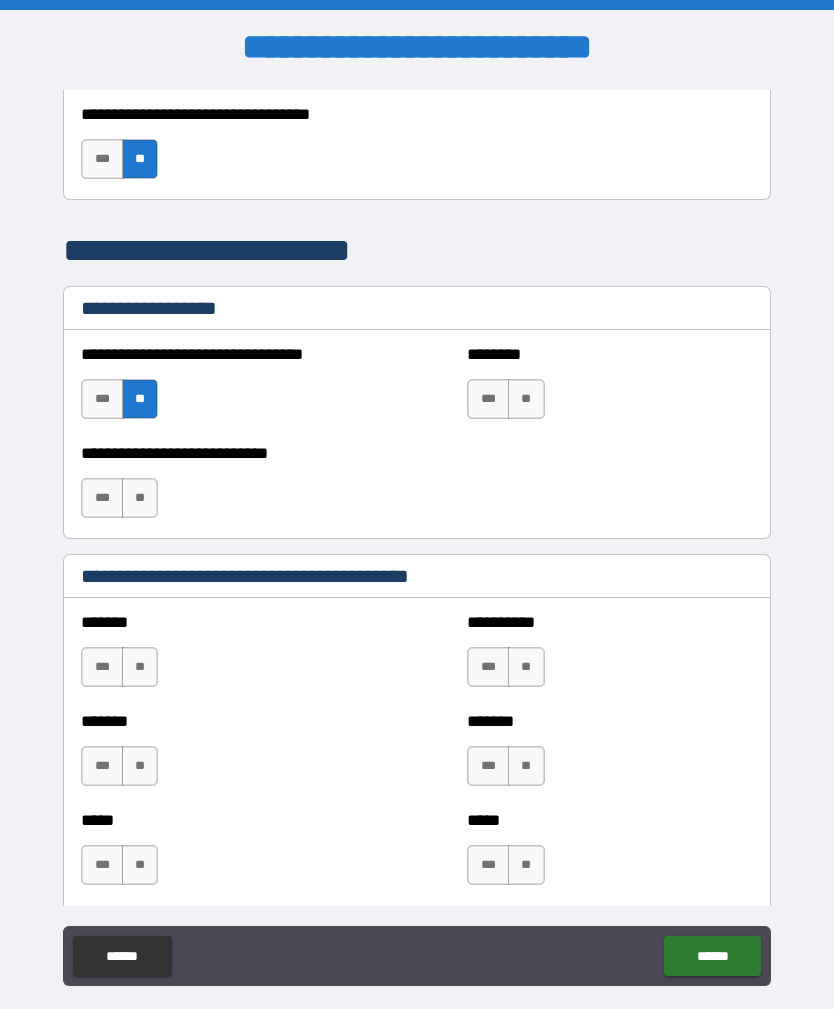 click on "**" at bounding box center [140, 498] 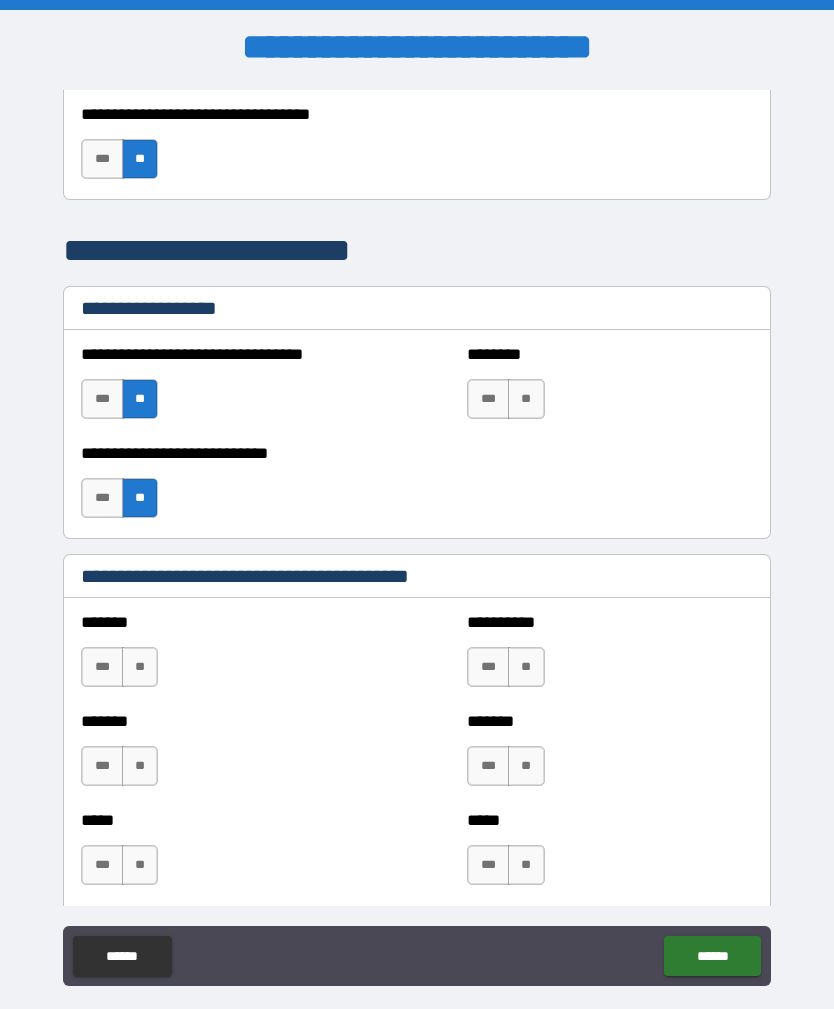 click on "**" at bounding box center (526, 399) 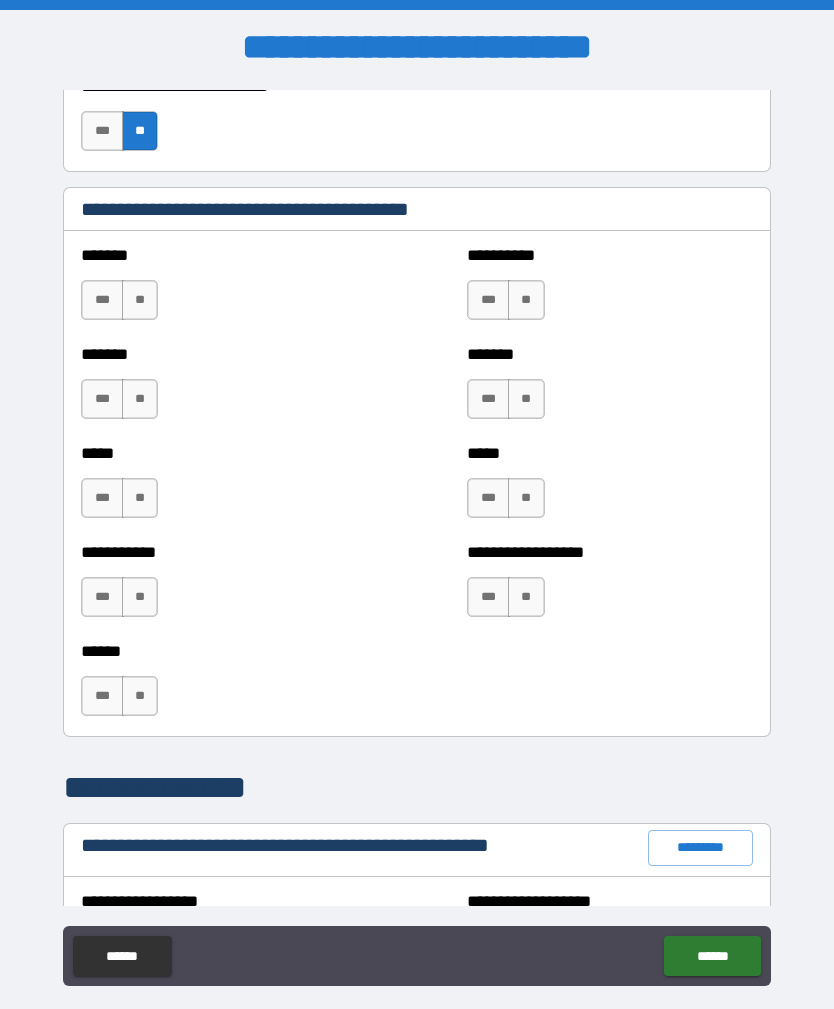 scroll, scrollTop: 1689, scrollLeft: 0, axis: vertical 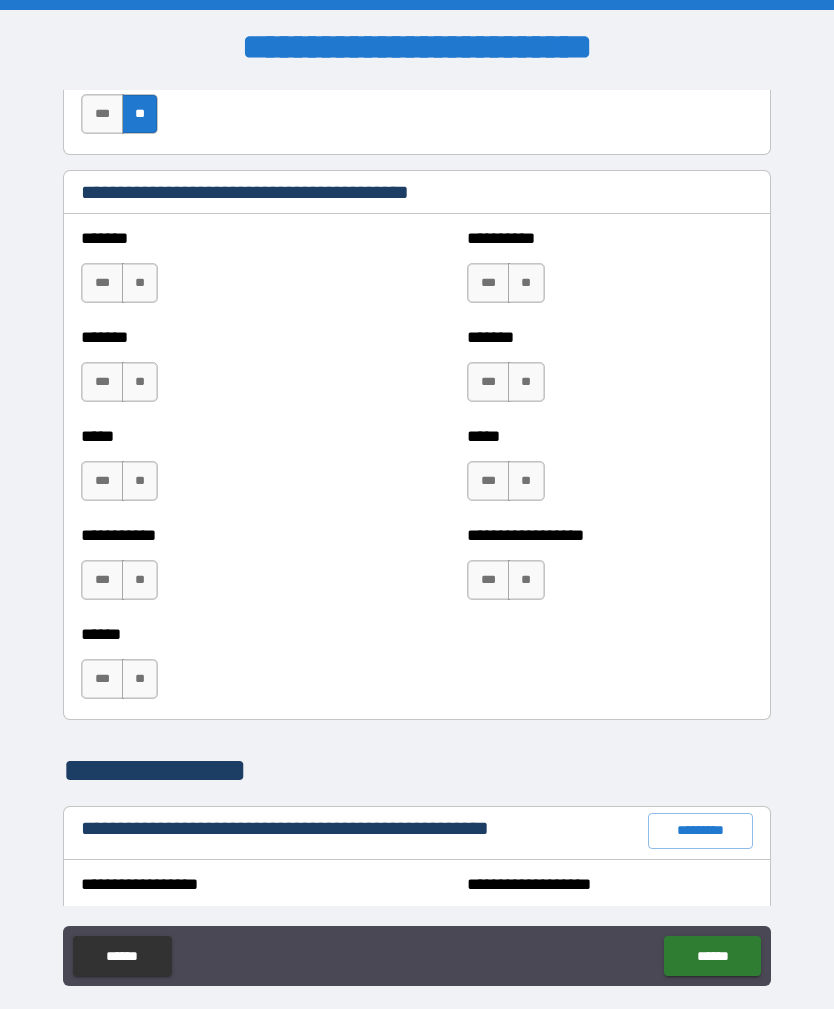 click on "**" at bounding box center (140, 283) 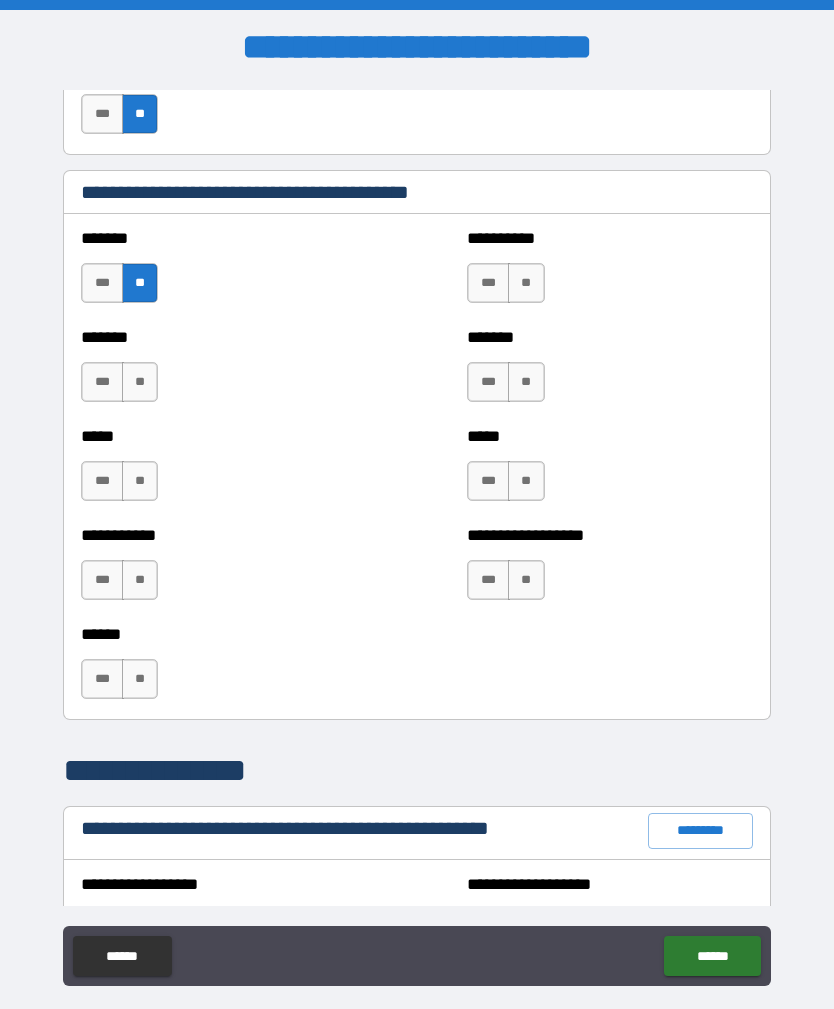 click on "**" at bounding box center [140, 382] 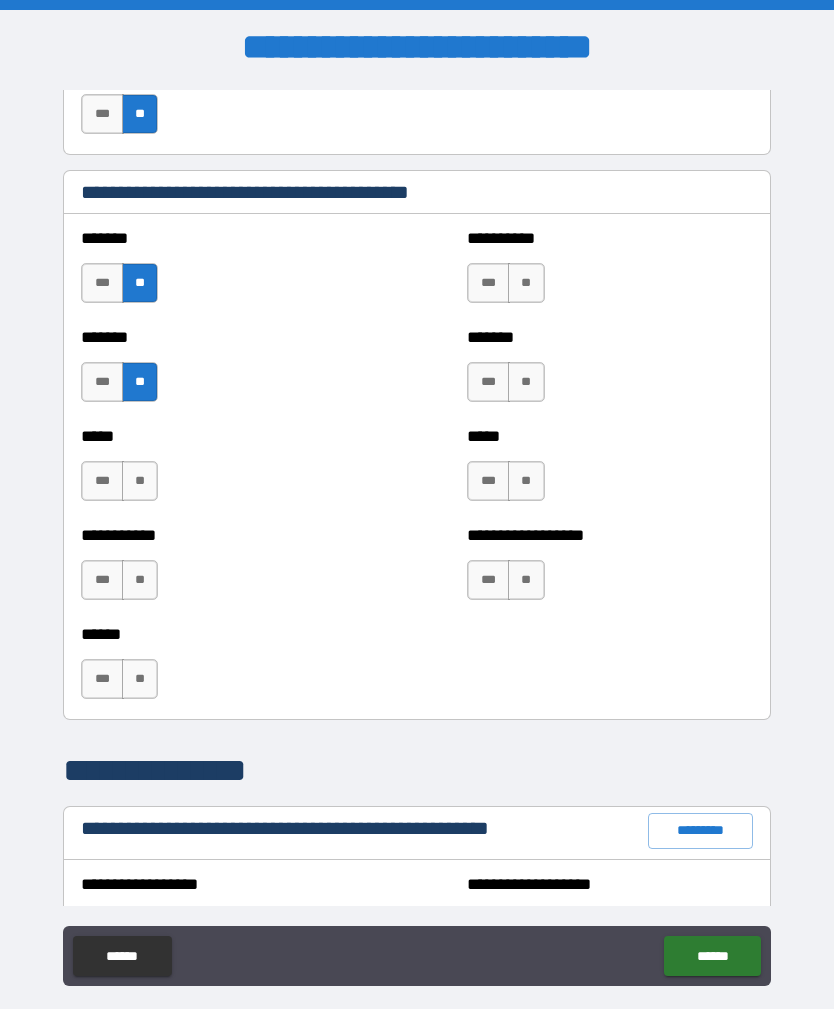 click on "**" at bounding box center [140, 481] 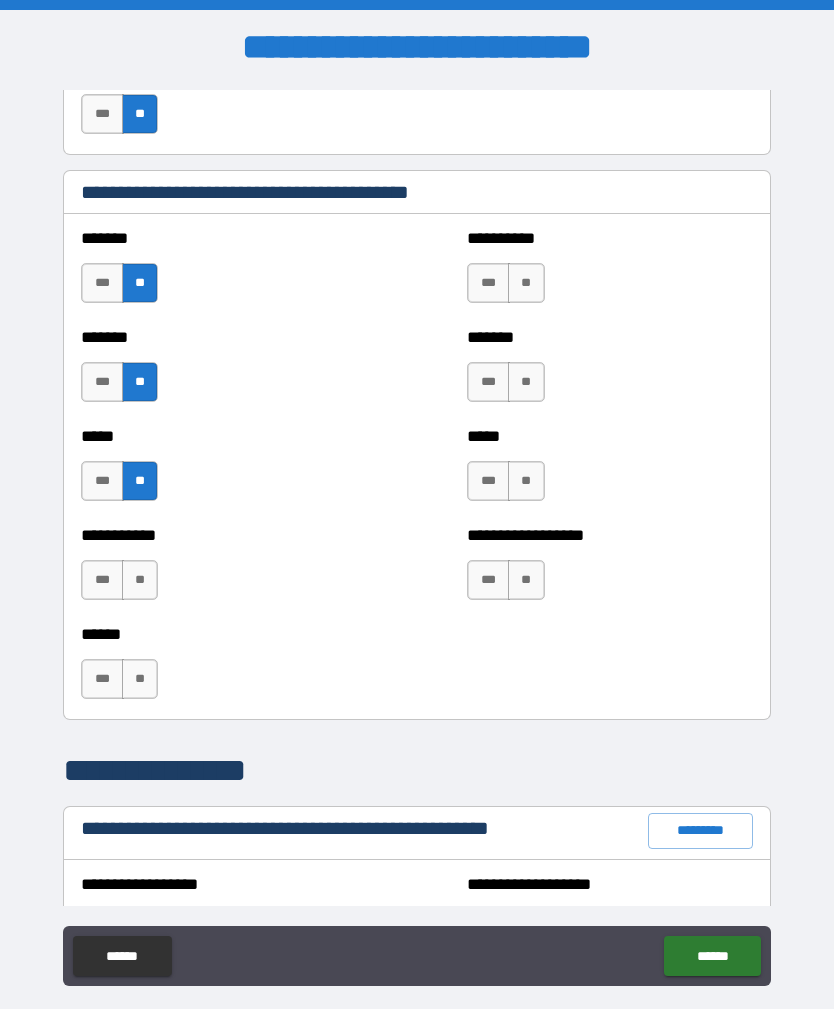 click on "**" at bounding box center [140, 580] 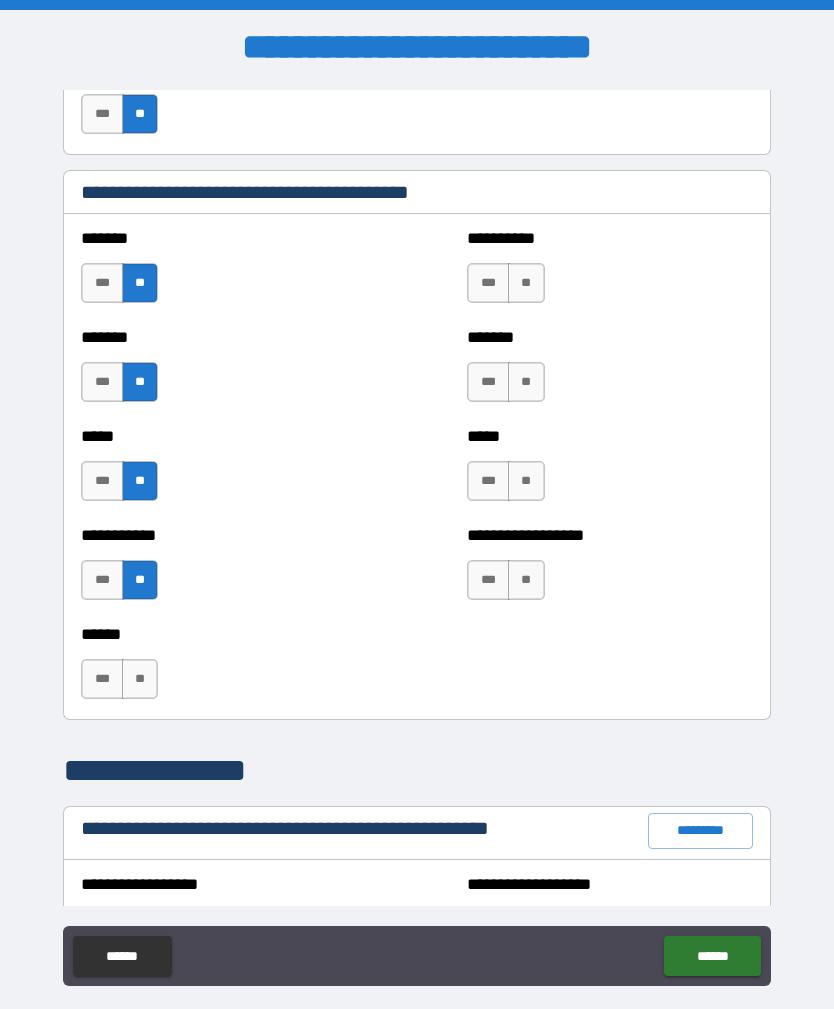 click on "**" at bounding box center [140, 679] 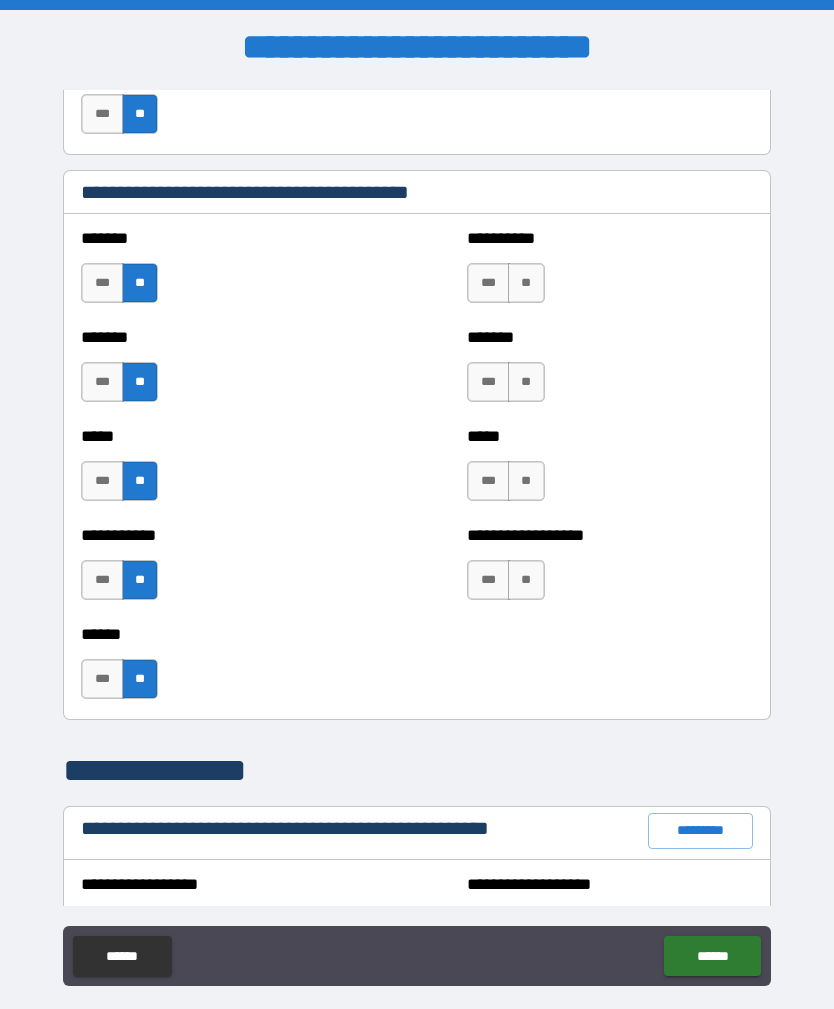 click on "**" at bounding box center [526, 283] 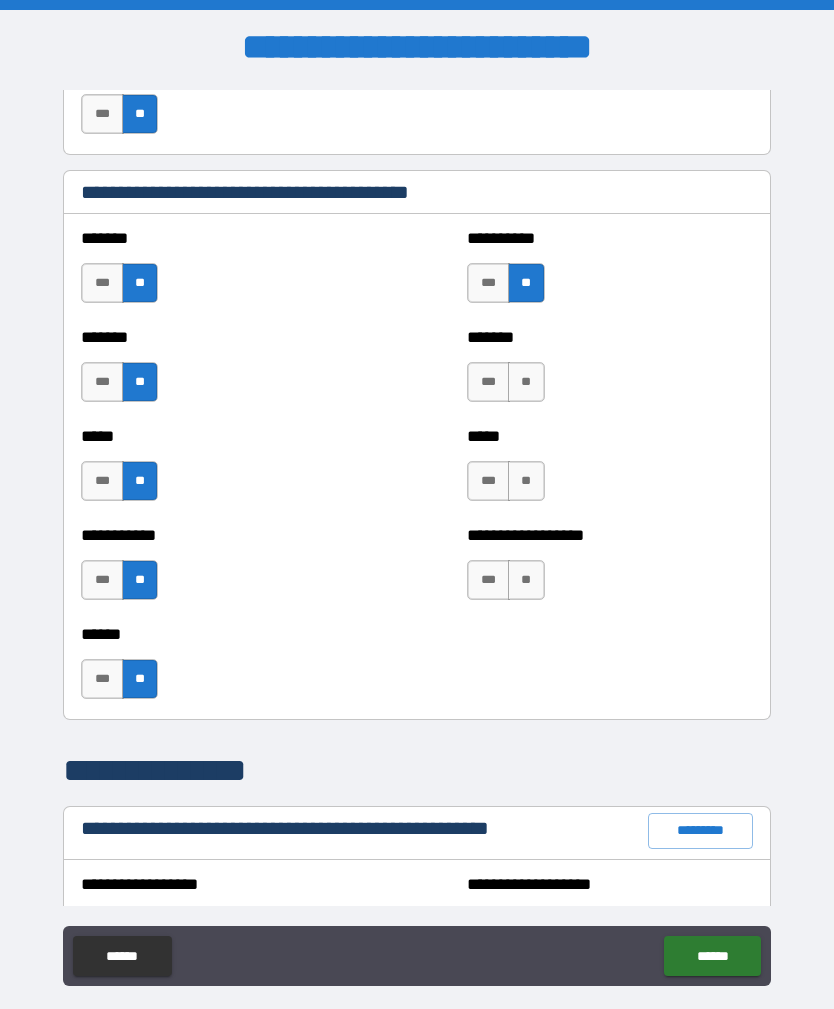 click on "**" at bounding box center (526, 382) 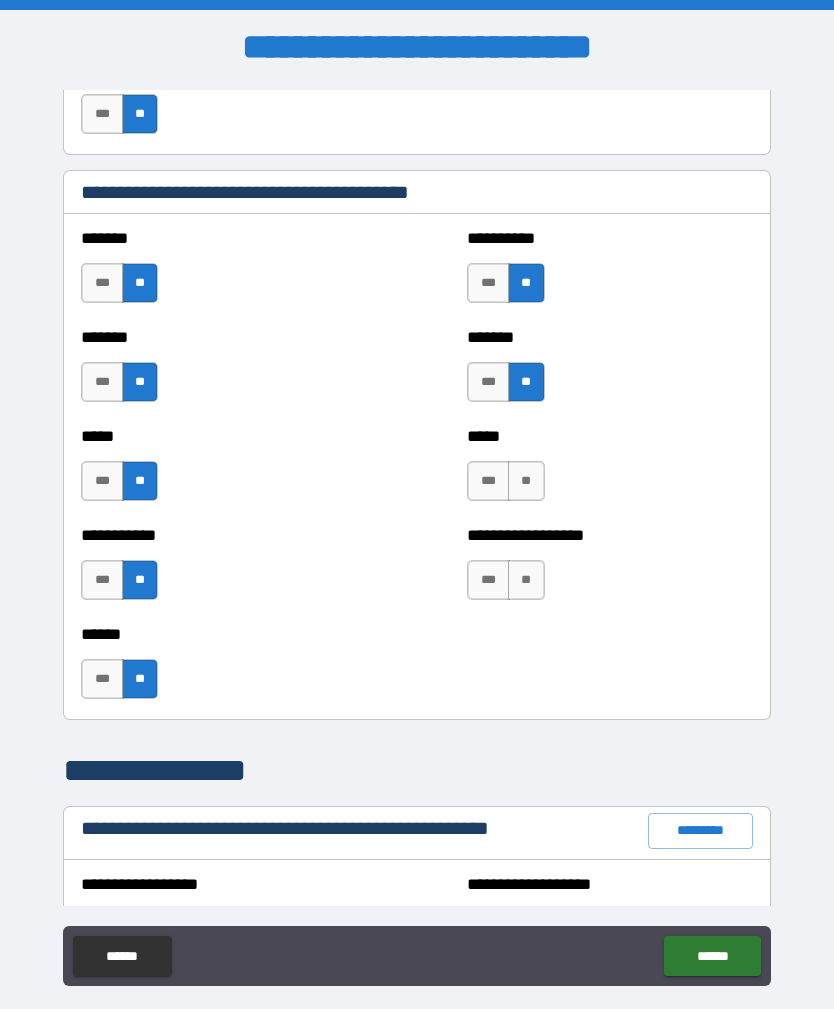 click on "**" at bounding box center (526, 481) 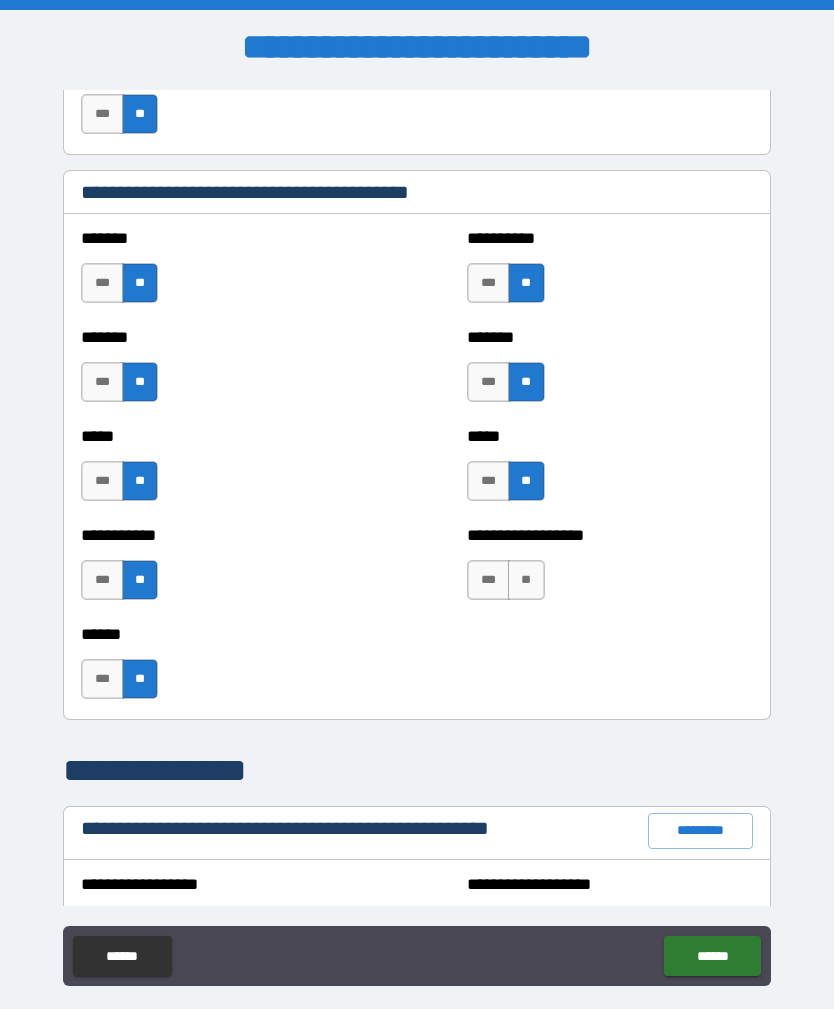 click on "**" at bounding box center [526, 580] 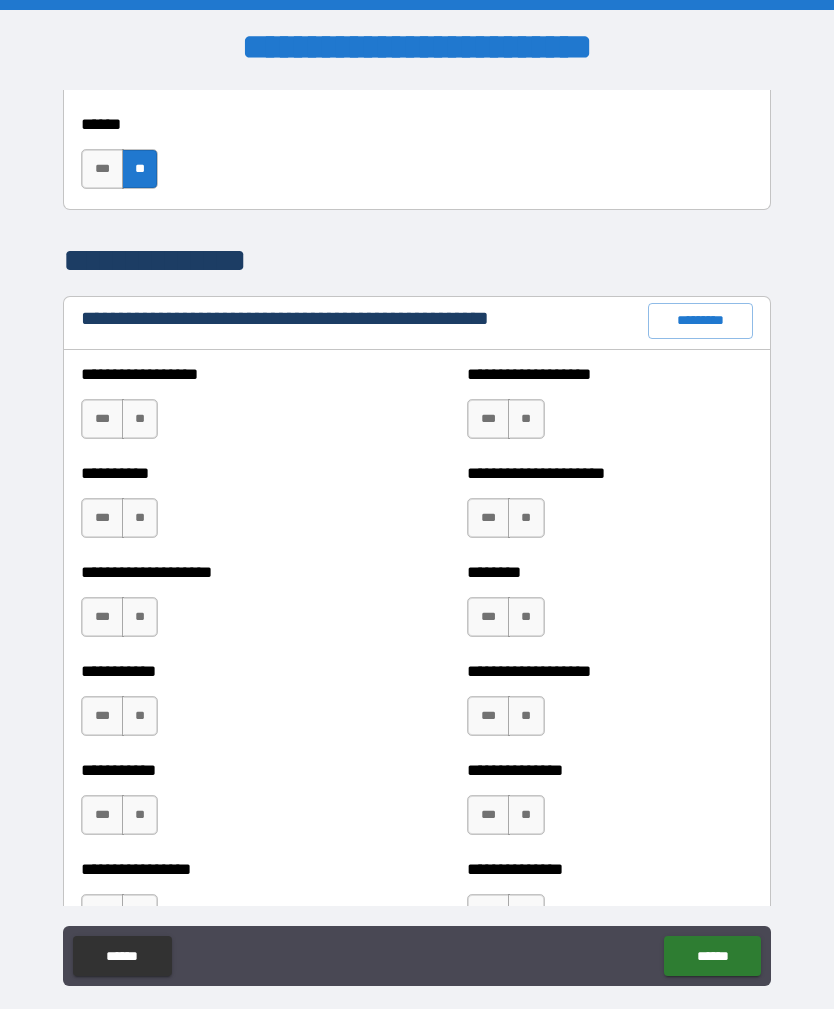 scroll, scrollTop: 2200, scrollLeft: 0, axis: vertical 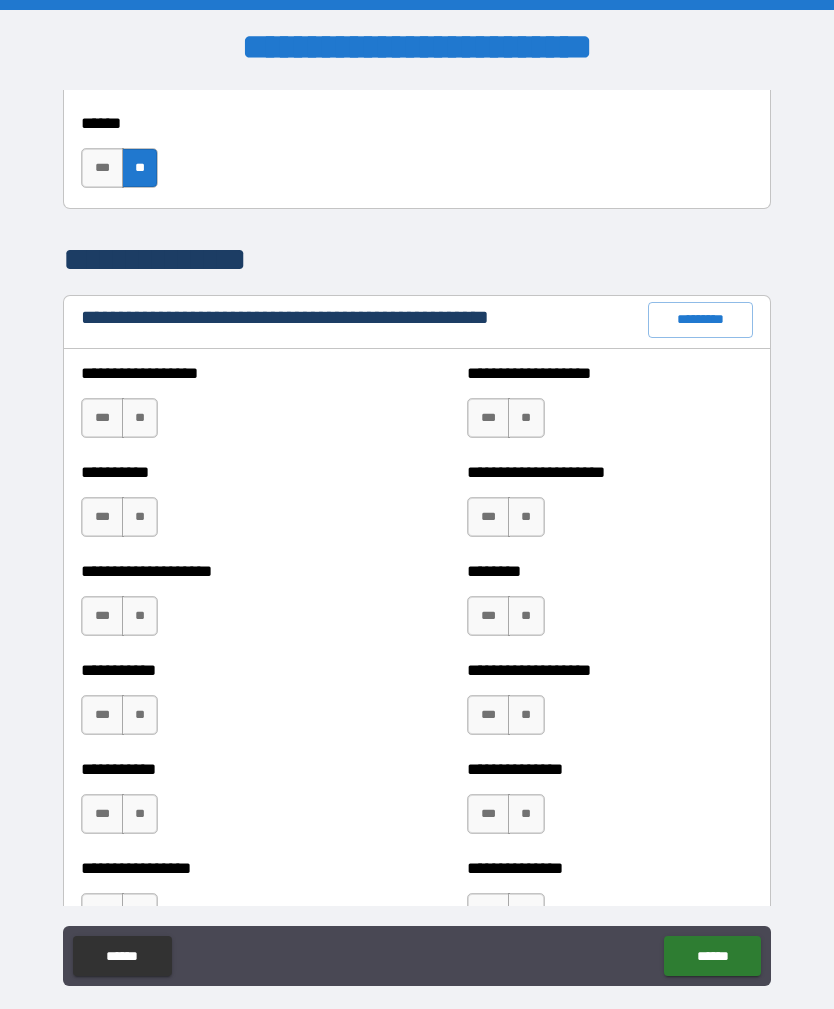click on "**" at bounding box center [140, 418] 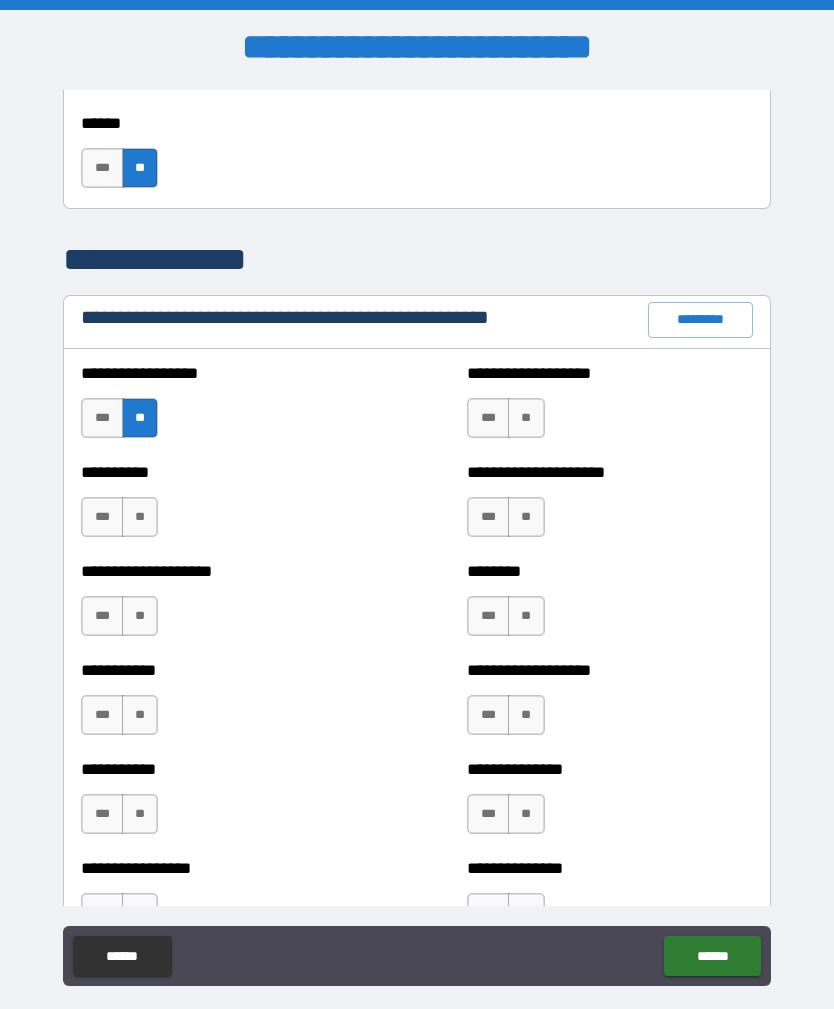 click on "**" at bounding box center [140, 517] 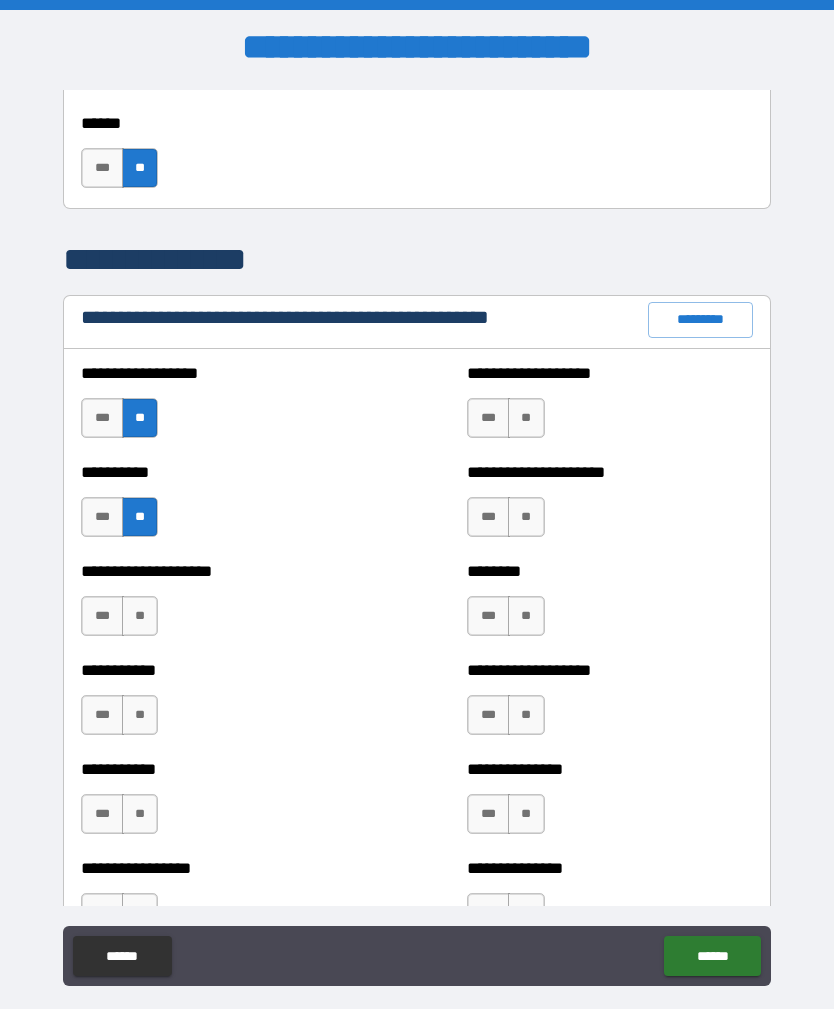 click on "**" at bounding box center [140, 616] 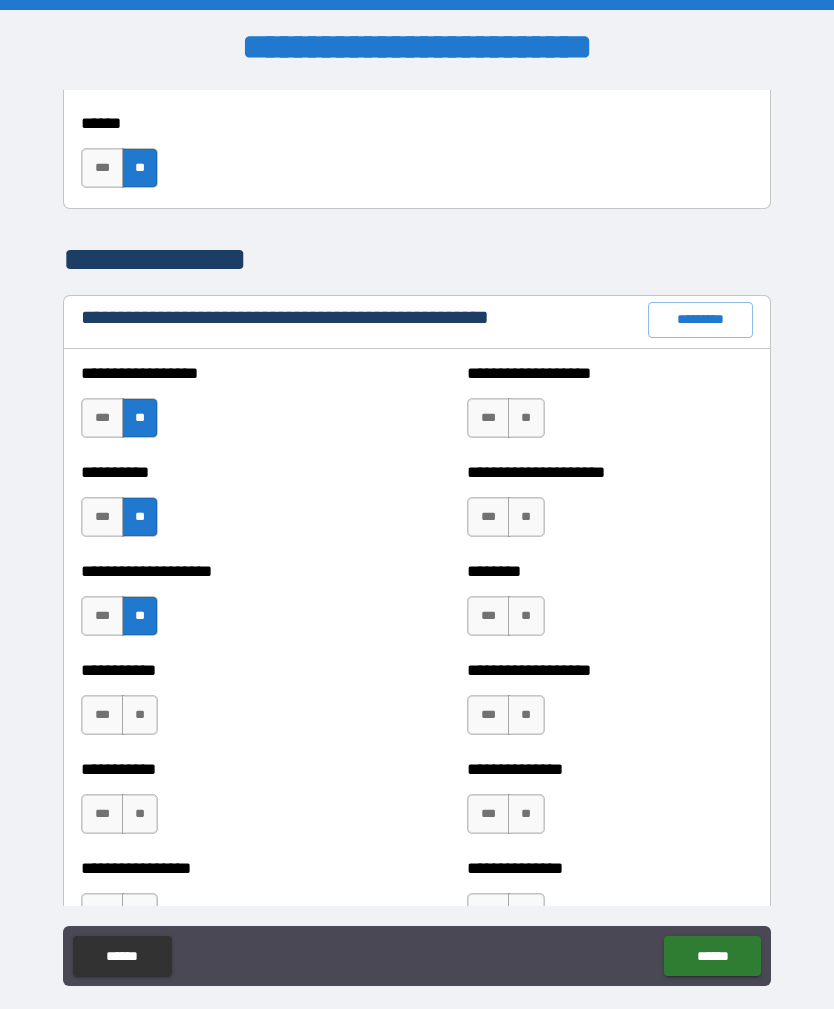 click on "**" at bounding box center [140, 715] 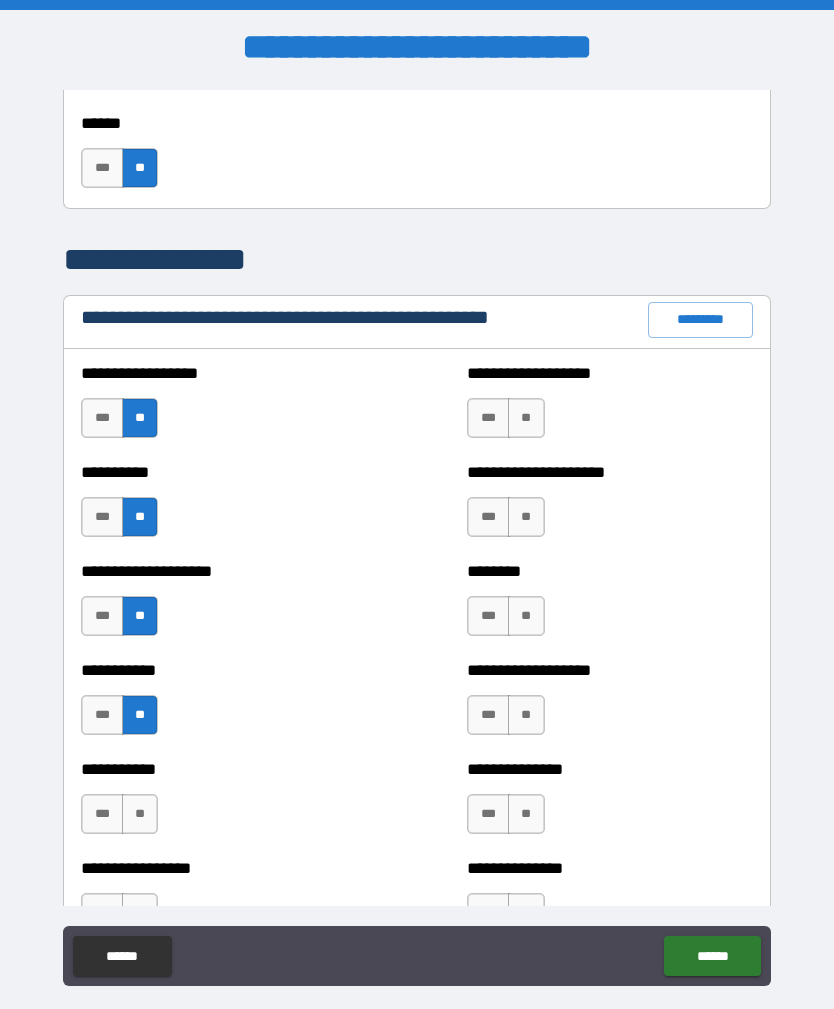 click on "**" at bounding box center [140, 814] 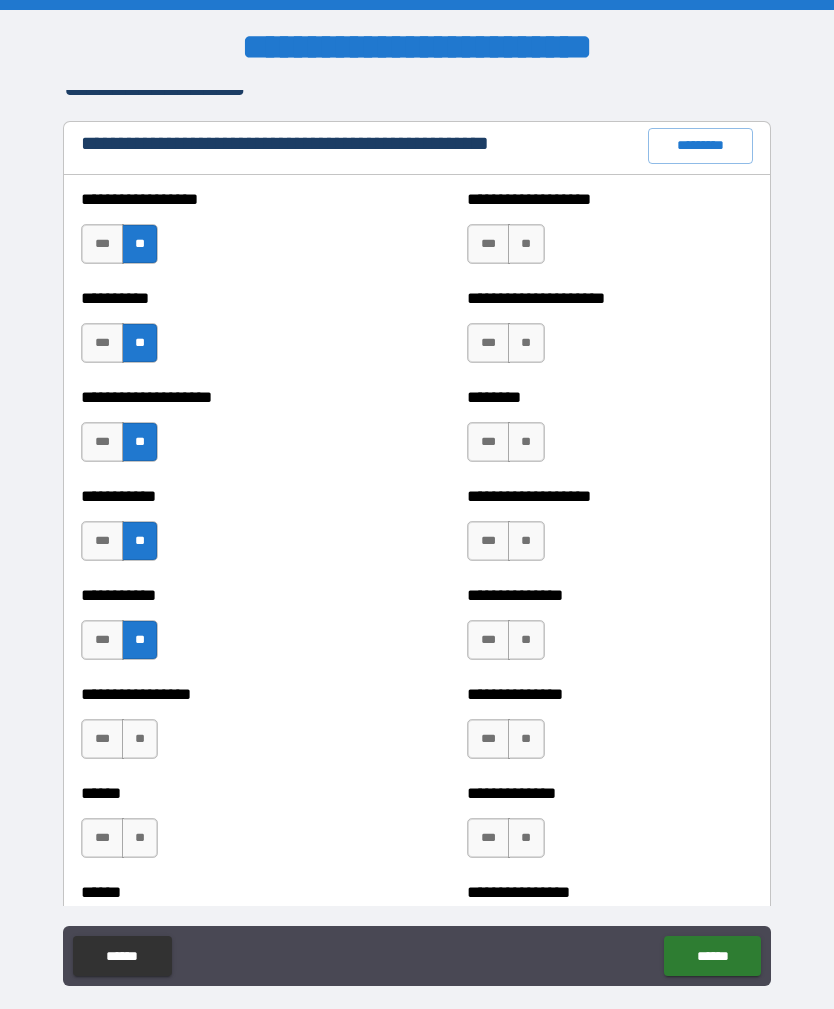 scroll, scrollTop: 2458, scrollLeft: 0, axis: vertical 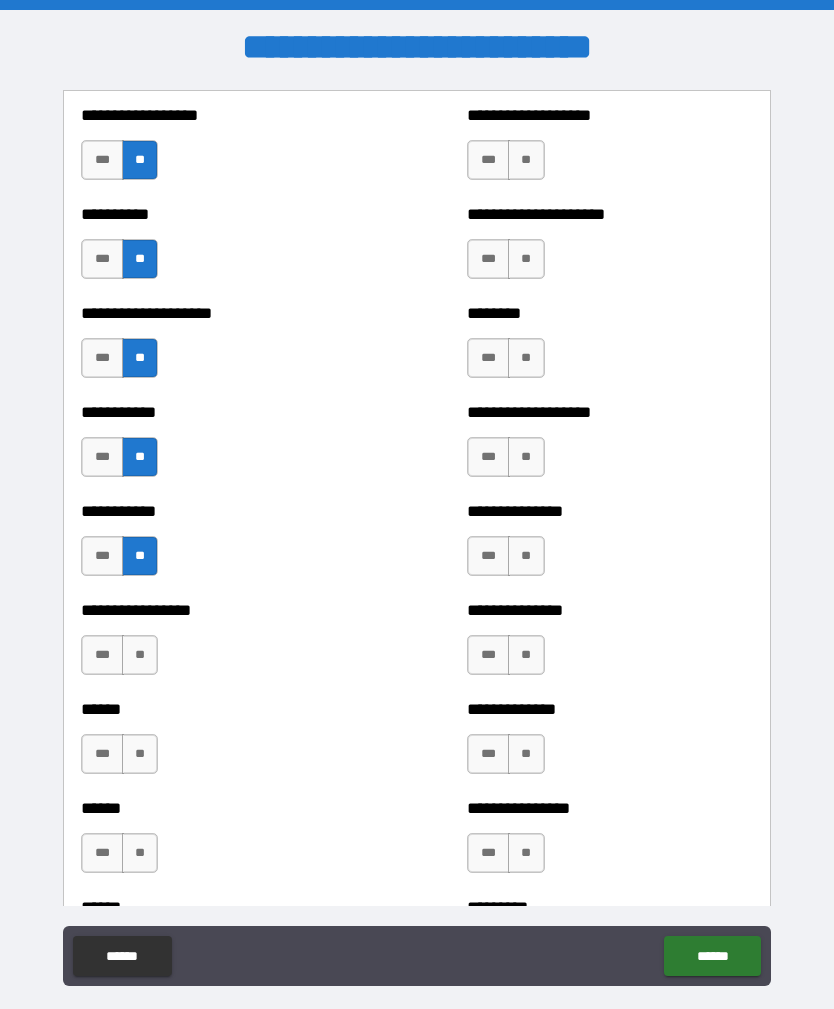 click on "**" at bounding box center [140, 655] 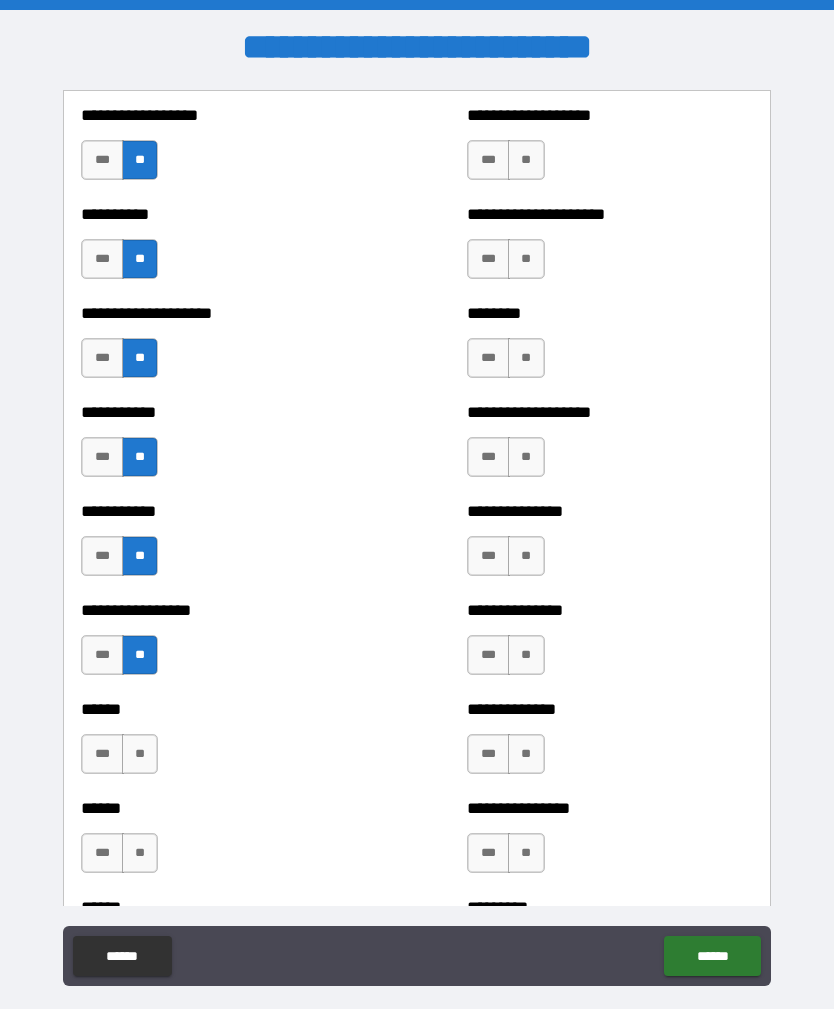 click on "**" at bounding box center (140, 754) 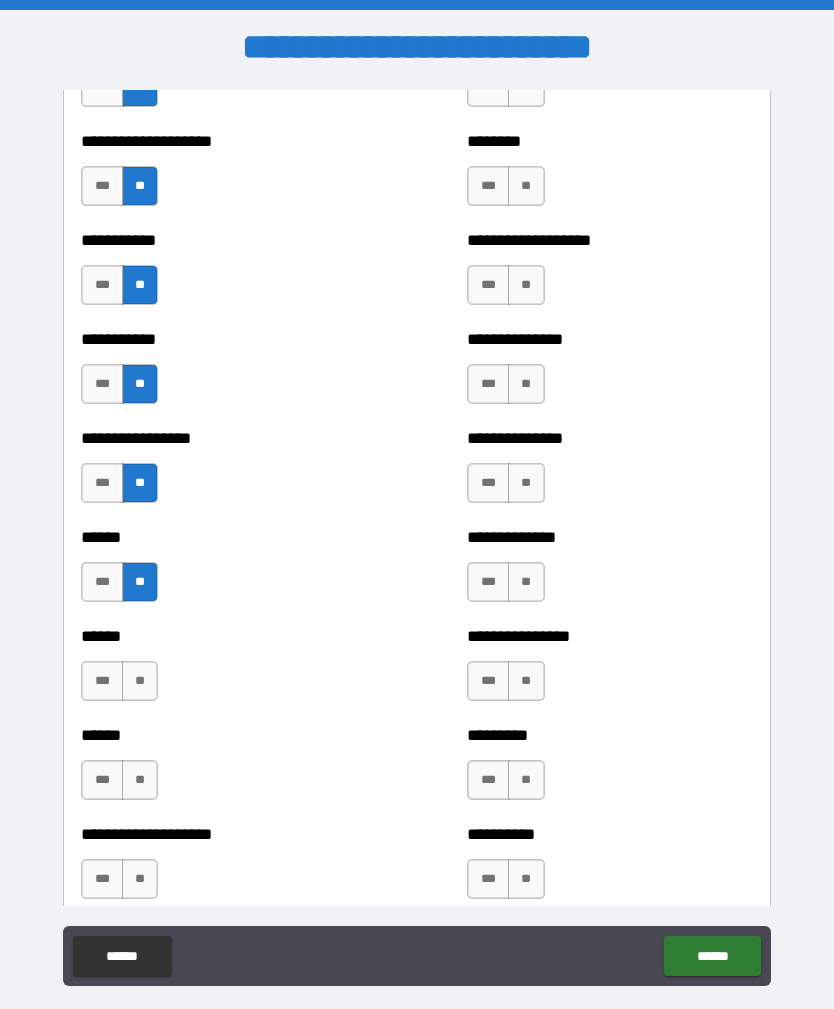 scroll, scrollTop: 2702, scrollLeft: 0, axis: vertical 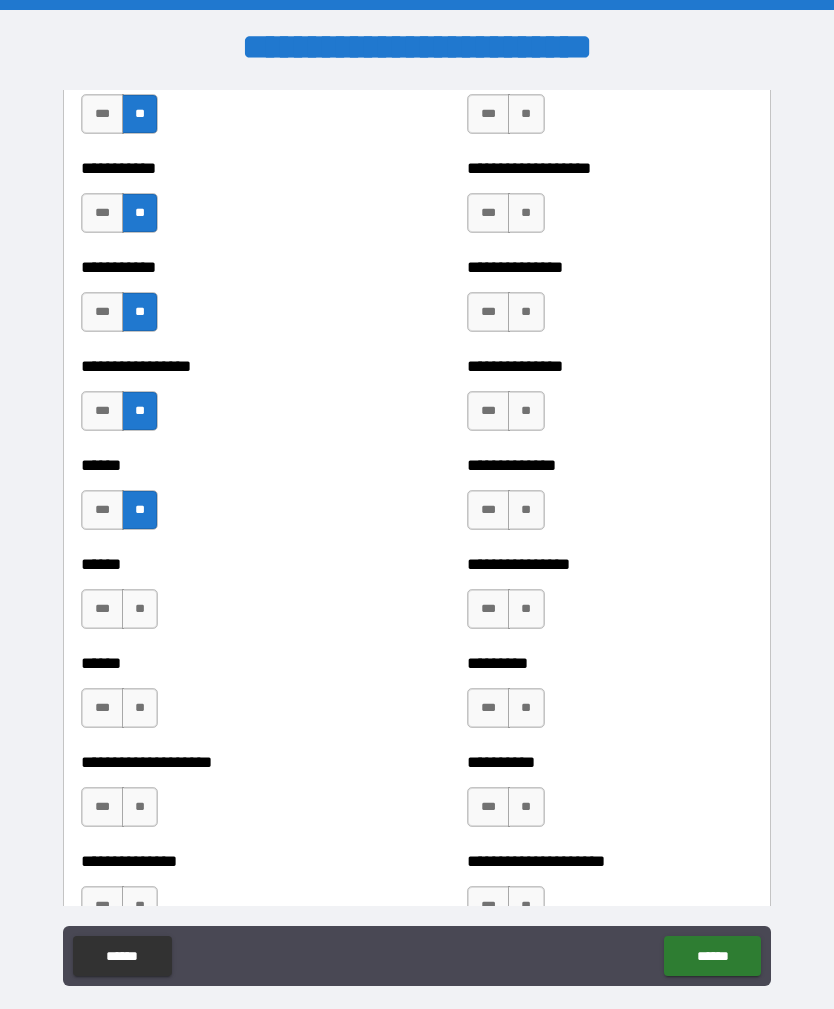 click on "**" at bounding box center [140, 609] 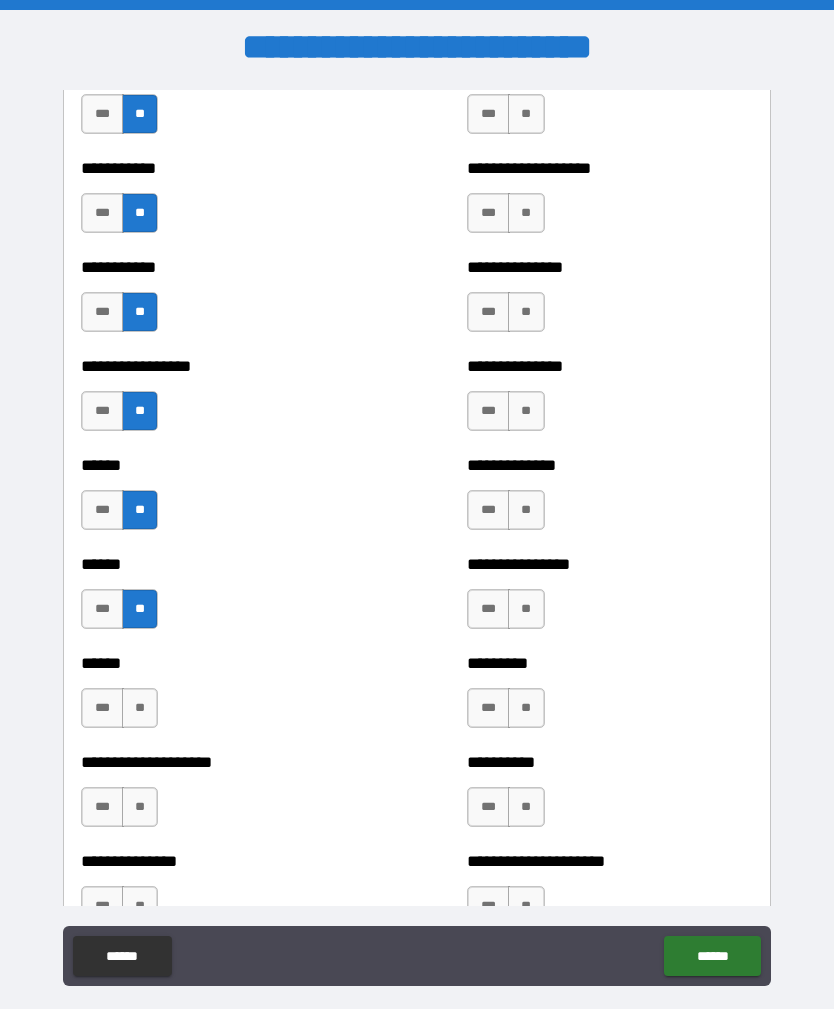 click on "**" at bounding box center [140, 708] 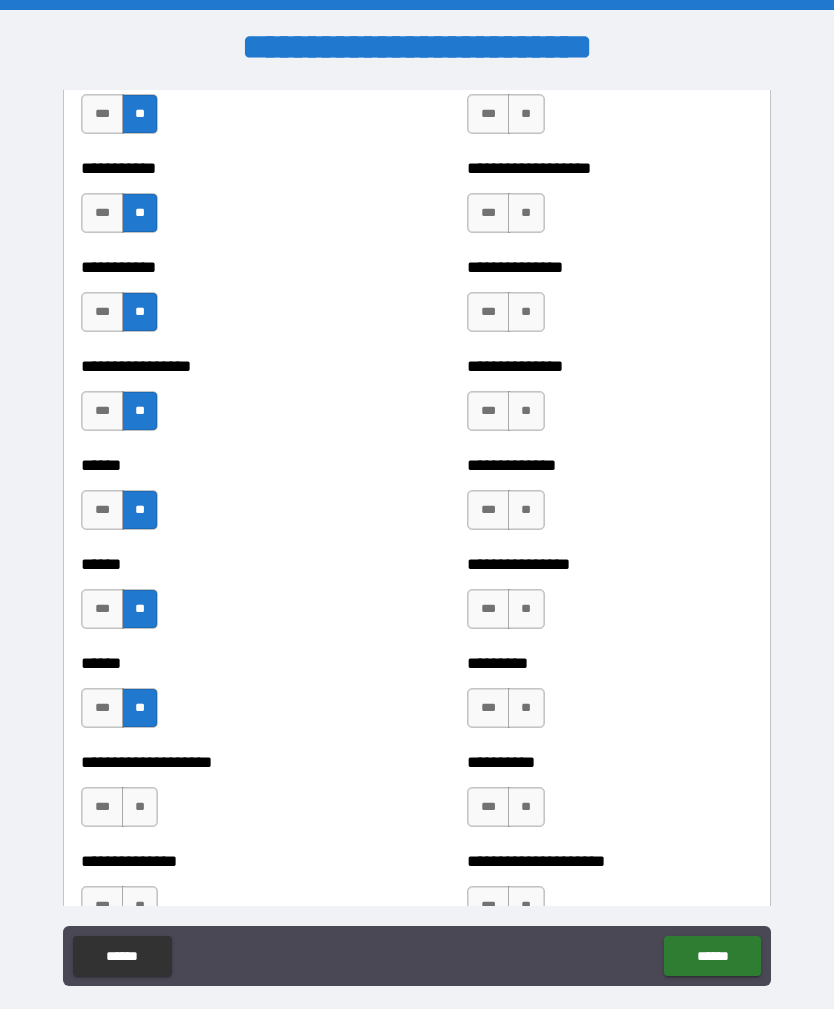 click on "**" at bounding box center [140, 807] 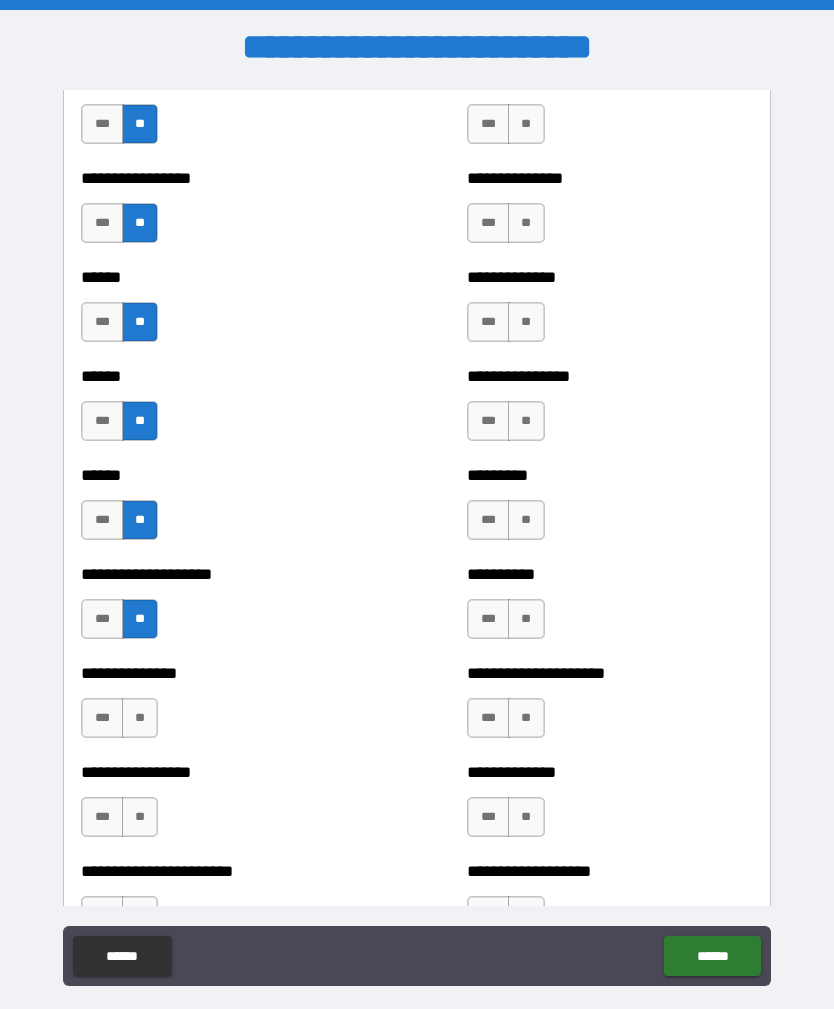 scroll, scrollTop: 2927, scrollLeft: 0, axis: vertical 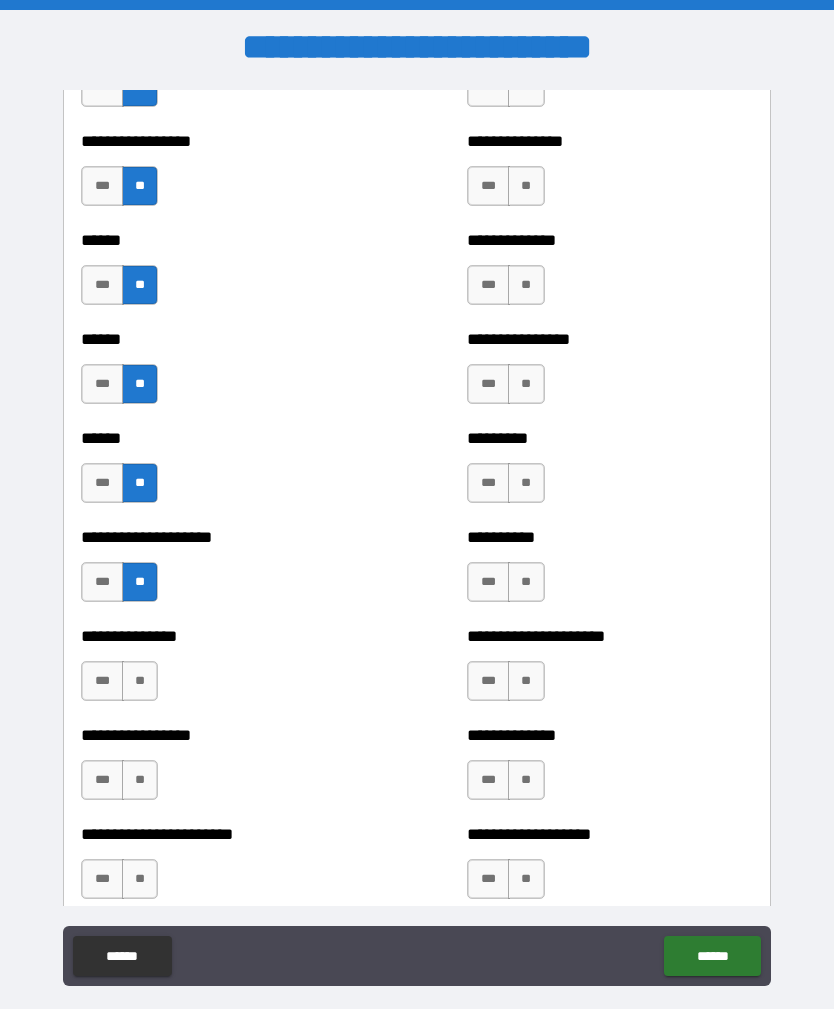 click on "**" at bounding box center (140, 681) 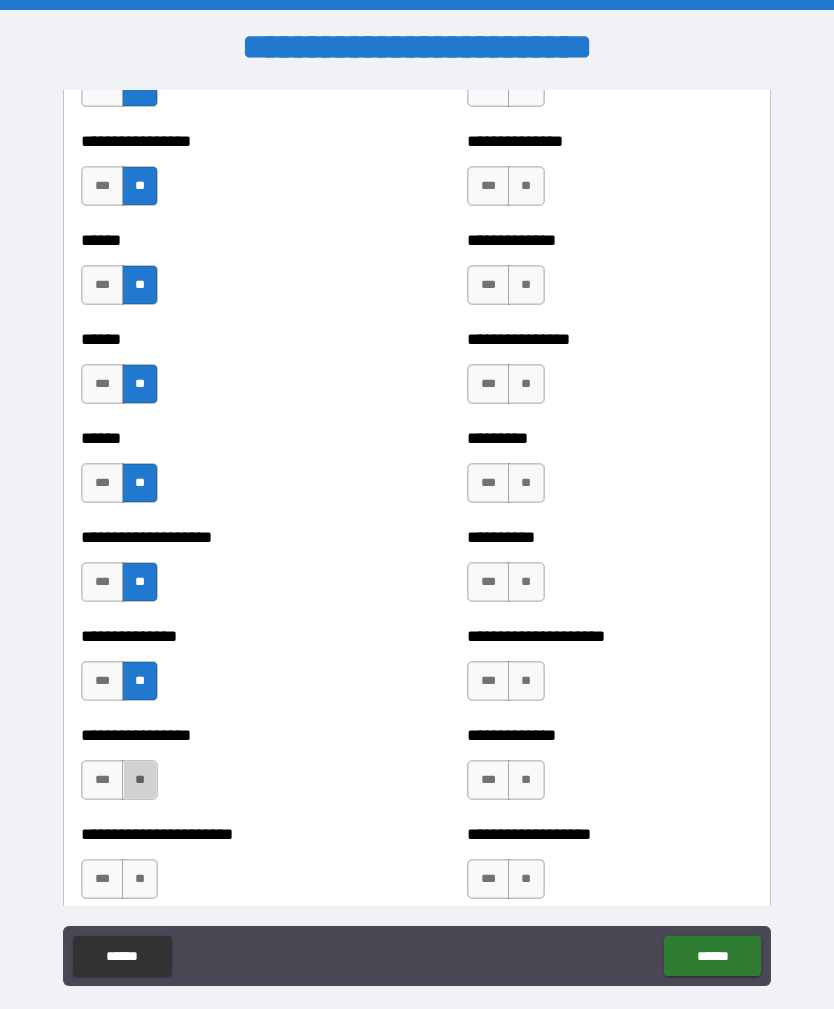 click on "**" at bounding box center [140, 780] 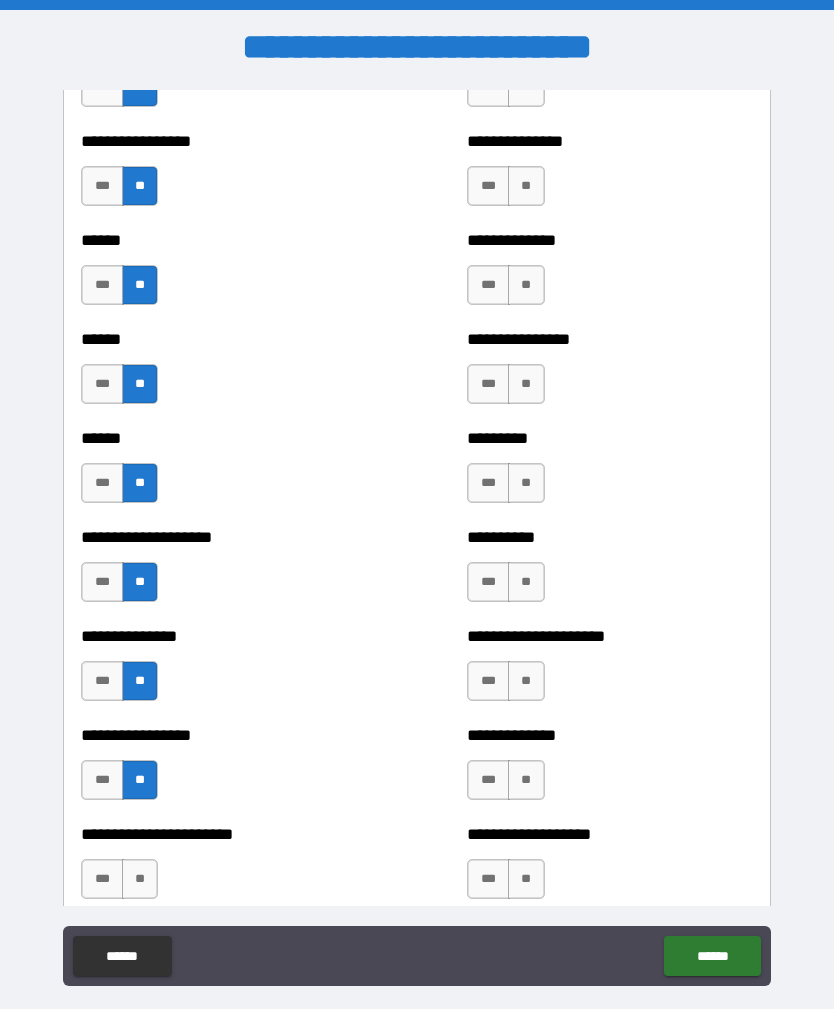 click on "**********" at bounding box center (223, 869) 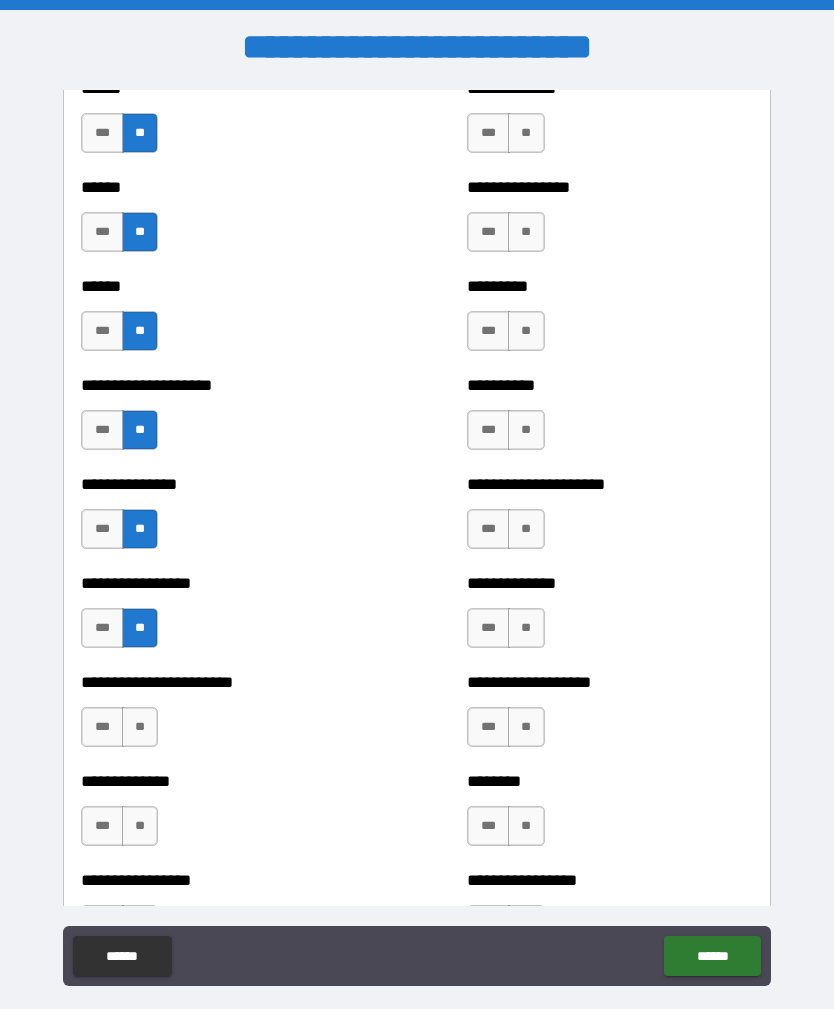 scroll, scrollTop: 3081, scrollLeft: 0, axis: vertical 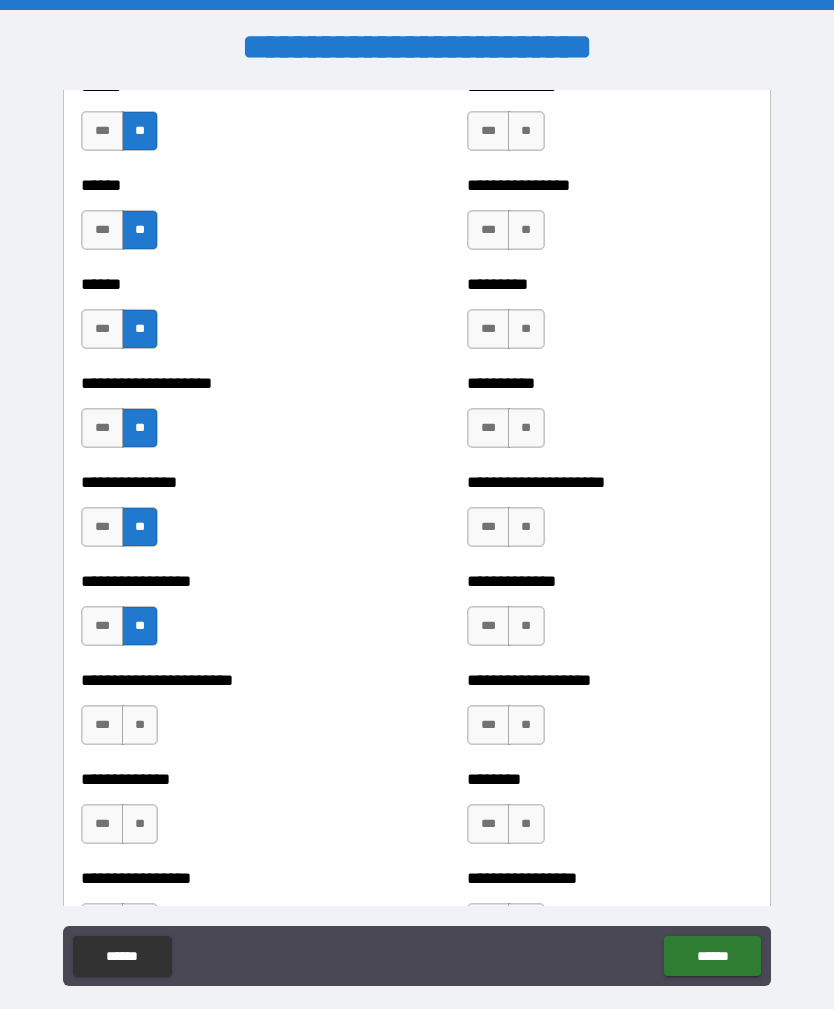 click on "**" at bounding box center [140, 725] 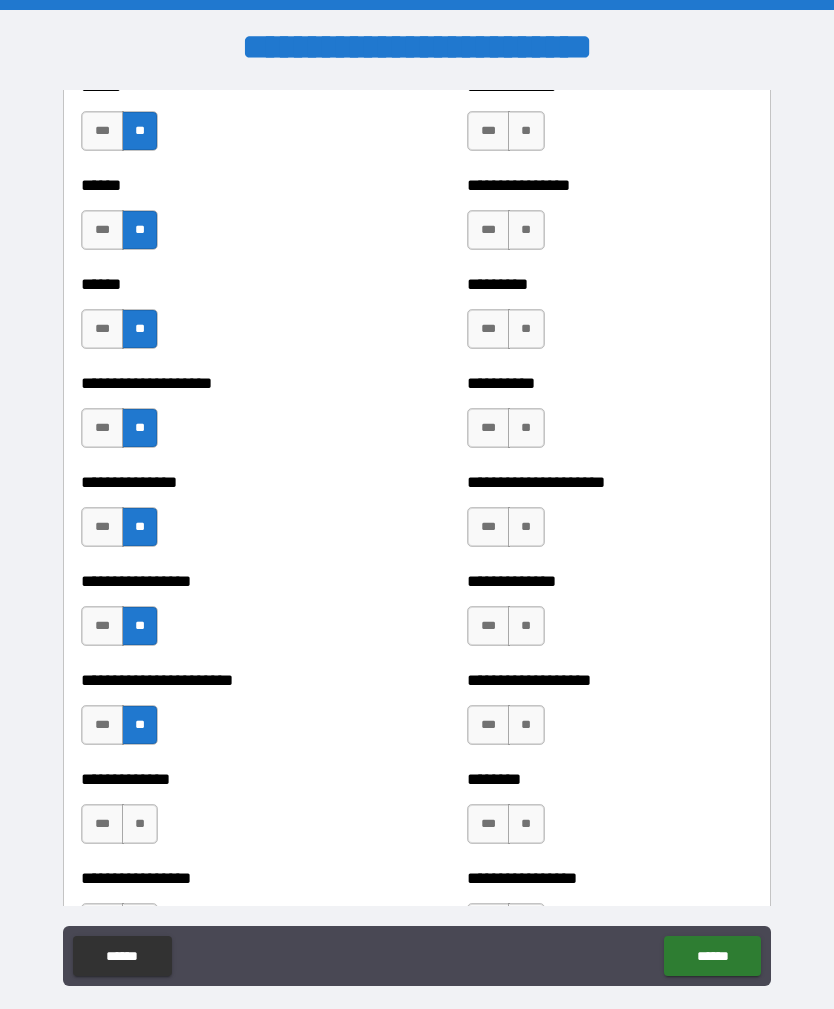 click on "**" at bounding box center [140, 824] 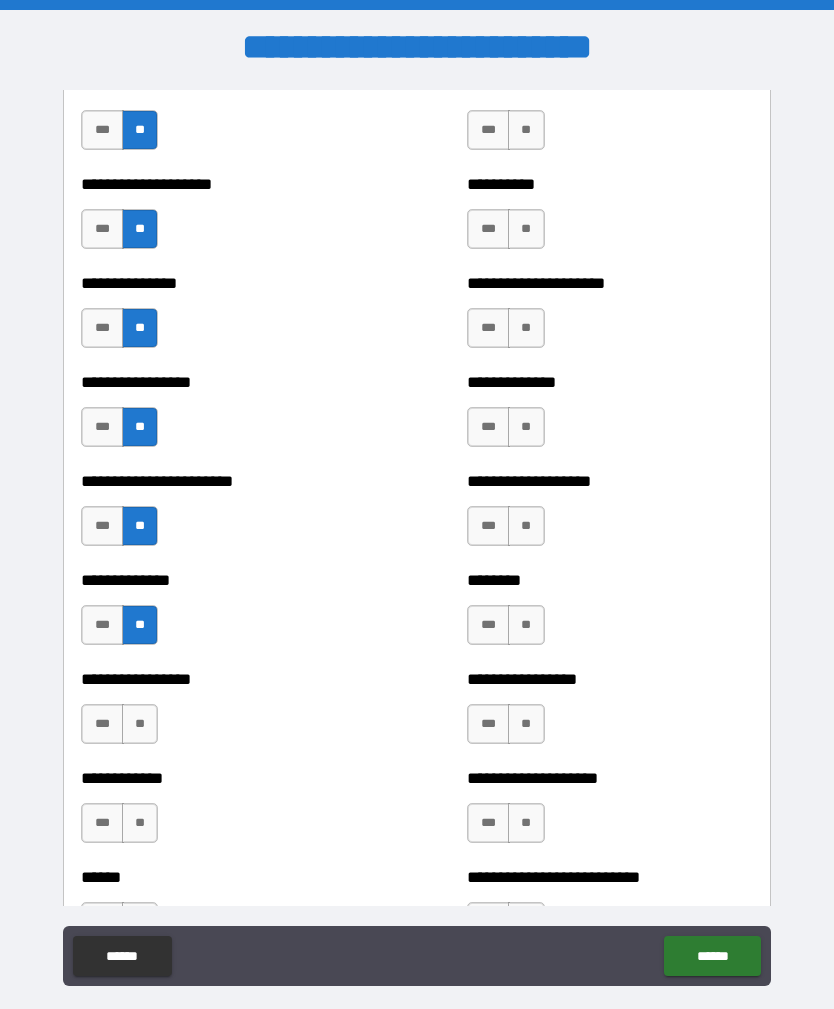 scroll, scrollTop: 3345, scrollLeft: 0, axis: vertical 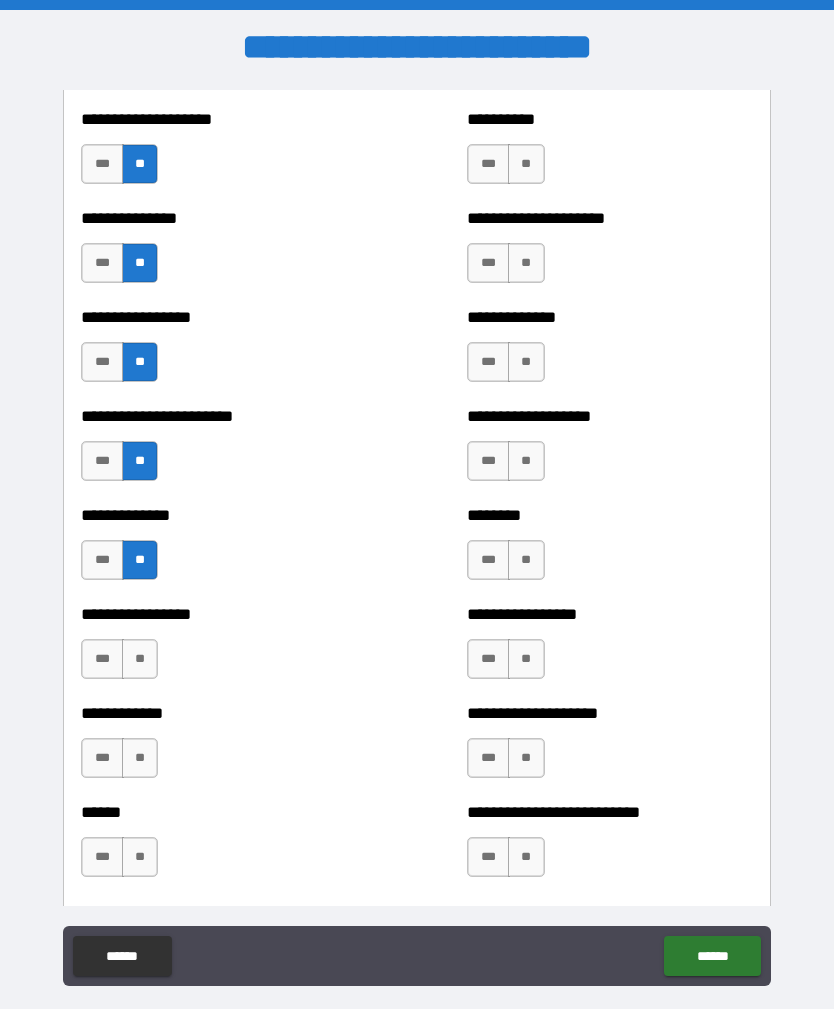 click on "**" at bounding box center [140, 659] 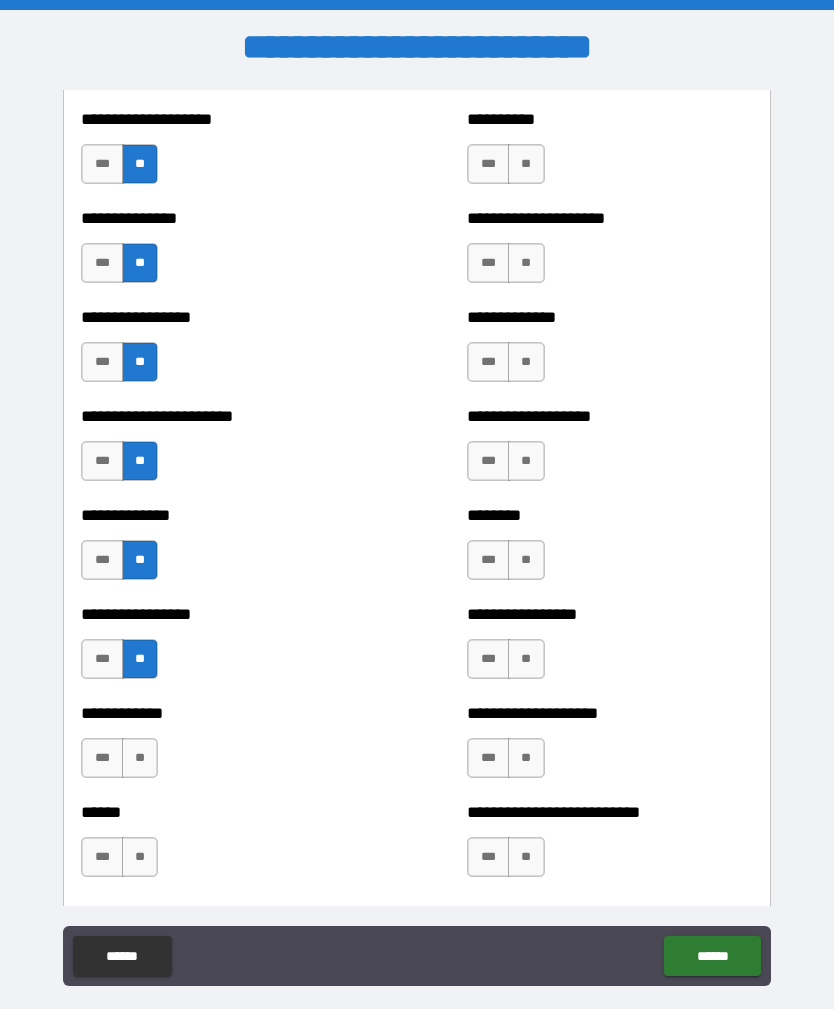 click on "**" at bounding box center (140, 758) 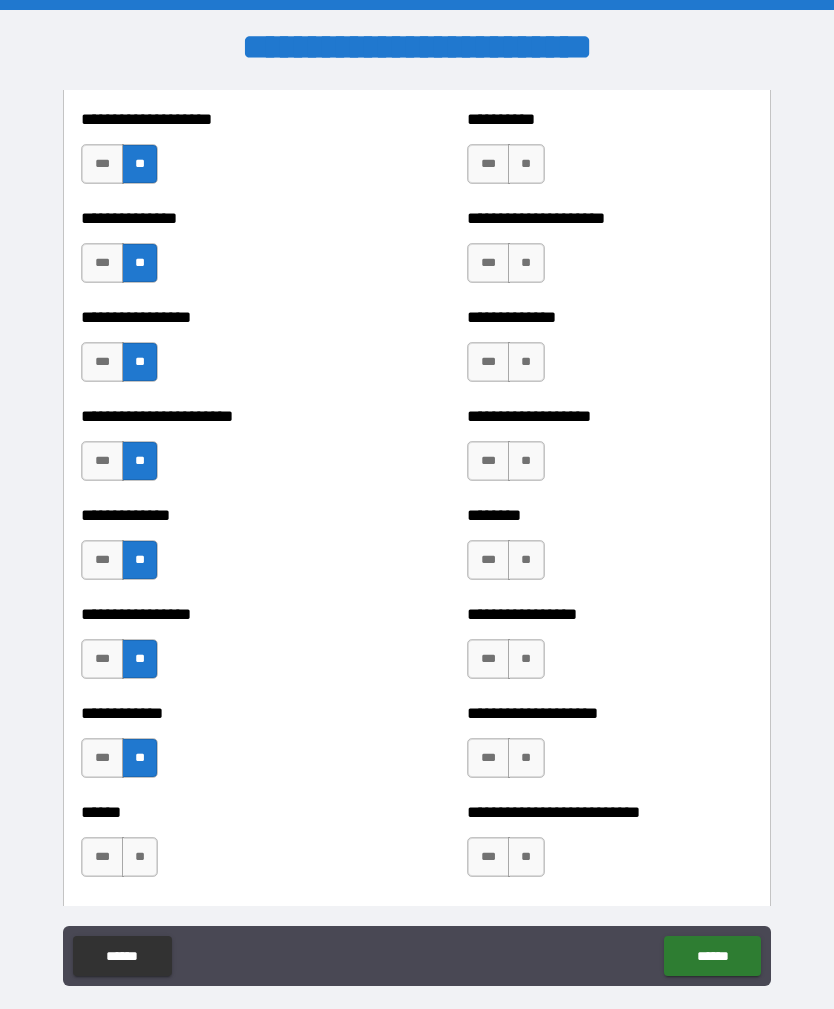 click on "**" at bounding box center [140, 857] 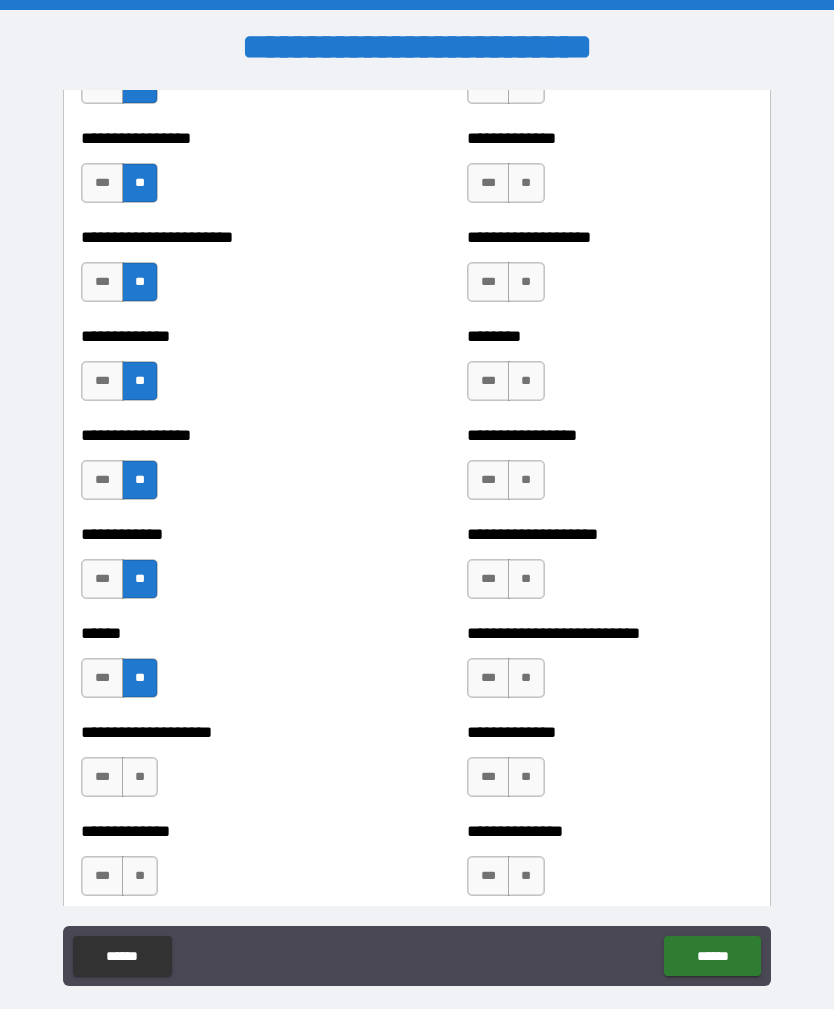 scroll, scrollTop: 3555, scrollLeft: 0, axis: vertical 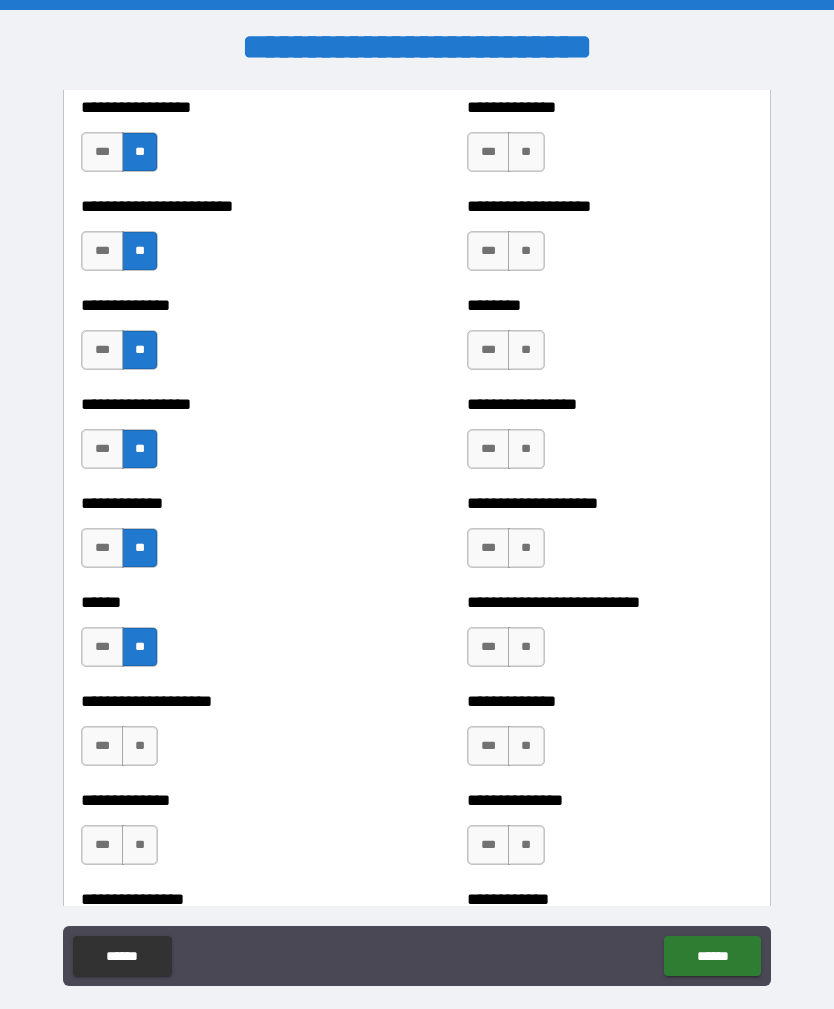 click on "**" at bounding box center [140, 746] 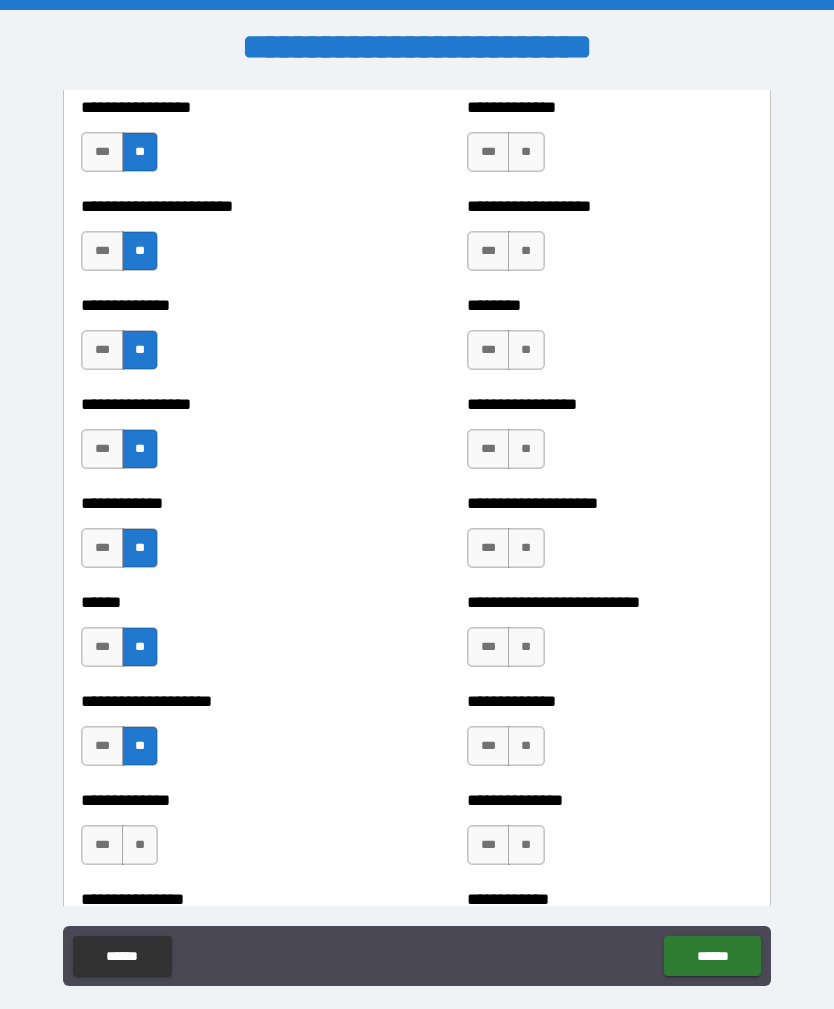 click on "**********" at bounding box center [223, 899] 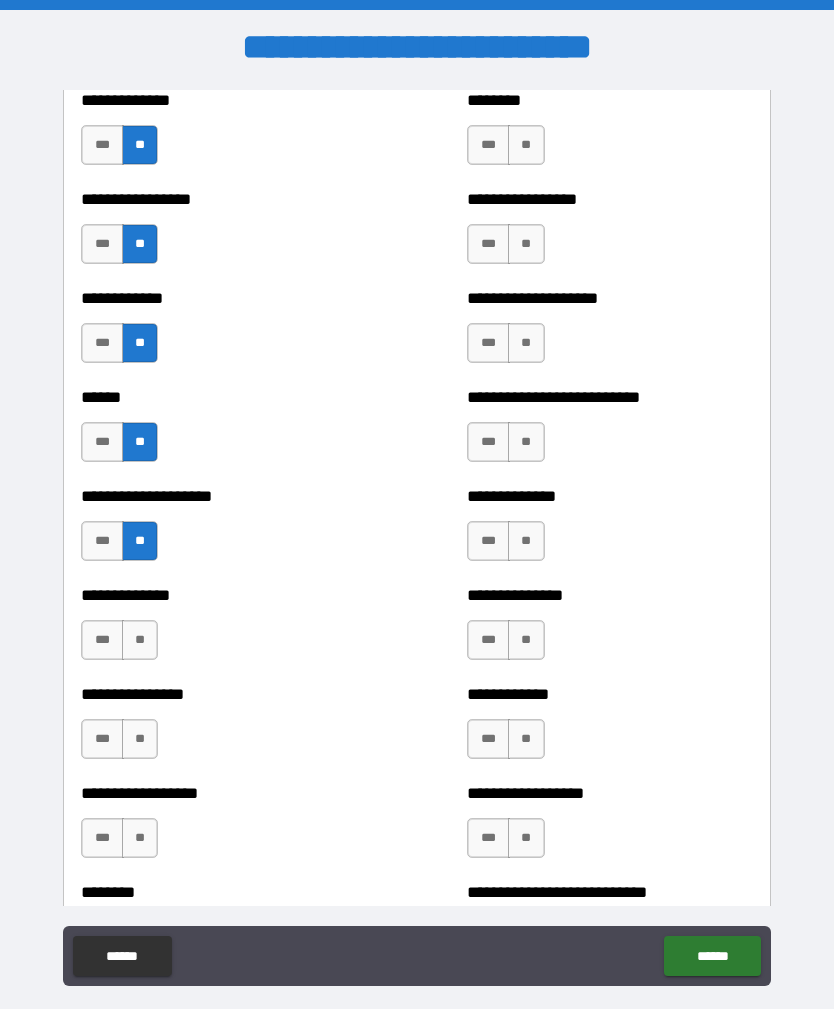 scroll, scrollTop: 3828, scrollLeft: 0, axis: vertical 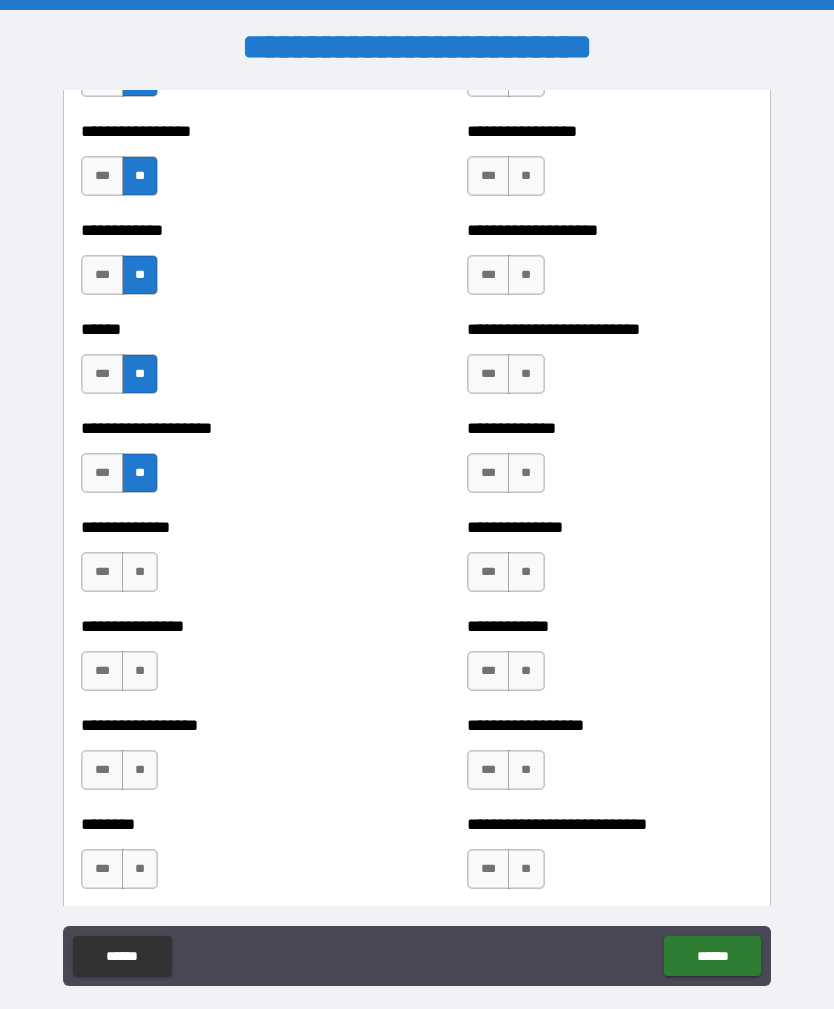 click on "**" at bounding box center (140, 572) 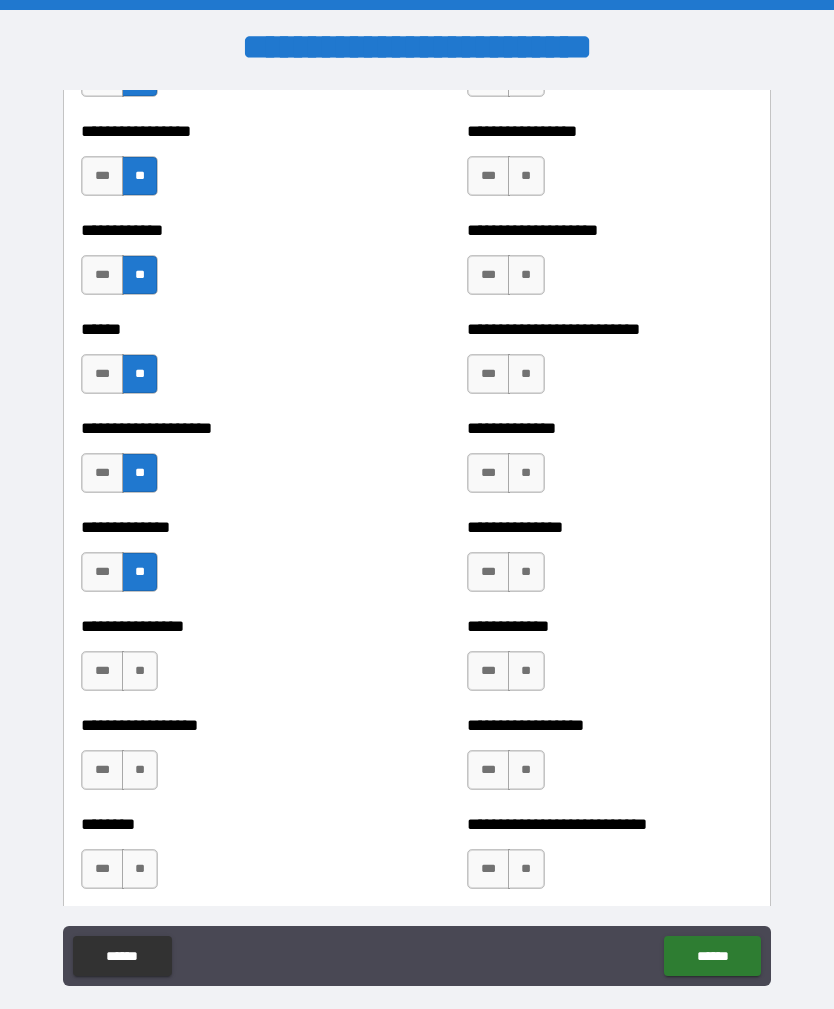 click on "**" at bounding box center (140, 671) 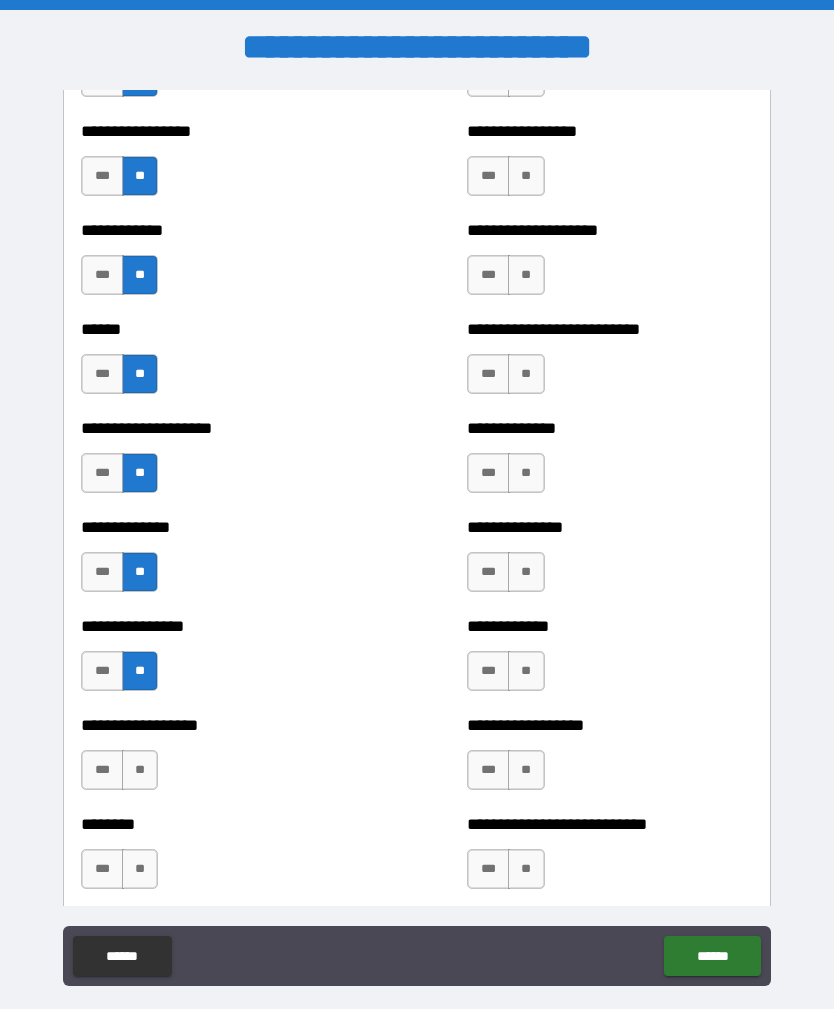 click on "**" at bounding box center (140, 770) 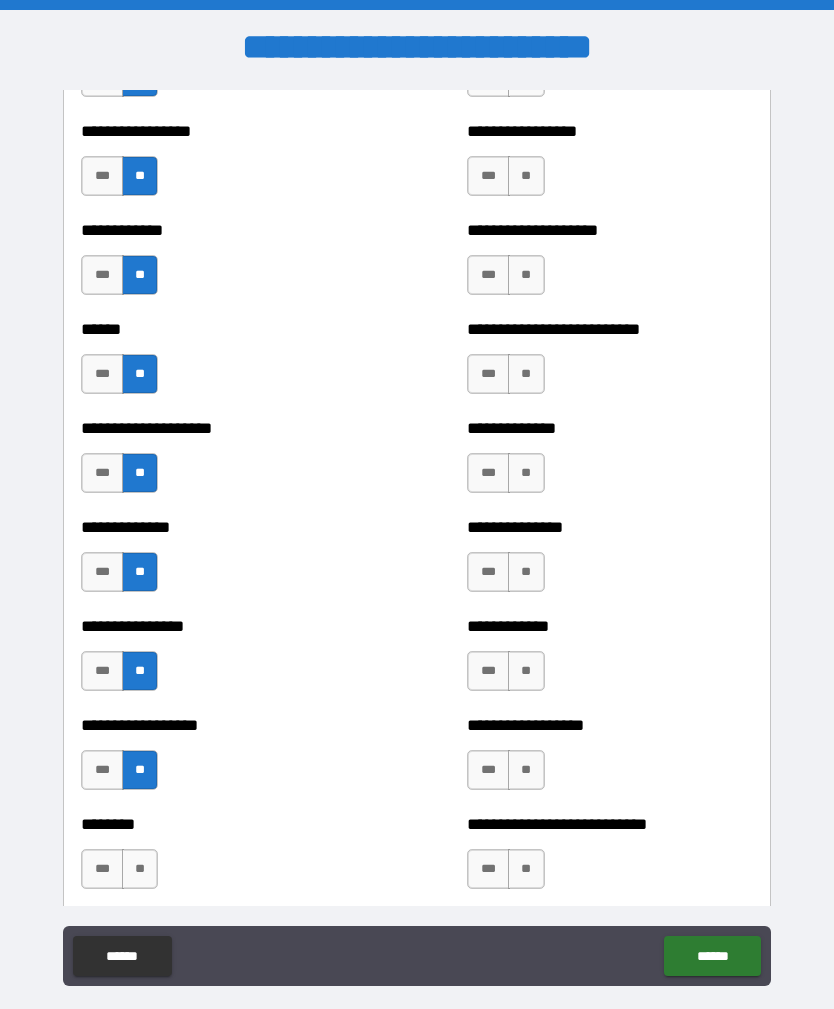 click on "********" at bounding box center [223, 824] 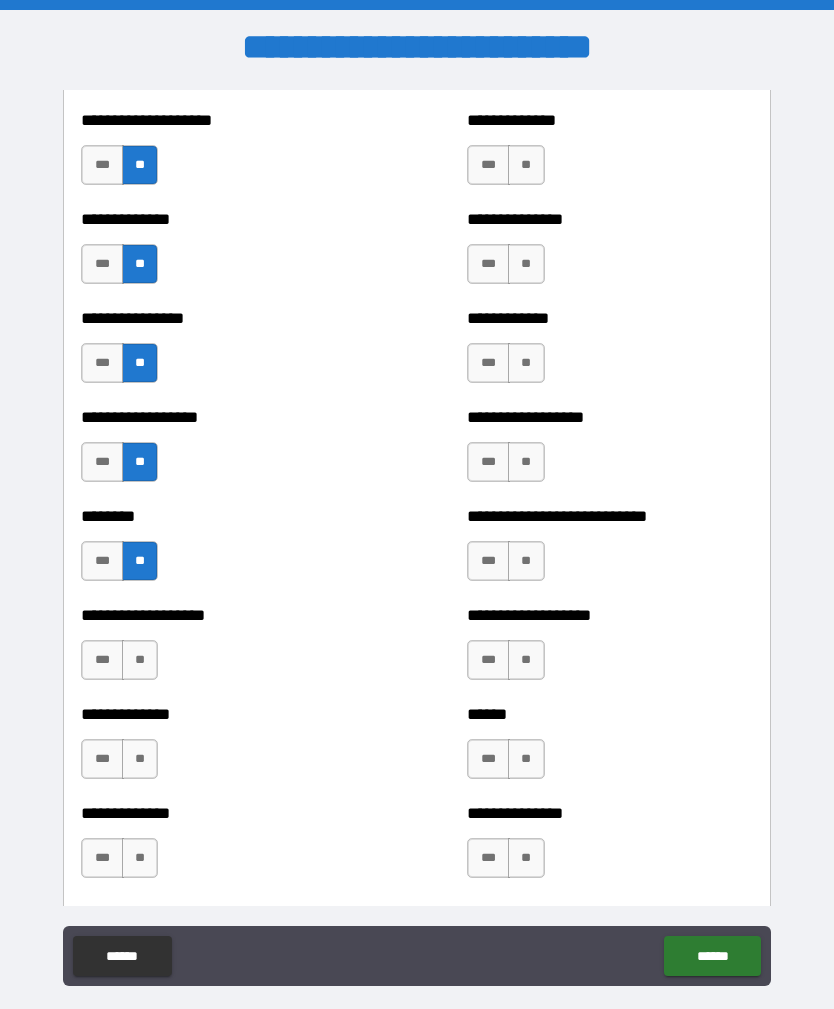scroll, scrollTop: 4130, scrollLeft: 0, axis: vertical 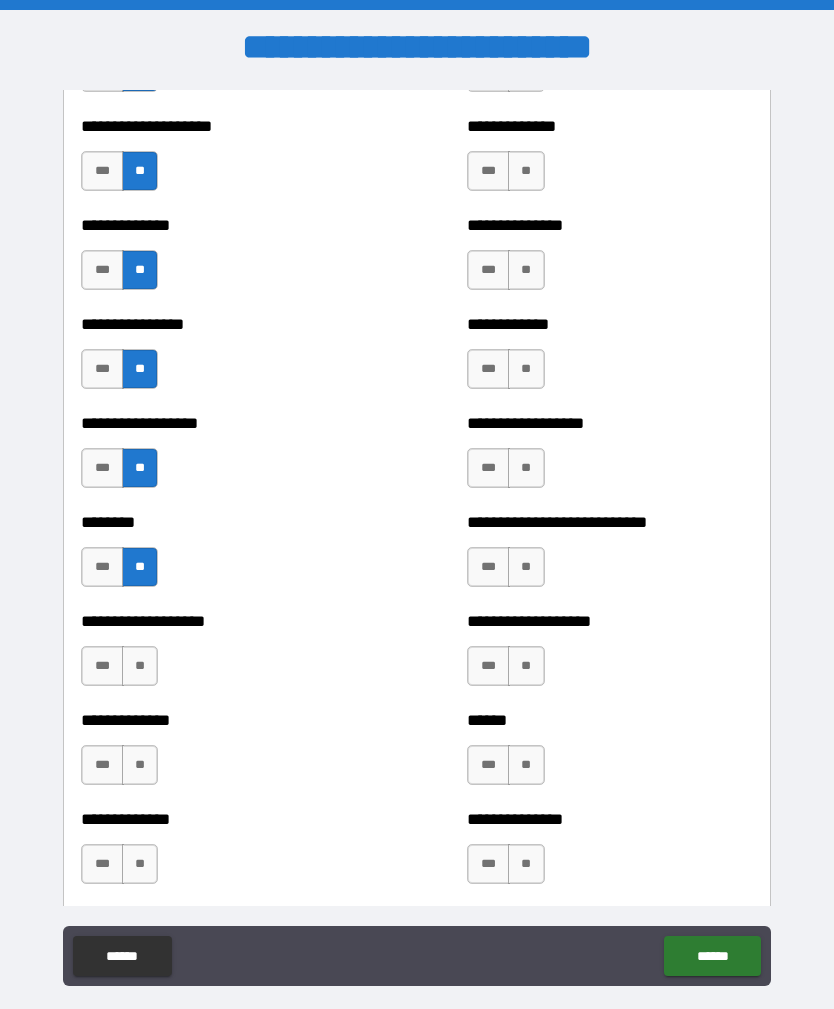 click on "**" at bounding box center (140, 666) 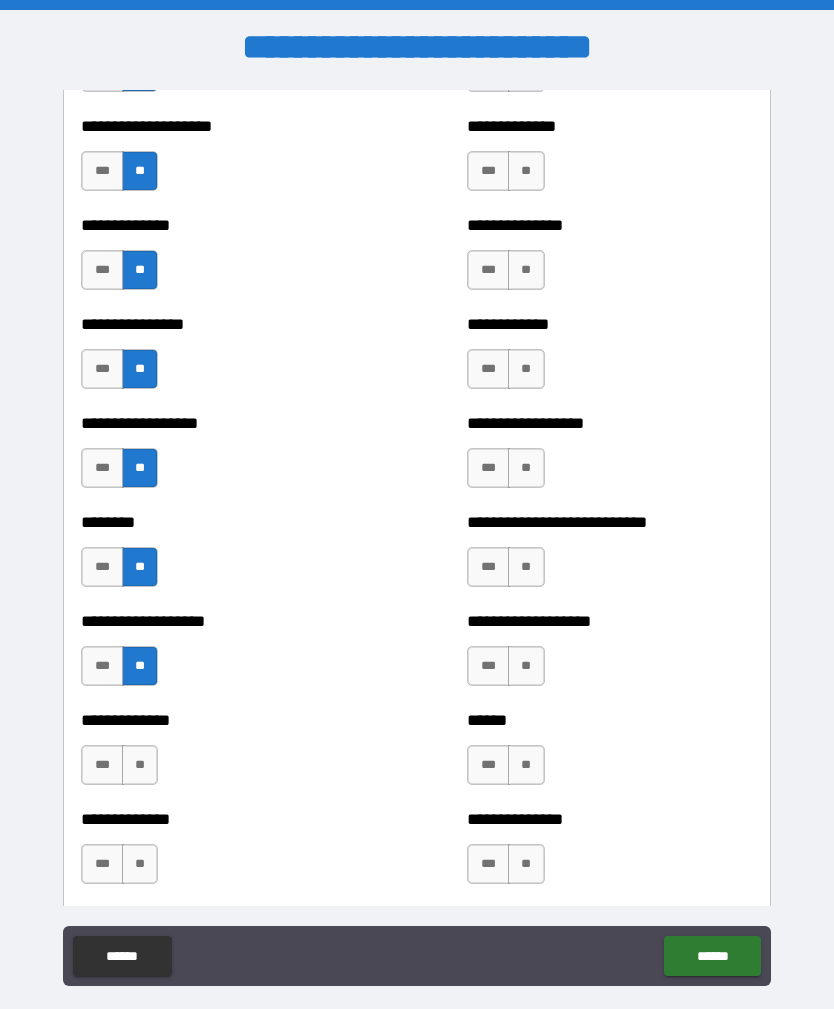 click on "**" at bounding box center [140, 765] 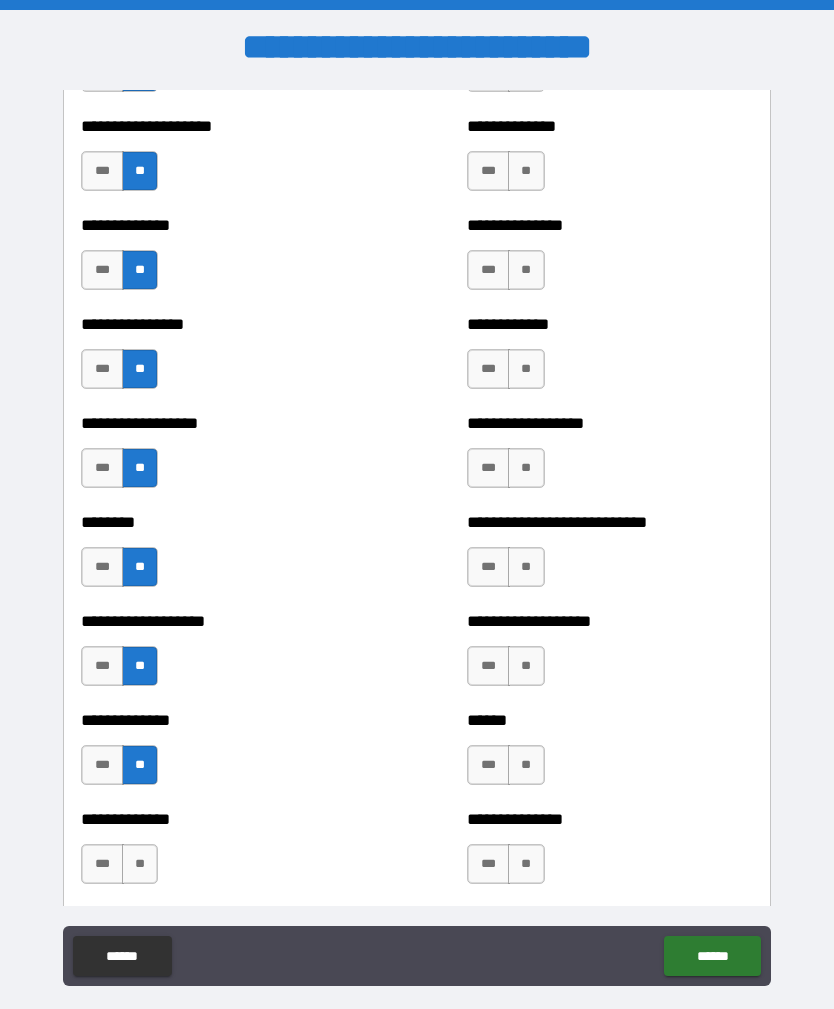 click on "**" at bounding box center [140, 864] 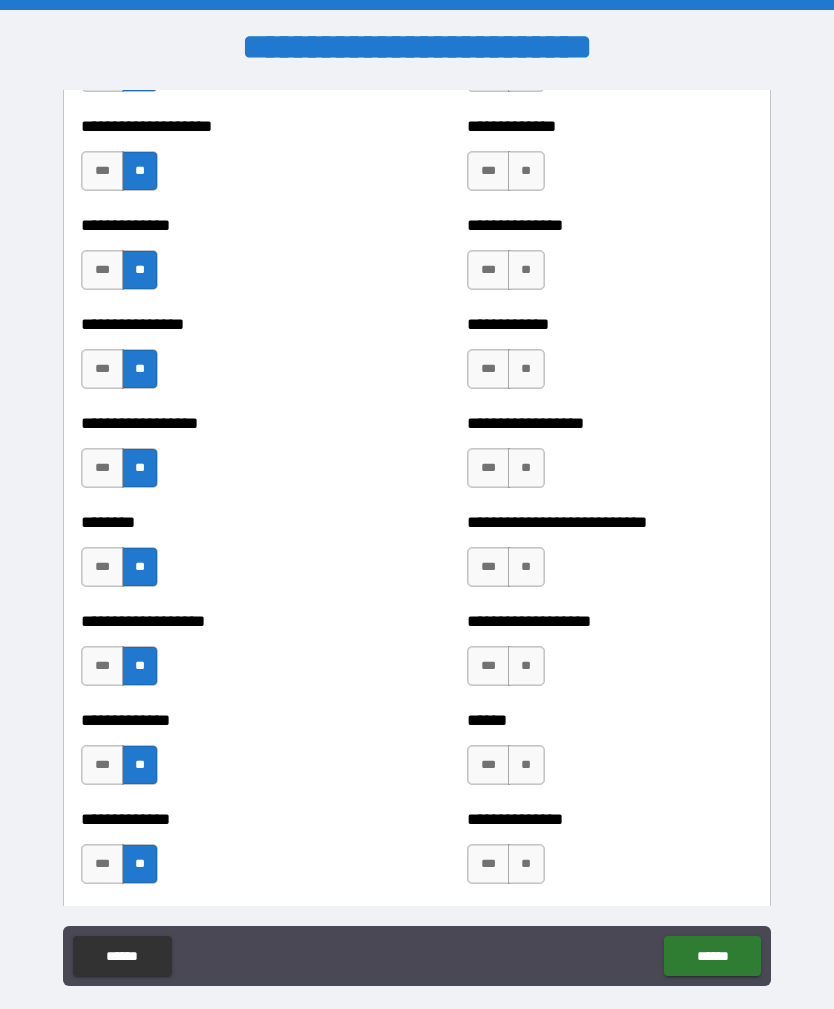 click on "**" at bounding box center [140, 864] 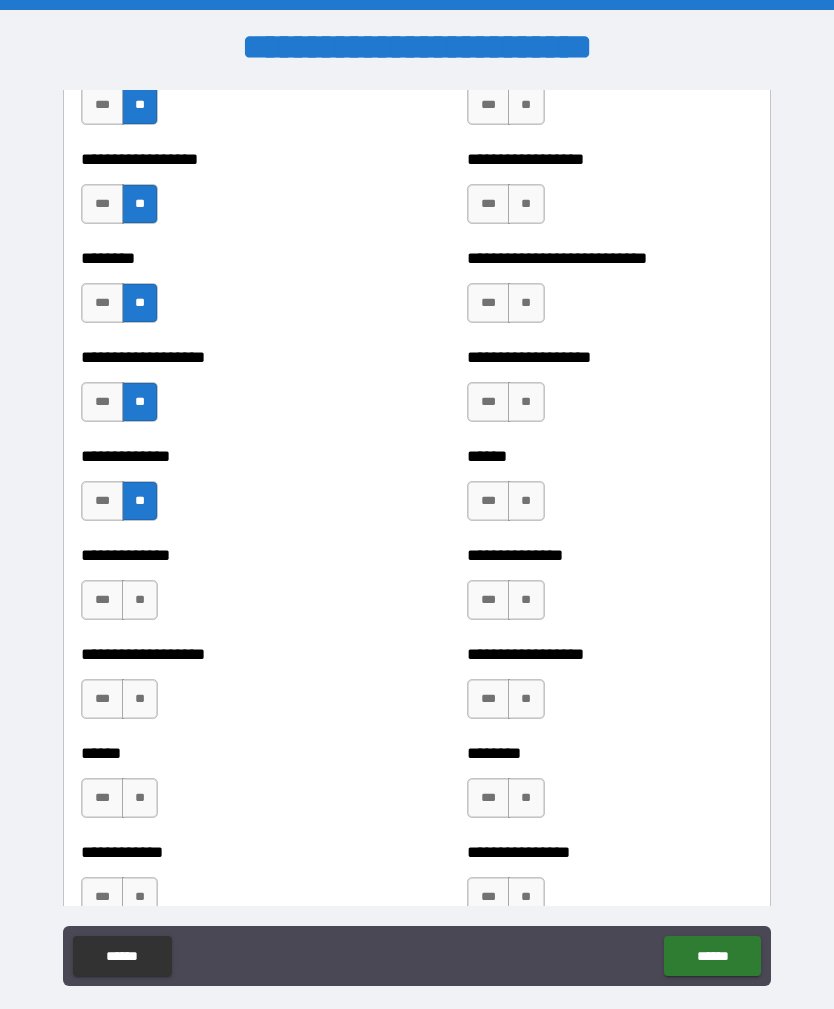 scroll, scrollTop: 4391, scrollLeft: 0, axis: vertical 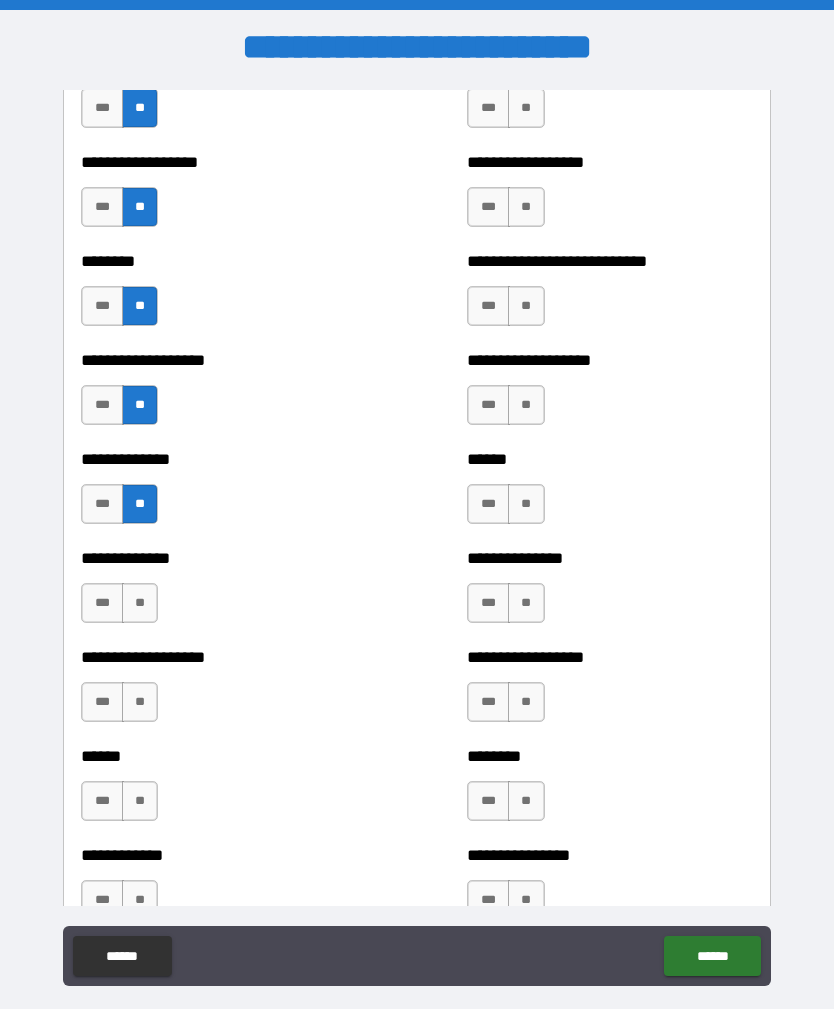 click on "*** **" at bounding box center (122, 608) 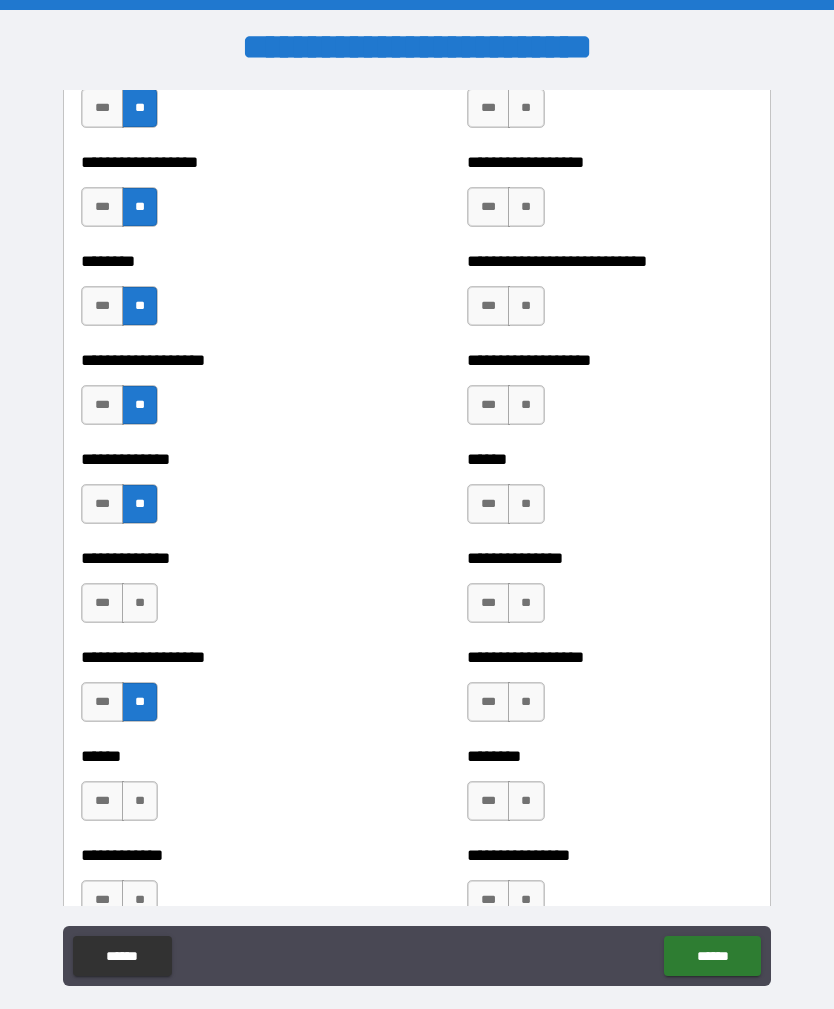 click on "**" at bounding box center [140, 801] 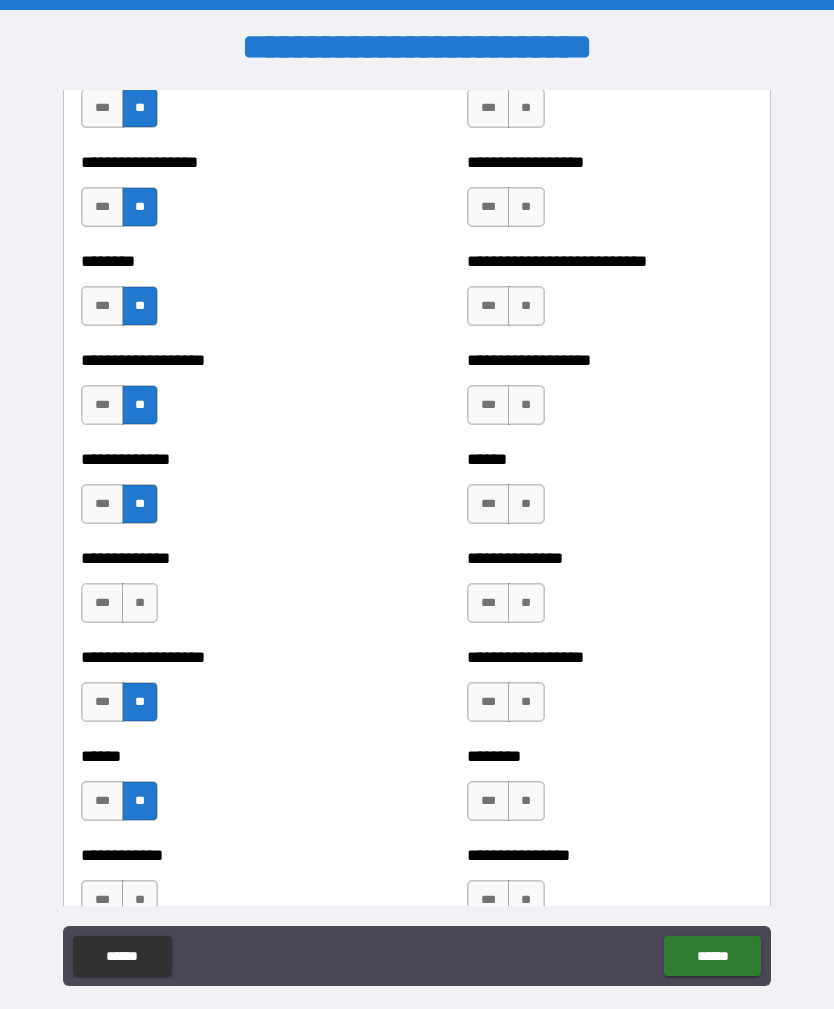 click on "**" at bounding box center [140, 900] 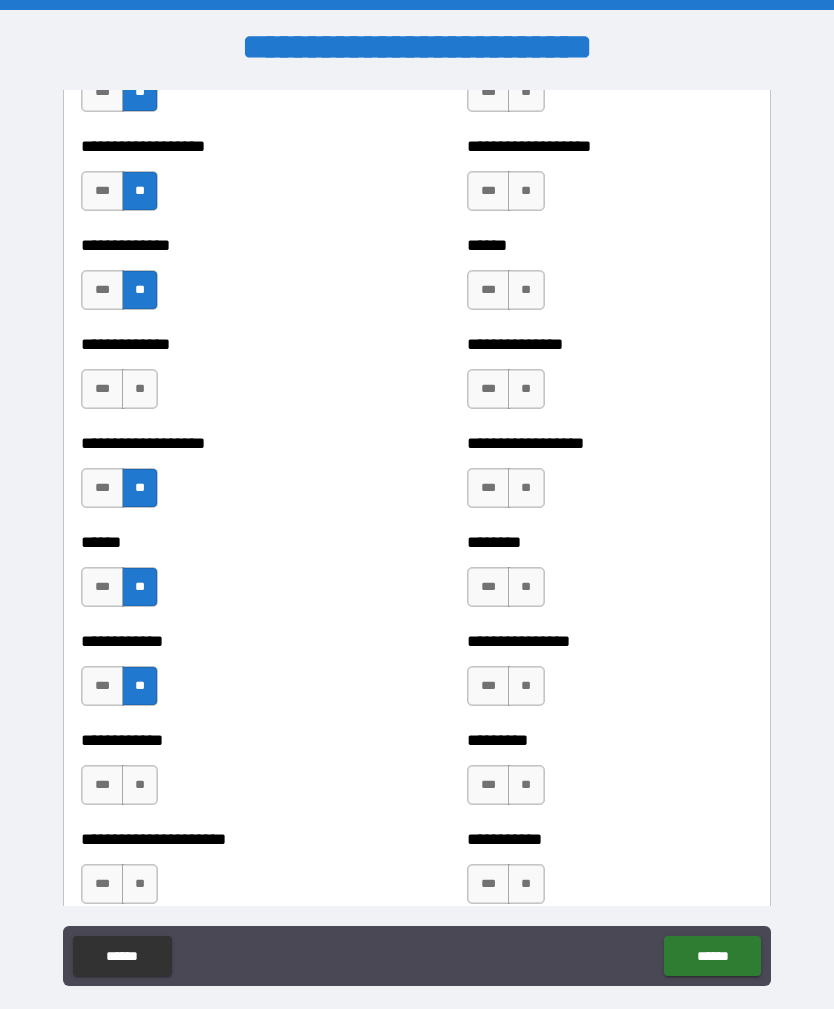 click on "**" at bounding box center [140, 785] 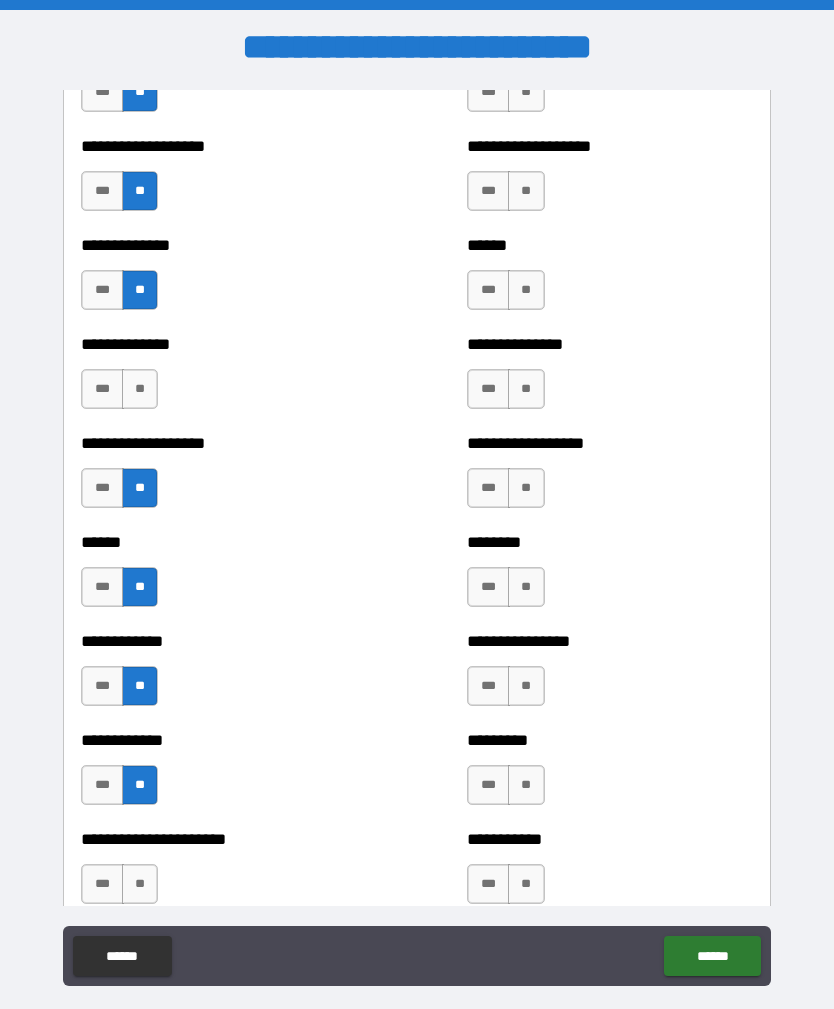 click on "**" at bounding box center [140, 884] 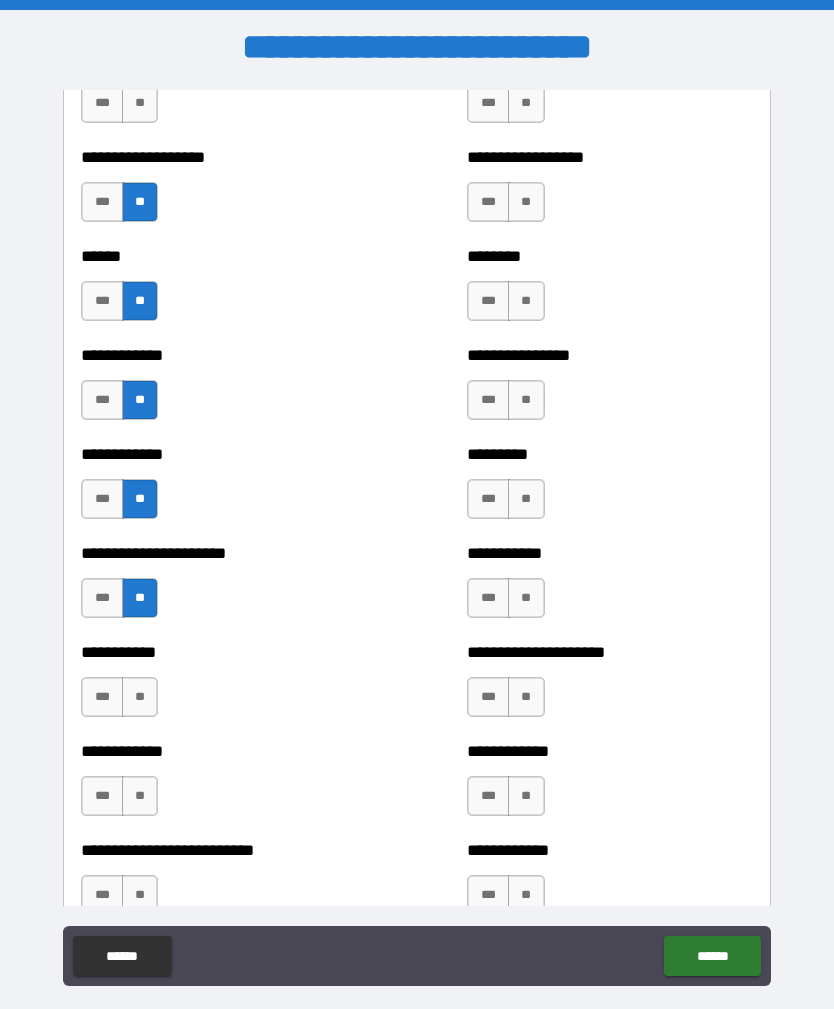 scroll, scrollTop: 4887, scrollLeft: 0, axis: vertical 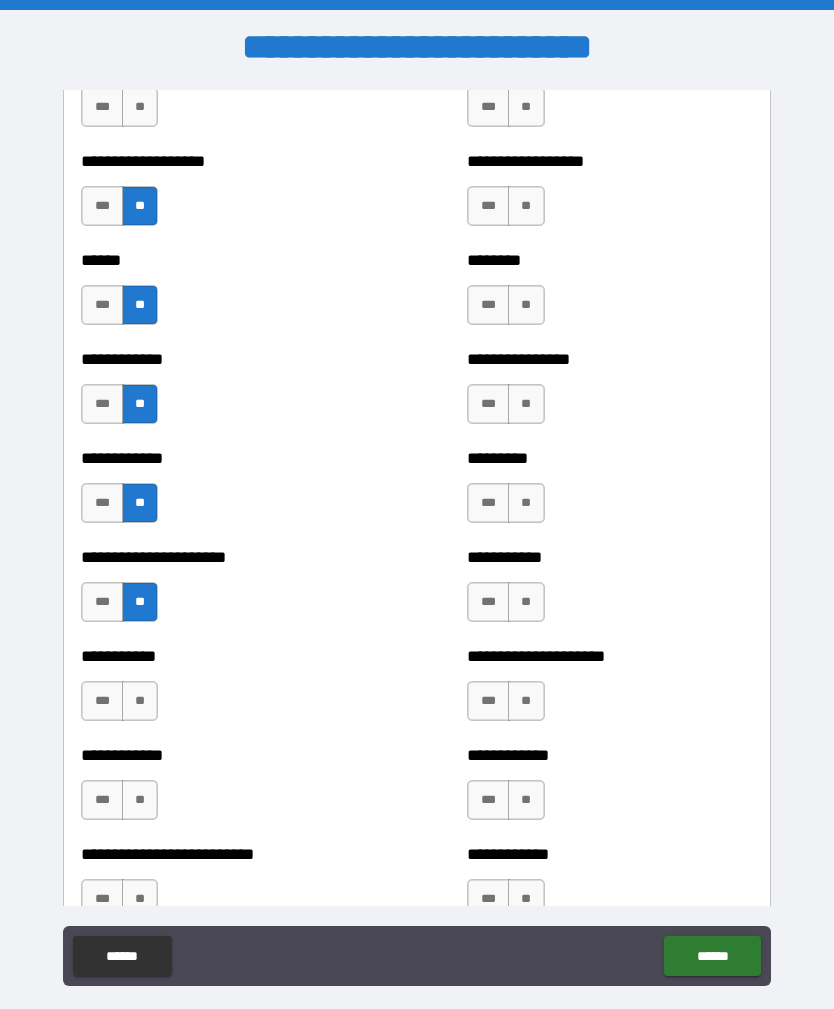 click on "**" at bounding box center (140, 701) 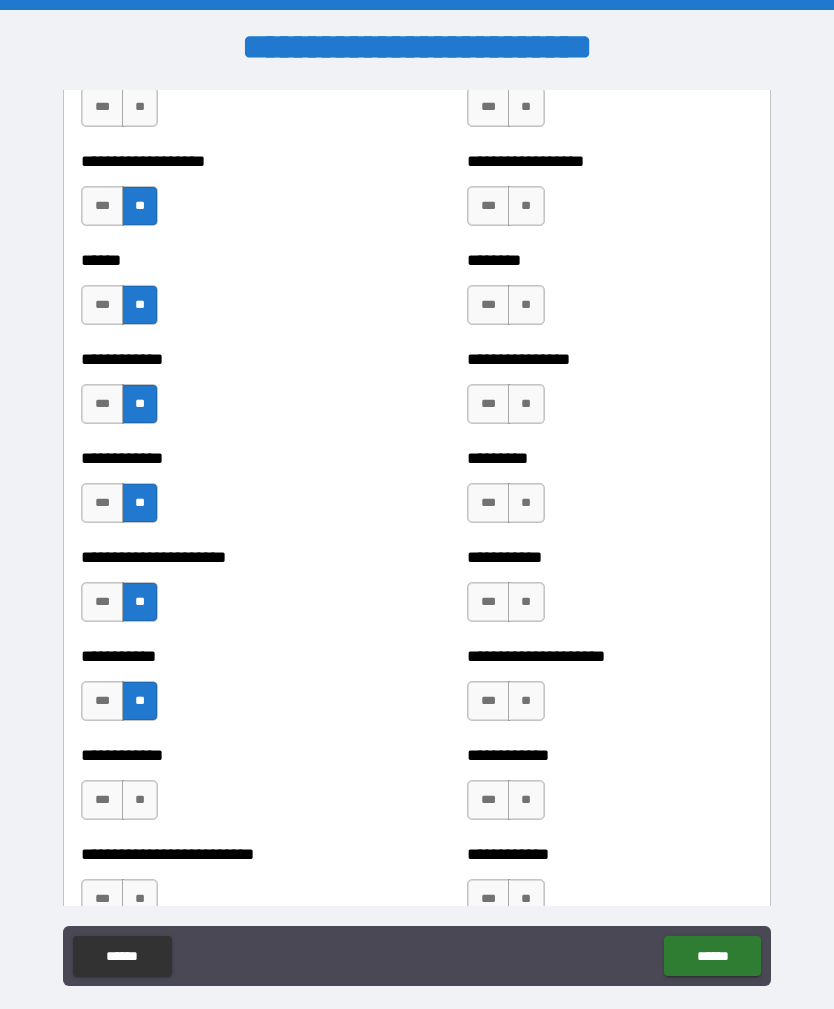 click on "**" at bounding box center (140, 800) 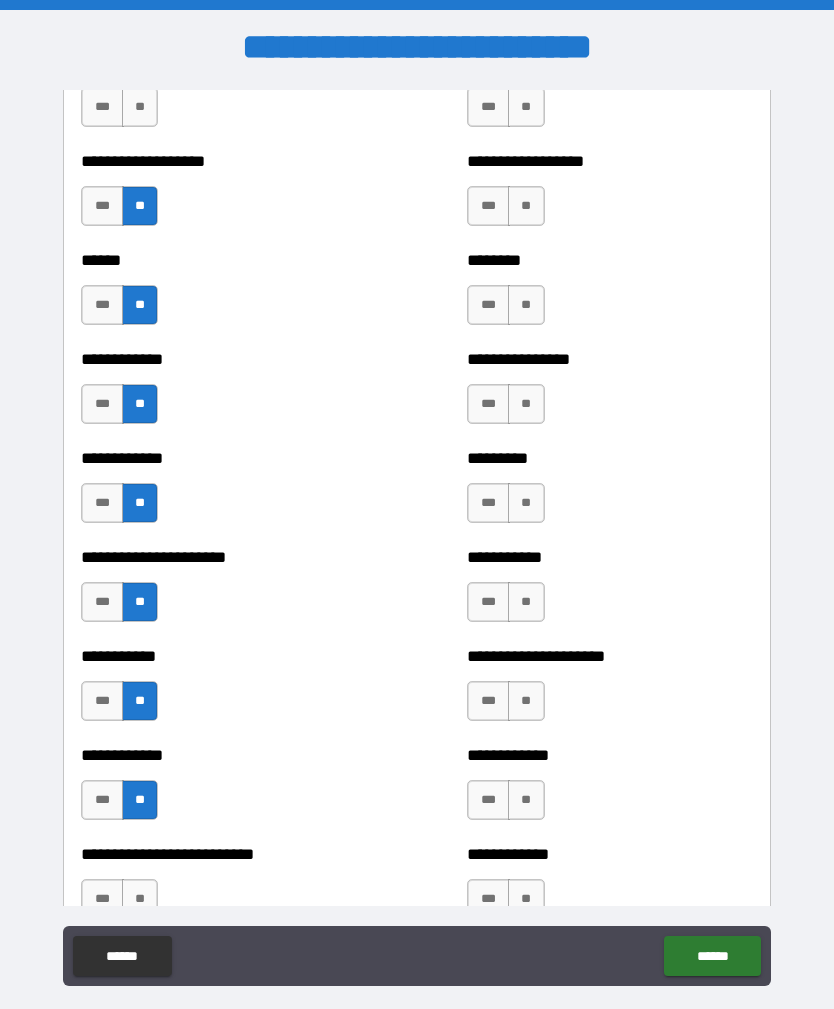 click on "**********" at bounding box center [223, 889] 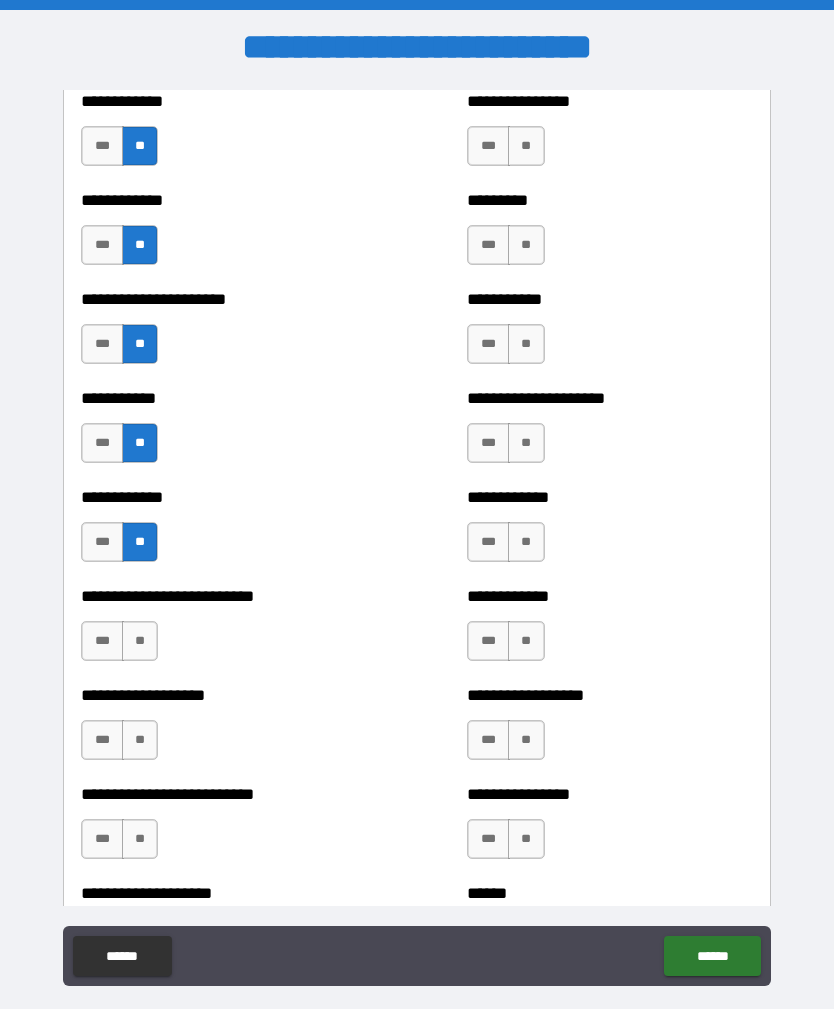 scroll, scrollTop: 5142, scrollLeft: 0, axis: vertical 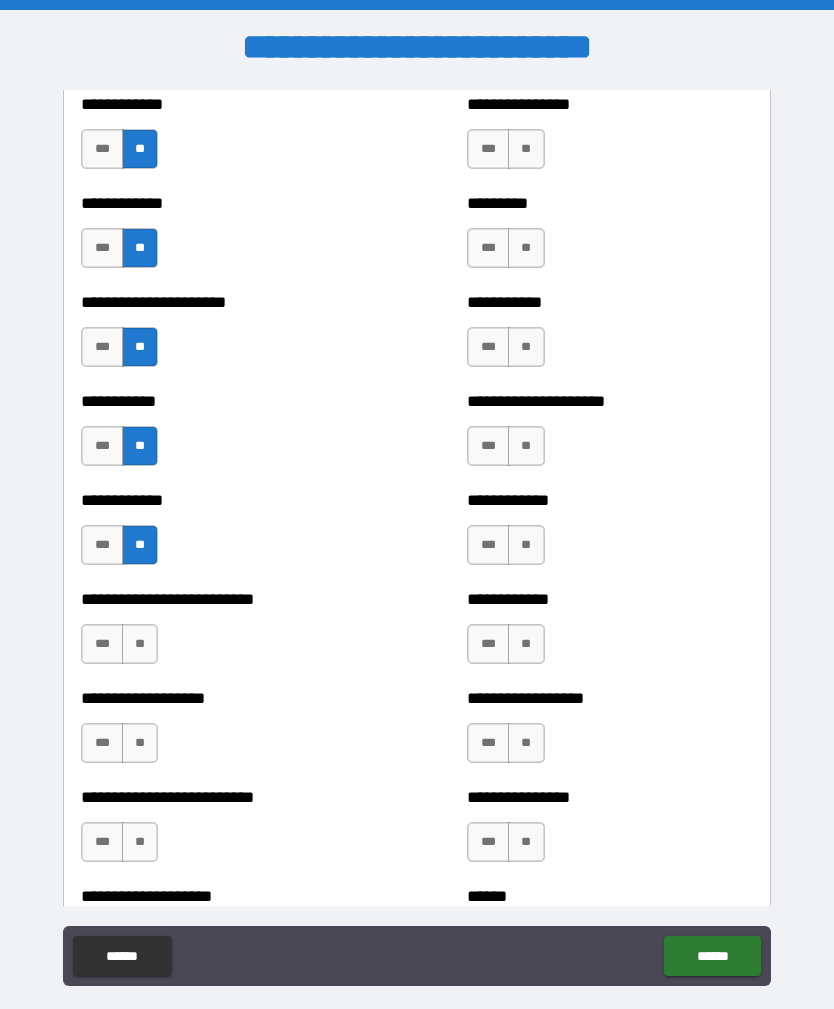 click on "**" at bounding box center (140, 644) 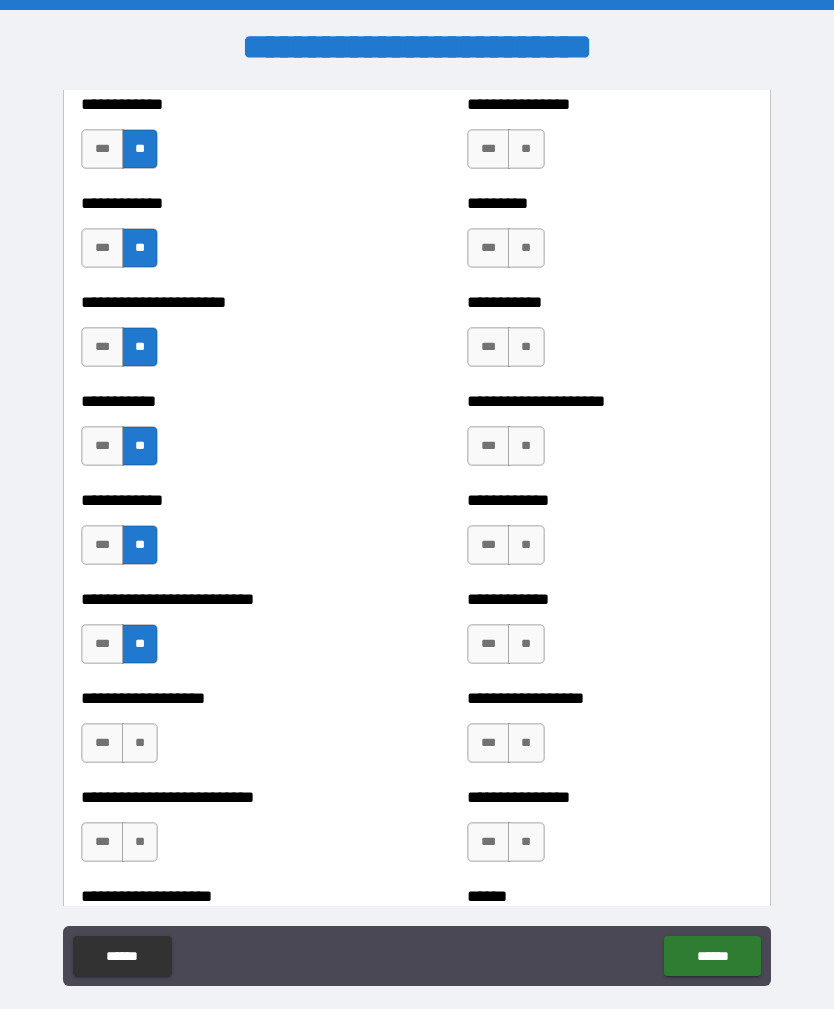 click on "**********" at bounding box center (223, 733) 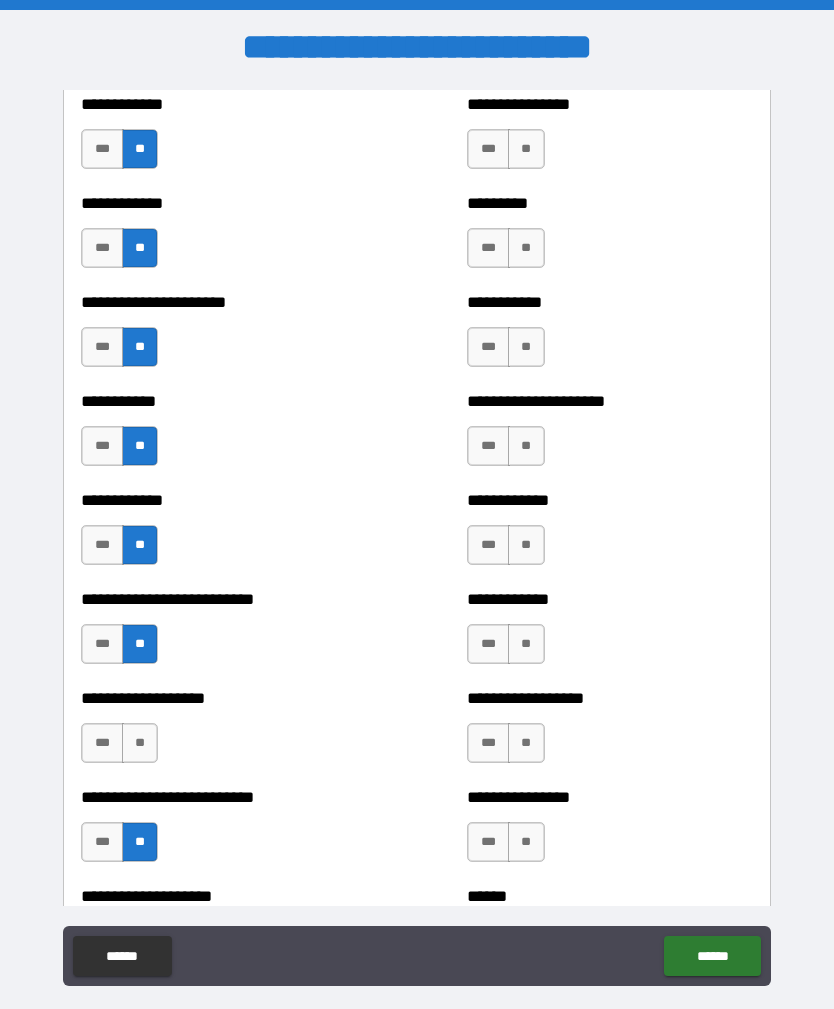 click on "**********" at bounding box center (223, 832) 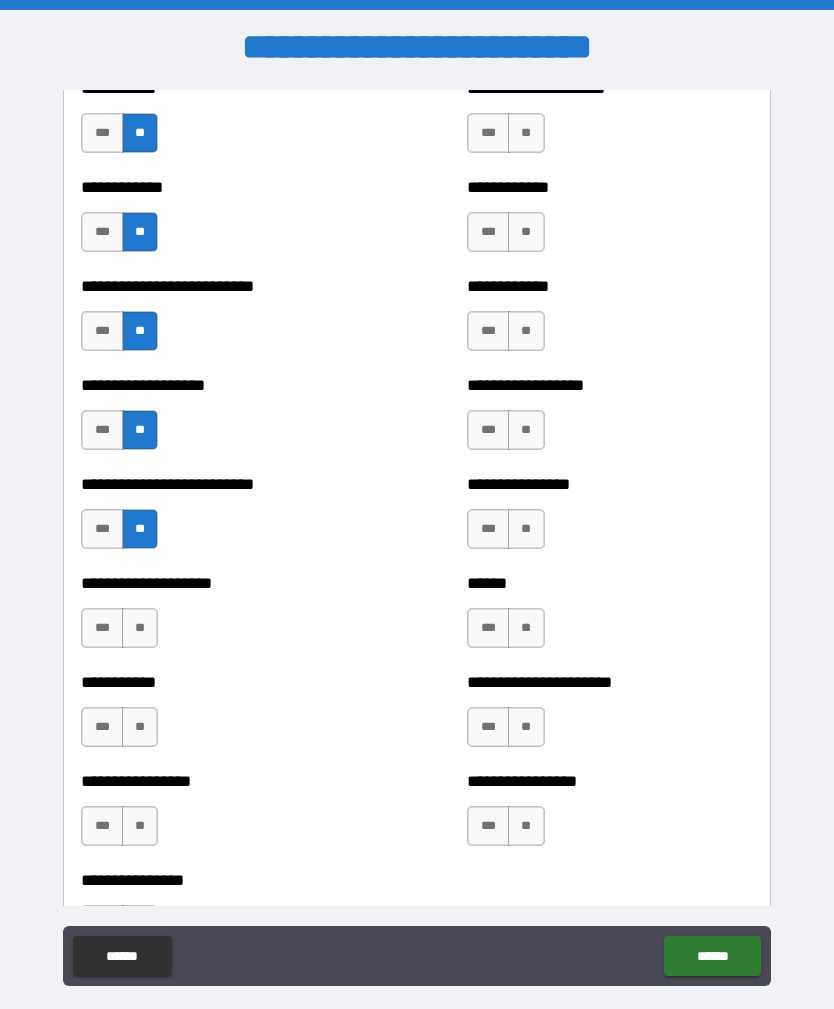 scroll, scrollTop: 5453, scrollLeft: 0, axis: vertical 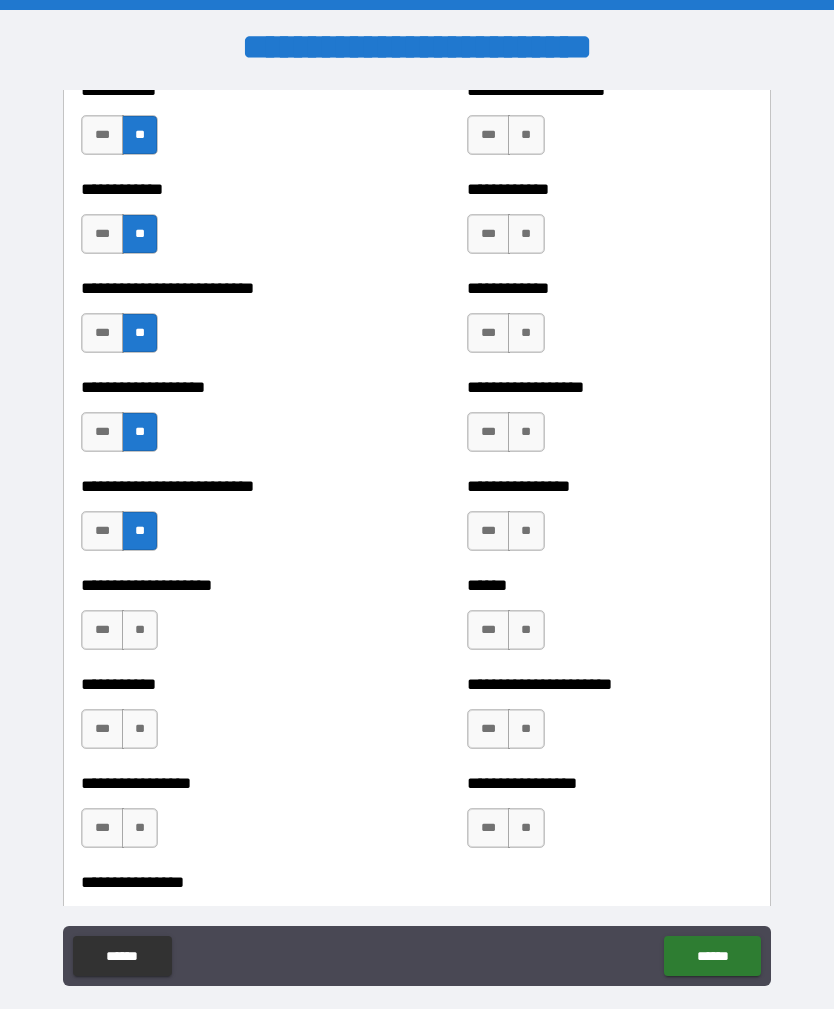 click on "**" at bounding box center [140, 630] 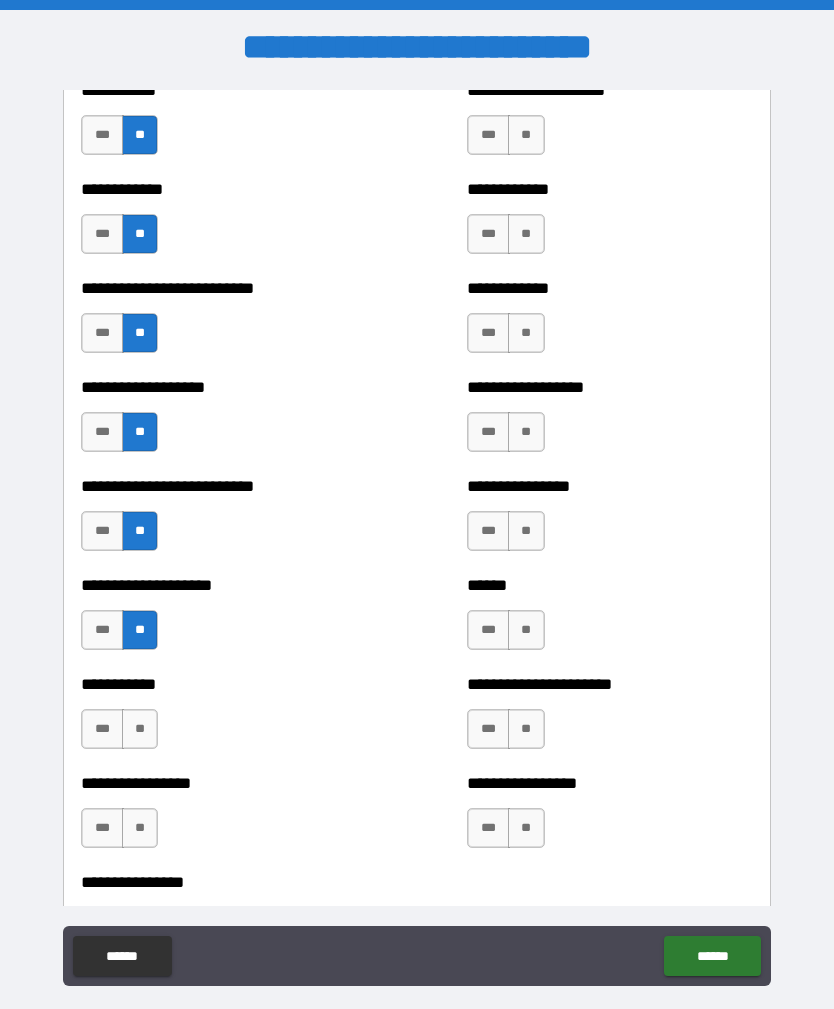 click on "**" at bounding box center [140, 729] 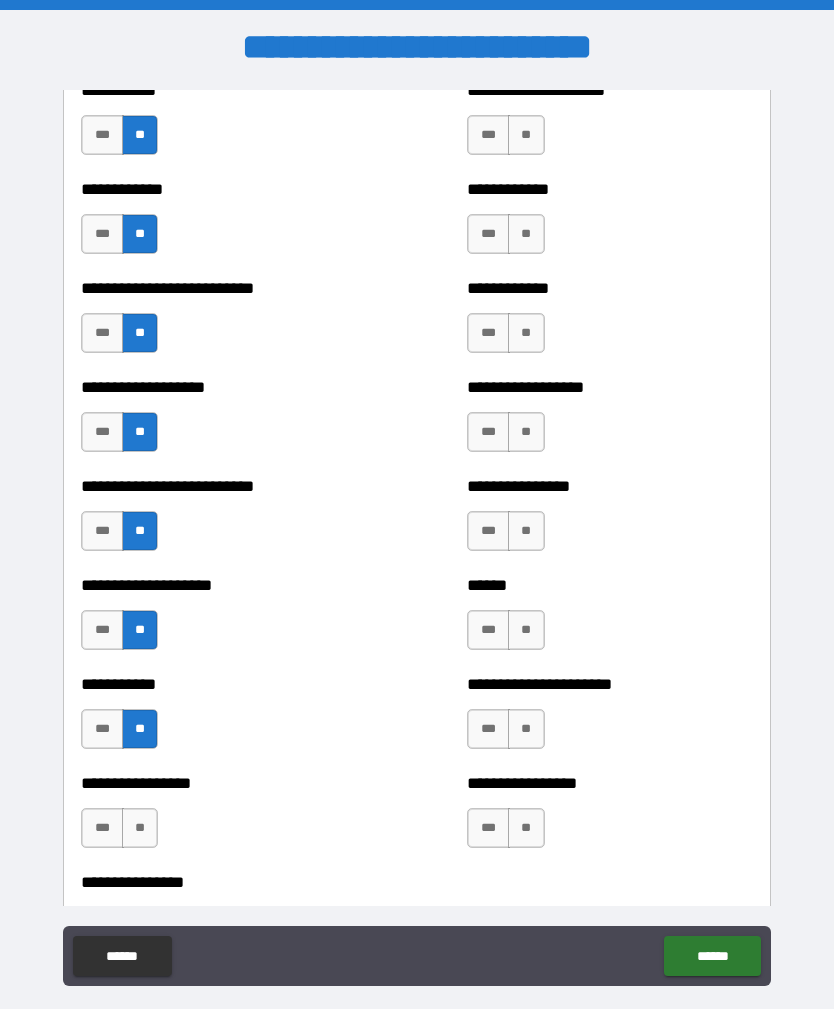 click on "**" at bounding box center (140, 828) 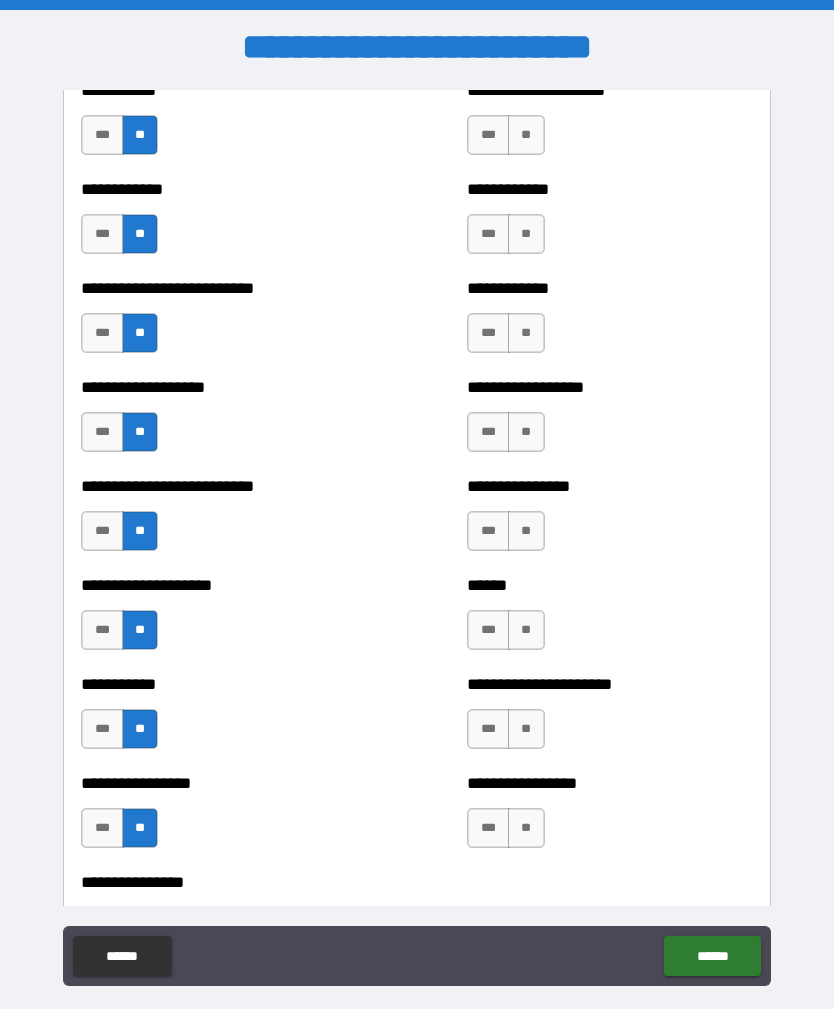 scroll, scrollTop: 5655, scrollLeft: 0, axis: vertical 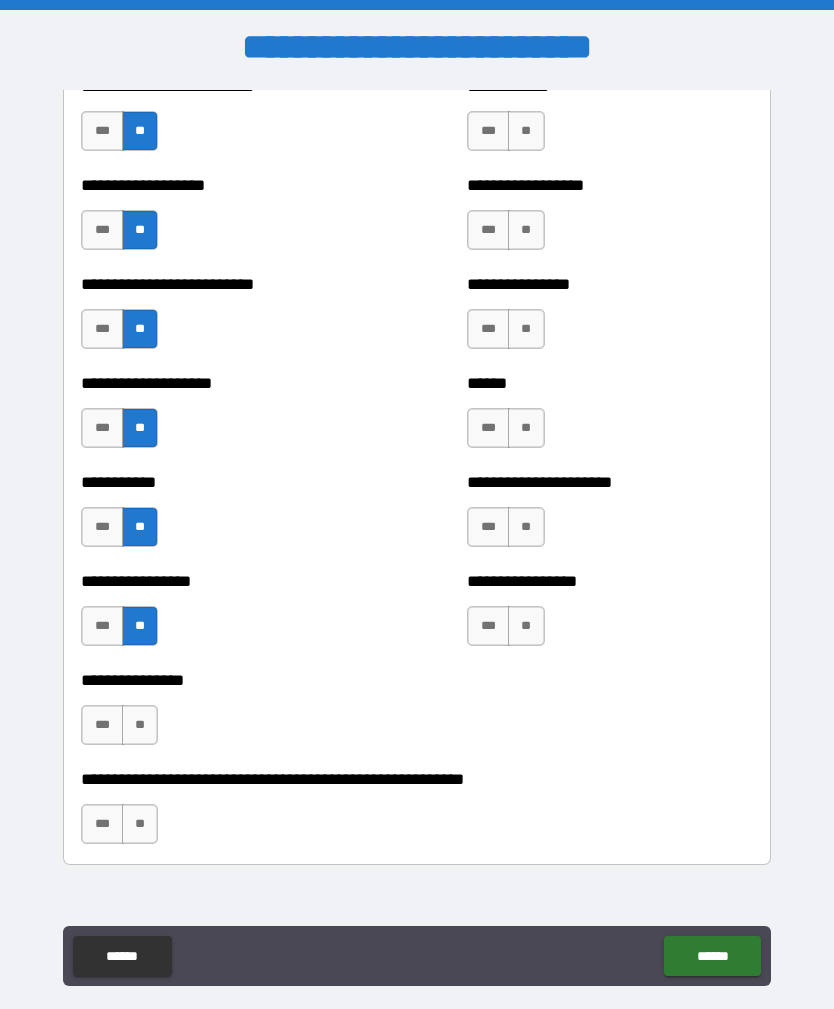 click on "**" at bounding box center (140, 725) 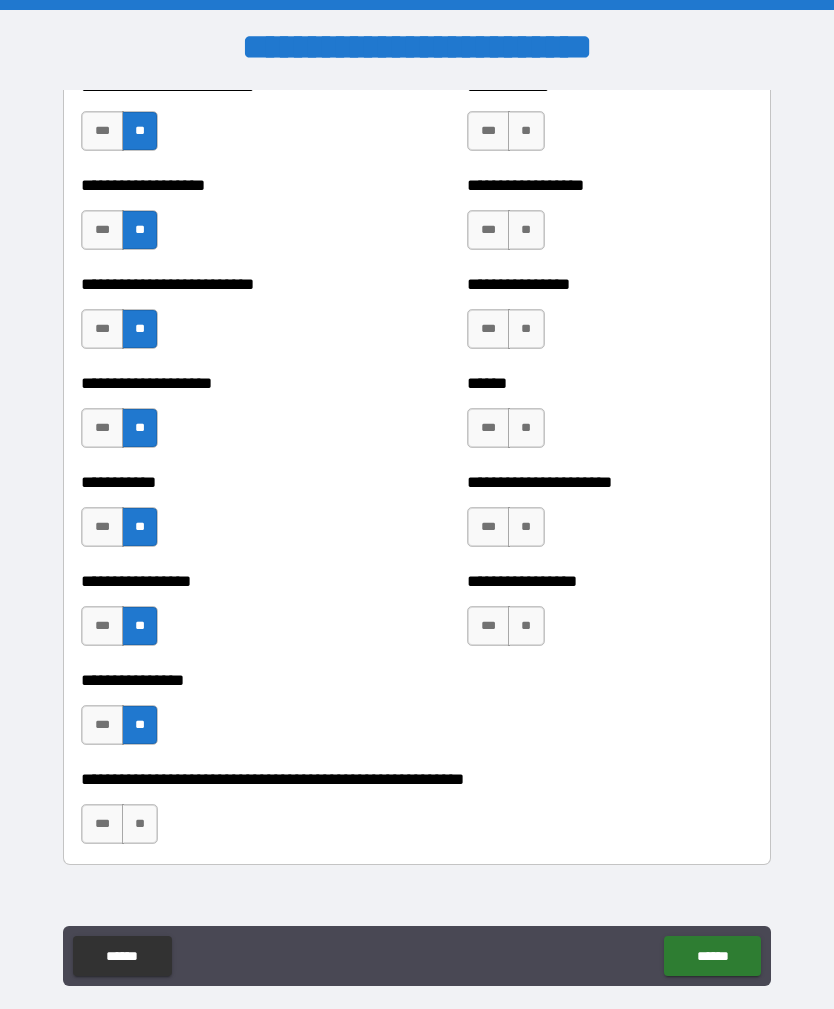 click on "**" at bounding box center (140, 725) 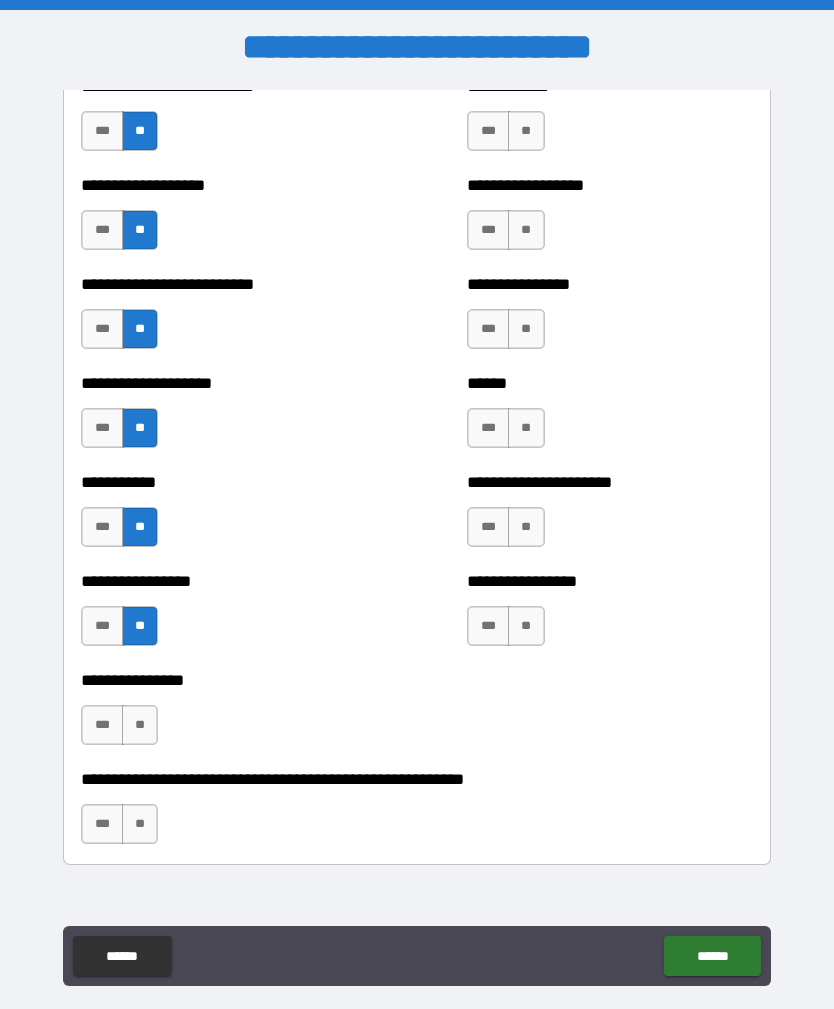 click on "**" at bounding box center (140, 824) 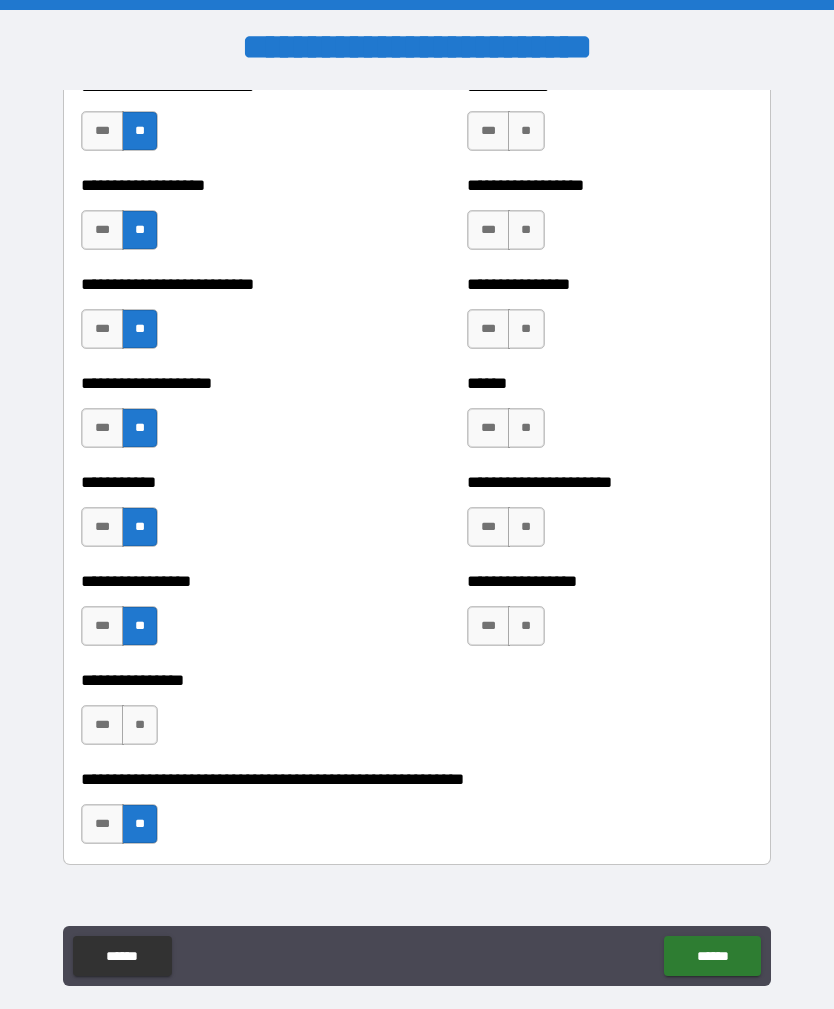 click on "**" at bounding box center [140, 725] 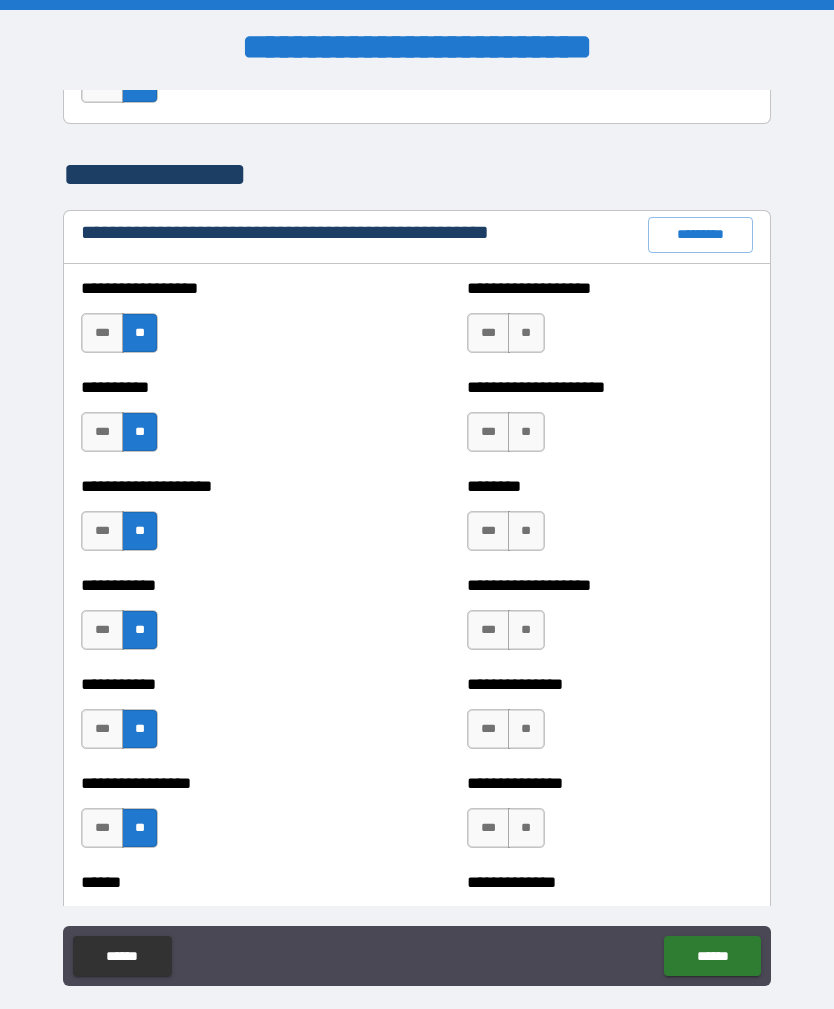 scroll, scrollTop: 2282, scrollLeft: 0, axis: vertical 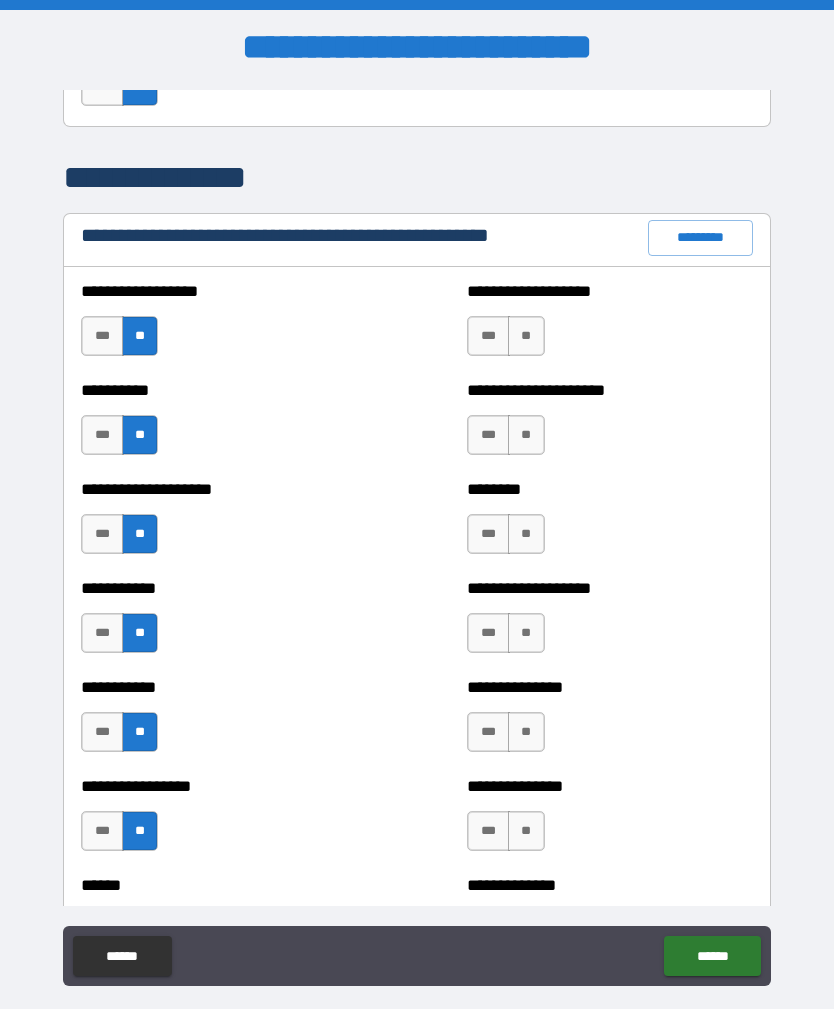 click on "**" at bounding box center (526, 336) 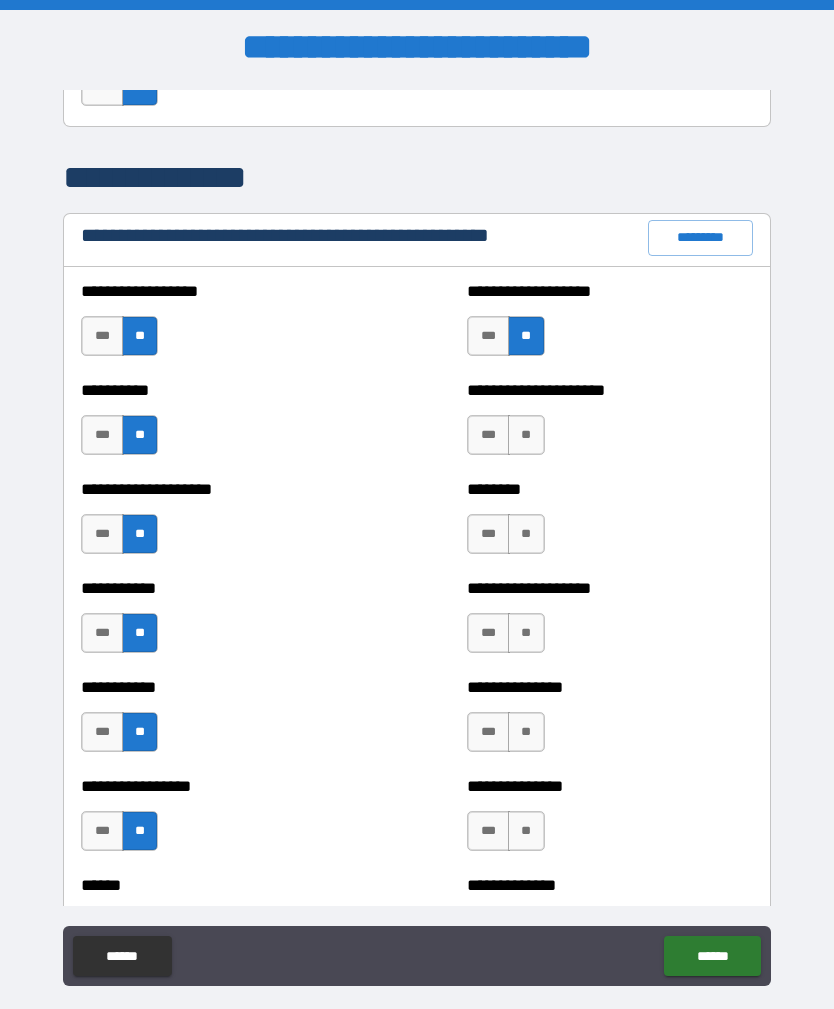 click on "**" at bounding box center (526, 435) 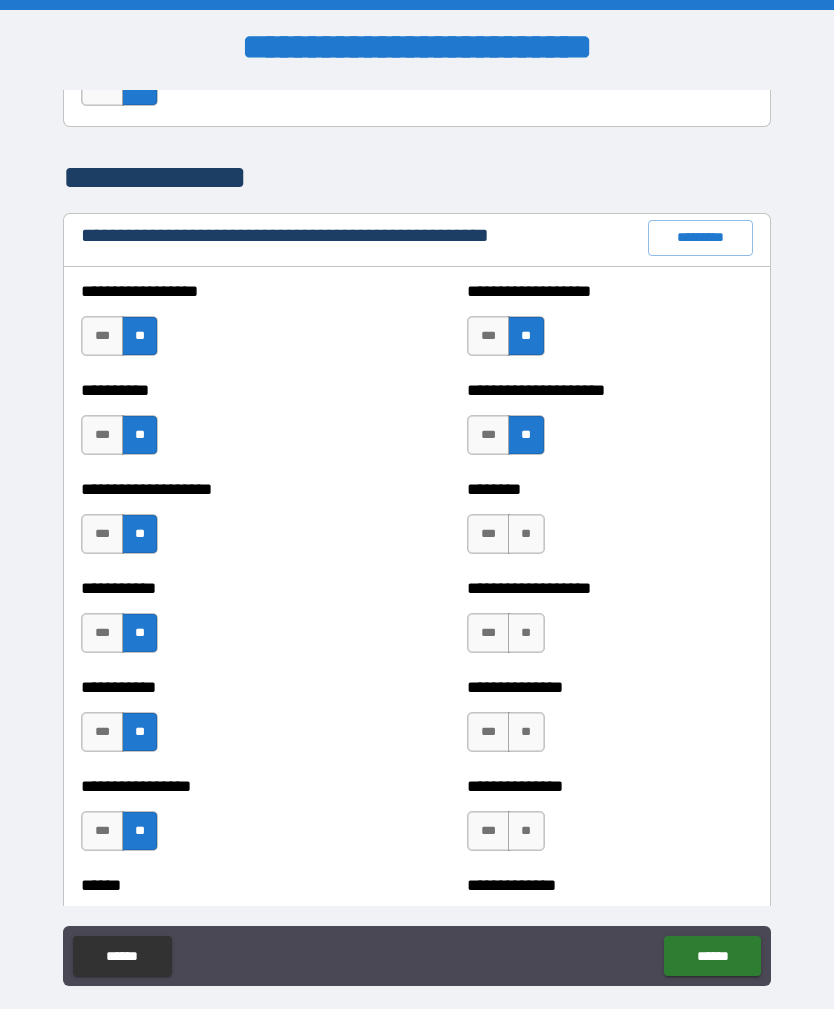 click on "**" at bounding box center (526, 534) 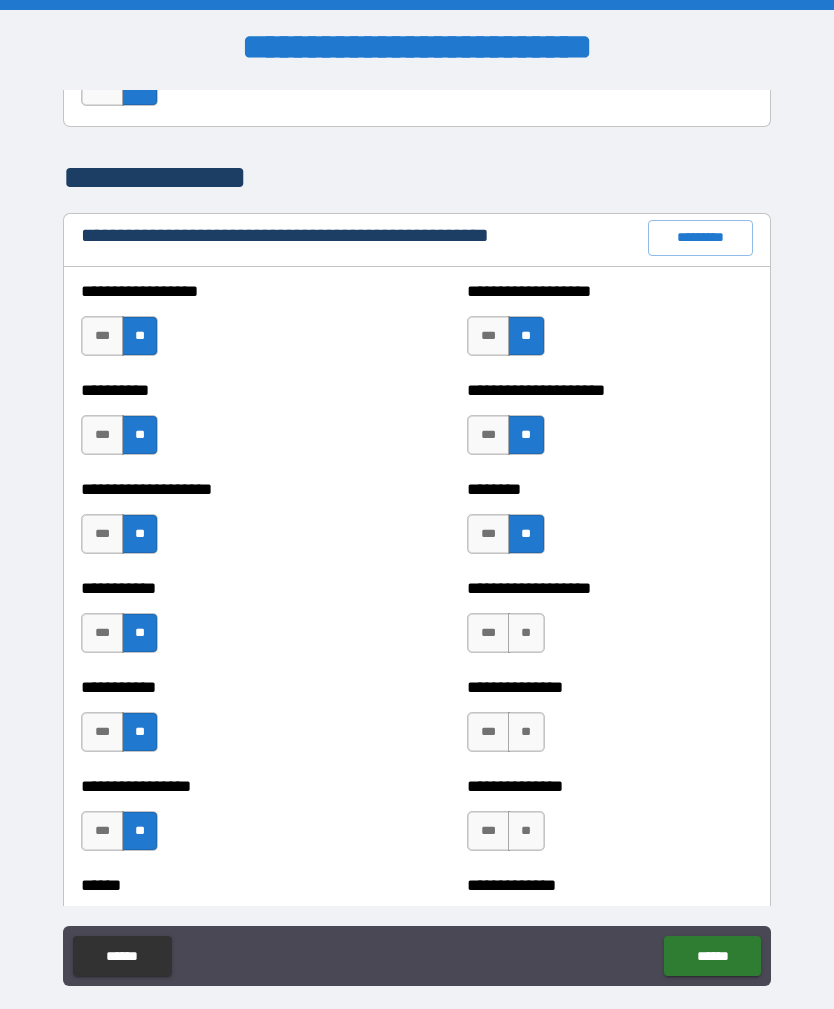 click on "**" at bounding box center (526, 633) 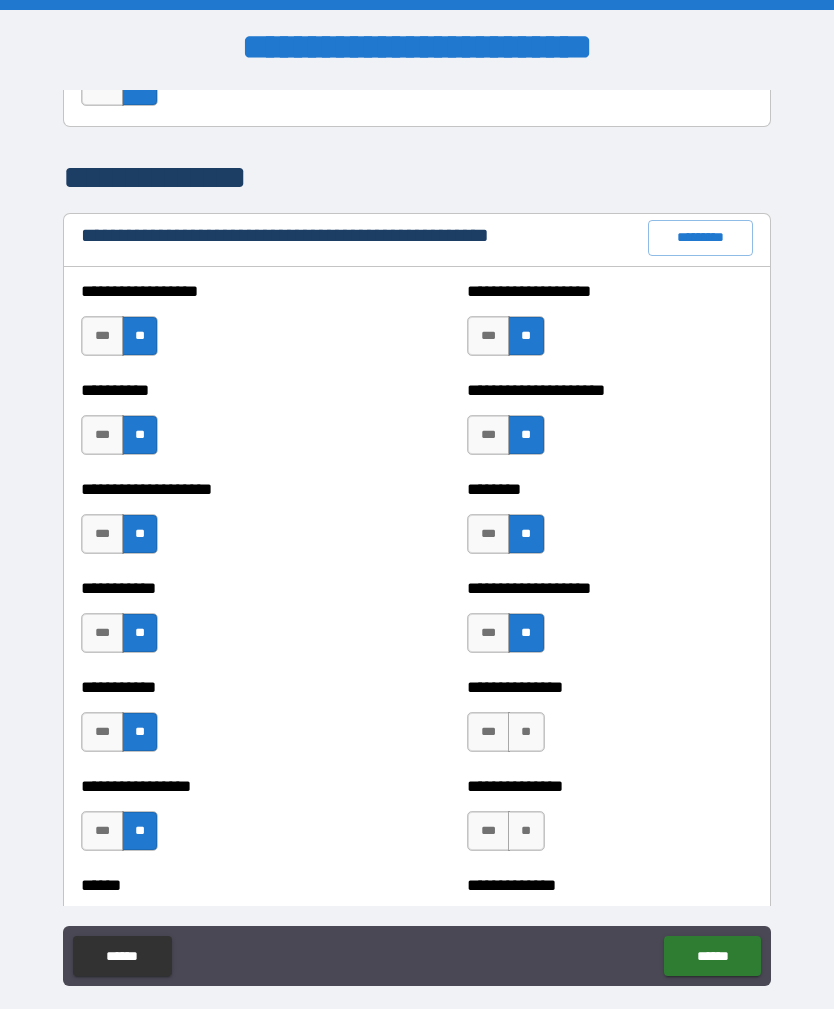 click on "**" at bounding box center (526, 732) 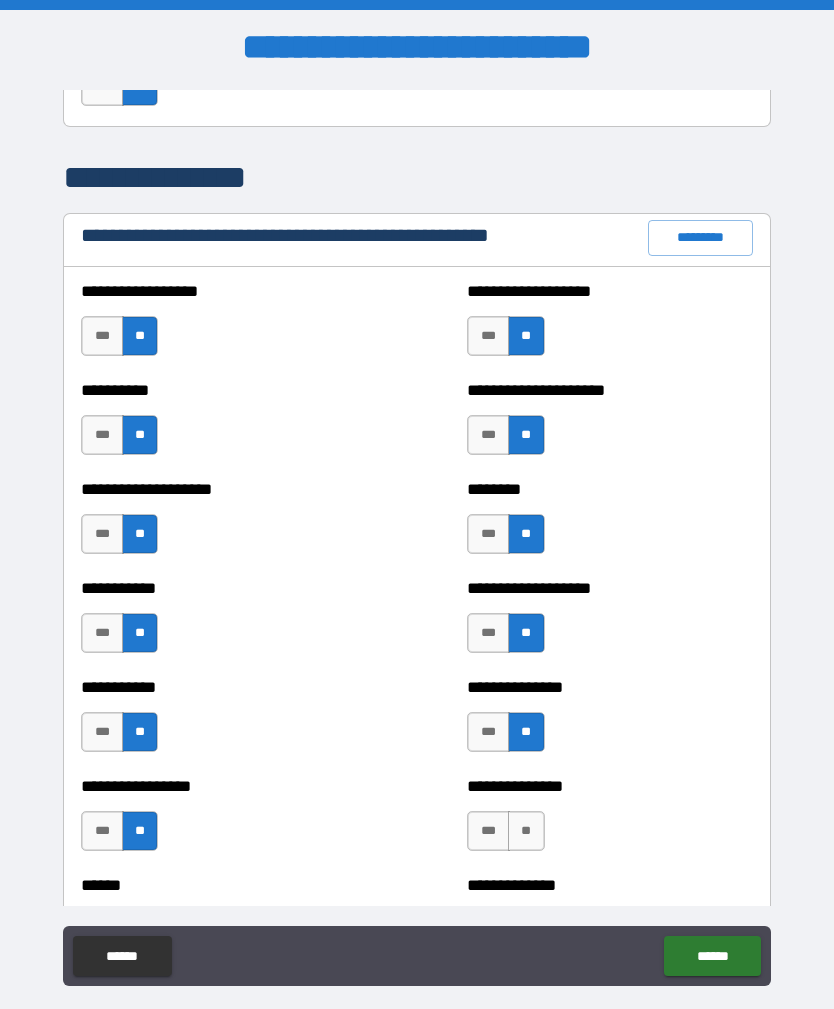 click on "**" at bounding box center (526, 831) 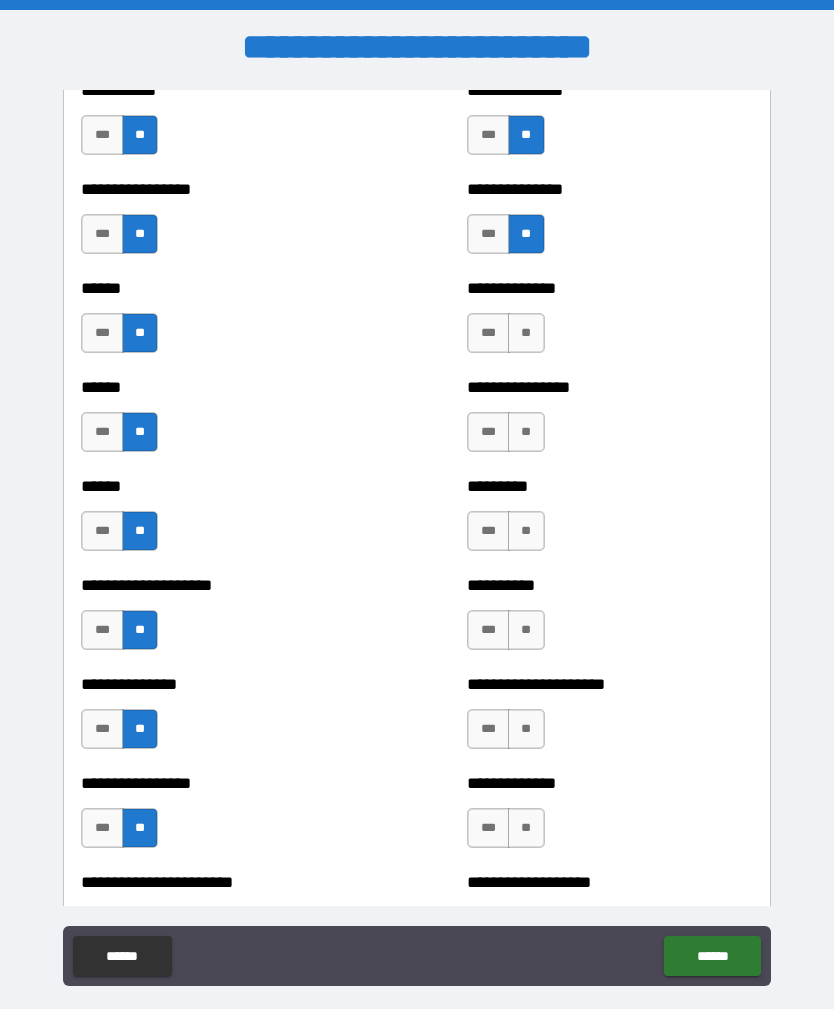 scroll, scrollTop: 2891, scrollLeft: 0, axis: vertical 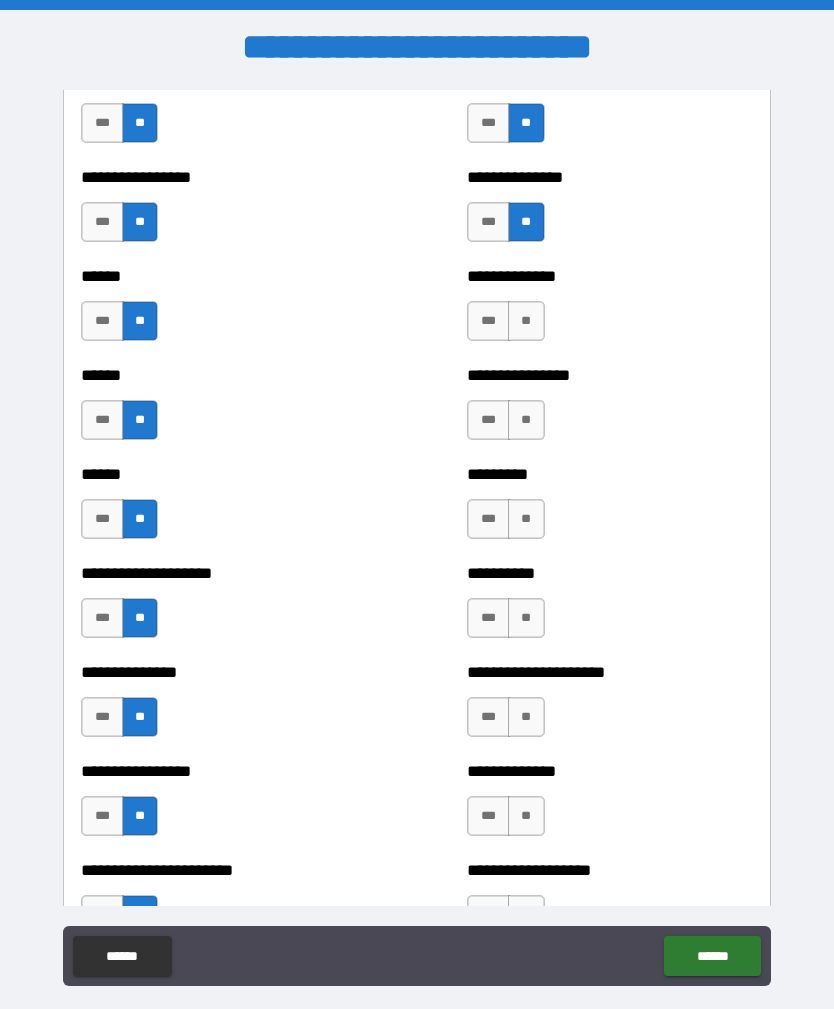 click on "**" at bounding box center (526, 321) 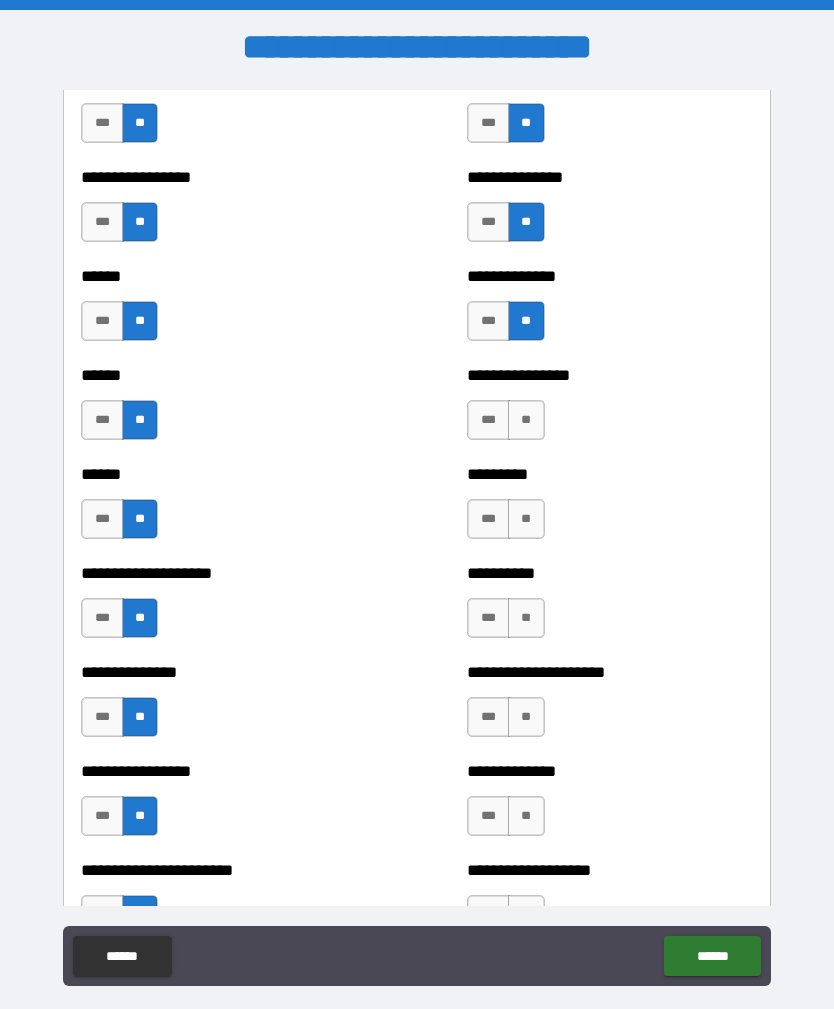 click on "***" at bounding box center (488, 420) 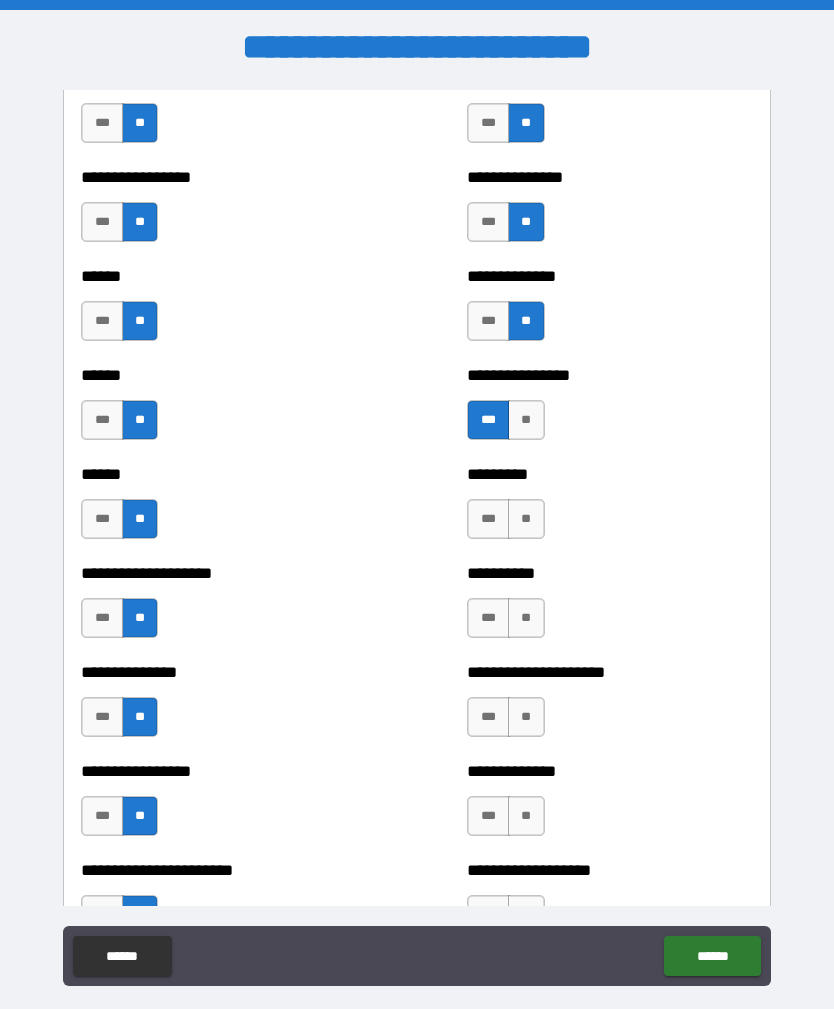 click on "**" at bounding box center [526, 420] 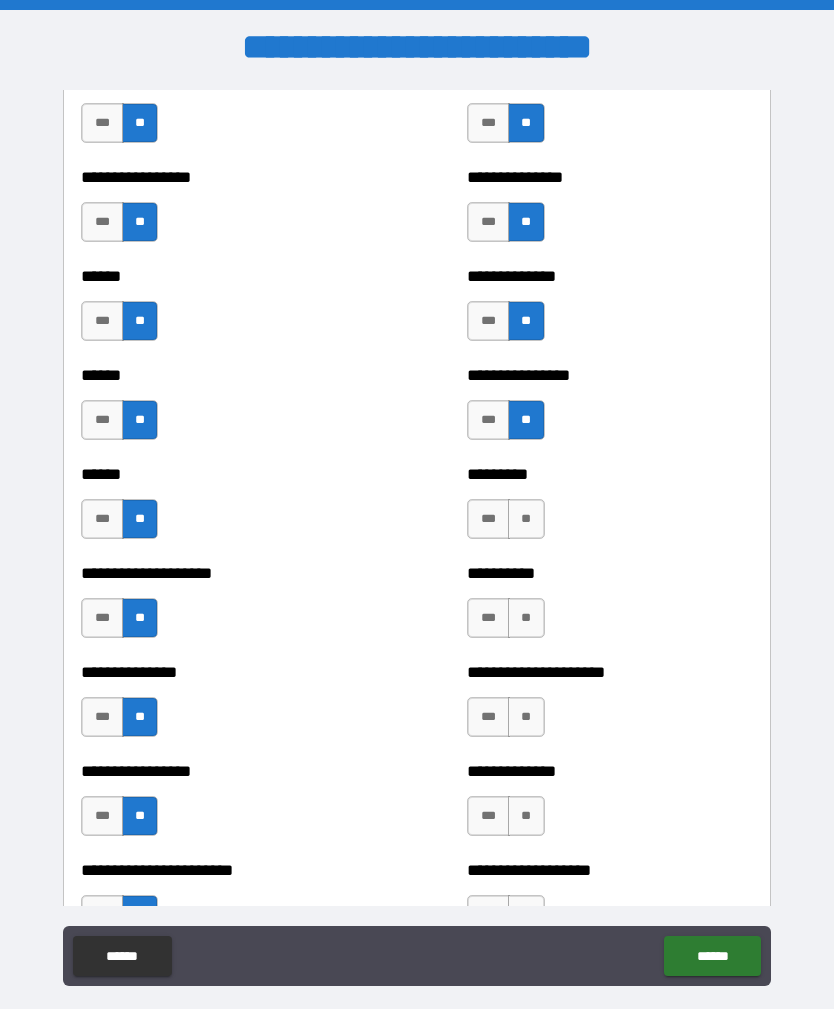 click on "**" at bounding box center (526, 519) 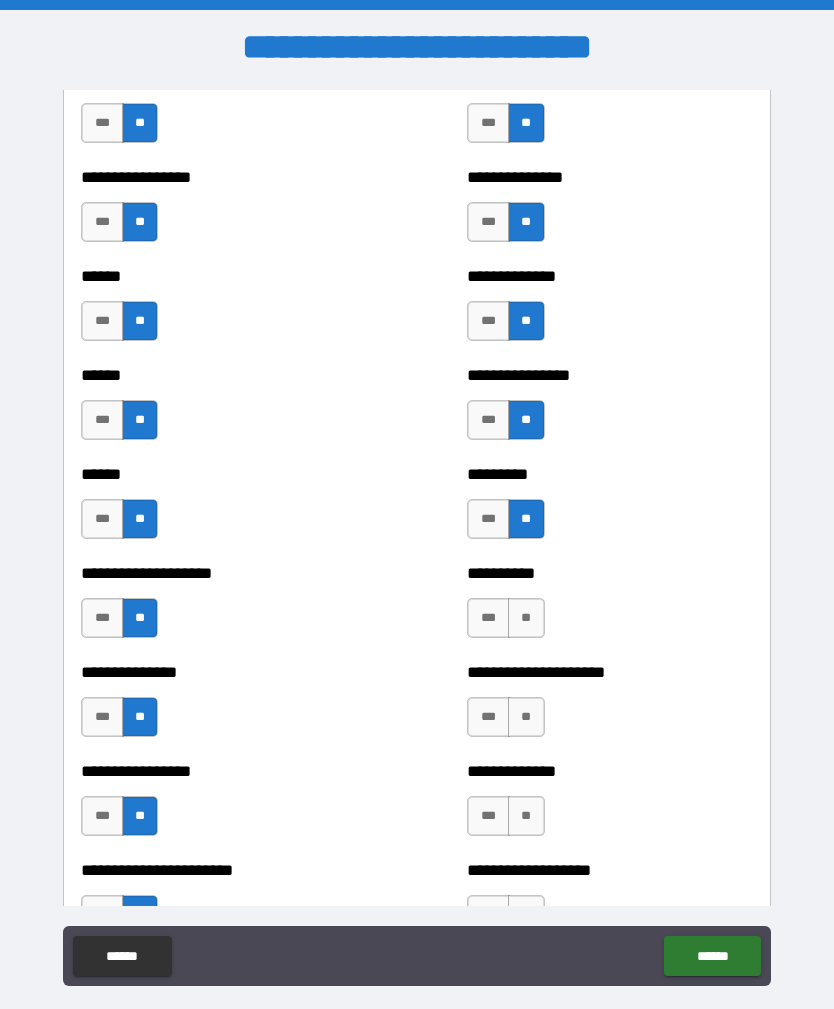 click on "**" at bounding box center (526, 618) 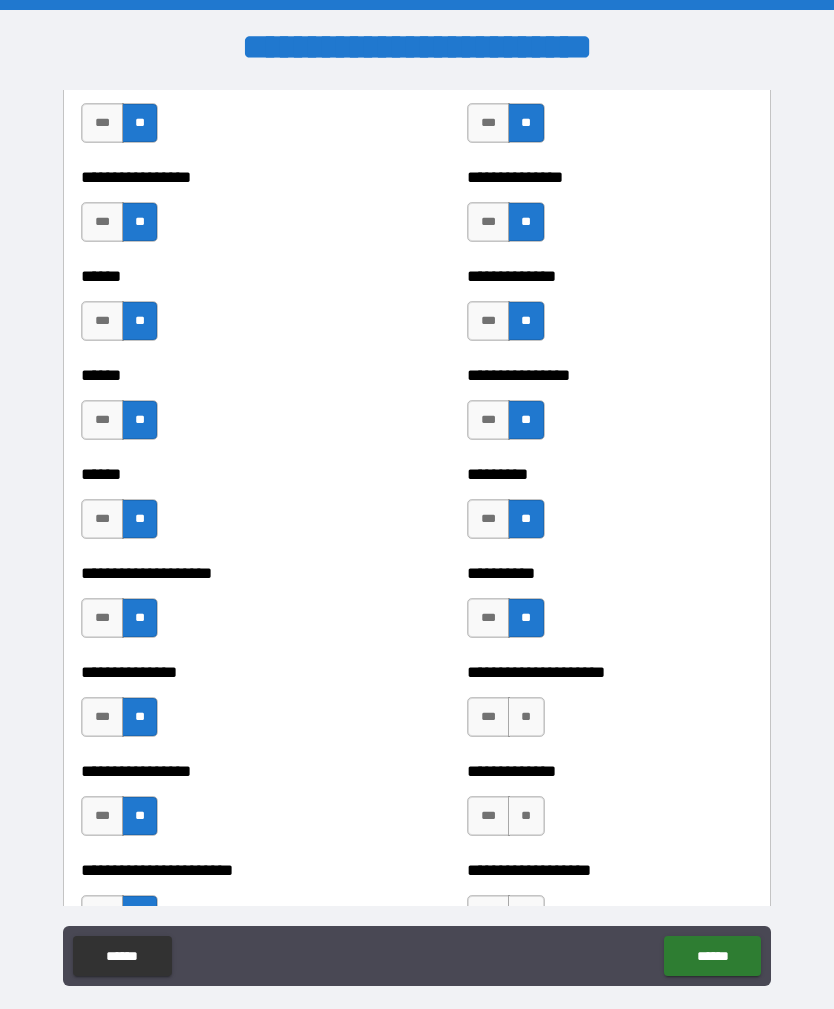 click on "**" at bounding box center [526, 717] 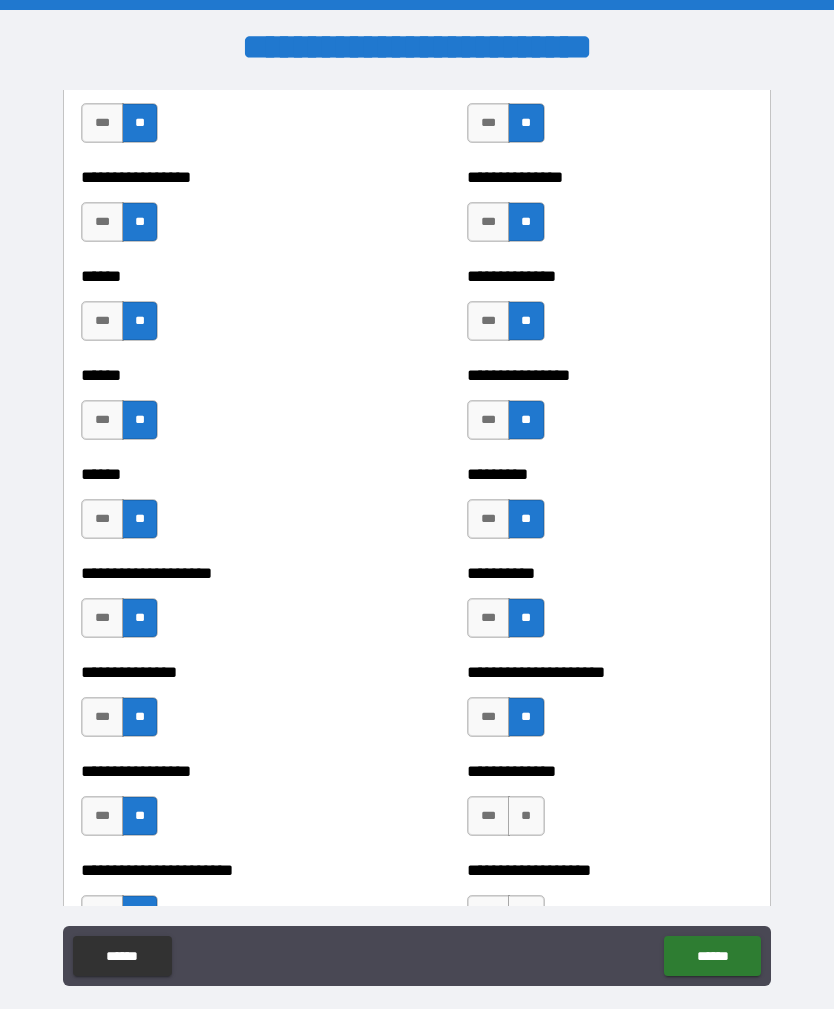 click on "**" at bounding box center [526, 816] 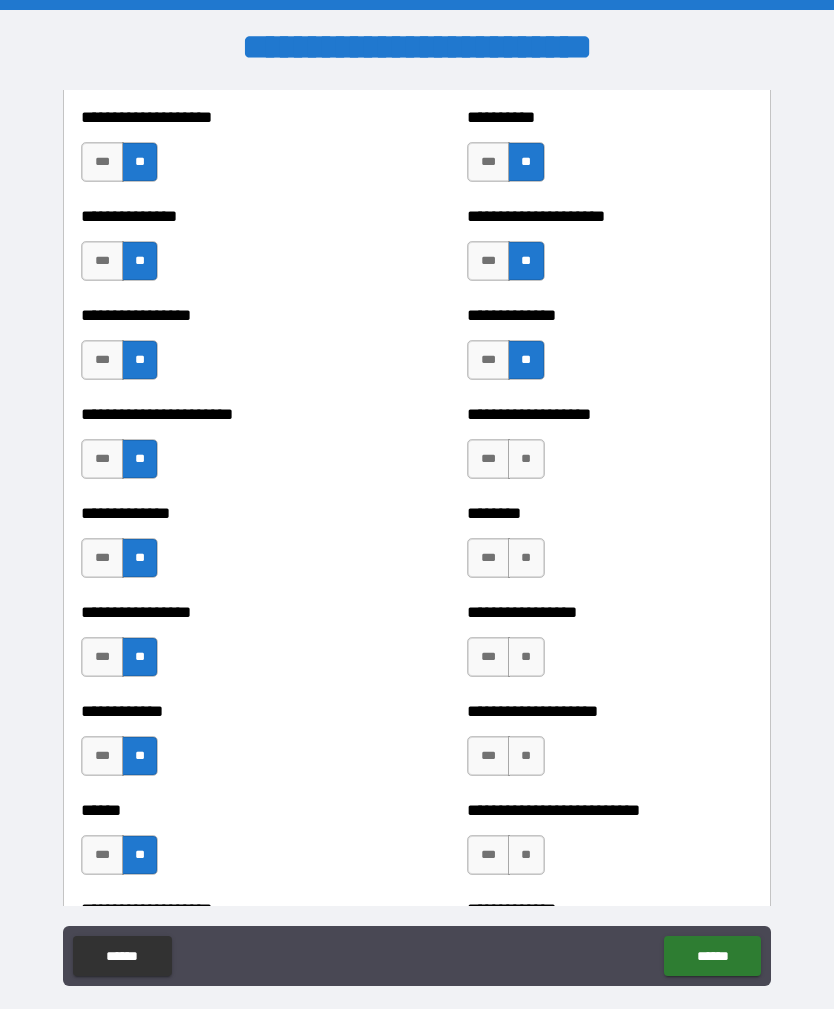 scroll, scrollTop: 3357, scrollLeft: 0, axis: vertical 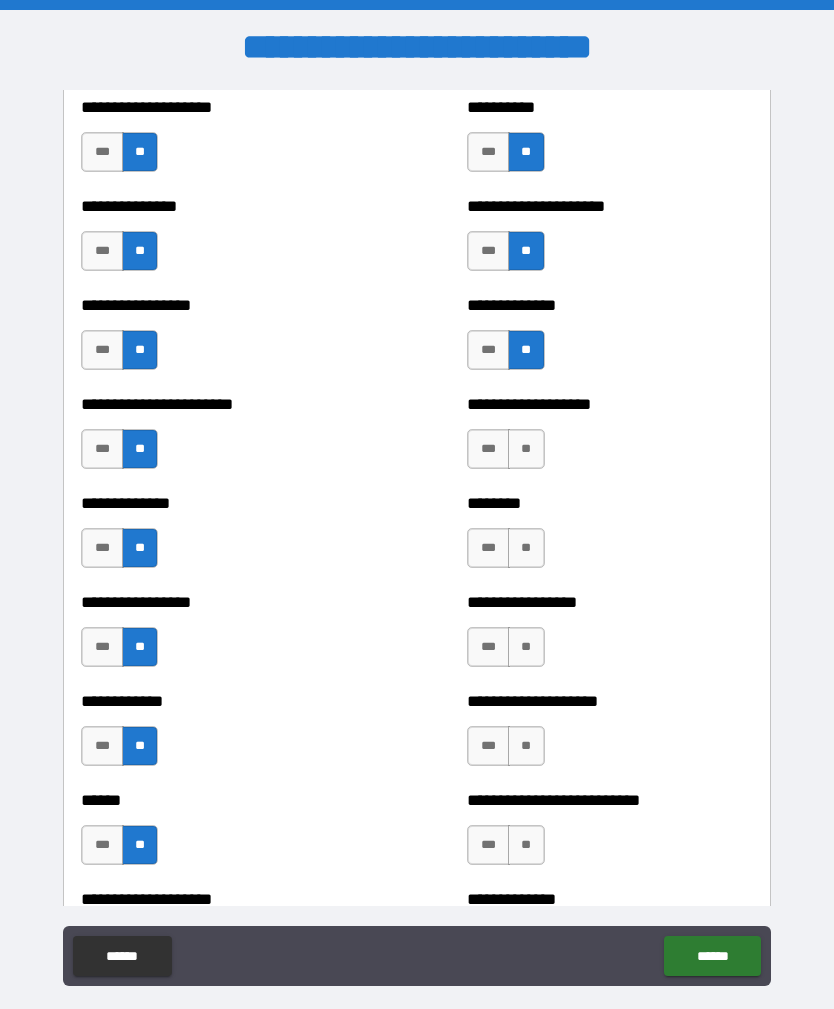 click on "**" at bounding box center (526, 449) 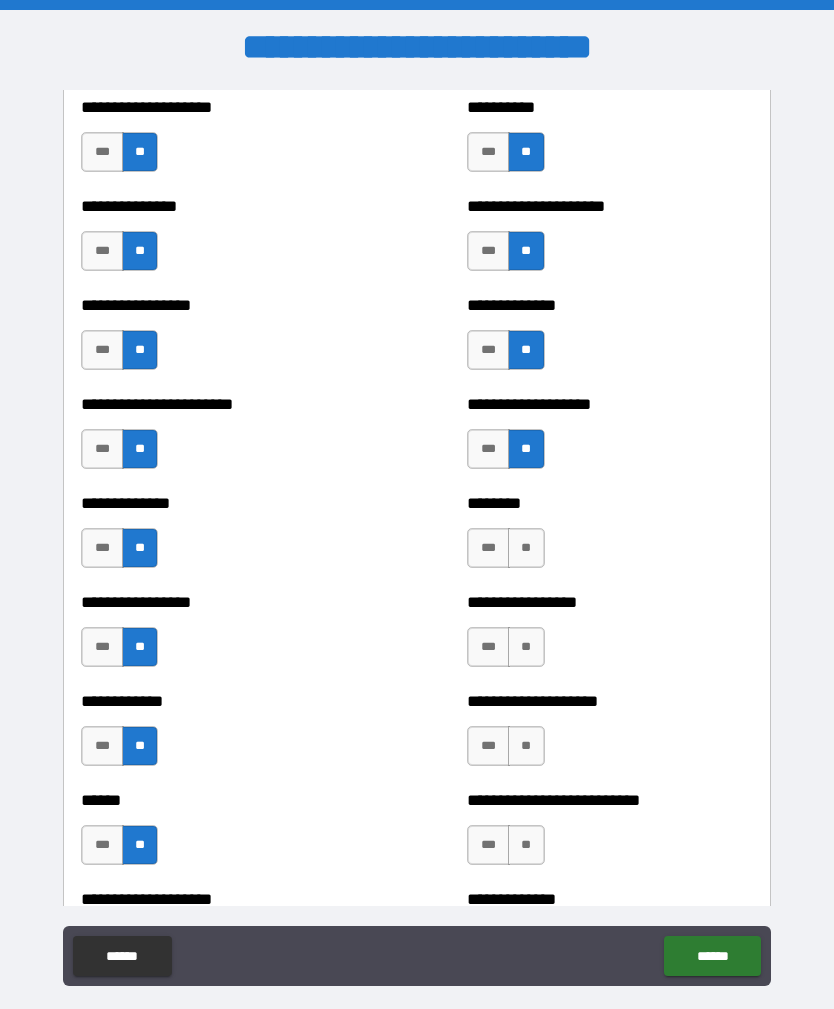 click on "**" at bounding box center [526, 548] 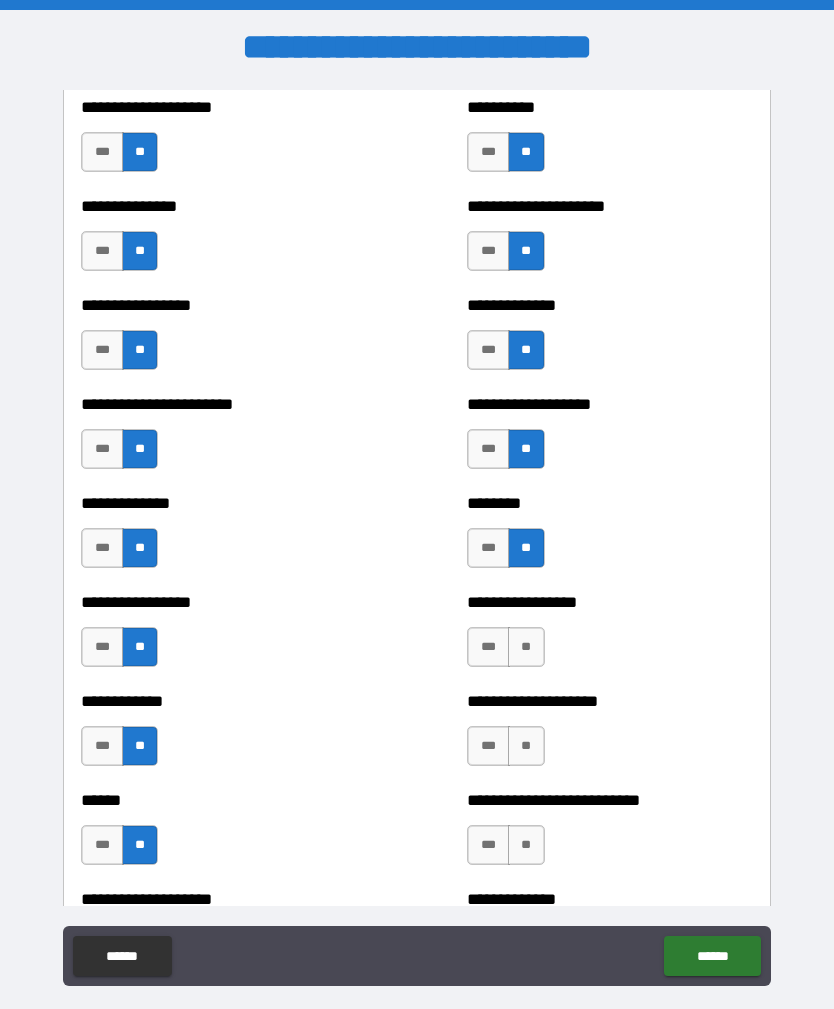click on "**" at bounding box center (526, 647) 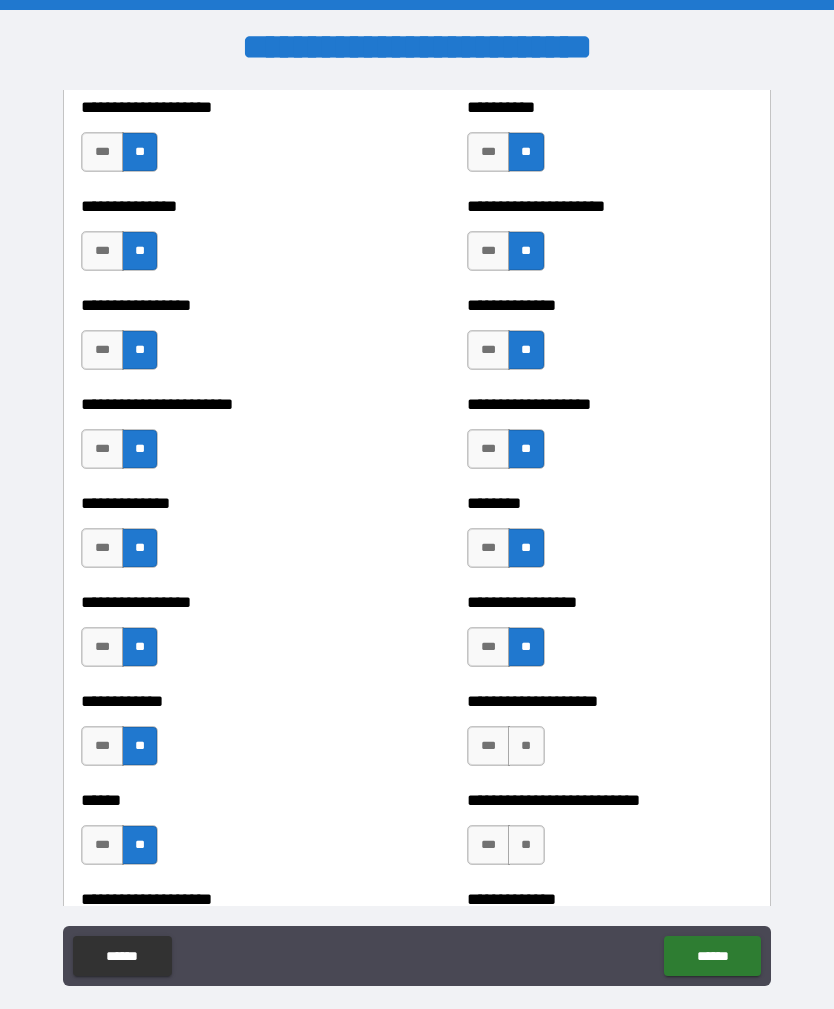 click on "**" at bounding box center (526, 746) 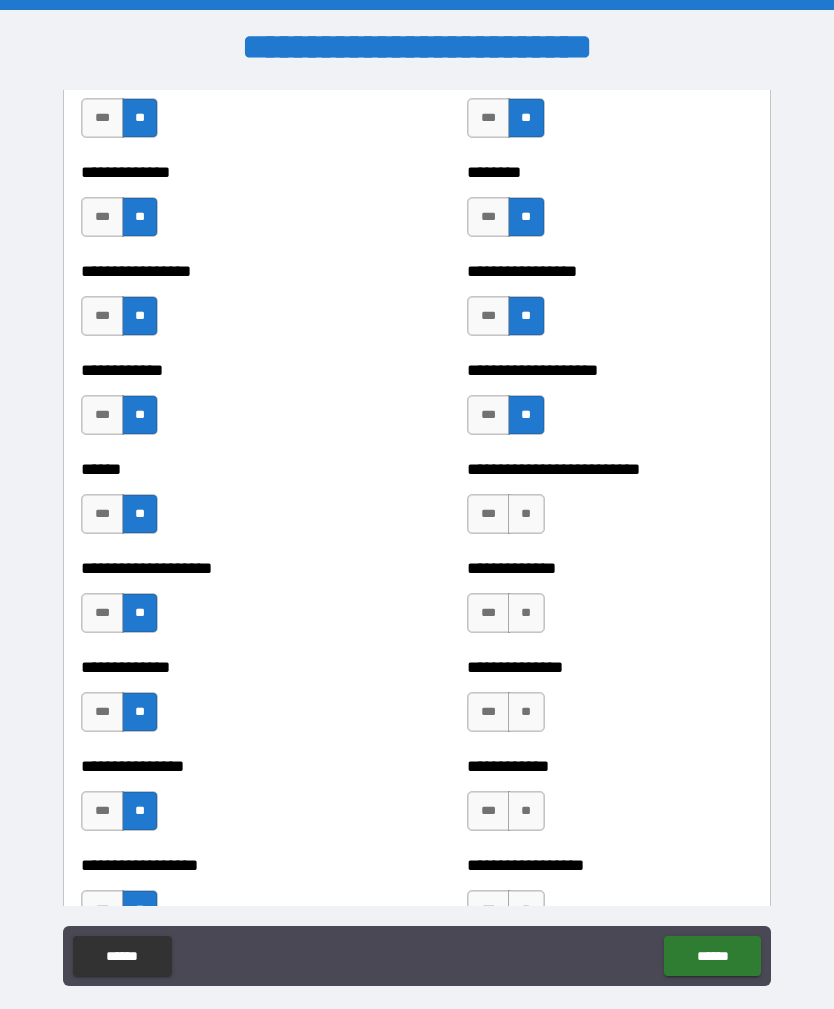 scroll, scrollTop: 3690, scrollLeft: 0, axis: vertical 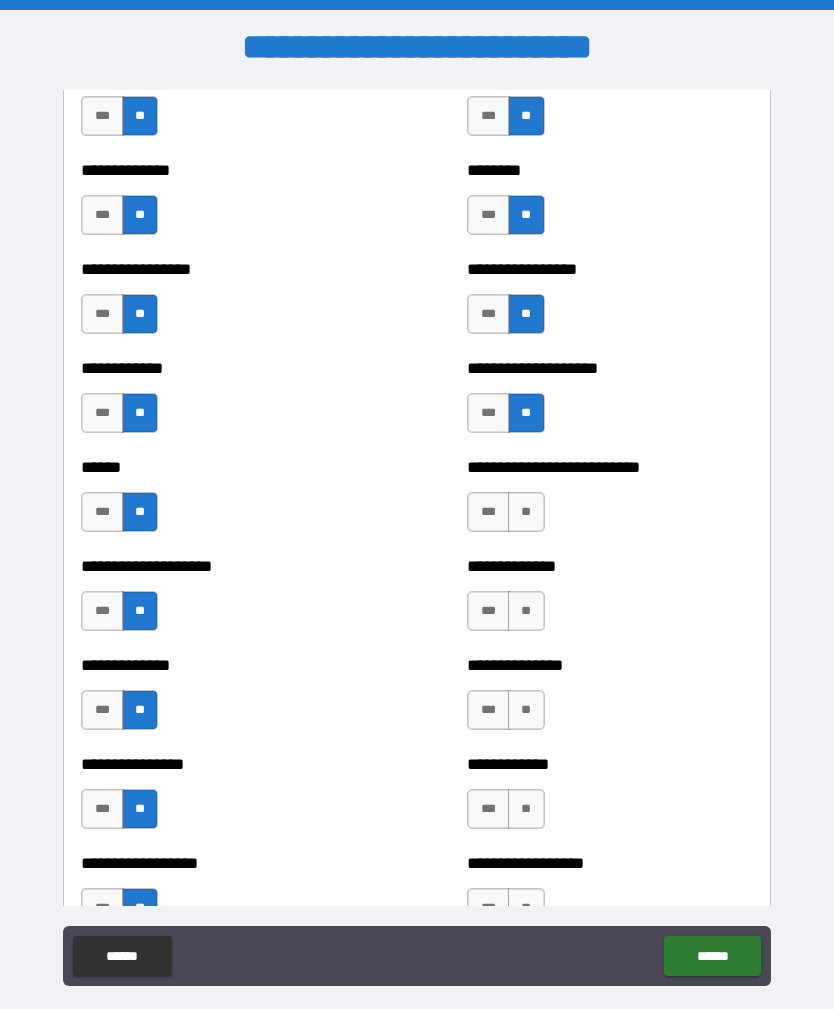 click on "**" at bounding box center (526, 512) 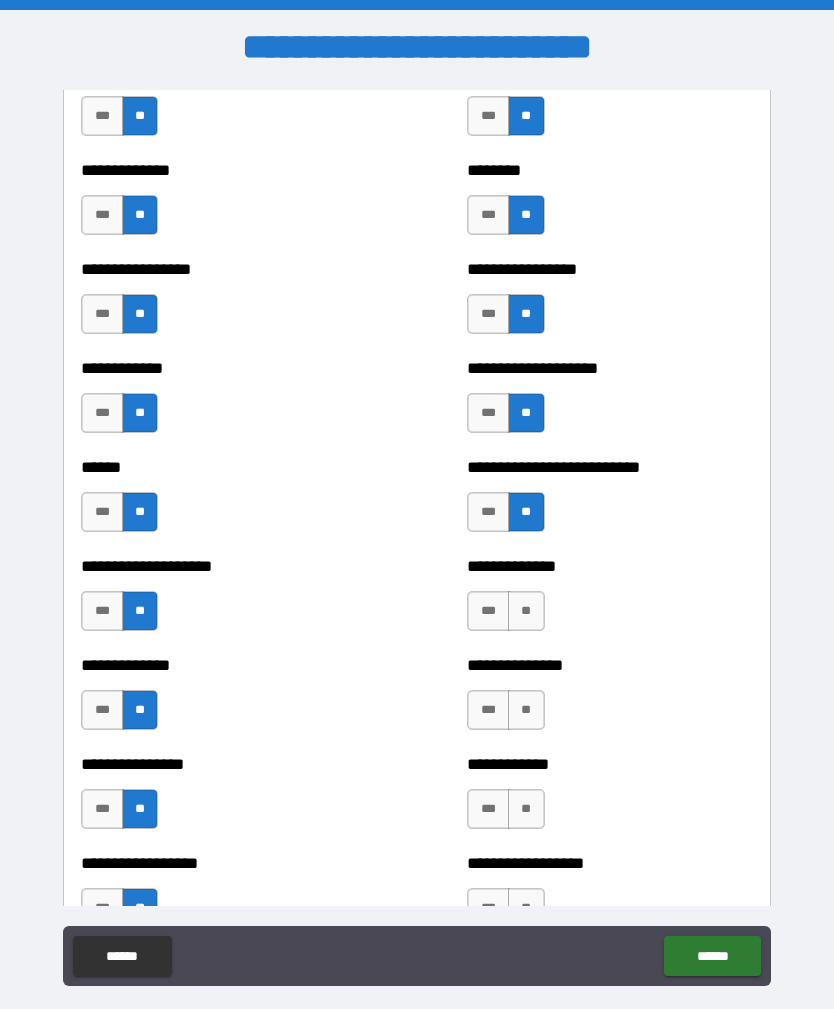 click on "**" at bounding box center (526, 611) 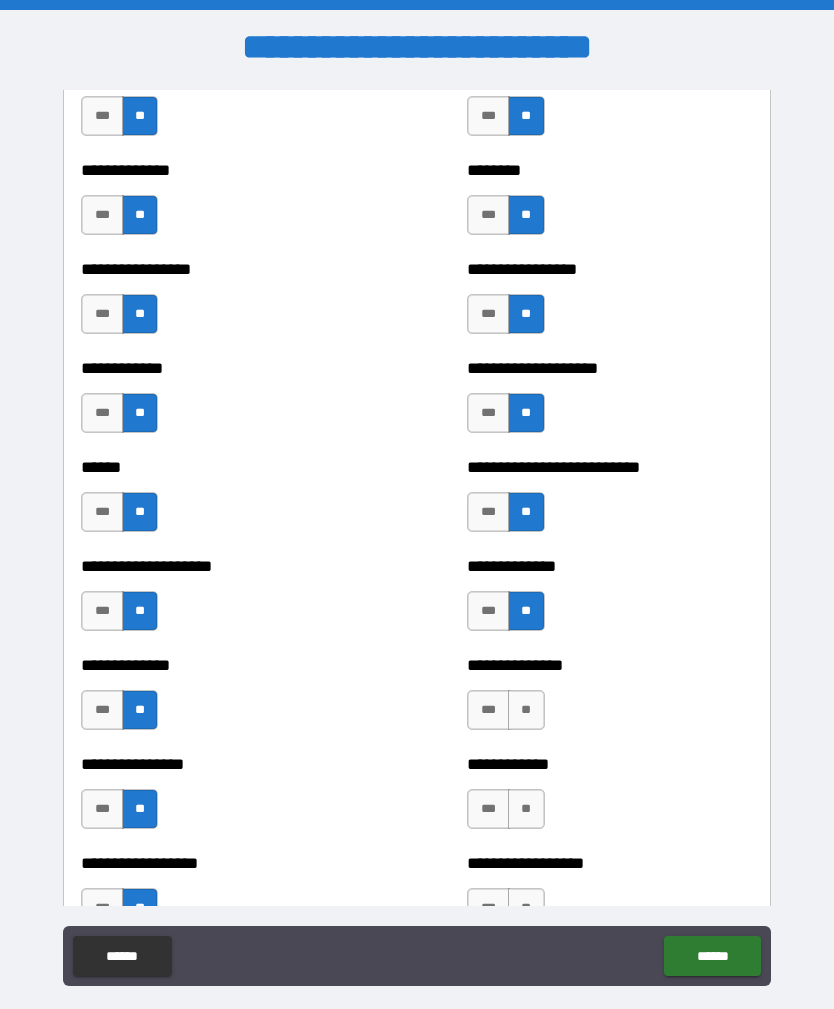 click on "**" at bounding box center (526, 710) 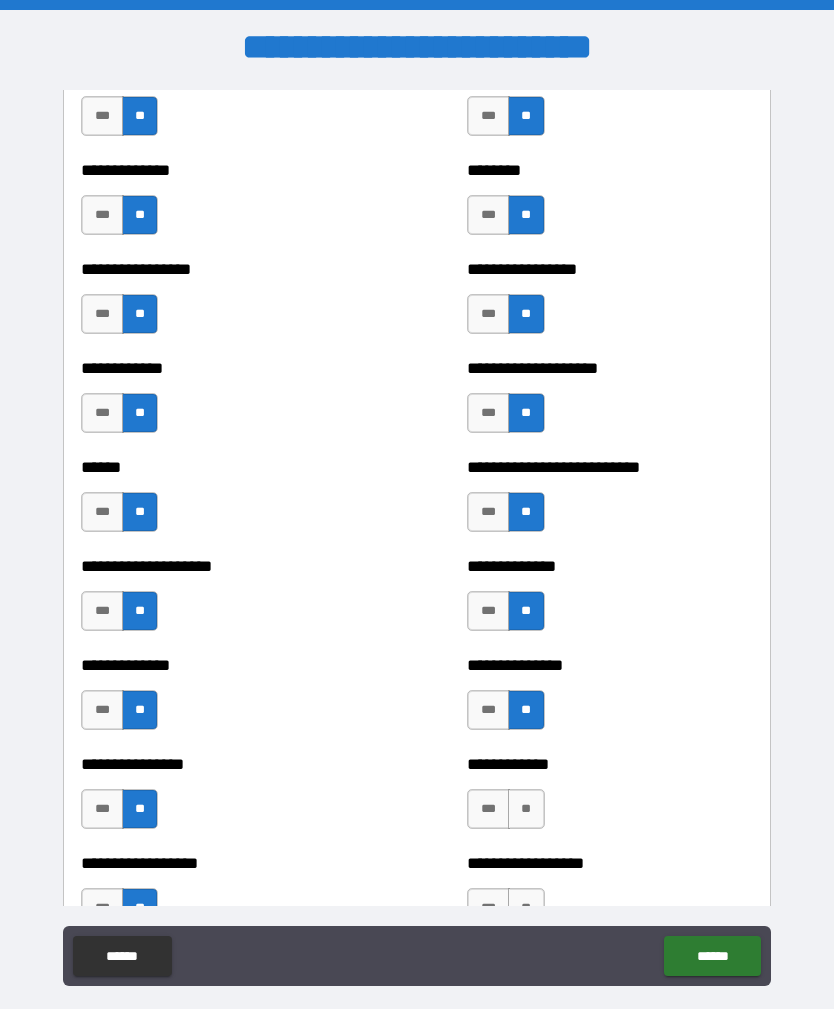 click on "**********" at bounding box center [609, 799] 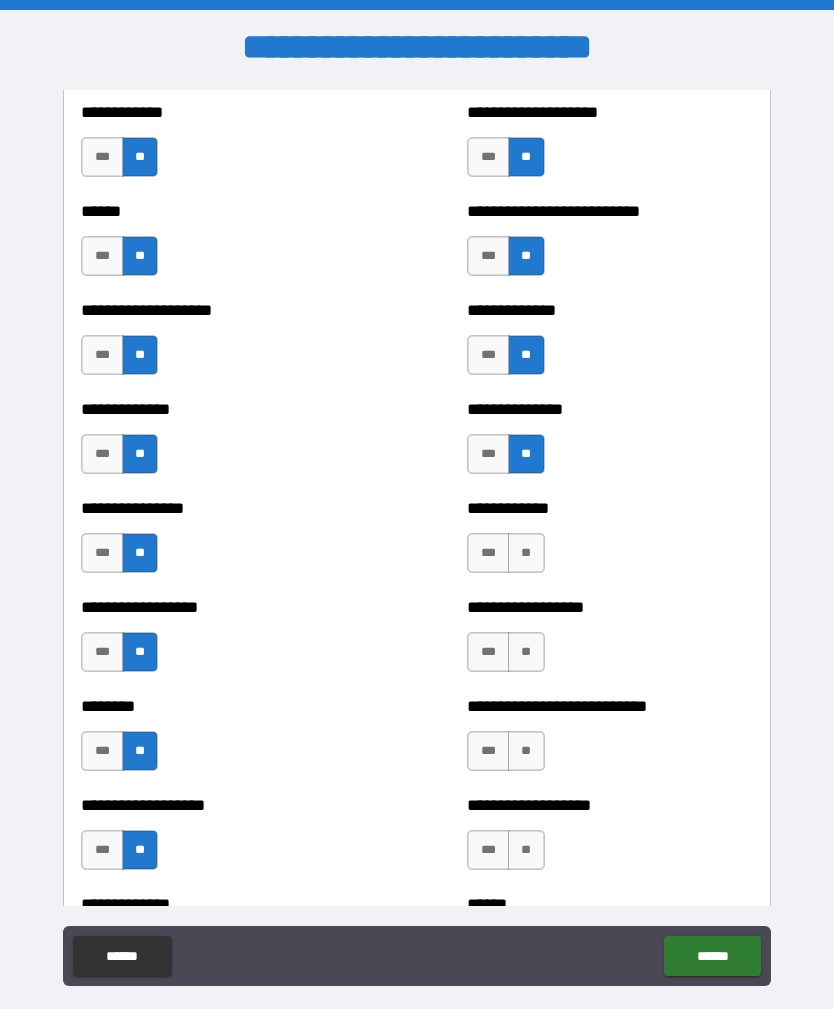 scroll, scrollTop: 3944, scrollLeft: 0, axis: vertical 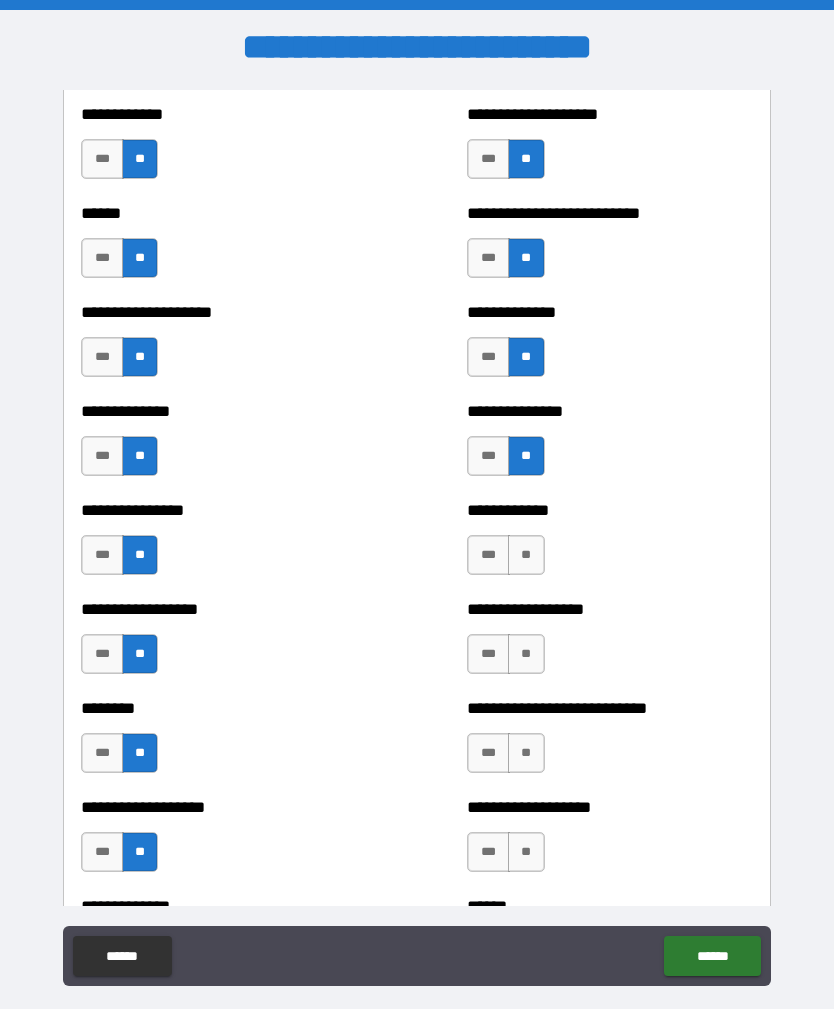 click on "**" at bounding box center [526, 555] 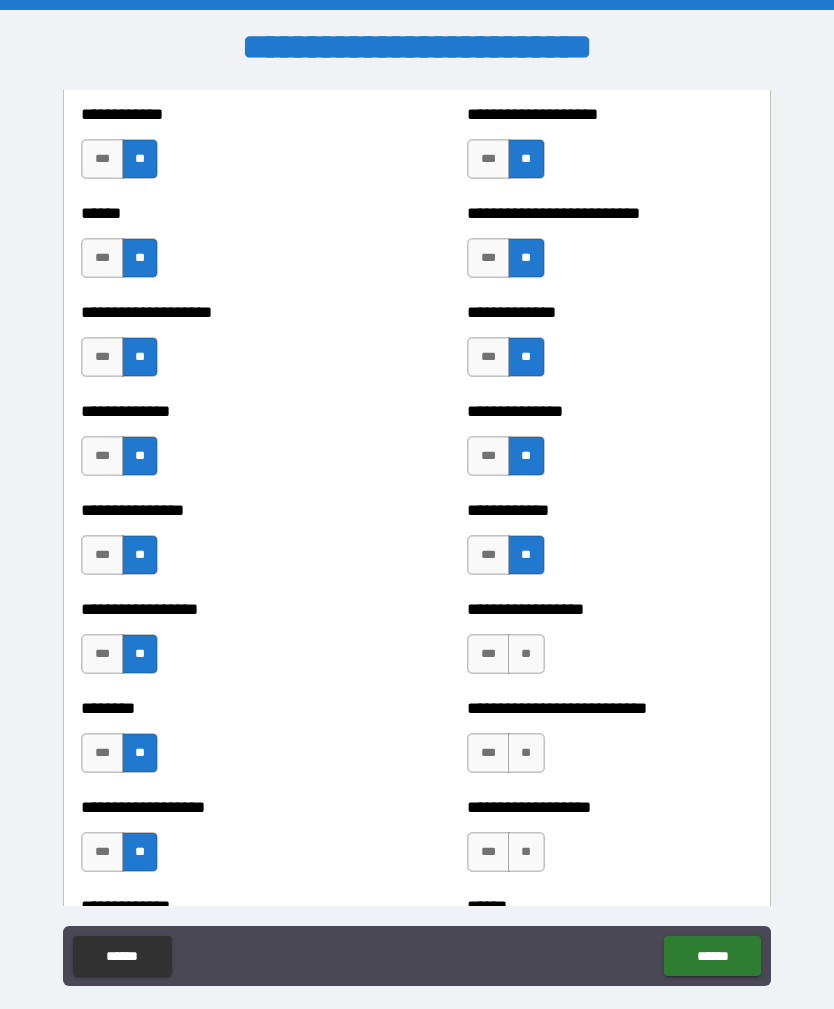 click on "**" at bounding box center [526, 654] 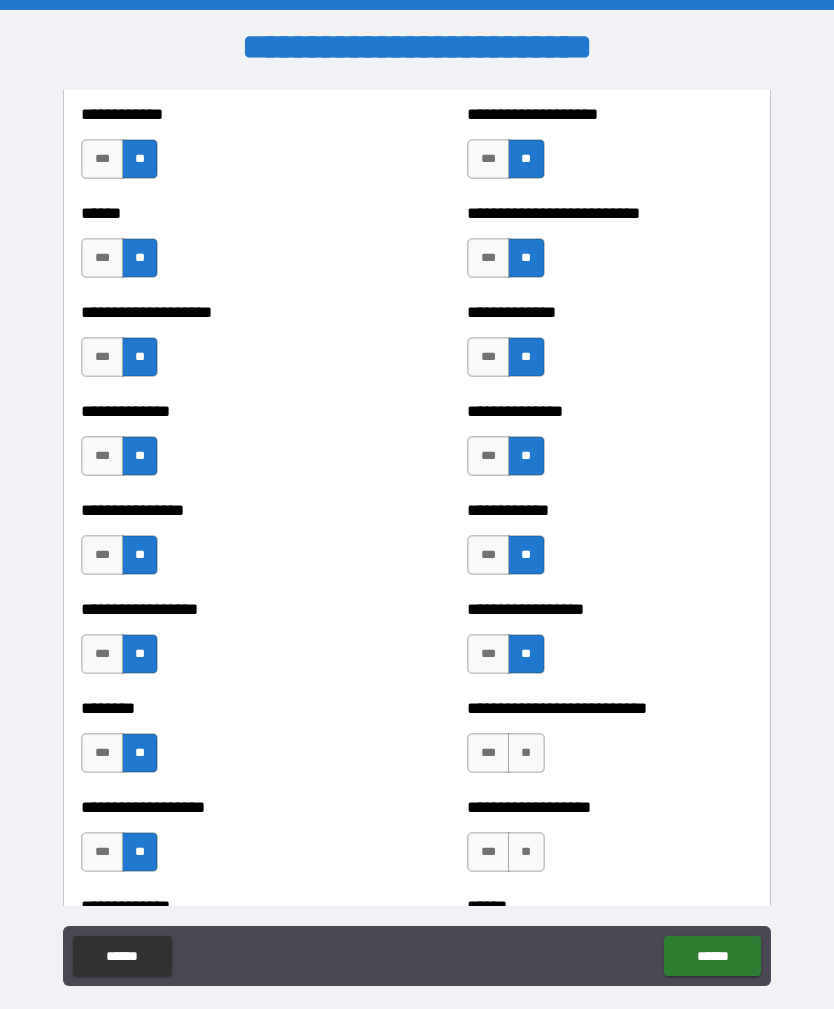 click on "**********" at bounding box center [609, 743] 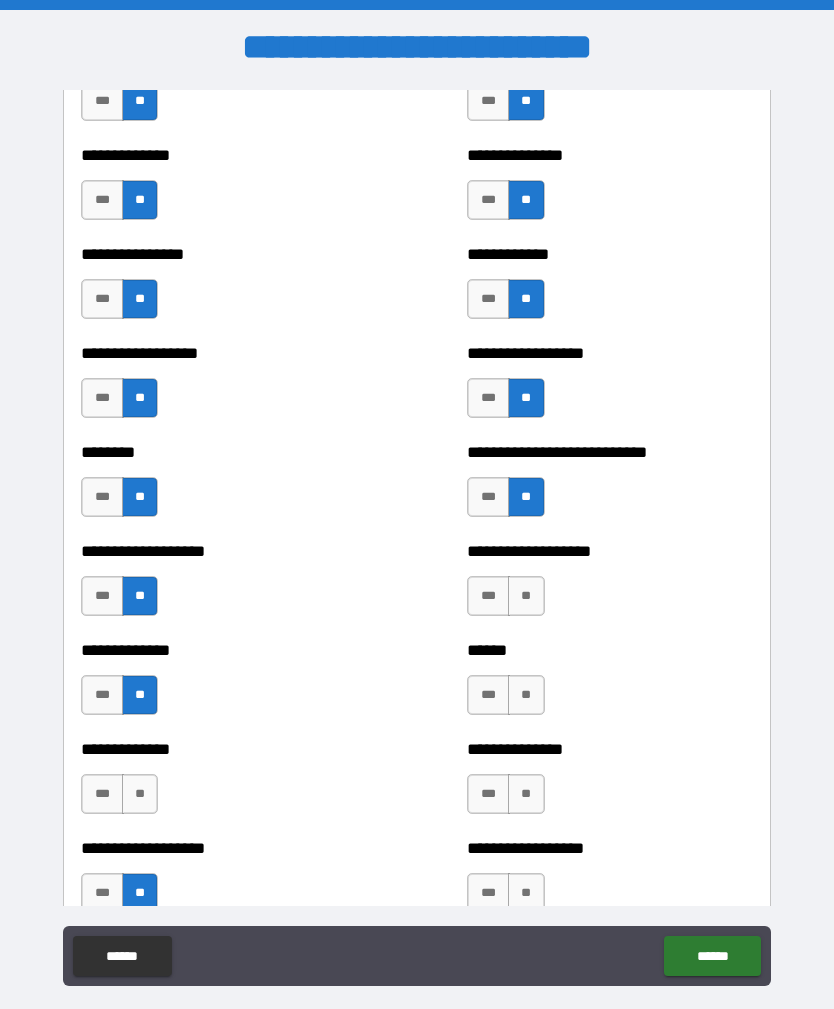 scroll, scrollTop: 4216, scrollLeft: 0, axis: vertical 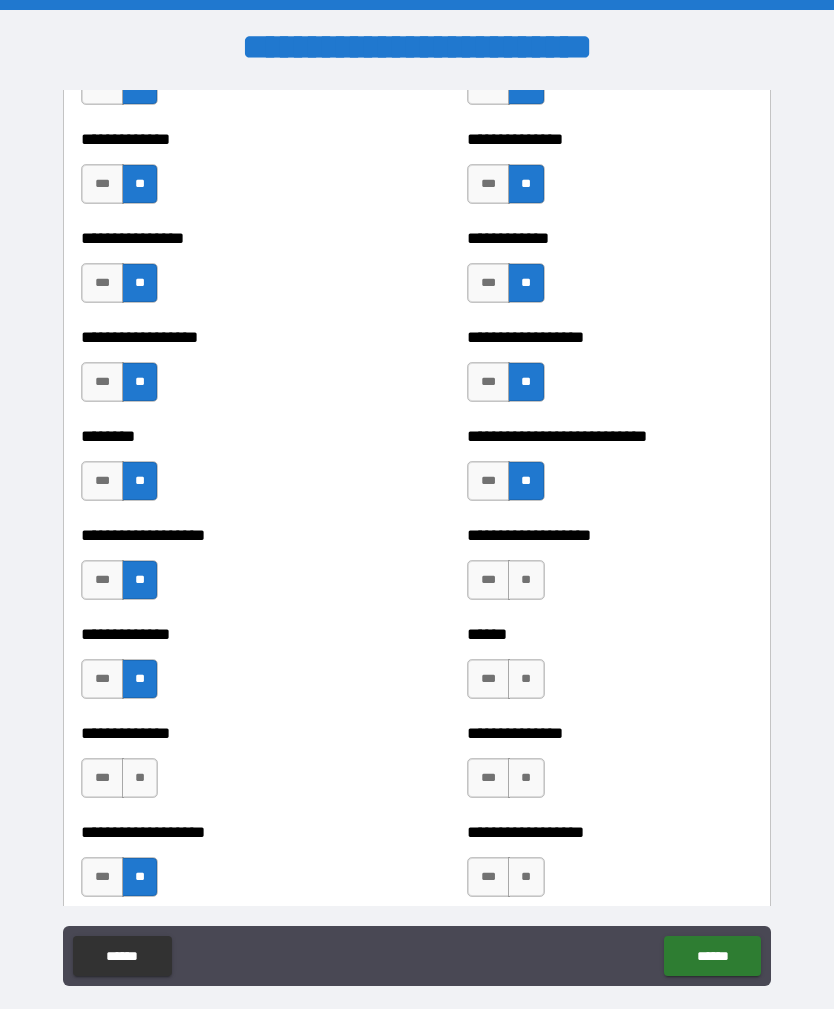 click on "**" at bounding box center [526, 580] 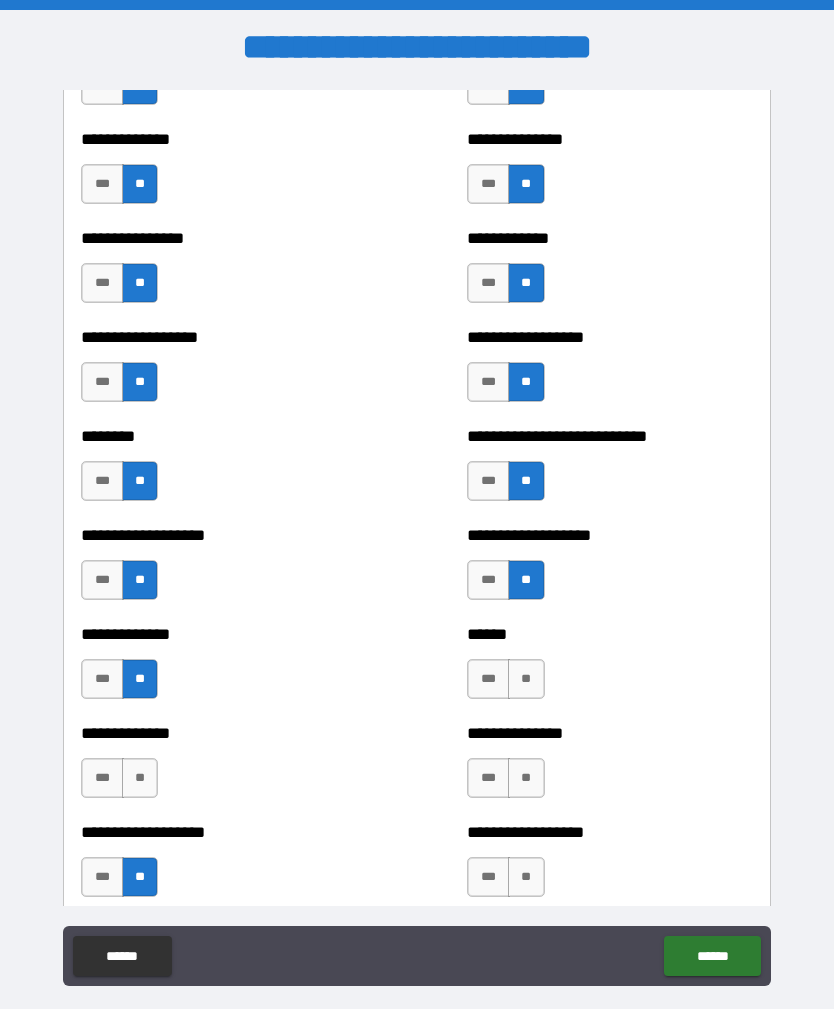 click on "**" at bounding box center (526, 679) 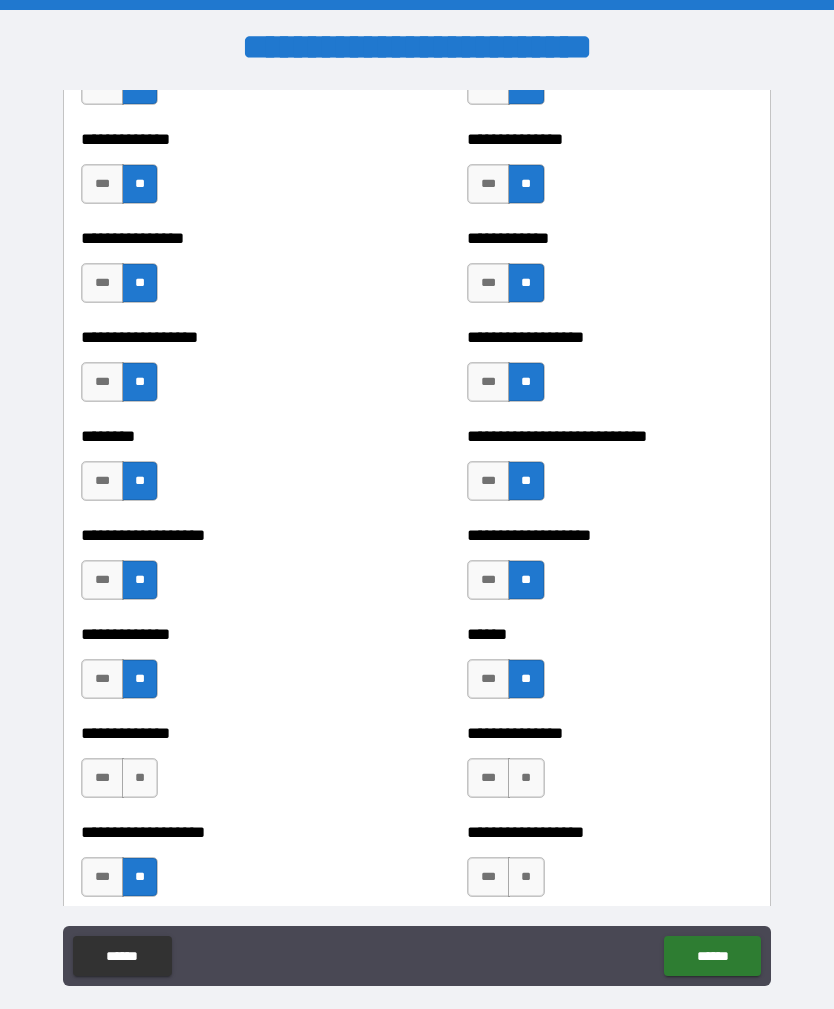 click on "**" at bounding box center [526, 778] 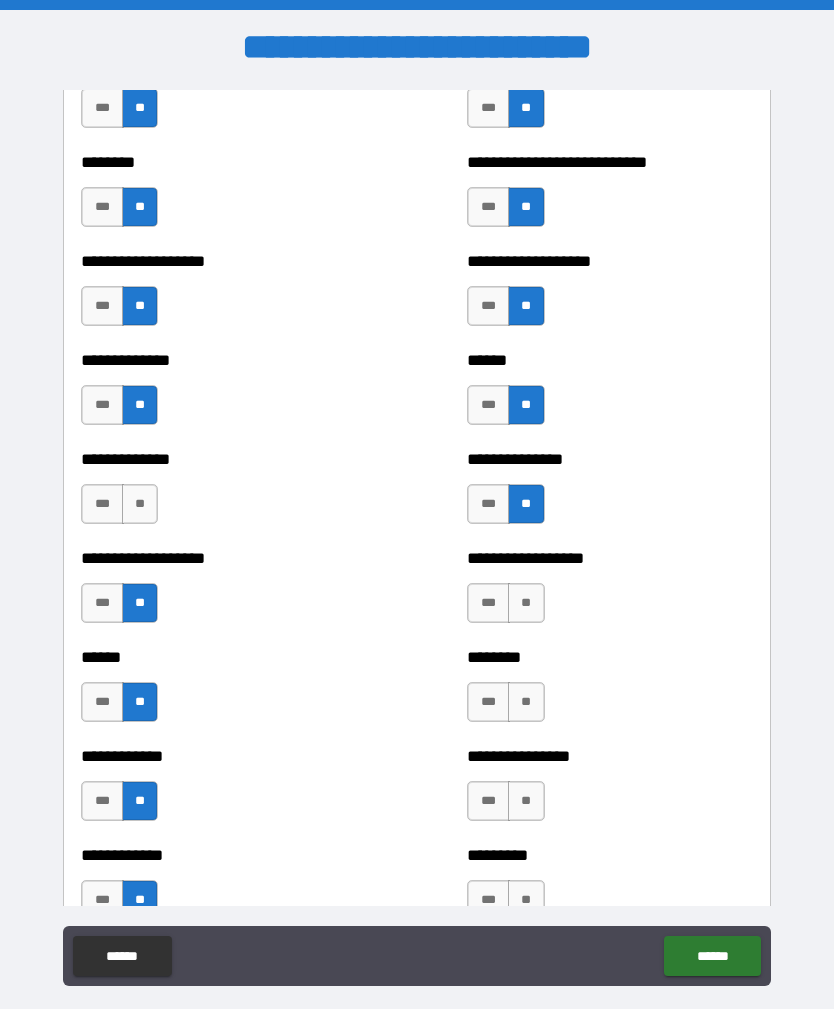 scroll, scrollTop: 4487, scrollLeft: 0, axis: vertical 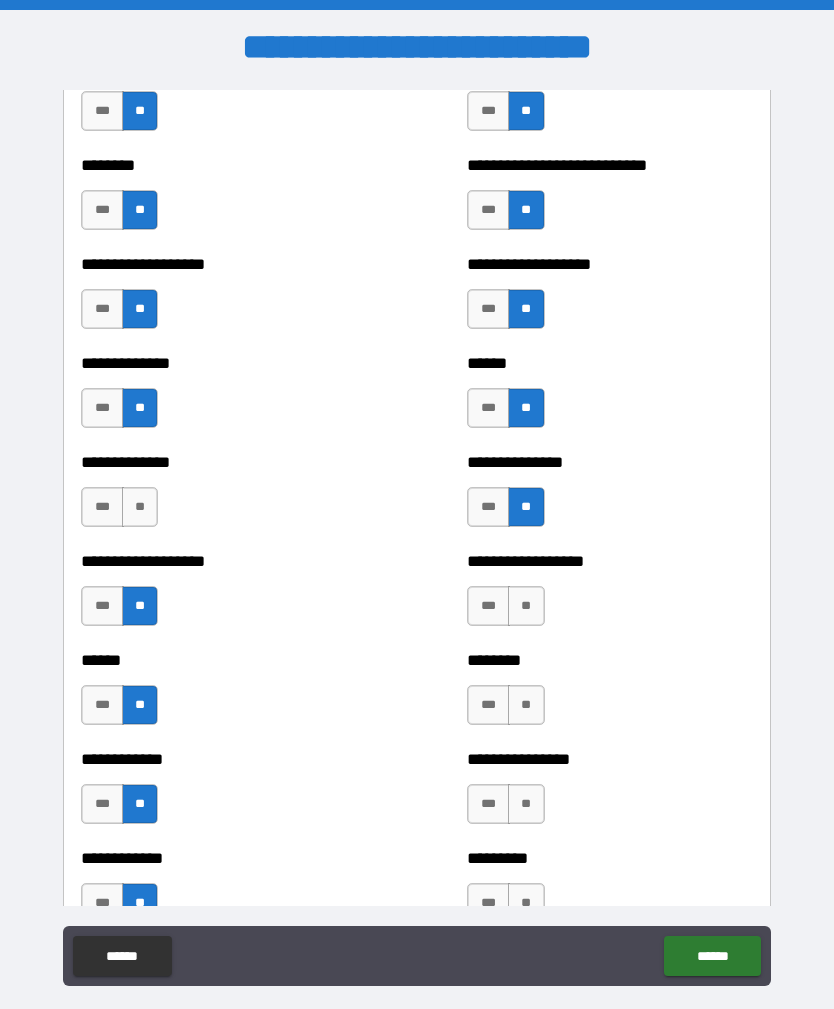 click on "**" at bounding box center (526, 606) 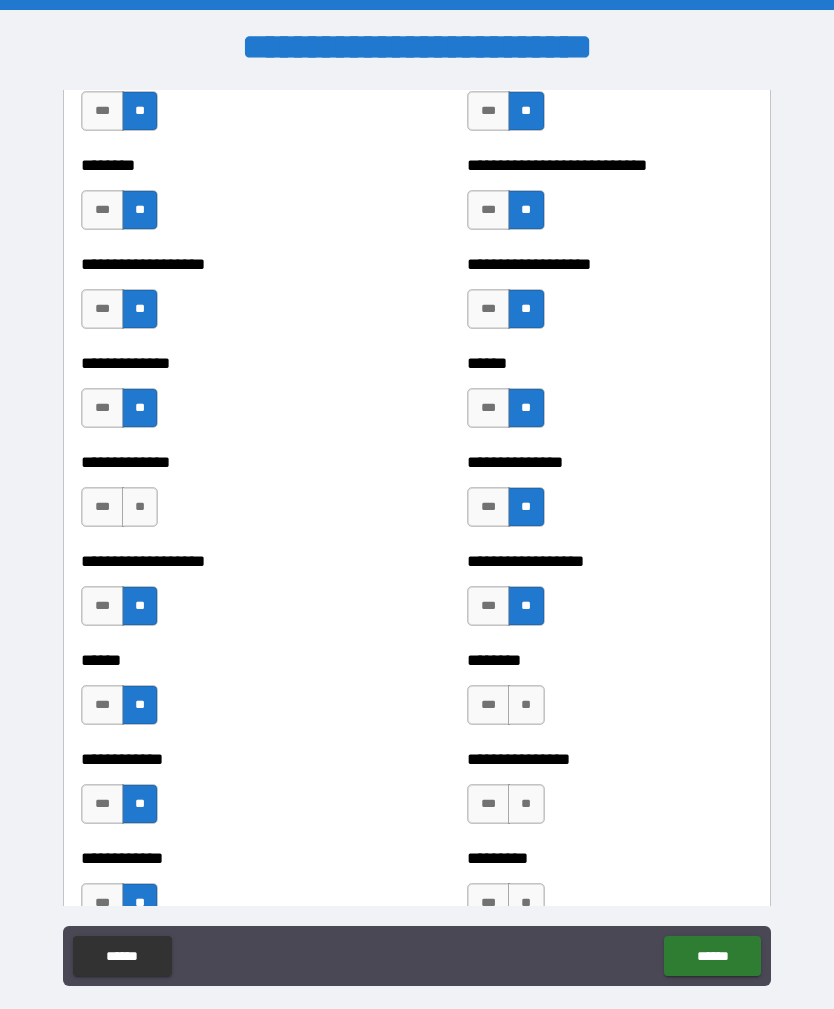 click on "**" at bounding box center (526, 705) 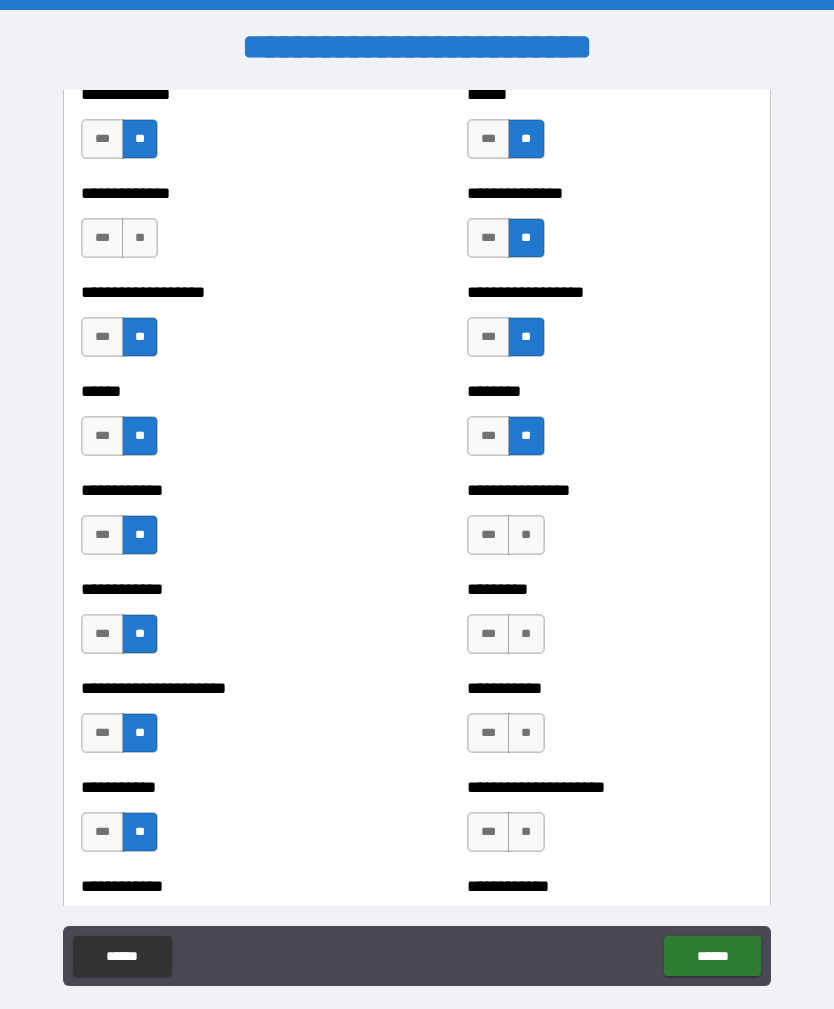 scroll, scrollTop: 4801, scrollLeft: 0, axis: vertical 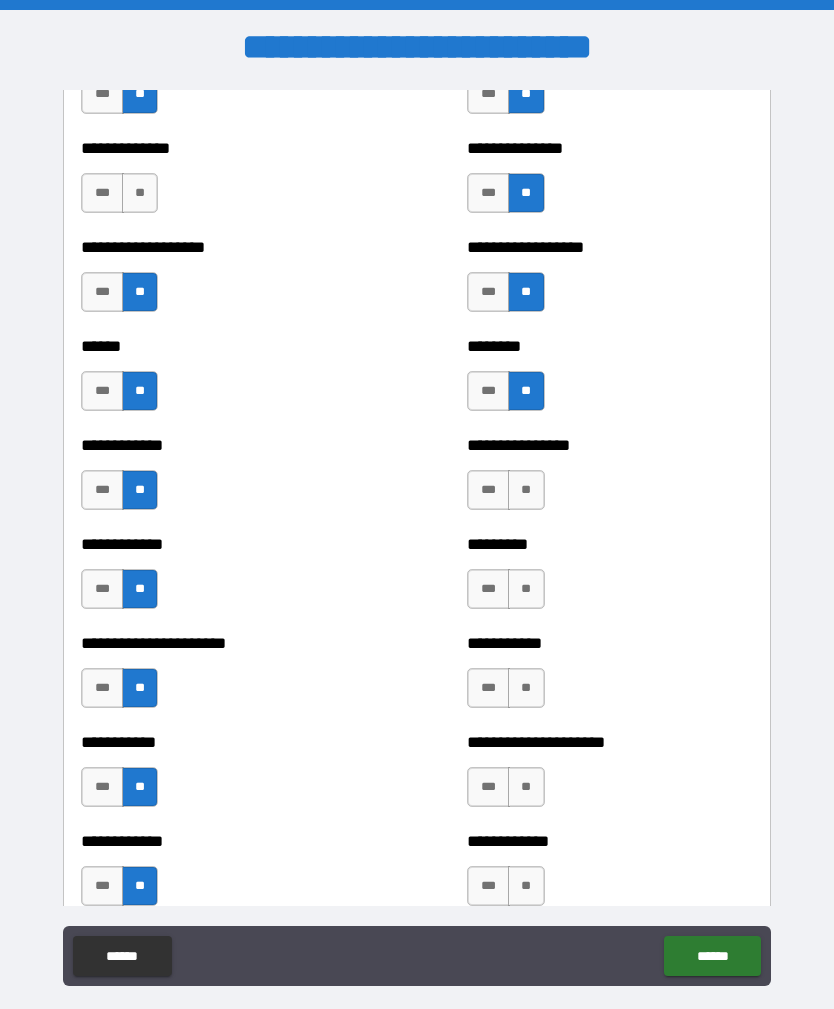 click on "**" at bounding box center [526, 490] 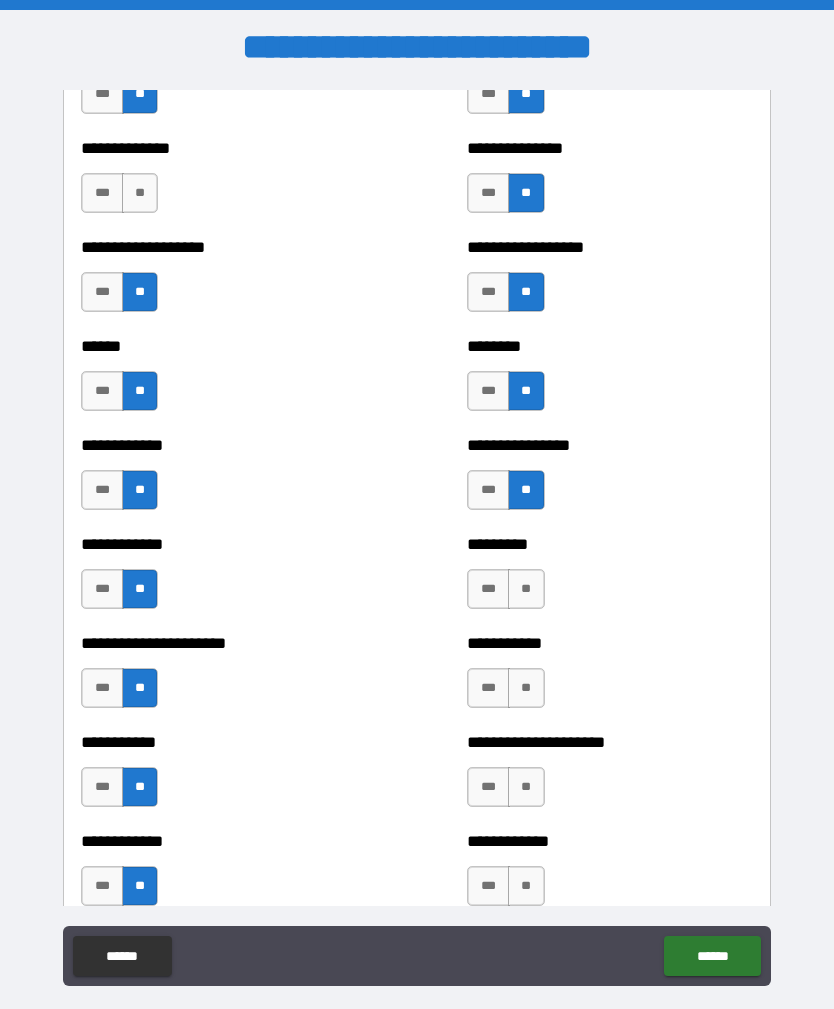 click on "**" at bounding box center (526, 589) 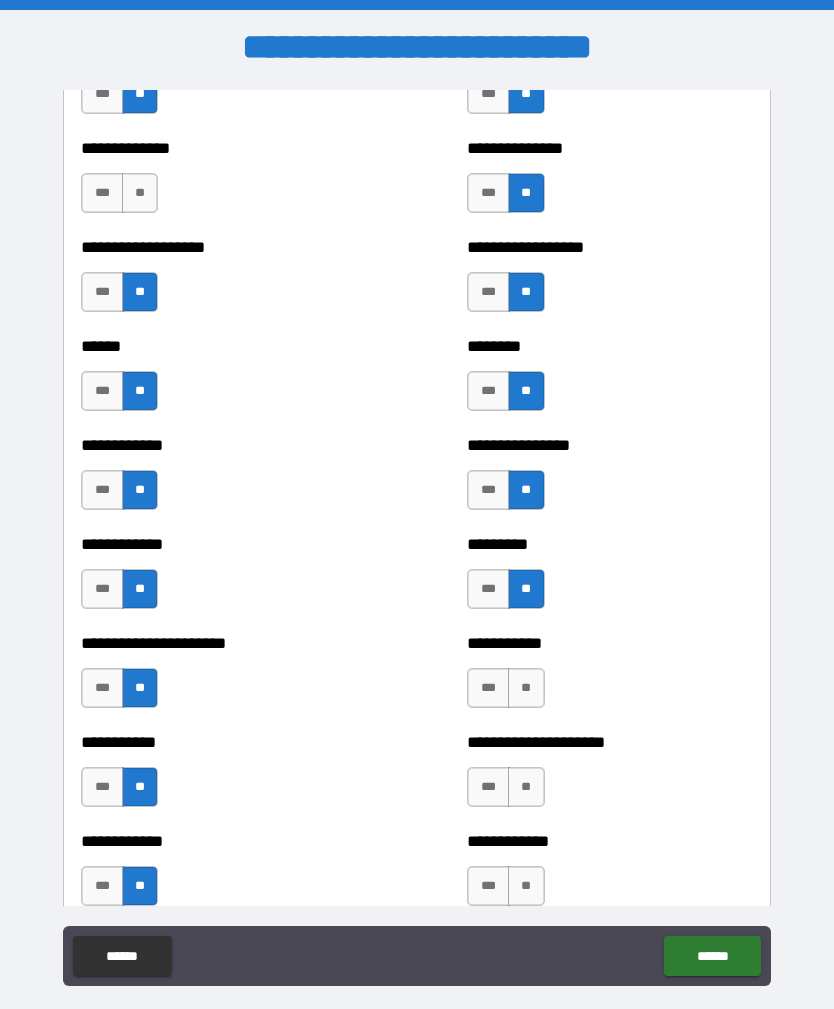 click on "**" at bounding box center (526, 688) 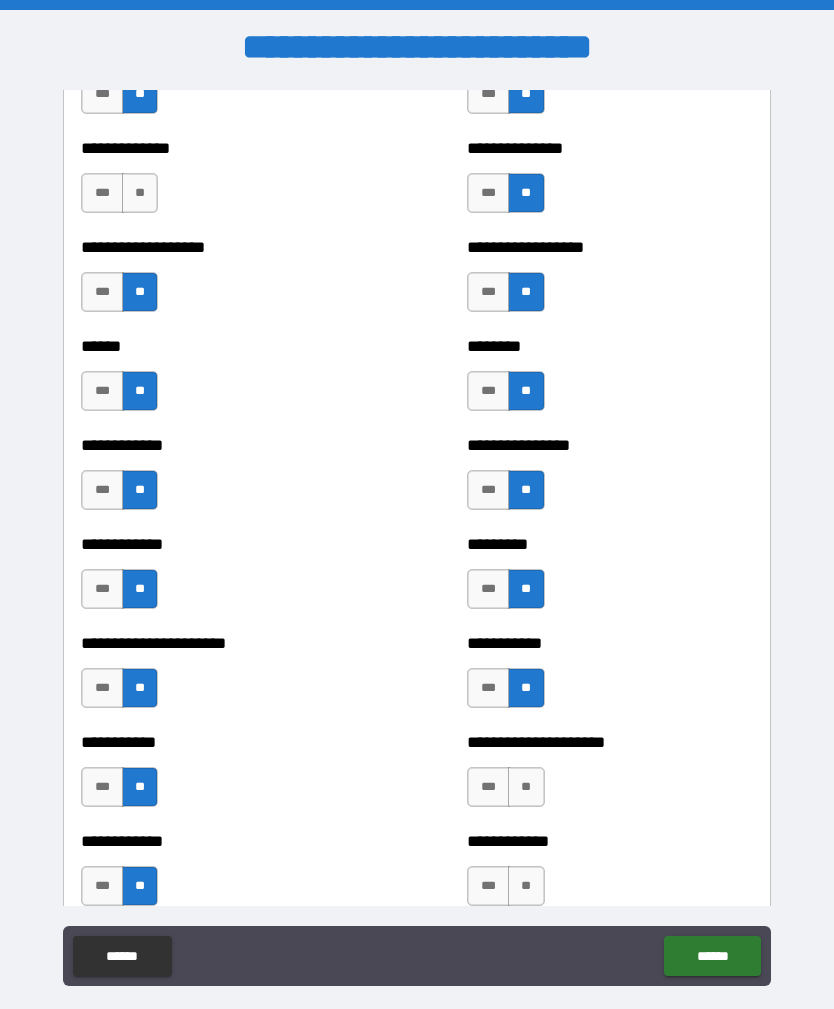 click on "**" at bounding box center [526, 787] 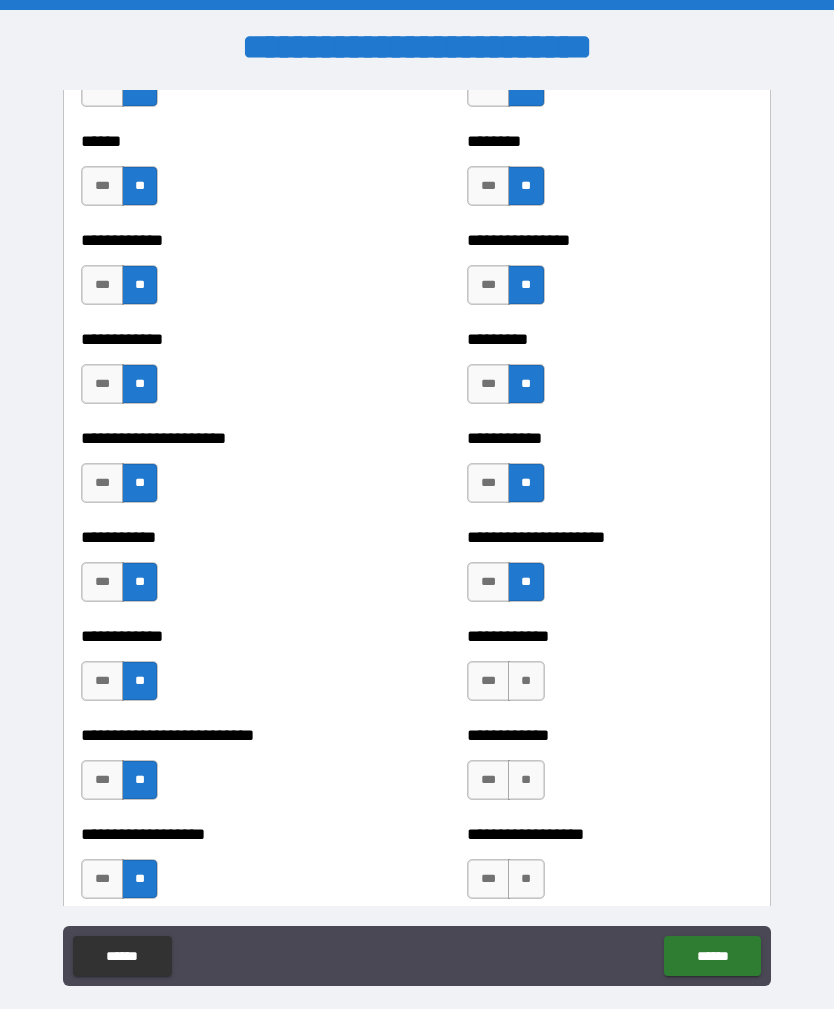 scroll, scrollTop: 5065, scrollLeft: 0, axis: vertical 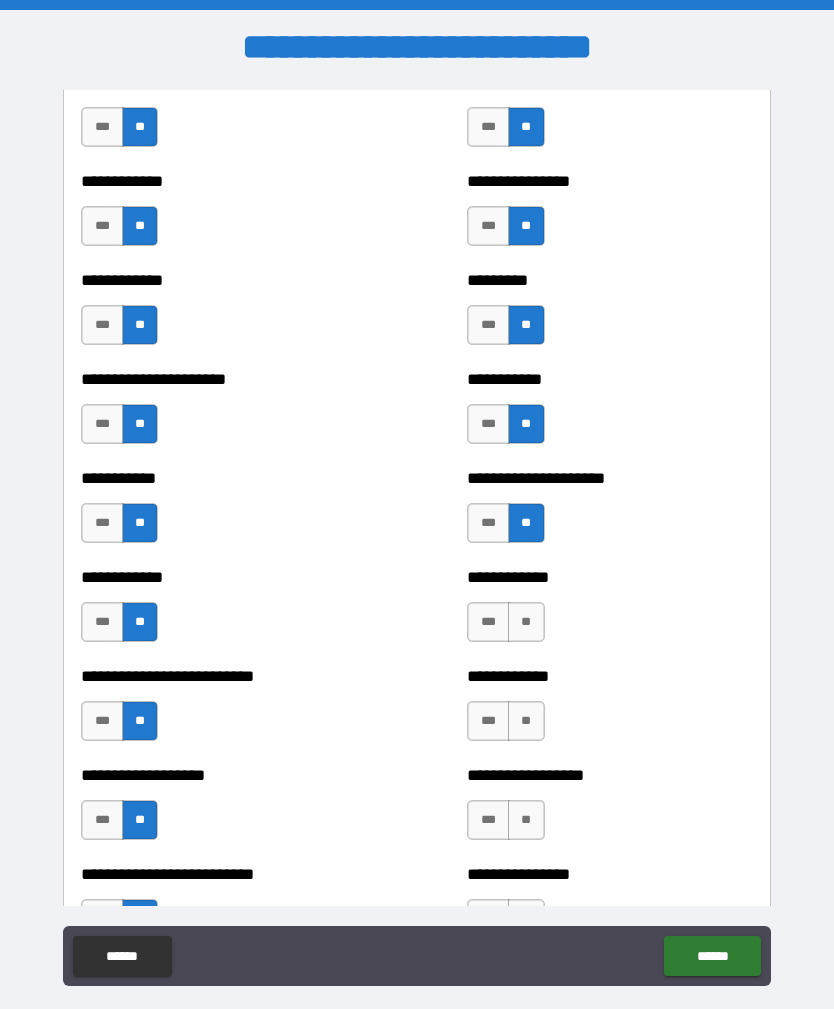 click on "**" at bounding box center (526, 622) 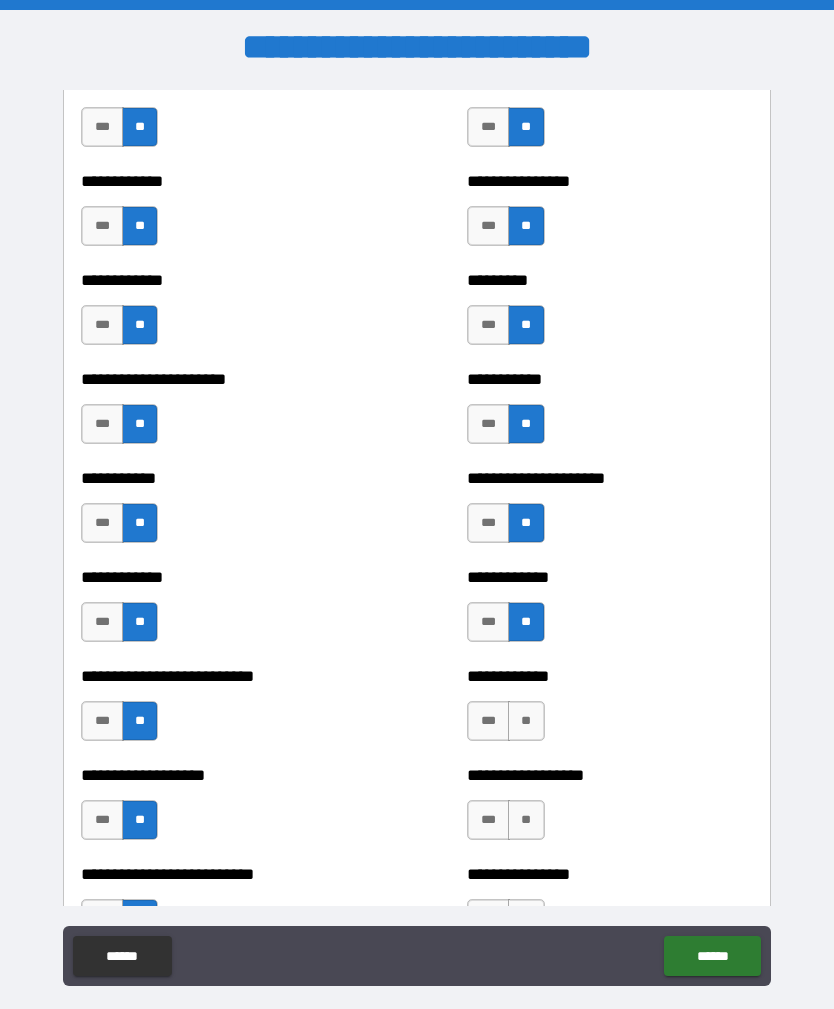 click on "**" at bounding box center (526, 622) 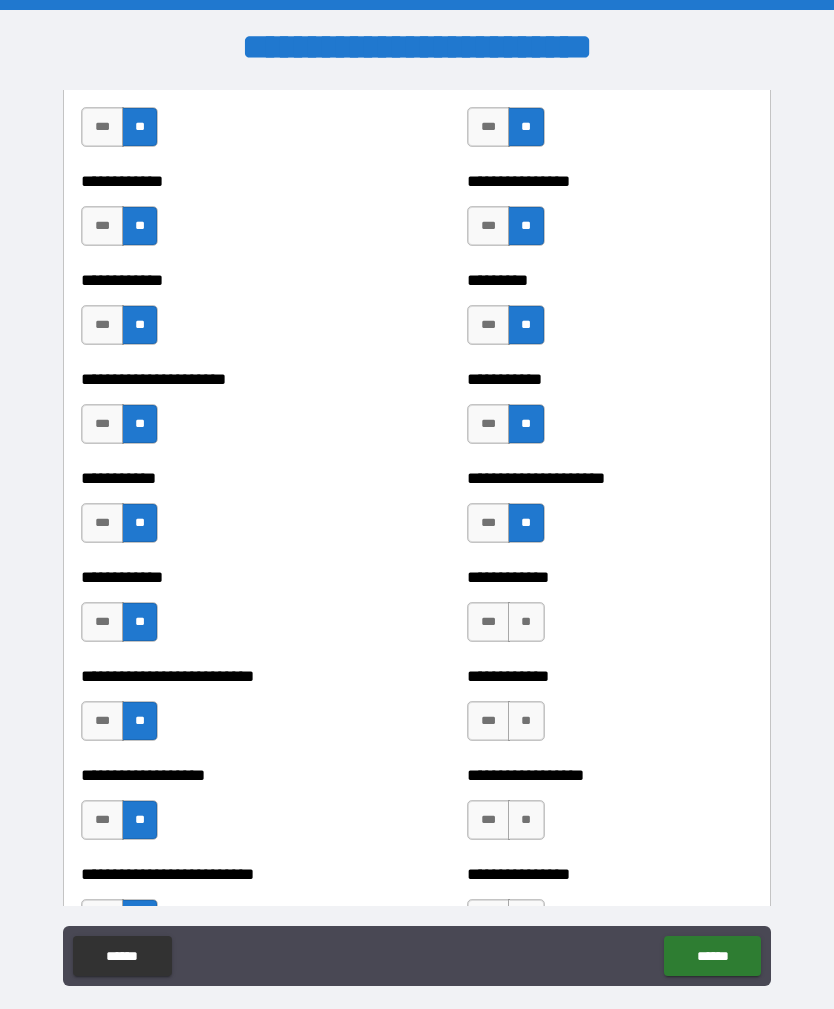 click on "**" at bounding box center (526, 721) 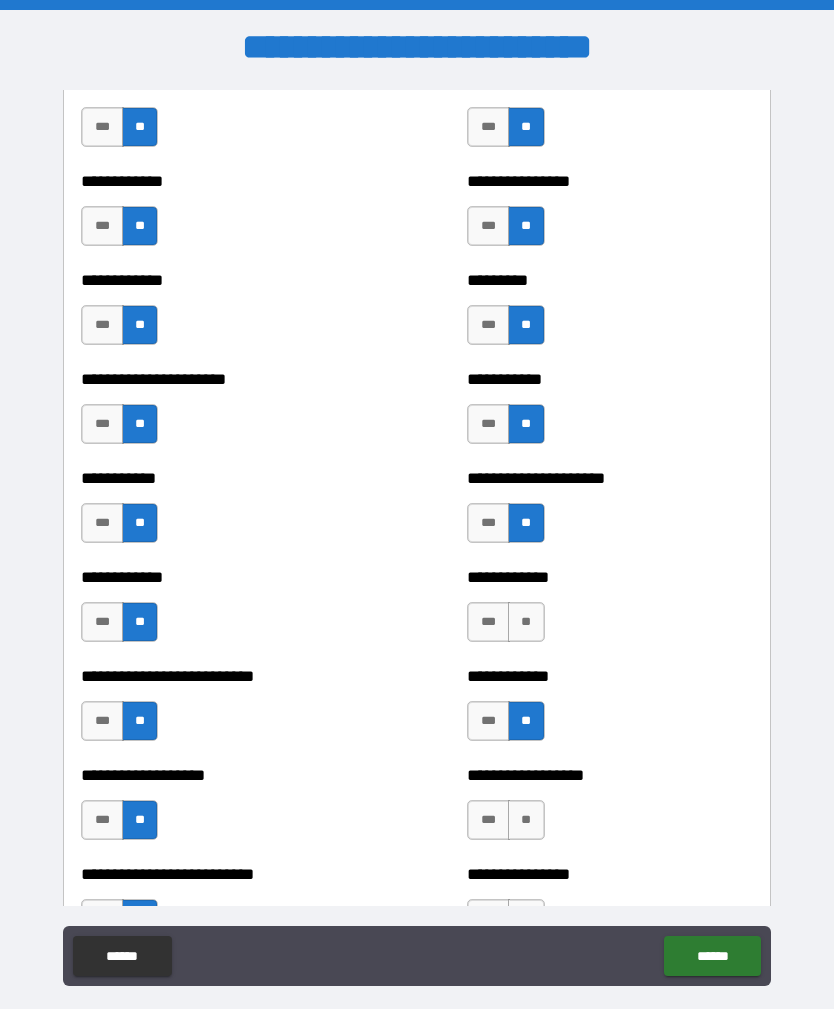 click on "**" at bounding box center (526, 622) 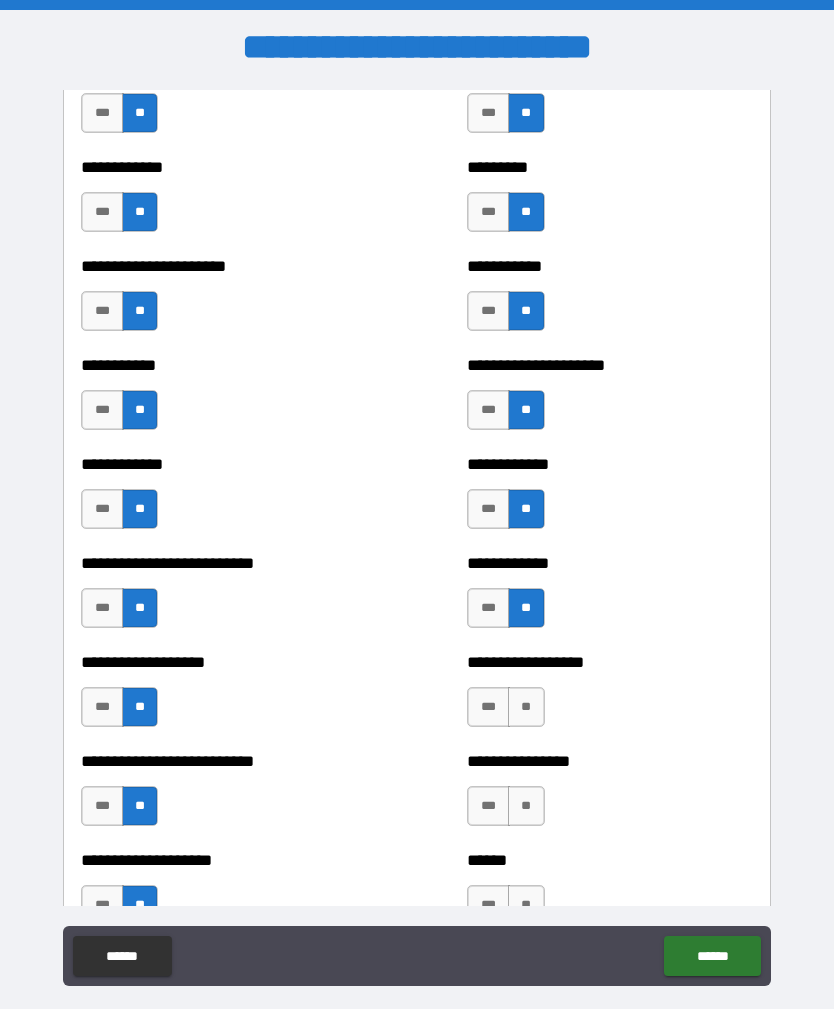 scroll, scrollTop: 5227, scrollLeft: 0, axis: vertical 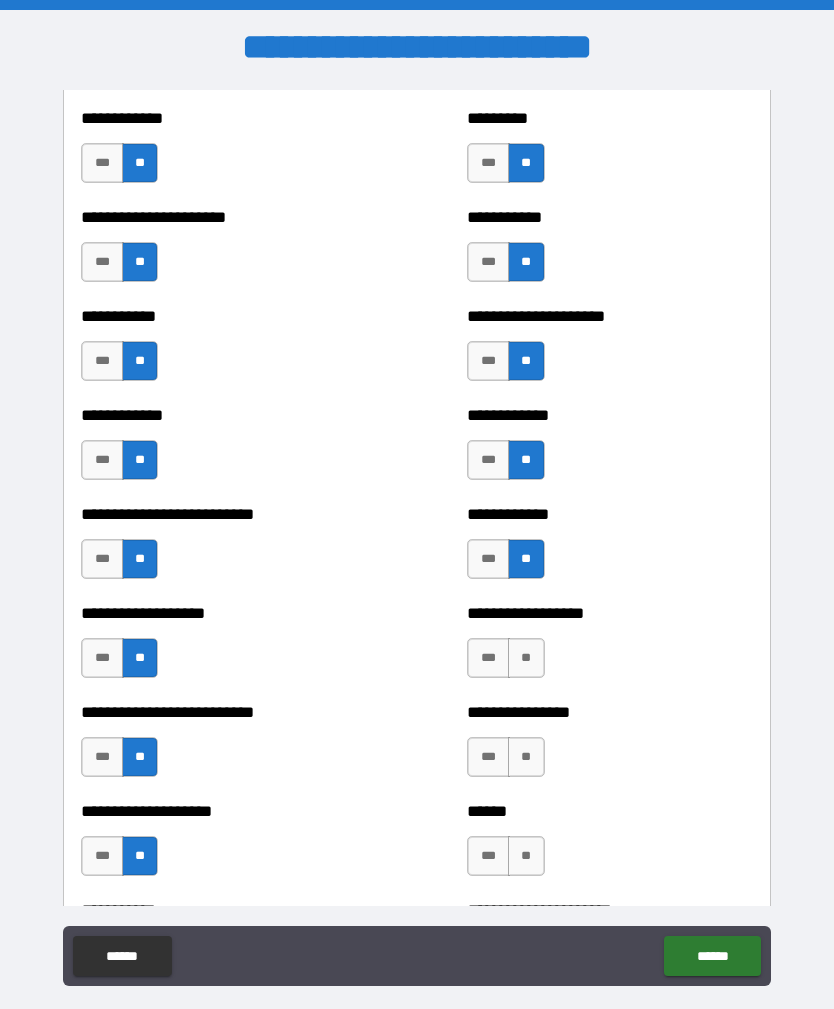 click on "**" at bounding box center (526, 658) 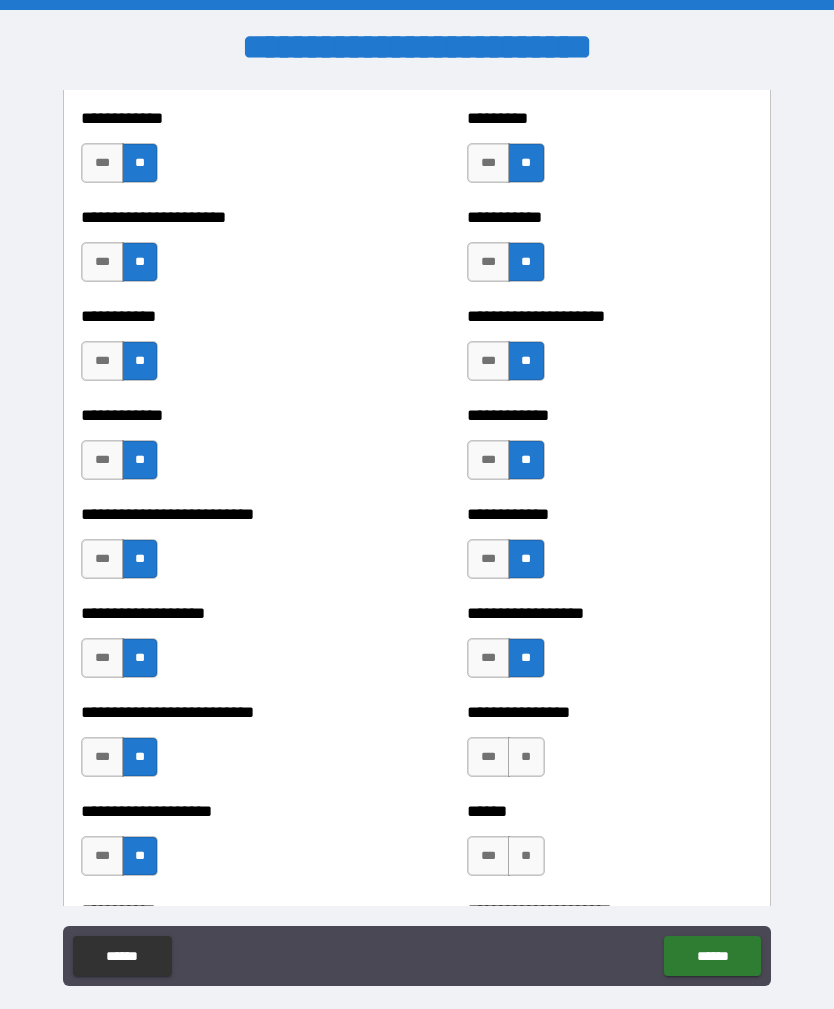 click on "**" at bounding box center [526, 757] 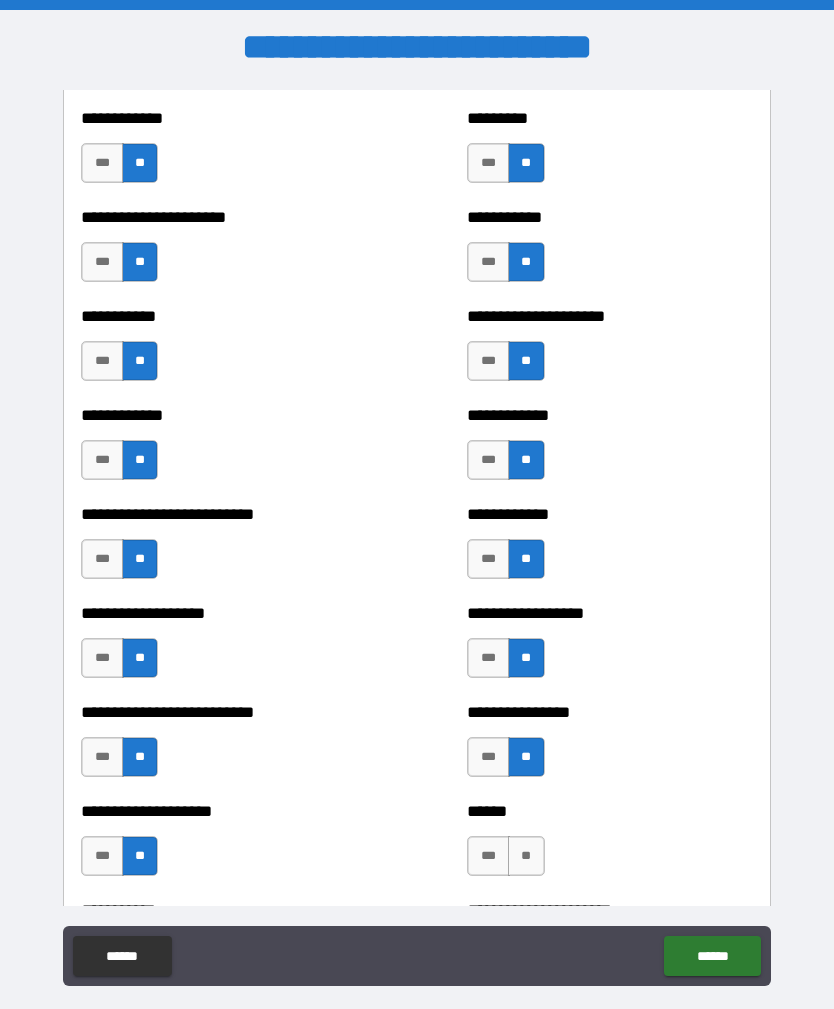 click on "**" at bounding box center [526, 856] 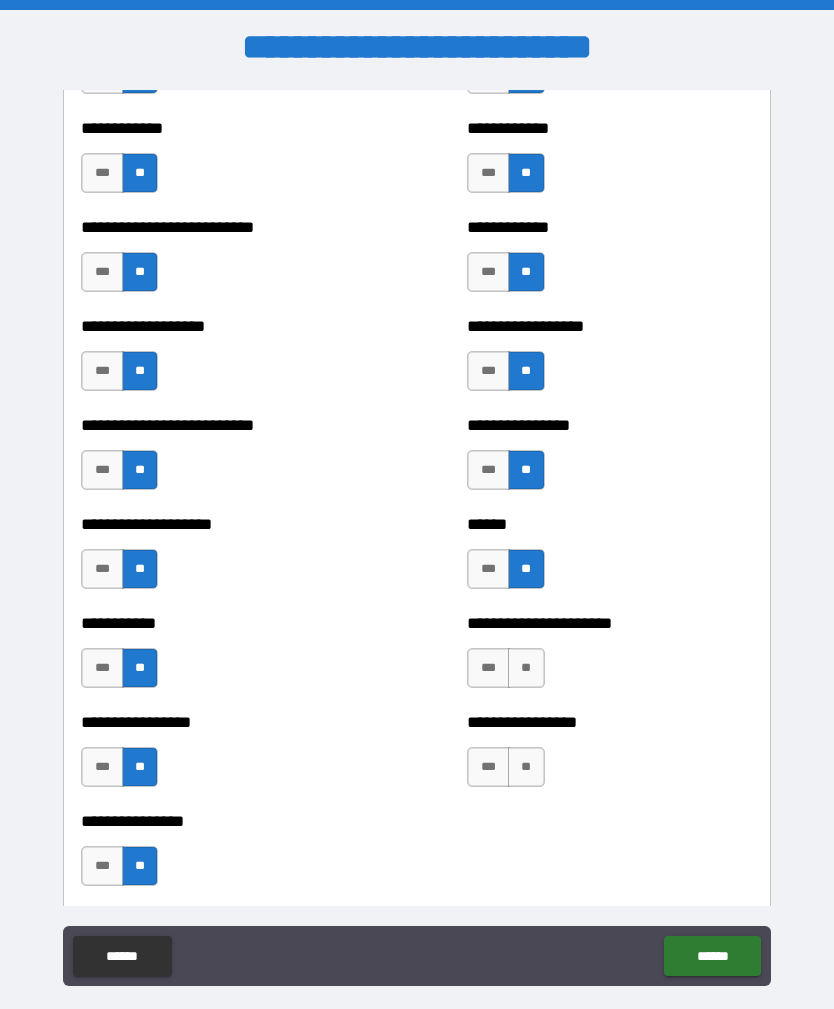 click on "**" at bounding box center [526, 668] 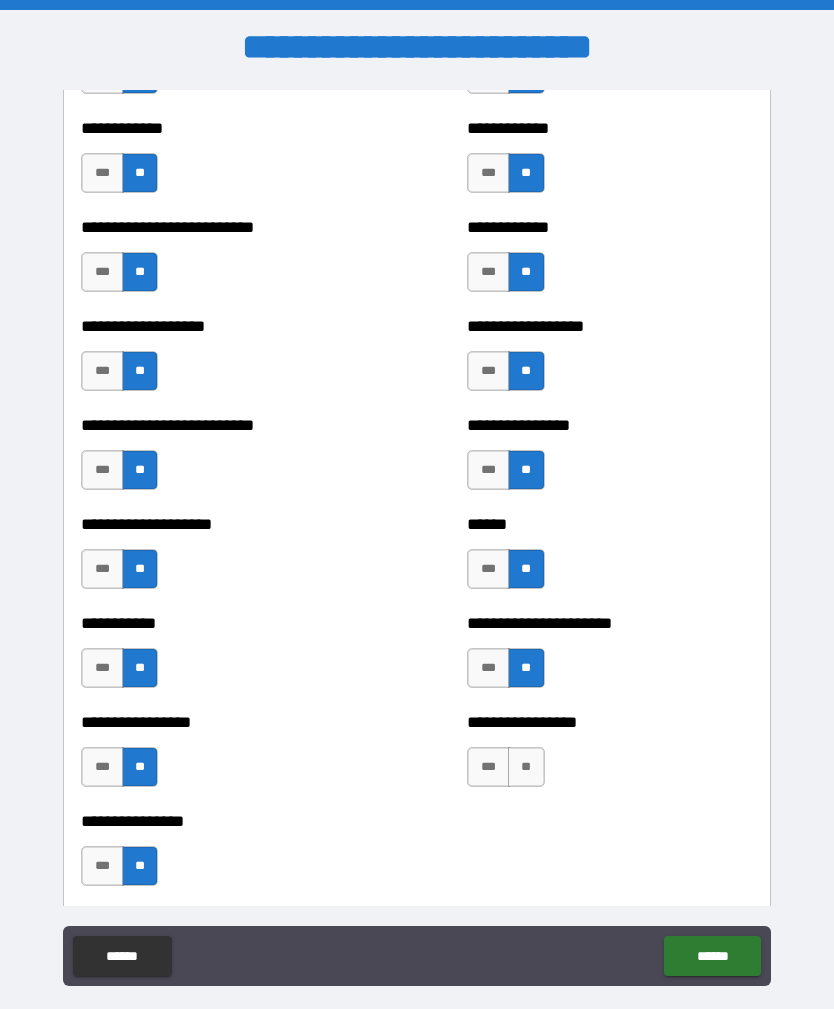 click on "**" at bounding box center (526, 767) 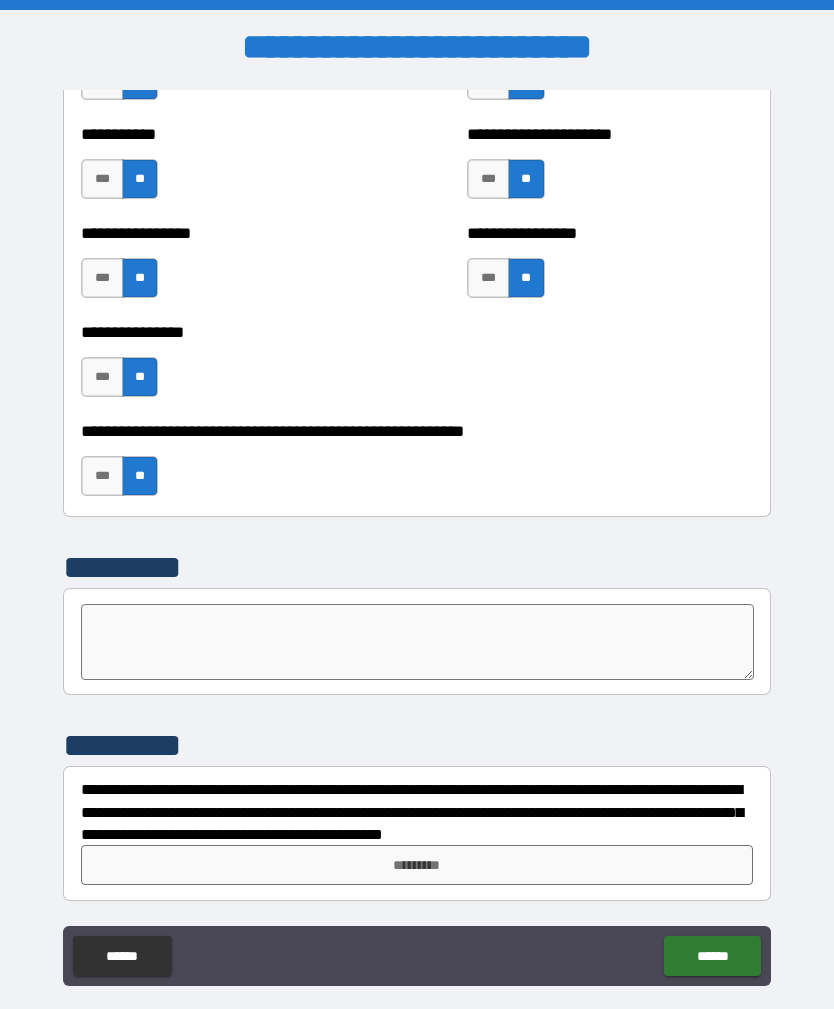scroll, scrollTop: 6003, scrollLeft: 0, axis: vertical 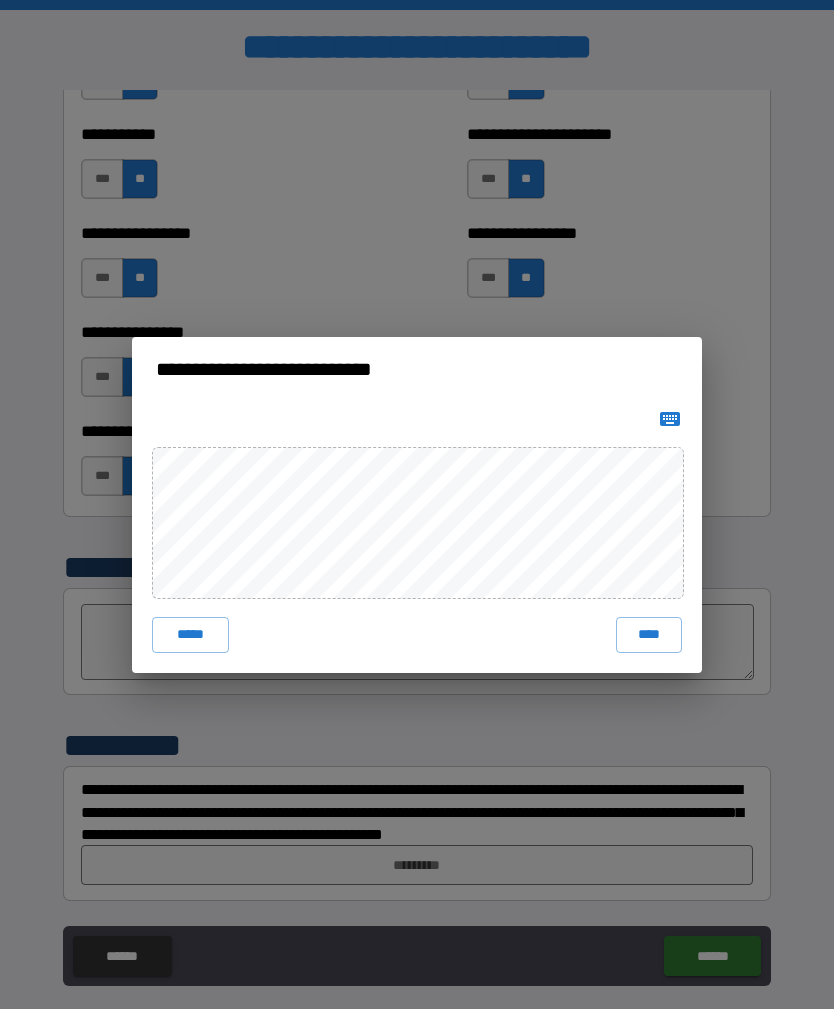 click on "****" at bounding box center (649, 635) 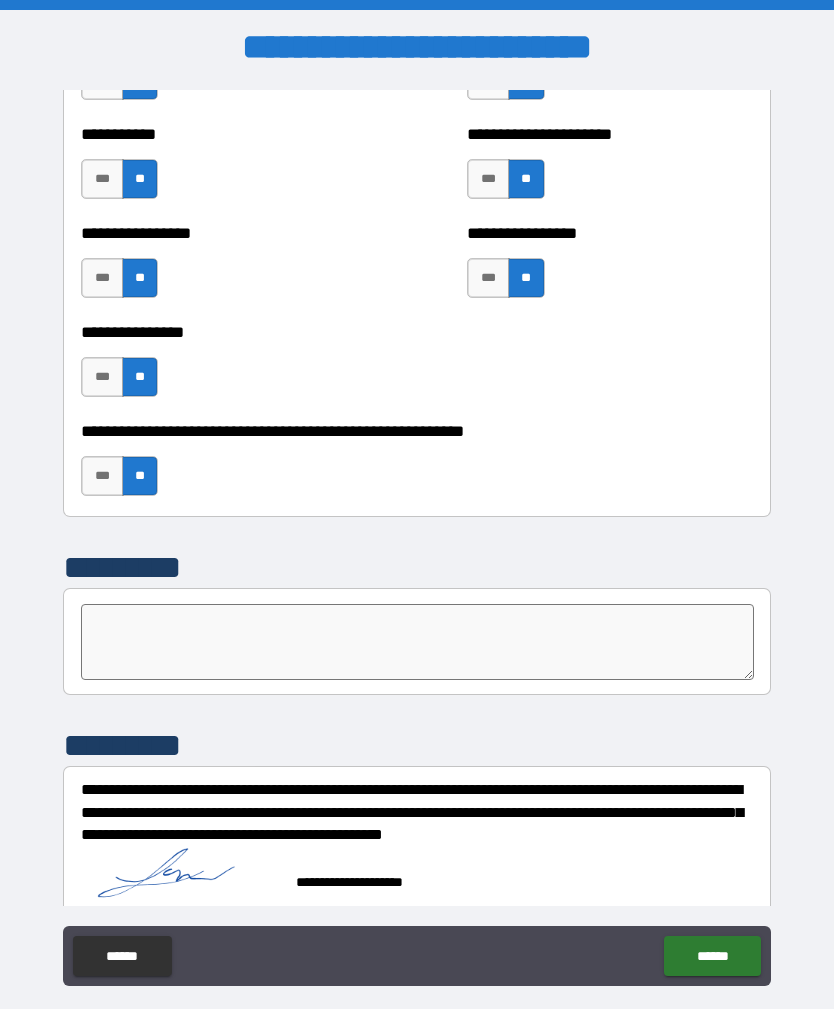 click on "******" at bounding box center [712, 956] 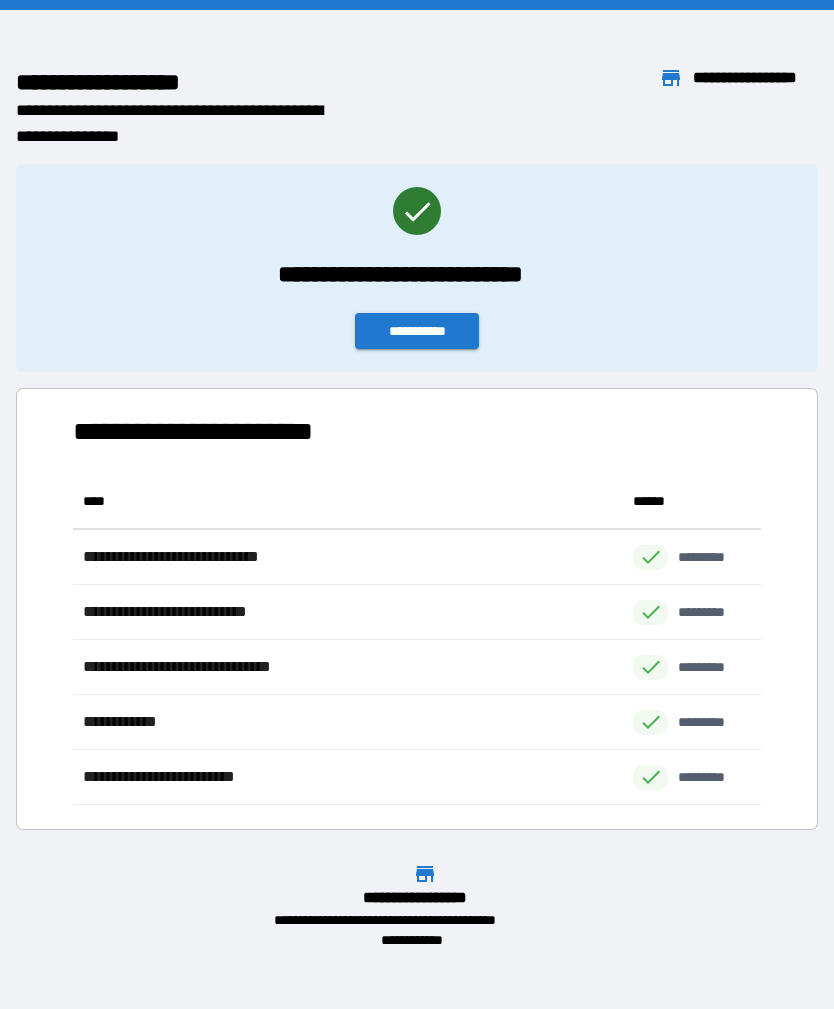 scroll, scrollTop: 1, scrollLeft: 1, axis: both 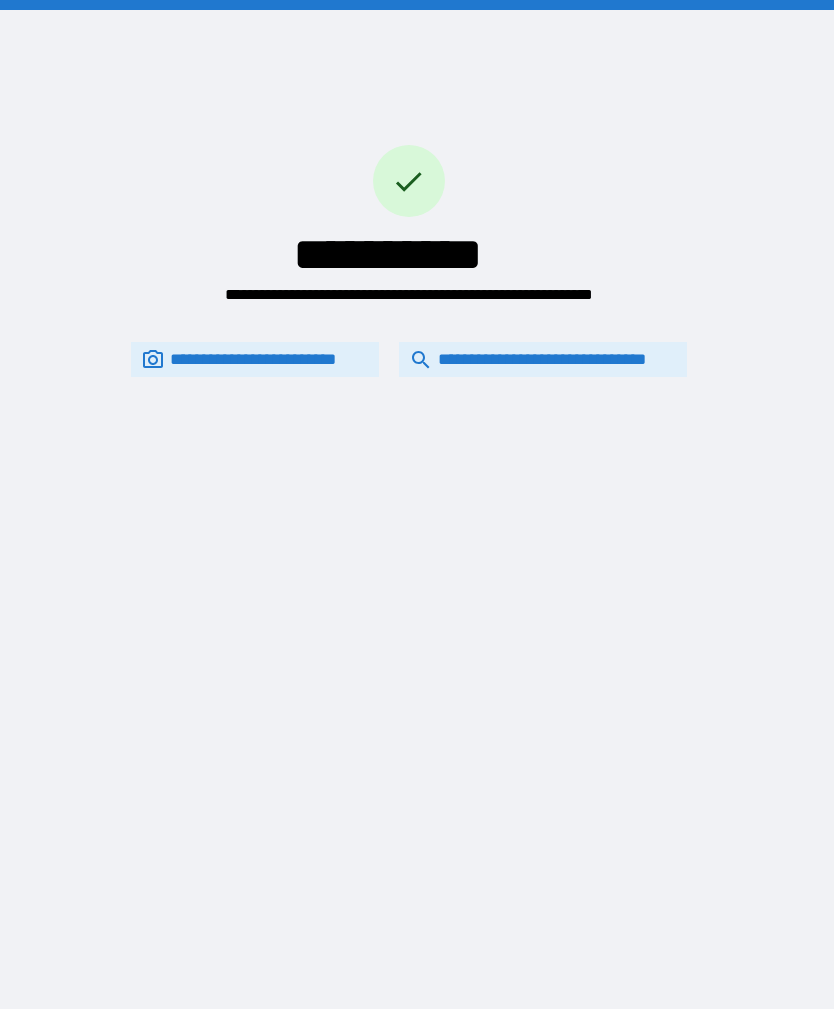 click on "**********" at bounding box center [543, 359] 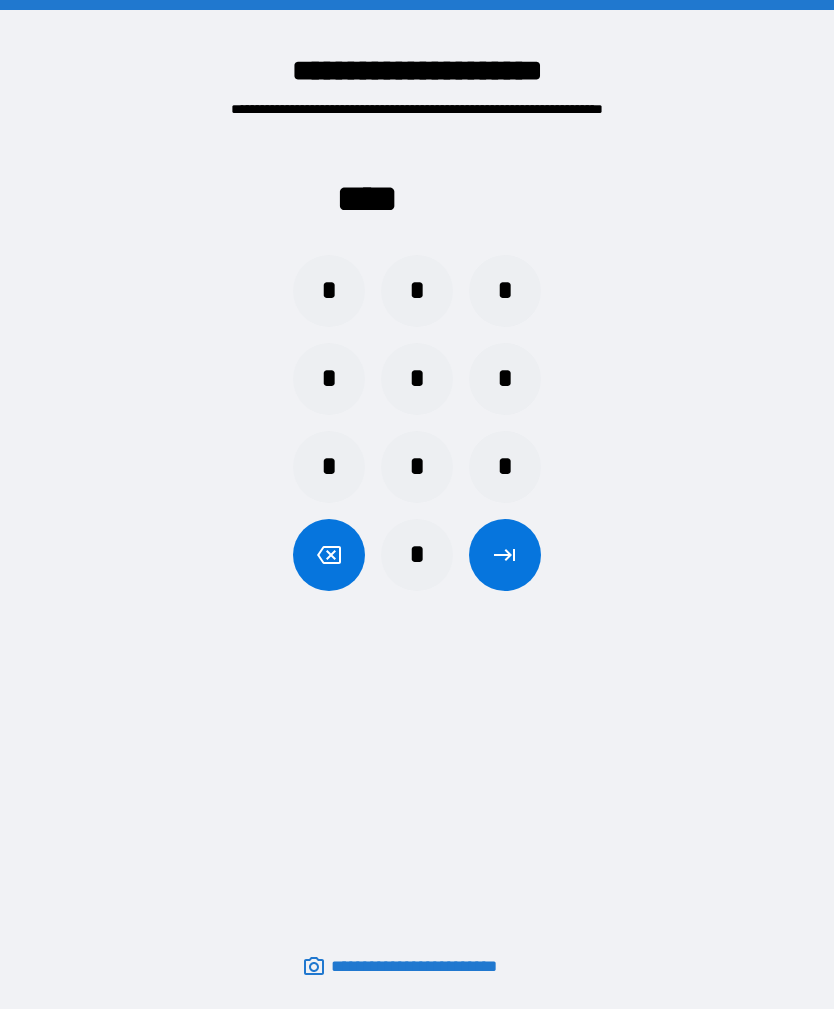 click on "*" at bounding box center (505, 467) 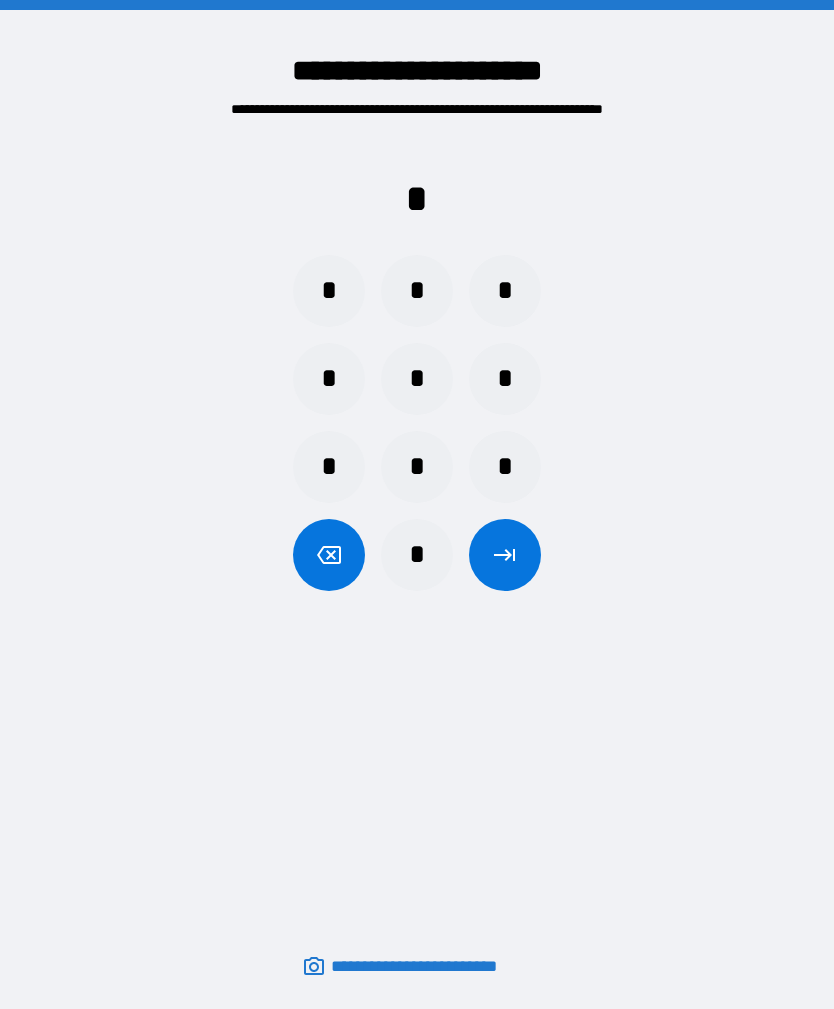click on "*" at bounding box center [417, 467] 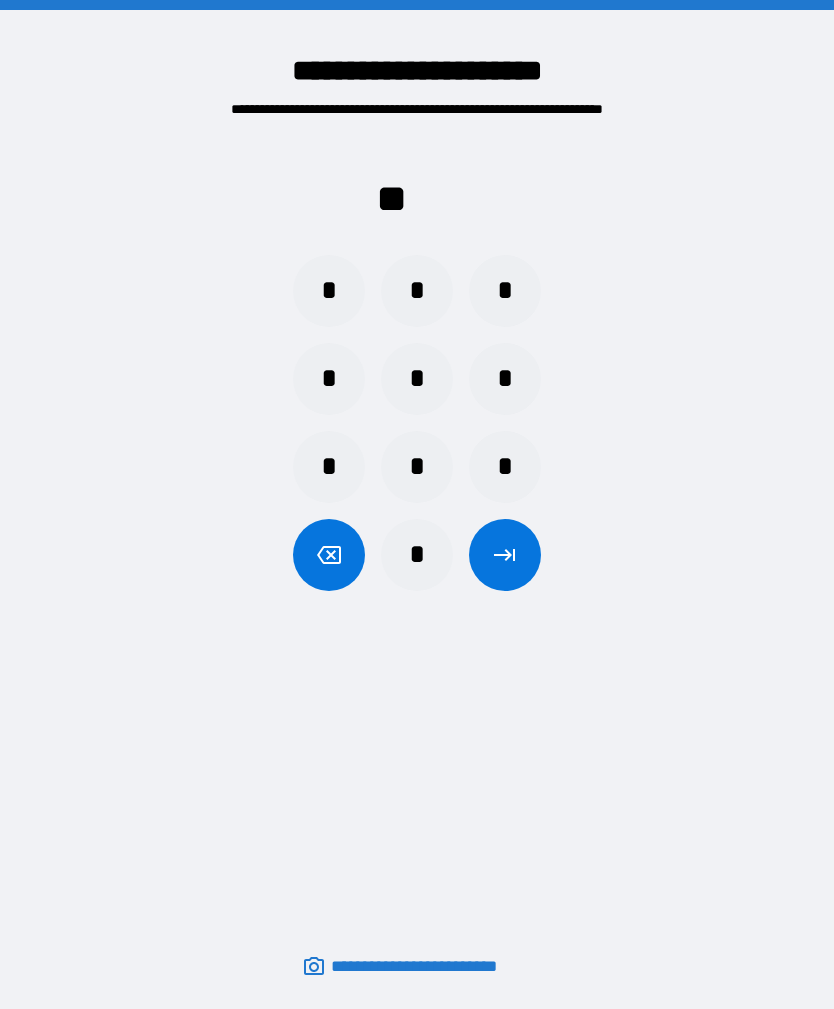 click on "*" at bounding box center [505, 467] 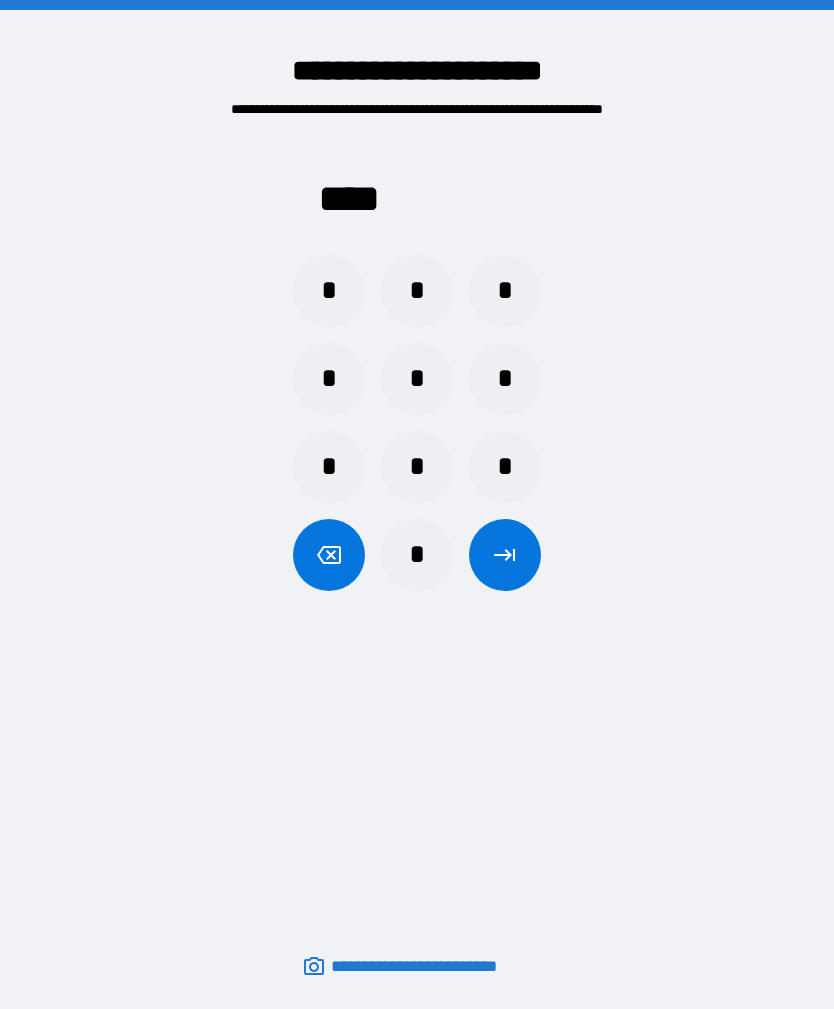 click at bounding box center [505, 555] 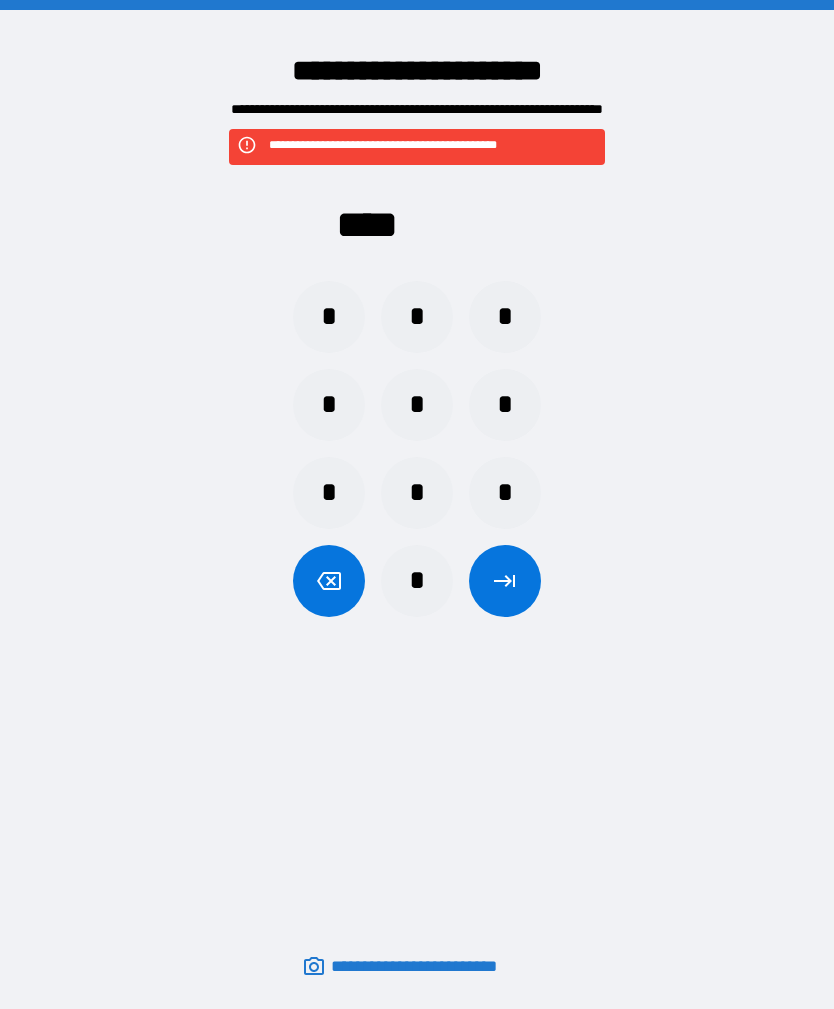 click on "*" at bounding box center (417, 405) 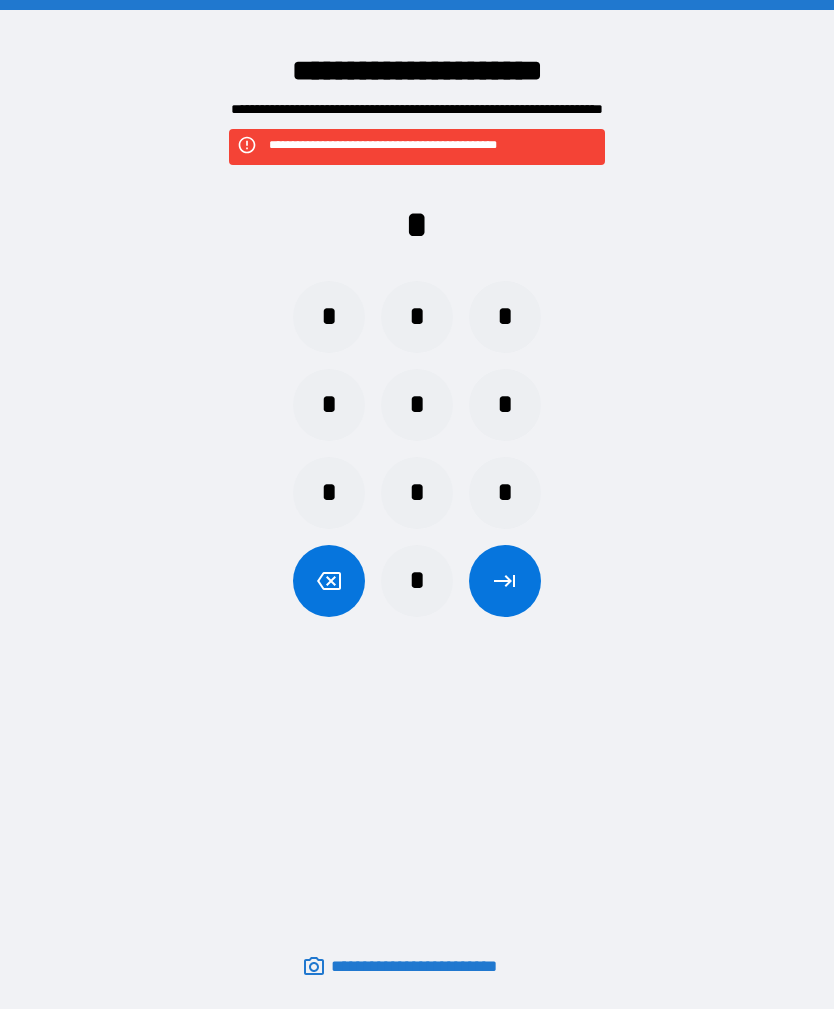 click on "*" at bounding box center (417, 493) 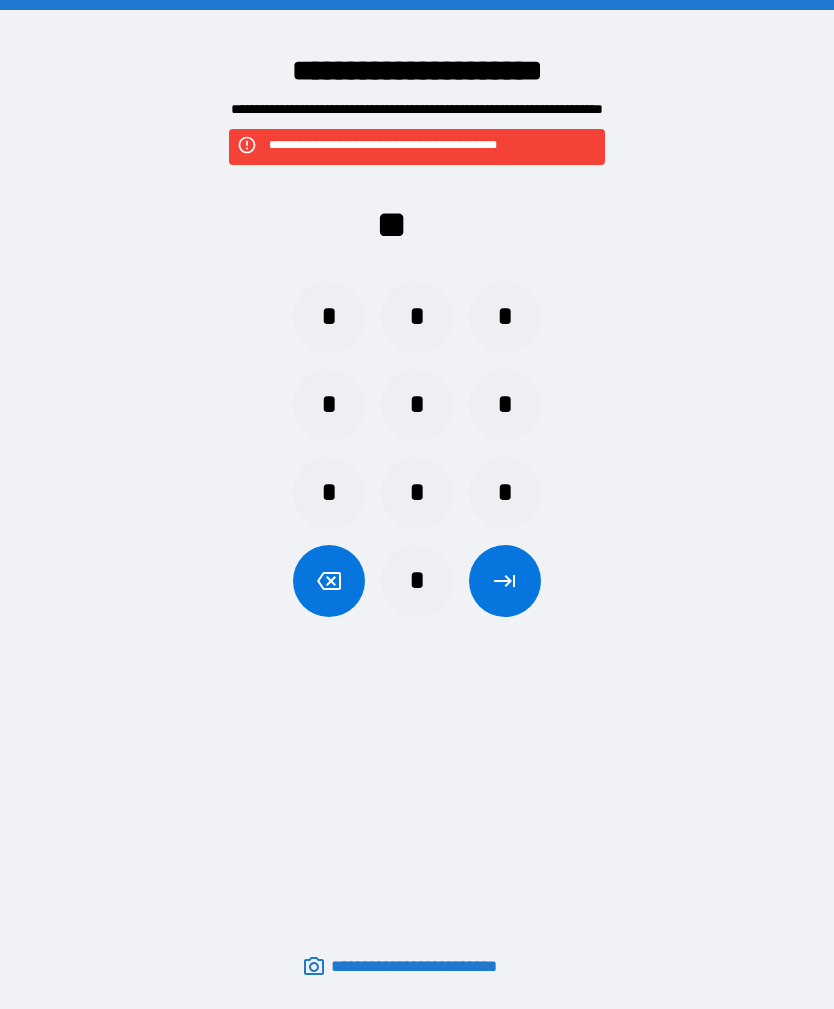 click on "*" at bounding box center (417, 317) 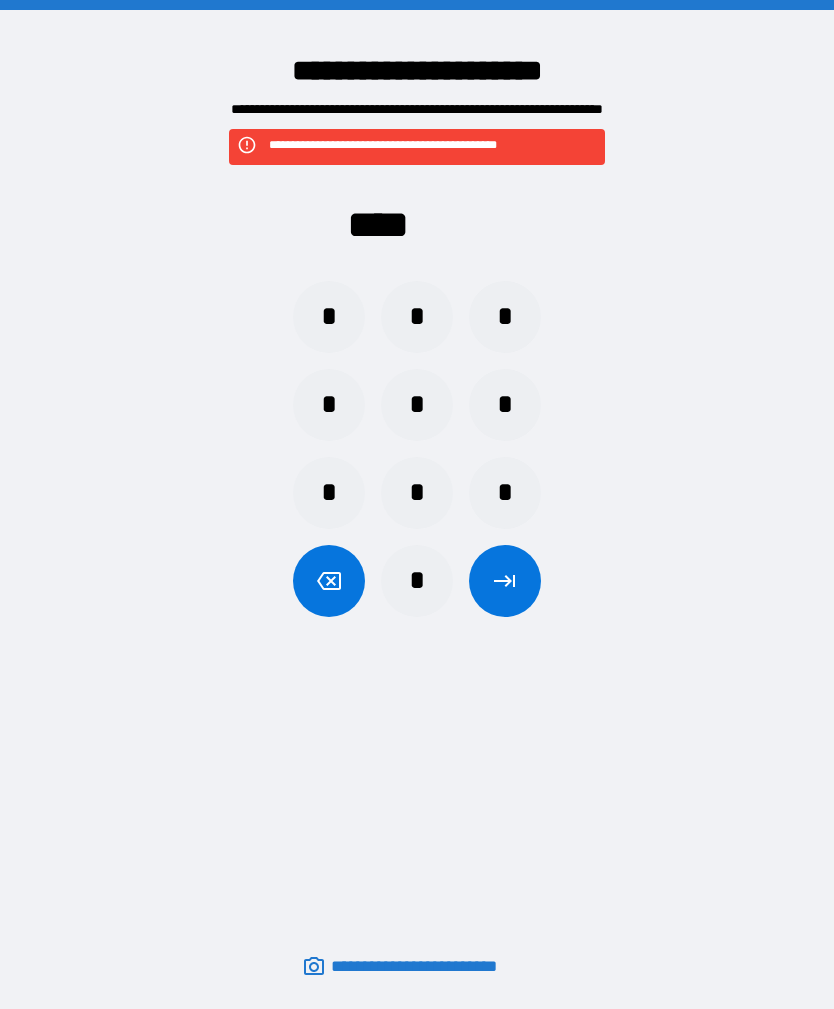 click at bounding box center (505, 581) 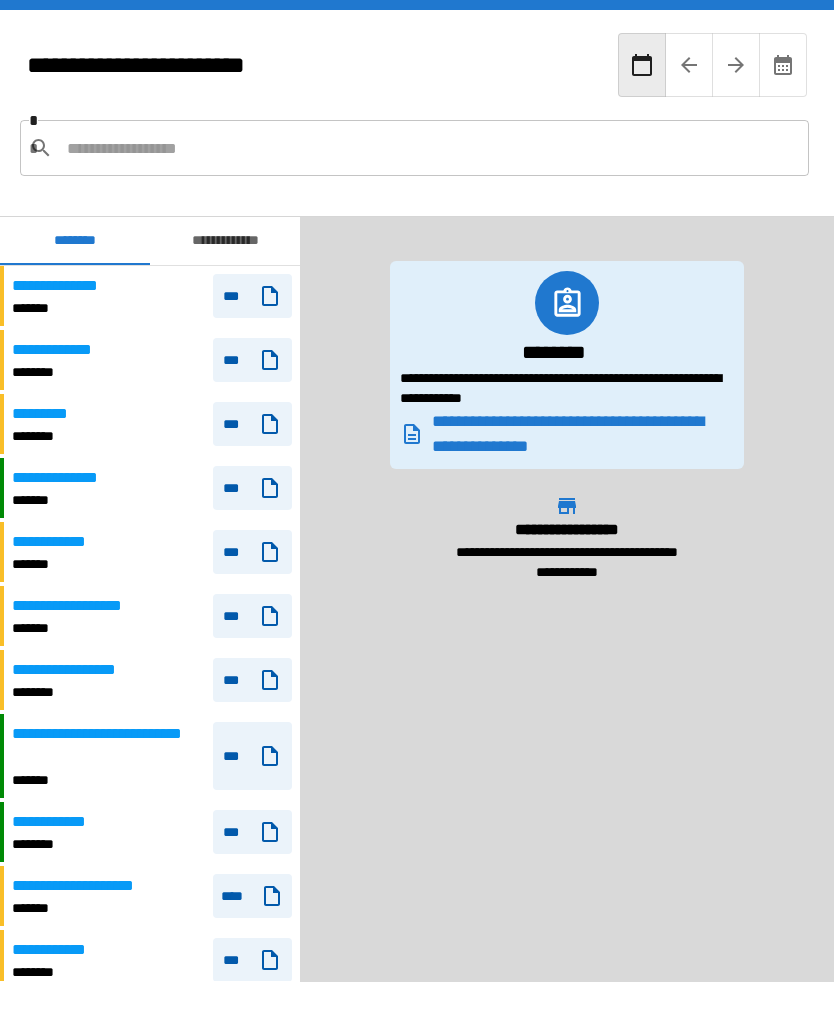 click on "**********" at bounding box center (68, 542) 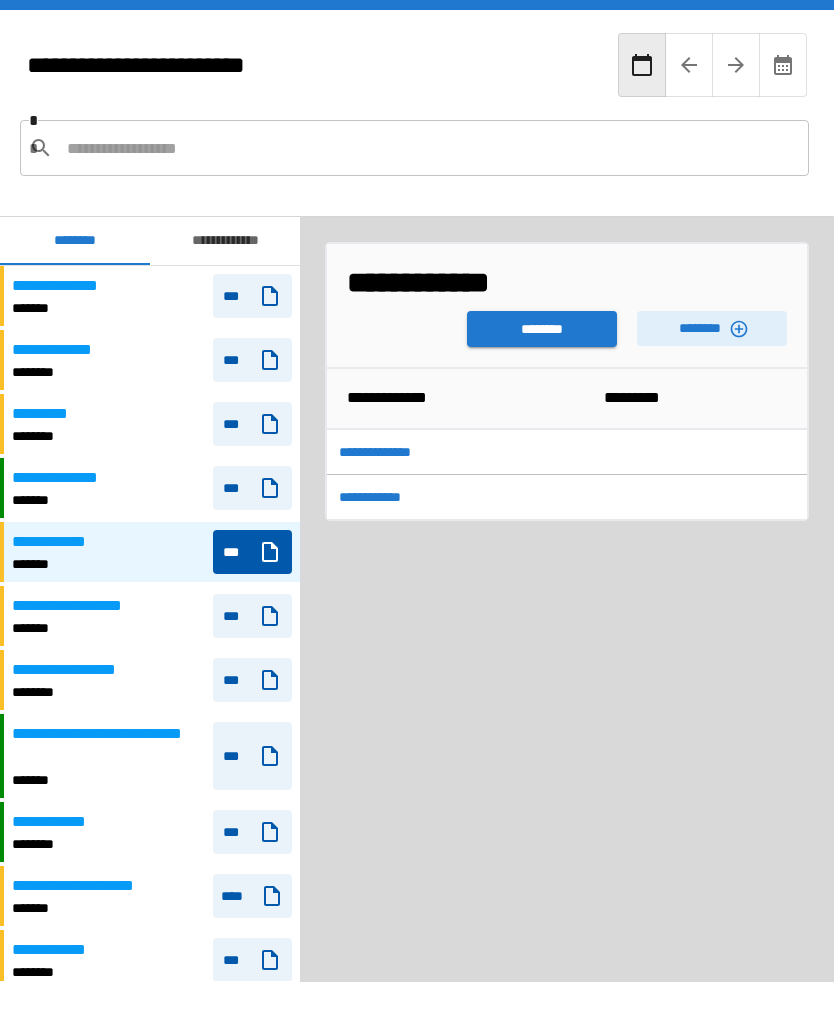click on "********" at bounding box center [712, 328] 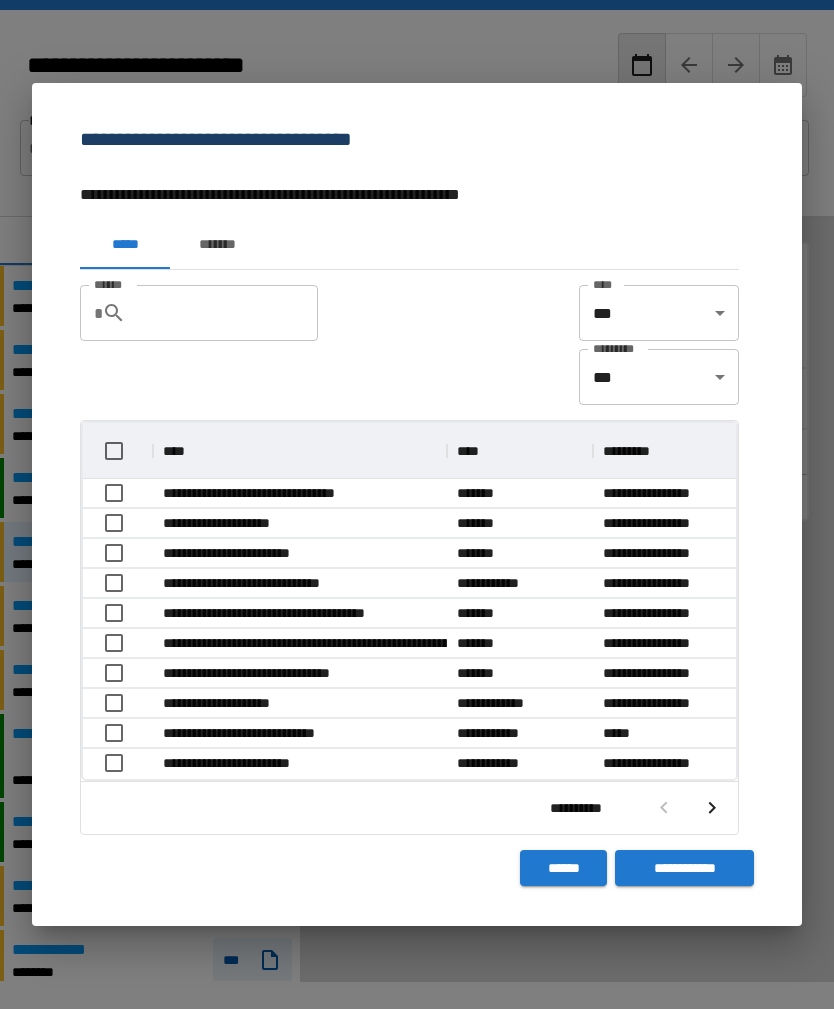scroll, scrollTop: 356, scrollLeft: 653, axis: both 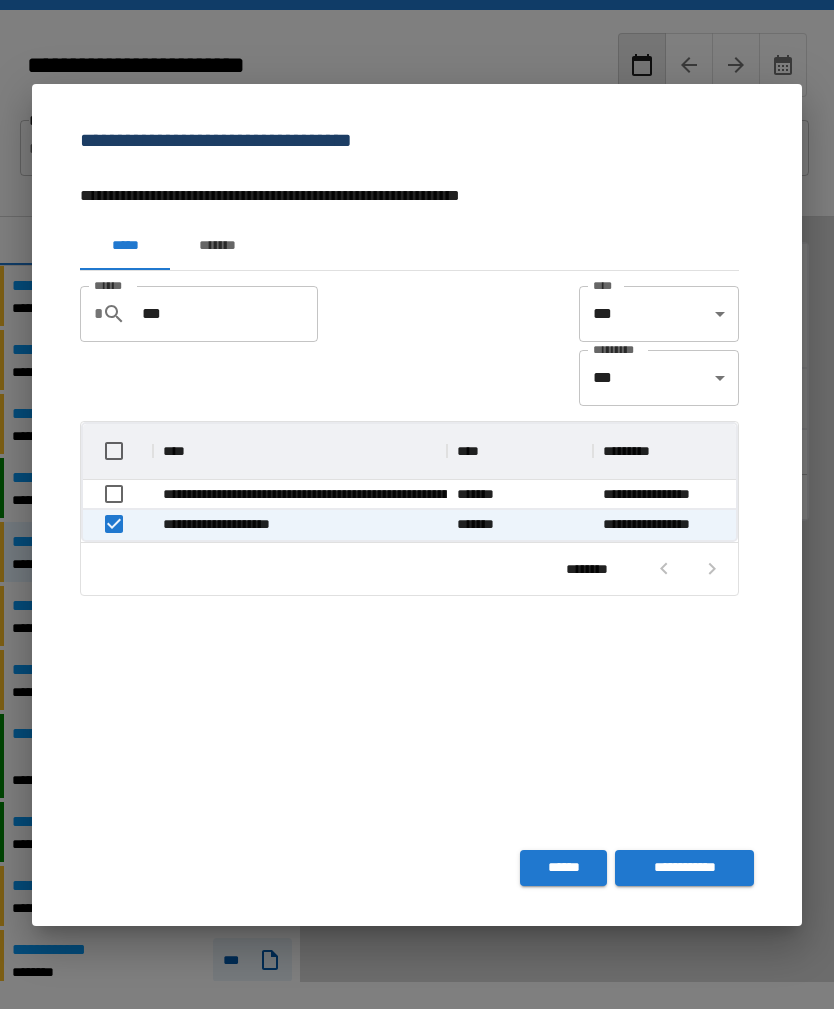 click on "***" at bounding box center (230, 314) 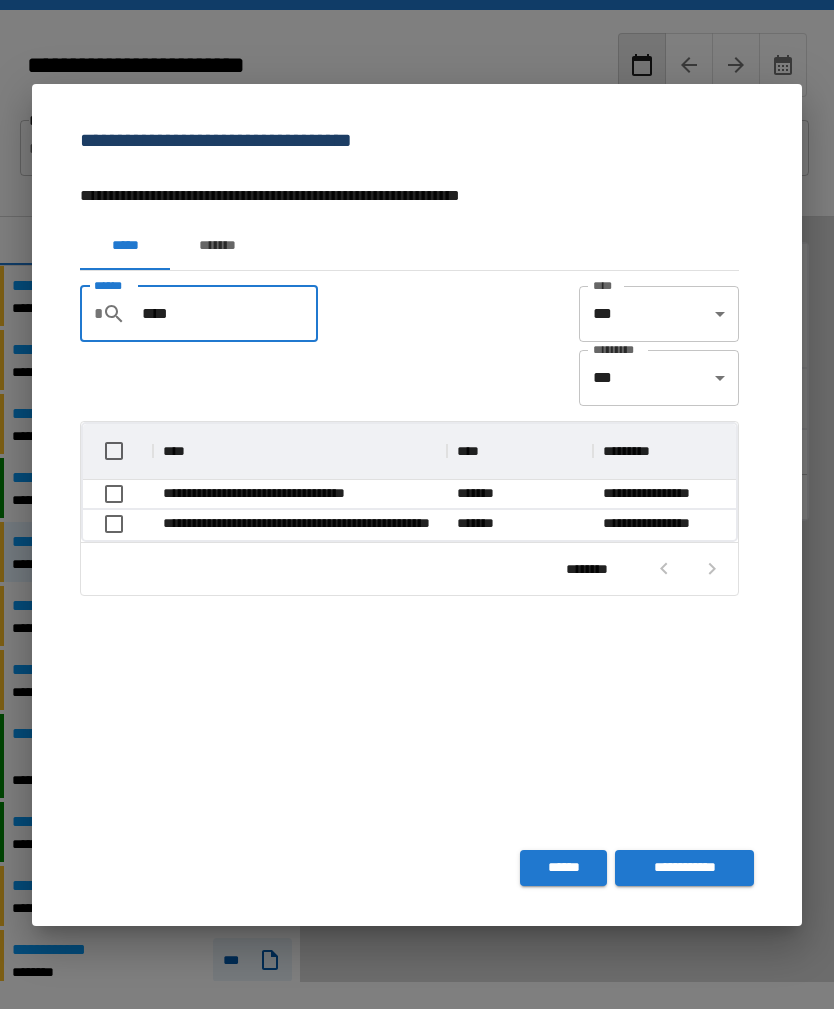 scroll, scrollTop: 116, scrollLeft: 653, axis: both 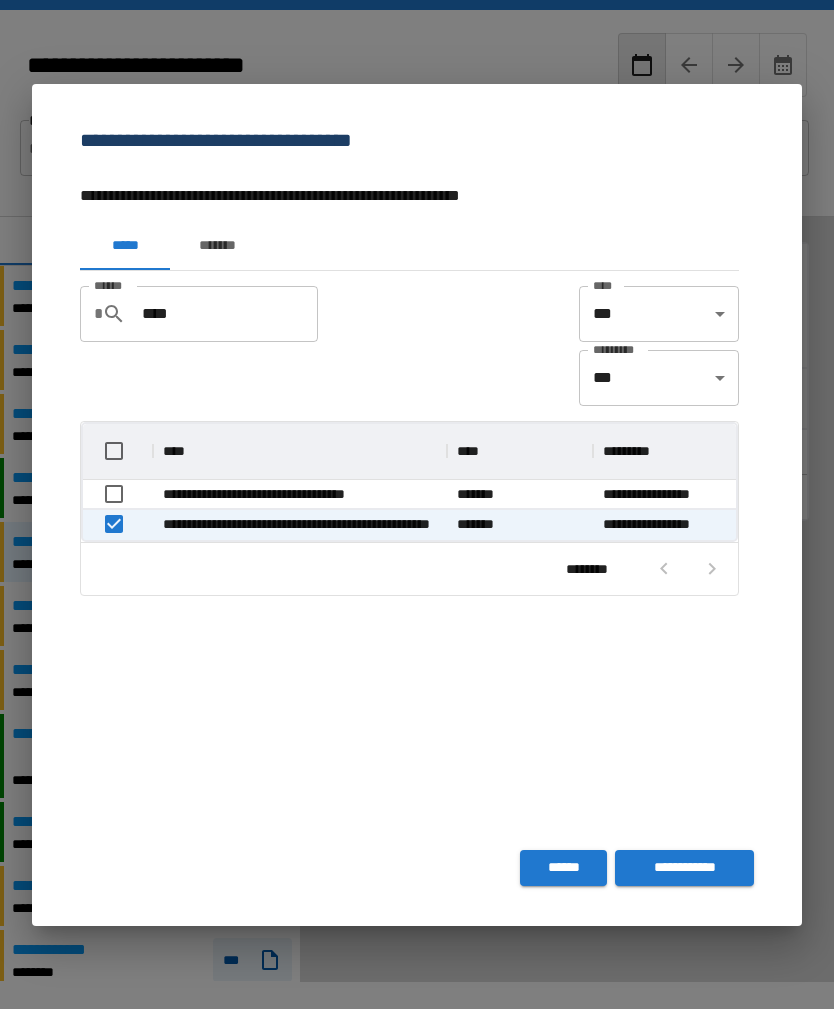 click on "**********" at bounding box center (684, 868) 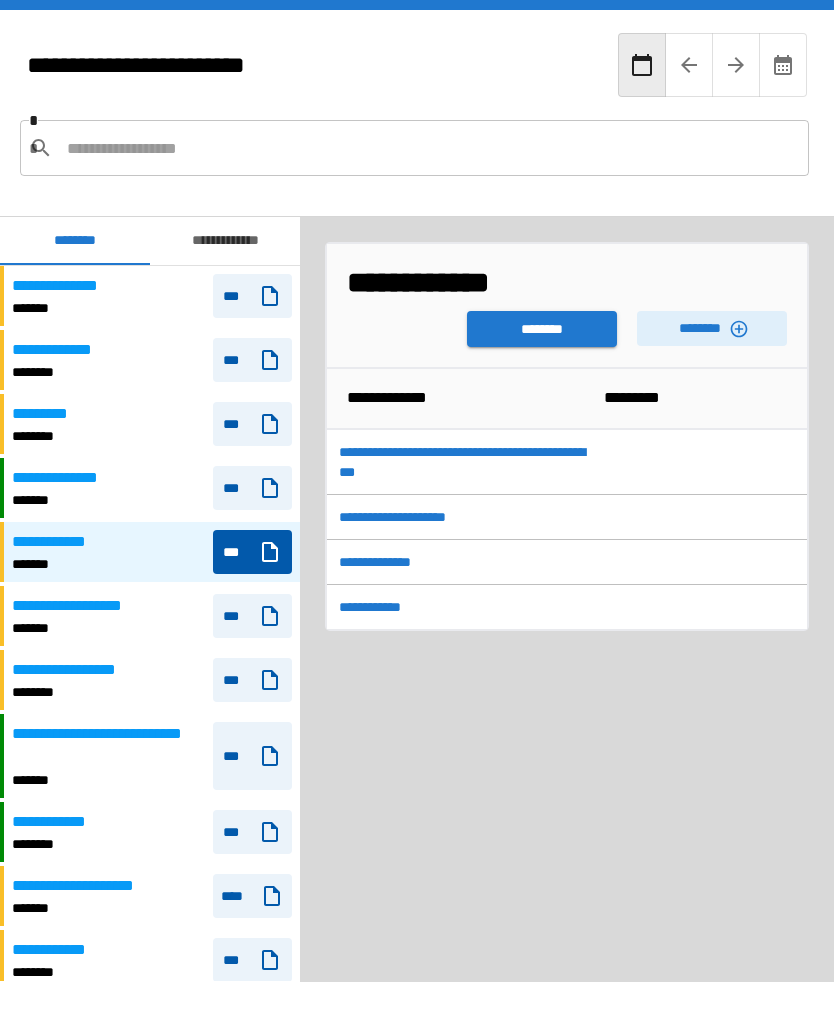 click on "********" at bounding box center (542, 329) 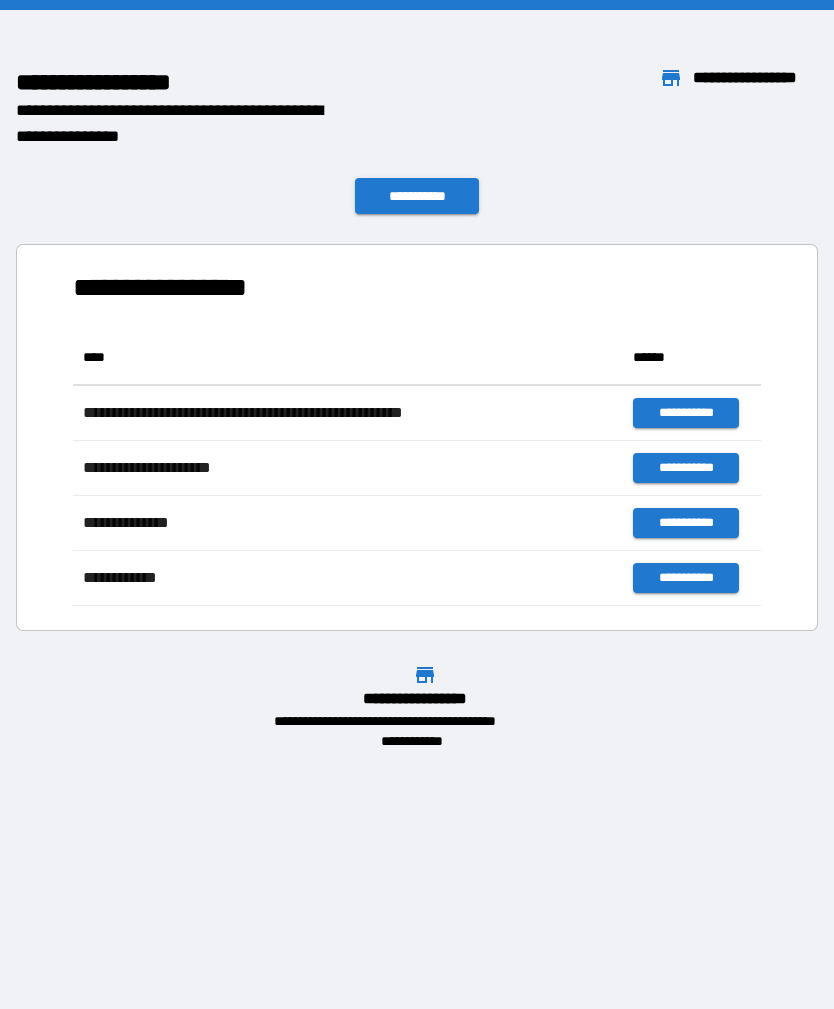 scroll, scrollTop: 276, scrollLeft: 688, axis: both 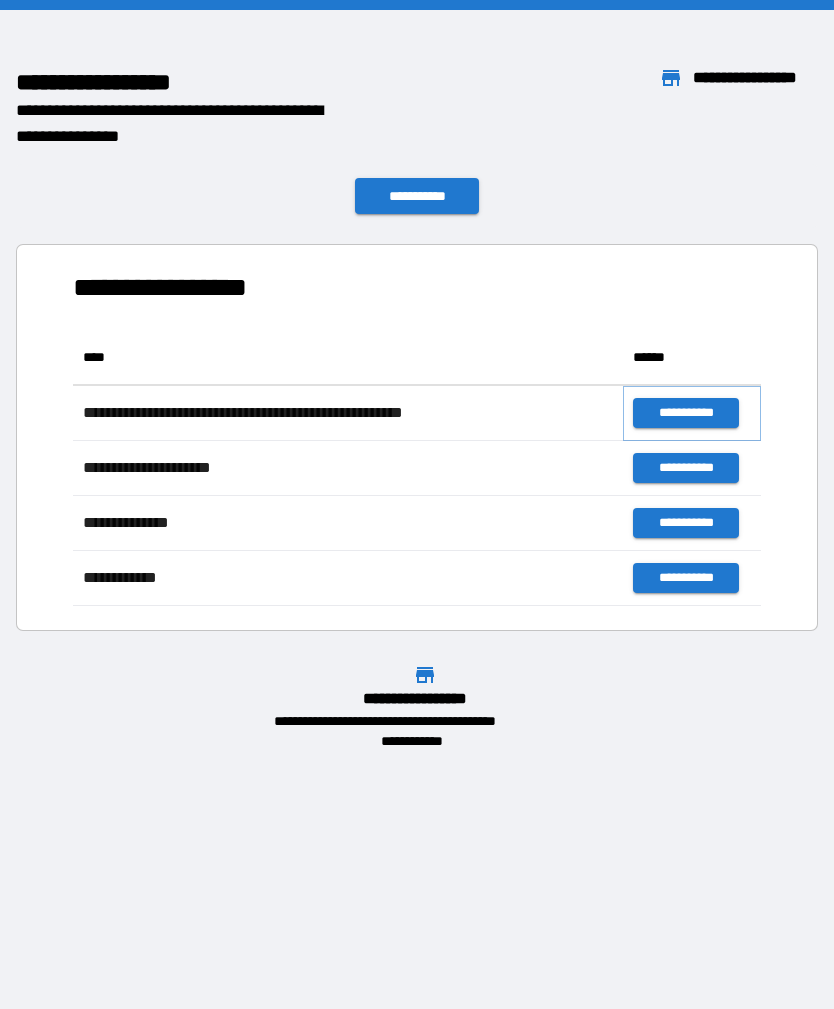 click on "**********" at bounding box center [685, 413] 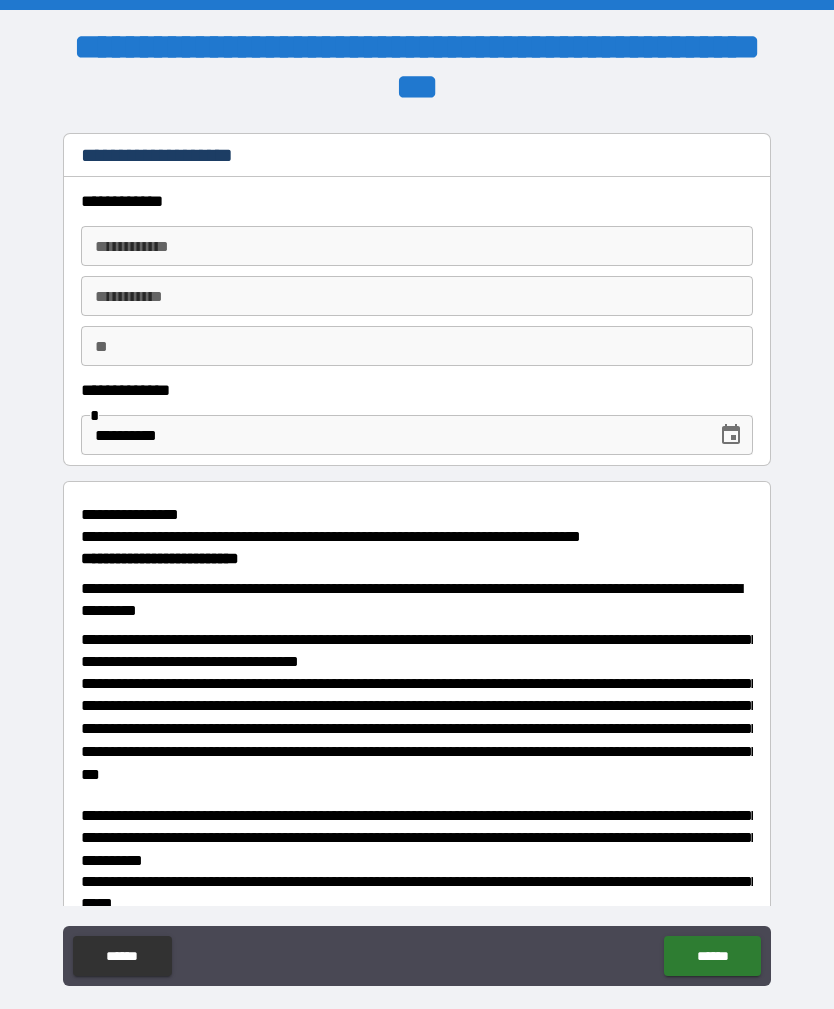 click on "**********" at bounding box center [417, 246] 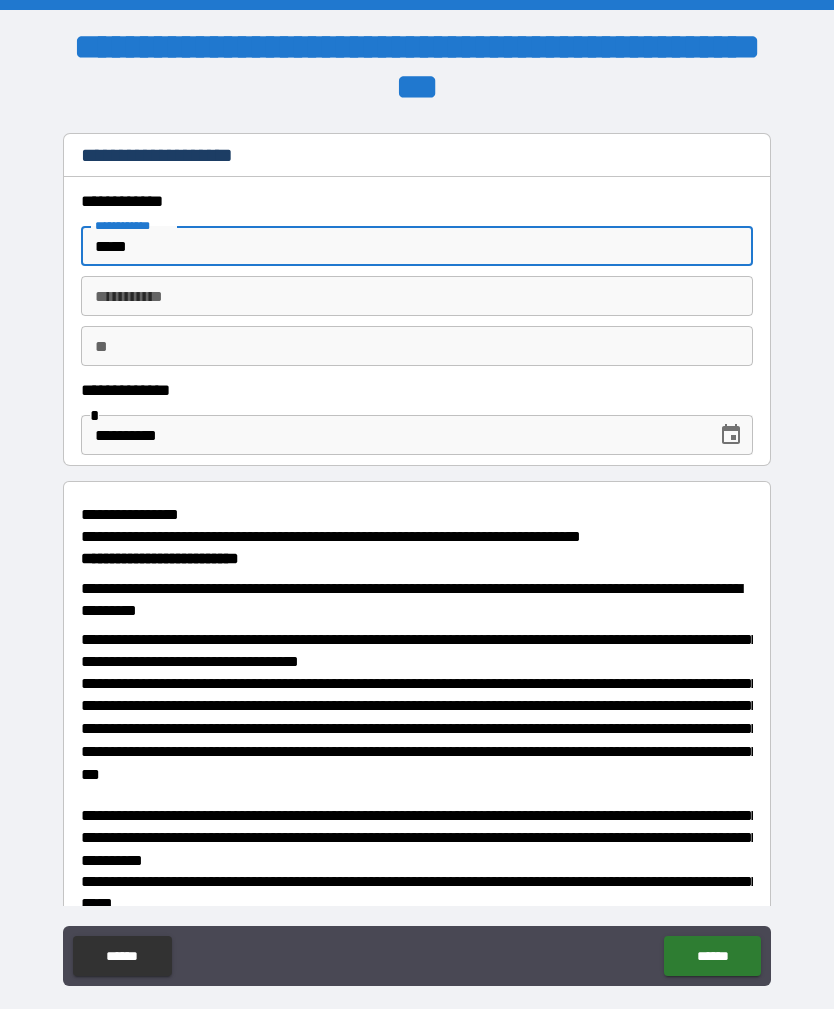 click on "*********   *" at bounding box center [417, 296] 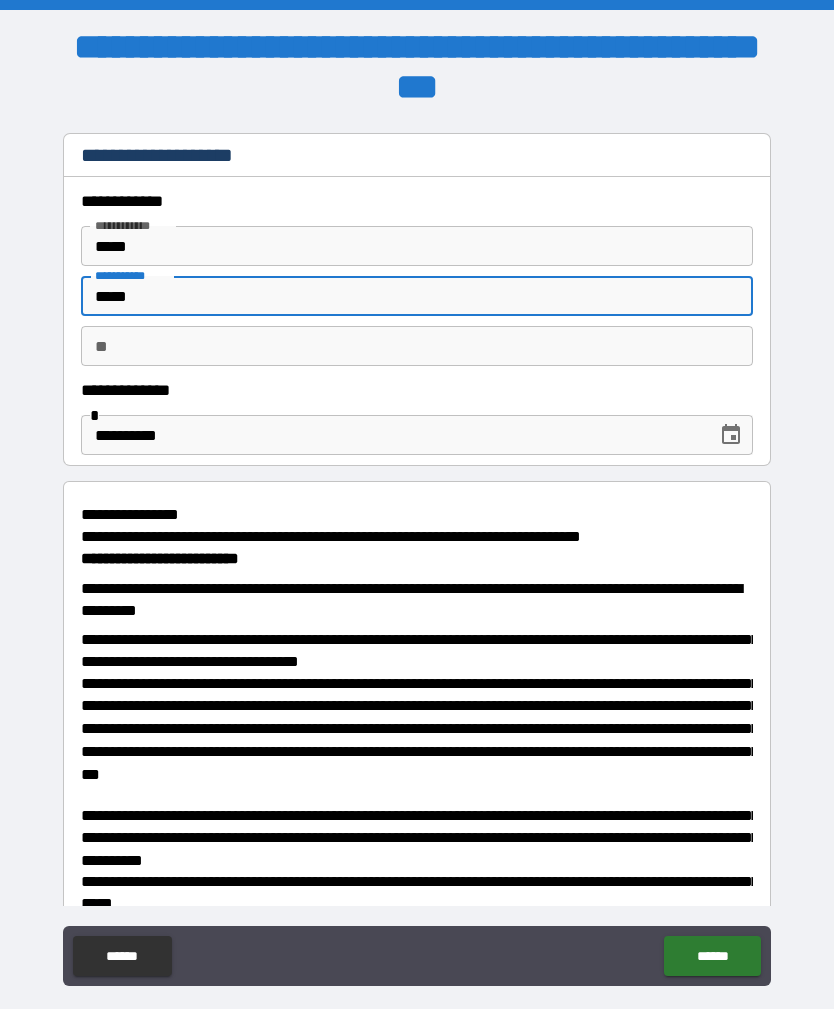 click on "*****" at bounding box center [417, 246] 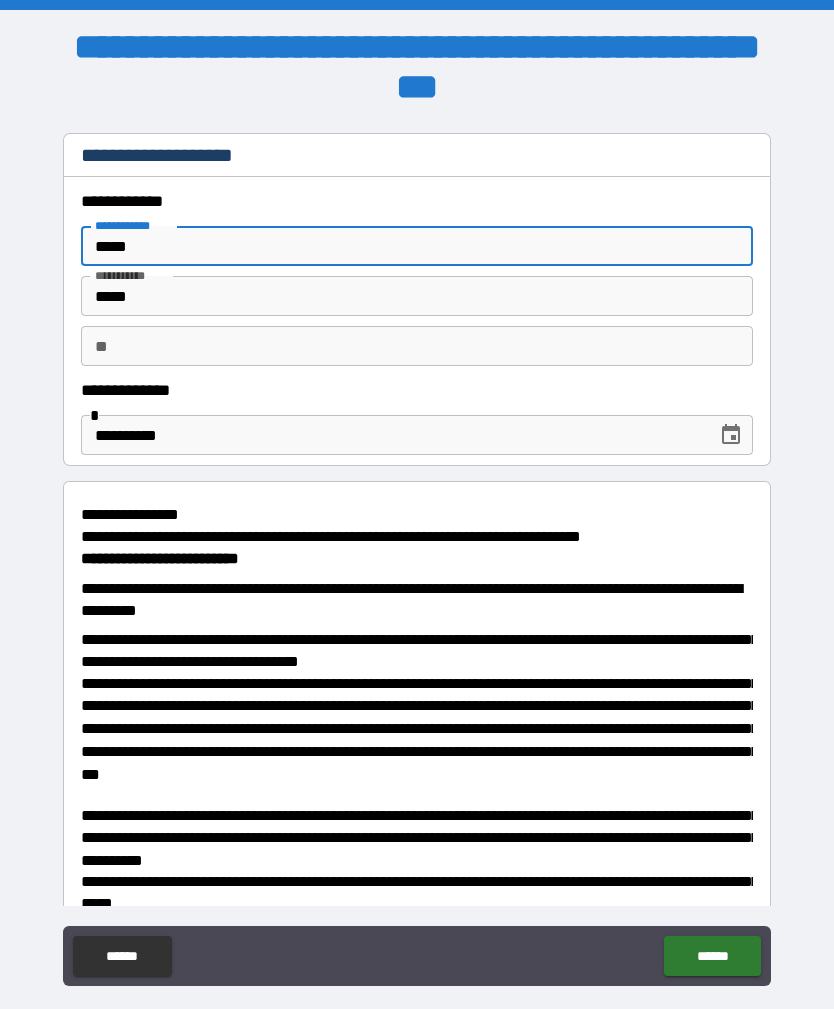 click on "**********" at bounding box center [392, 435] 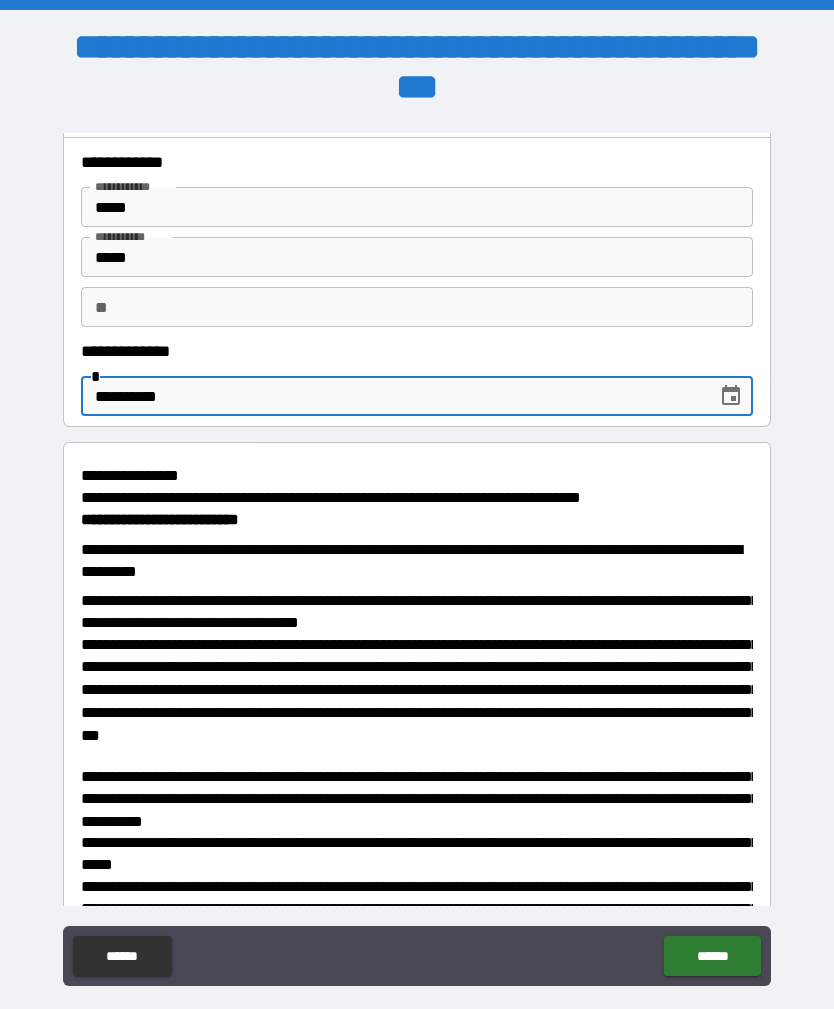 scroll, scrollTop: 17, scrollLeft: 0, axis: vertical 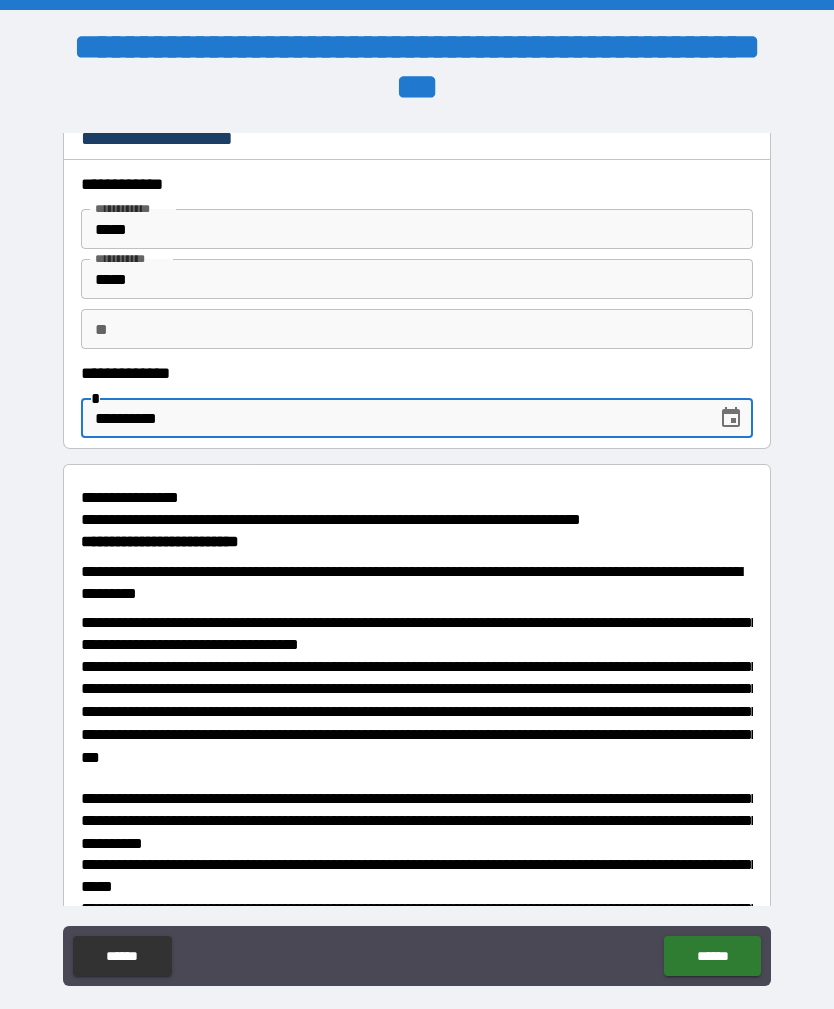 click on "**" at bounding box center (417, 329) 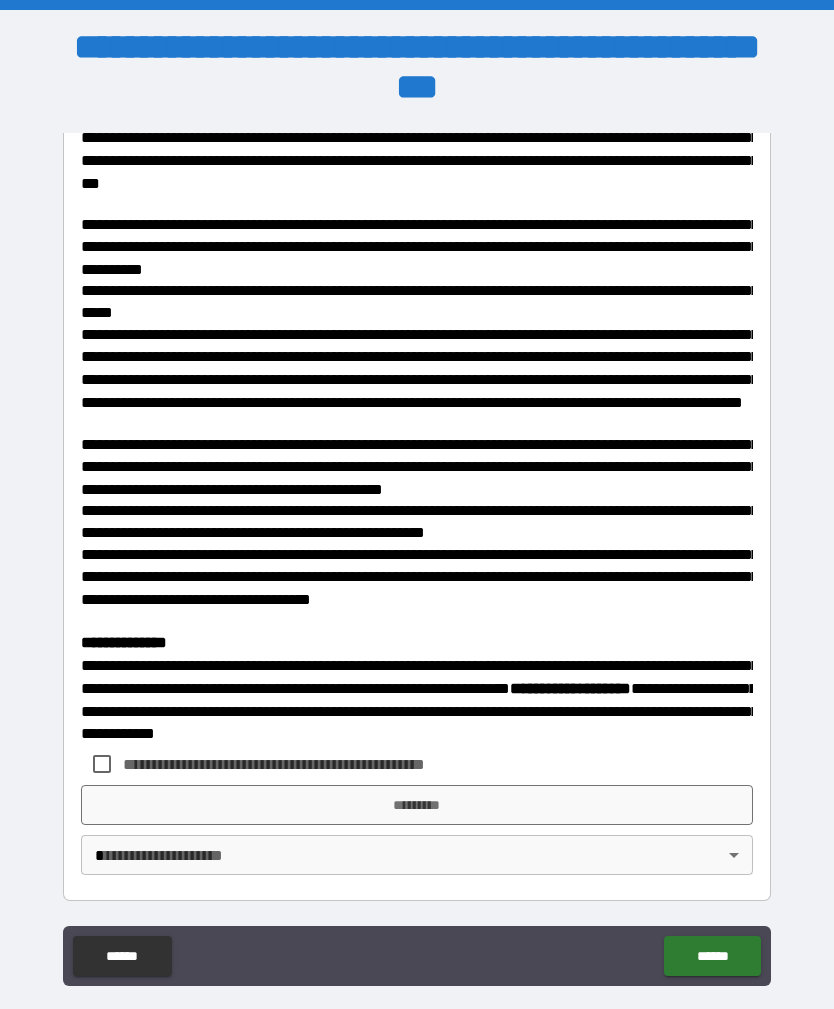 scroll, scrollTop: 589, scrollLeft: 0, axis: vertical 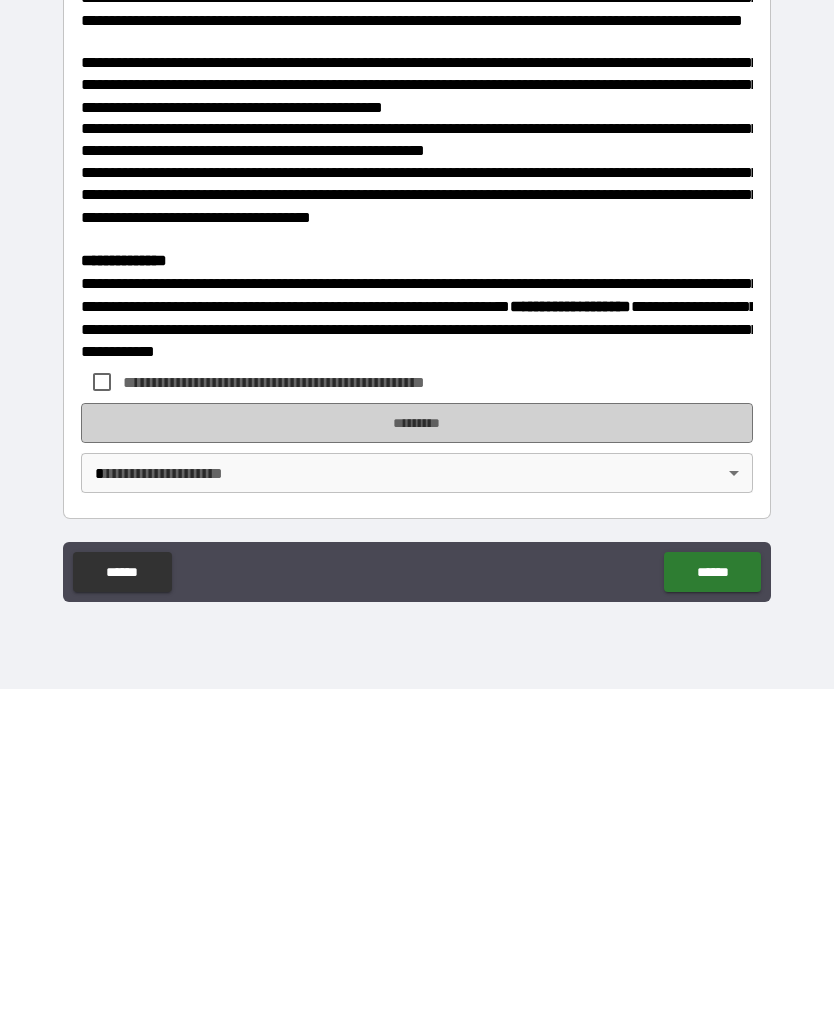 click on "*********" at bounding box center [417, 743] 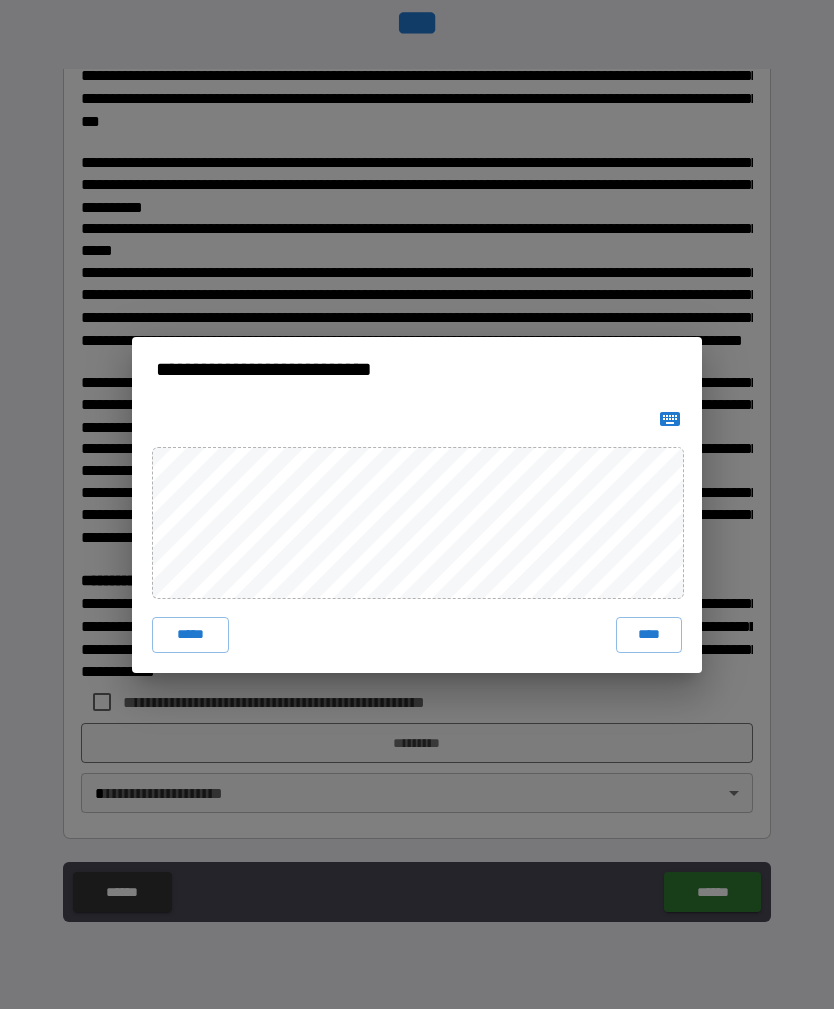 click on "****" at bounding box center [649, 635] 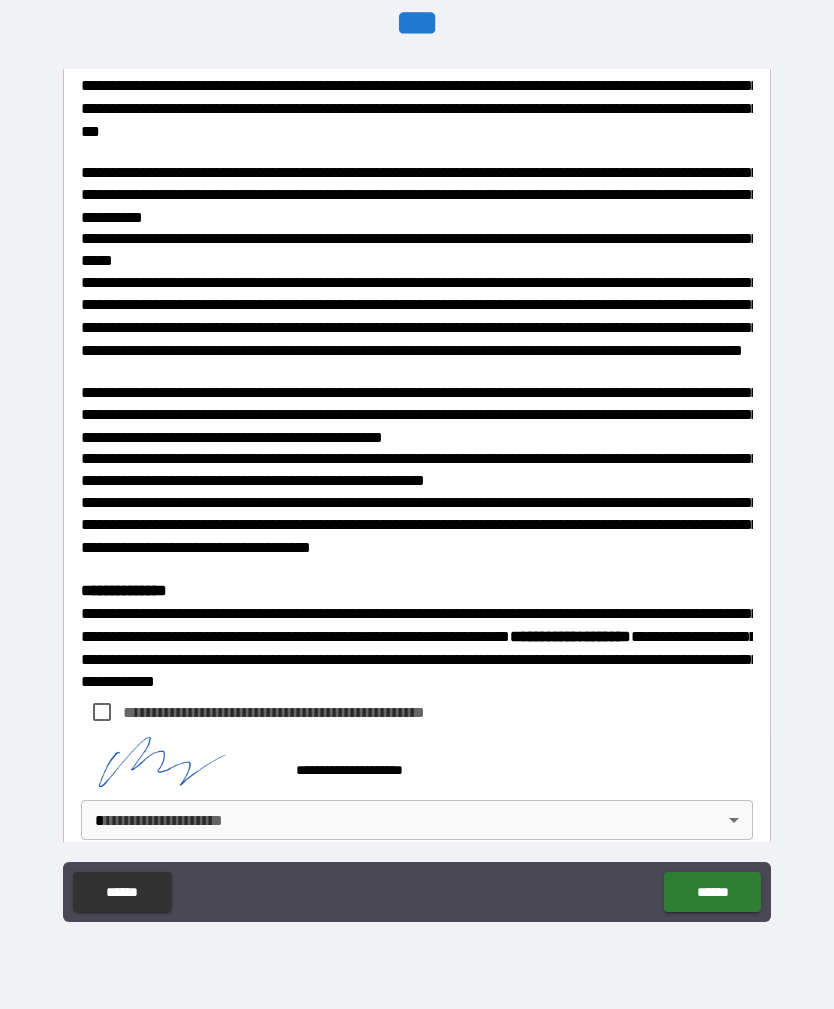 click on "**********" at bounding box center [417, 472] 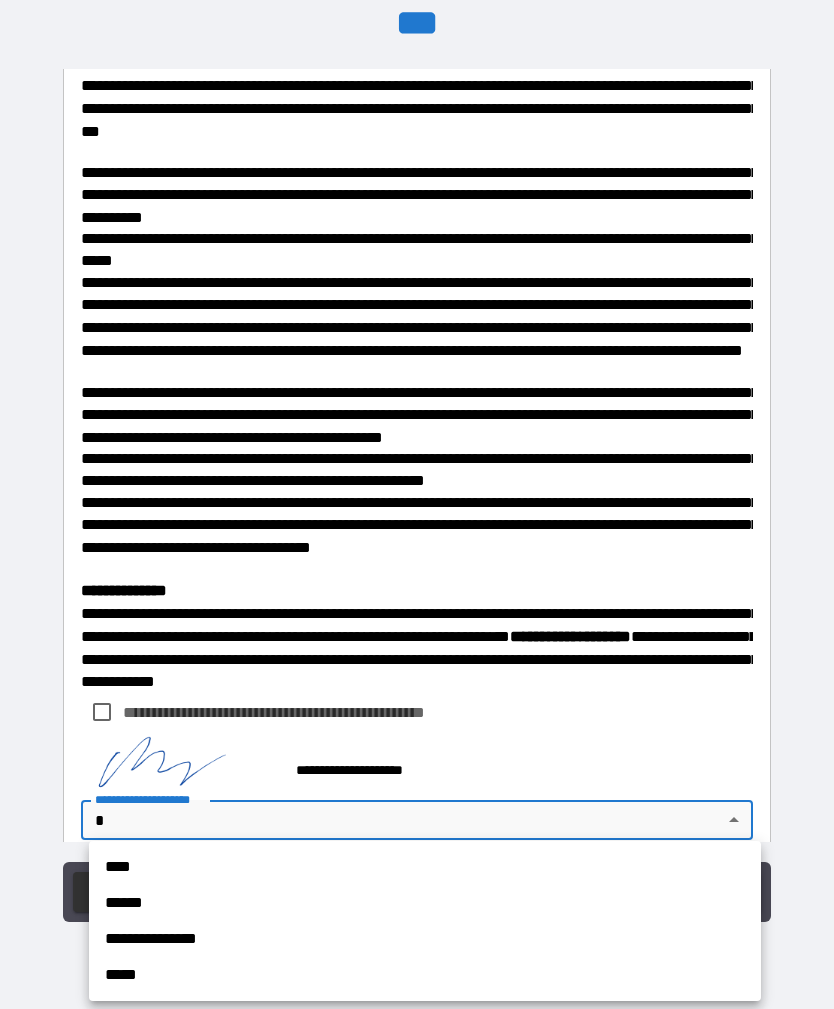 click on "**********" at bounding box center [425, 939] 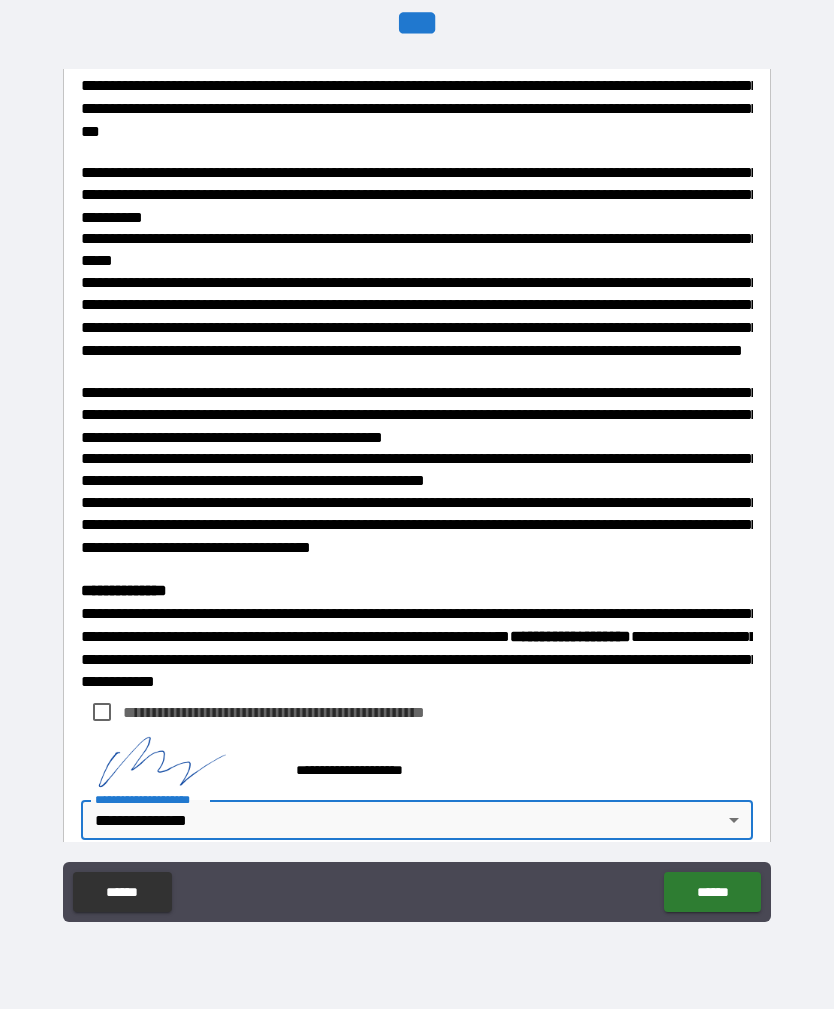 click on "******" at bounding box center [712, 892] 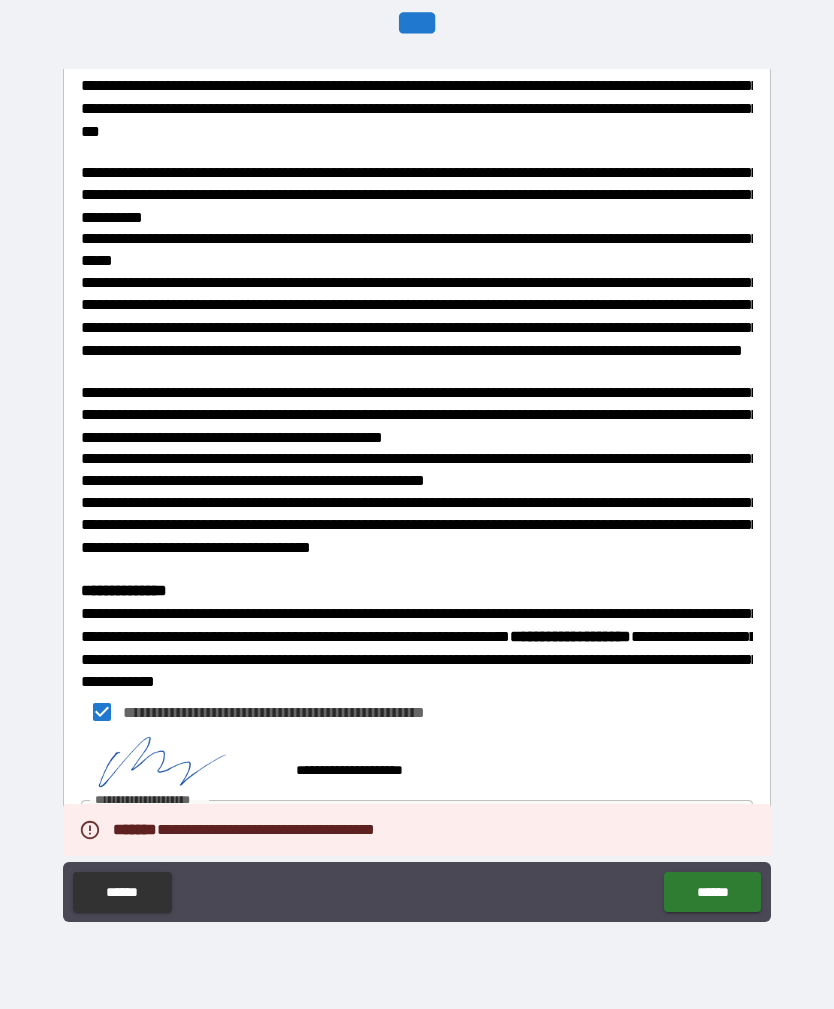 click on "******" at bounding box center (712, 892) 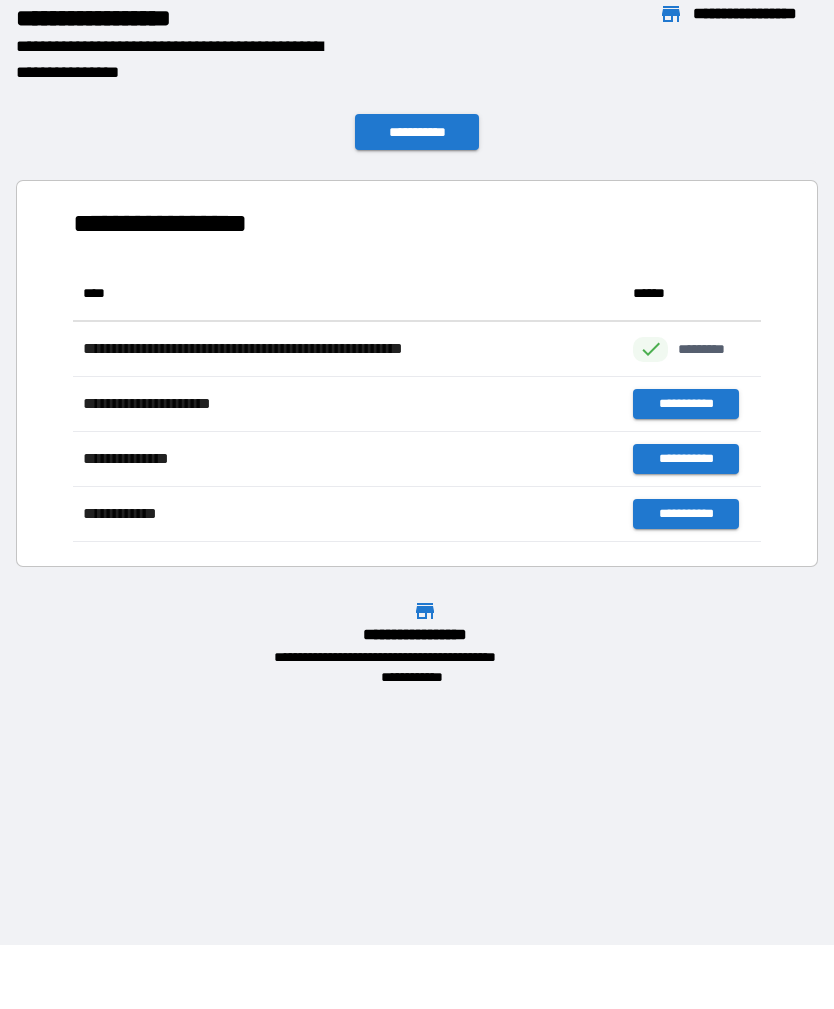 scroll, scrollTop: 1, scrollLeft: 1, axis: both 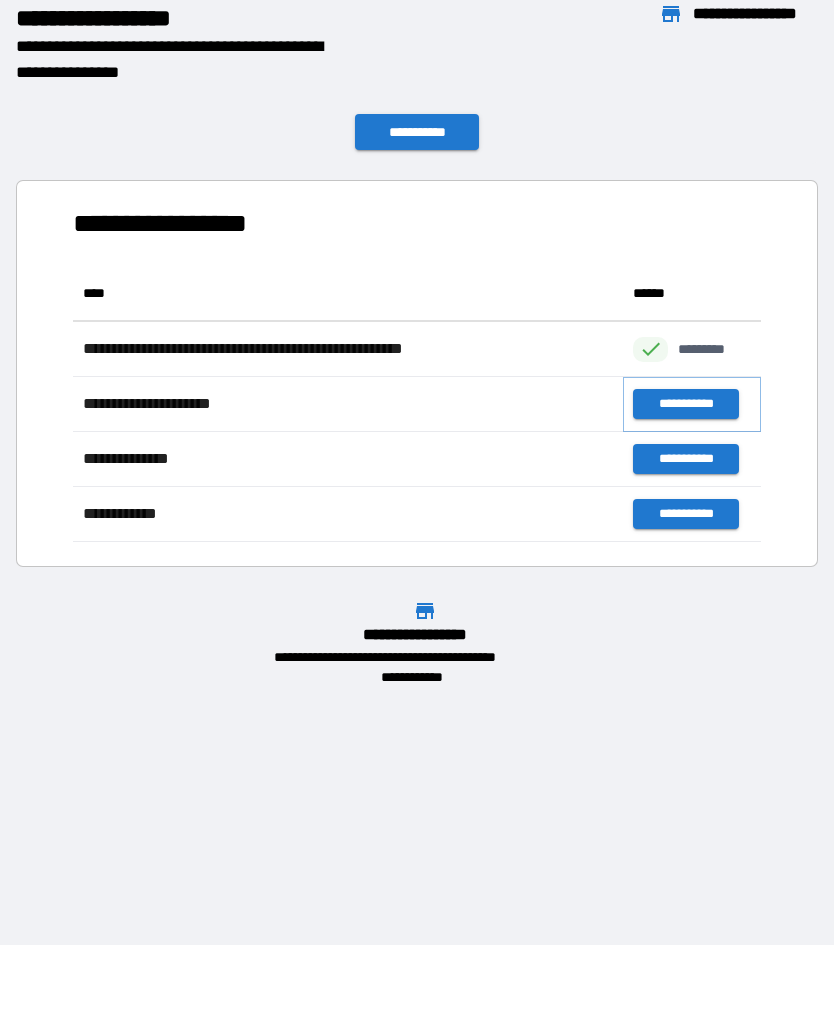 click on "**********" at bounding box center [685, 404] 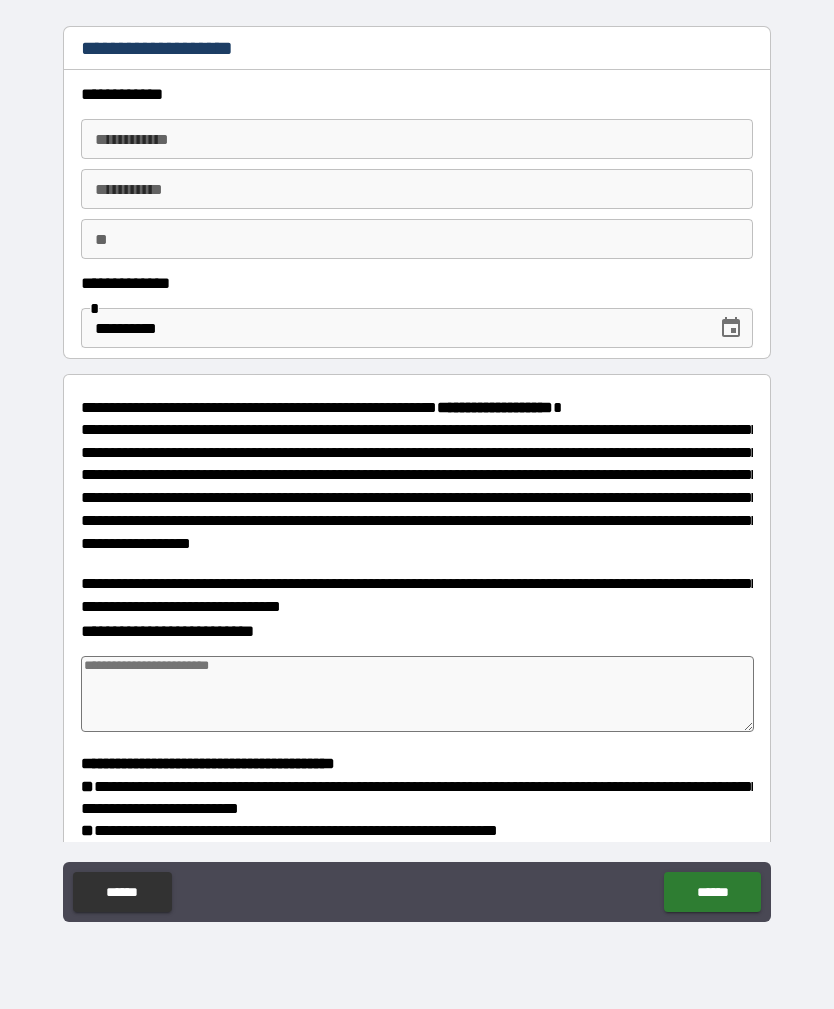 click on "**********" at bounding box center [417, 139] 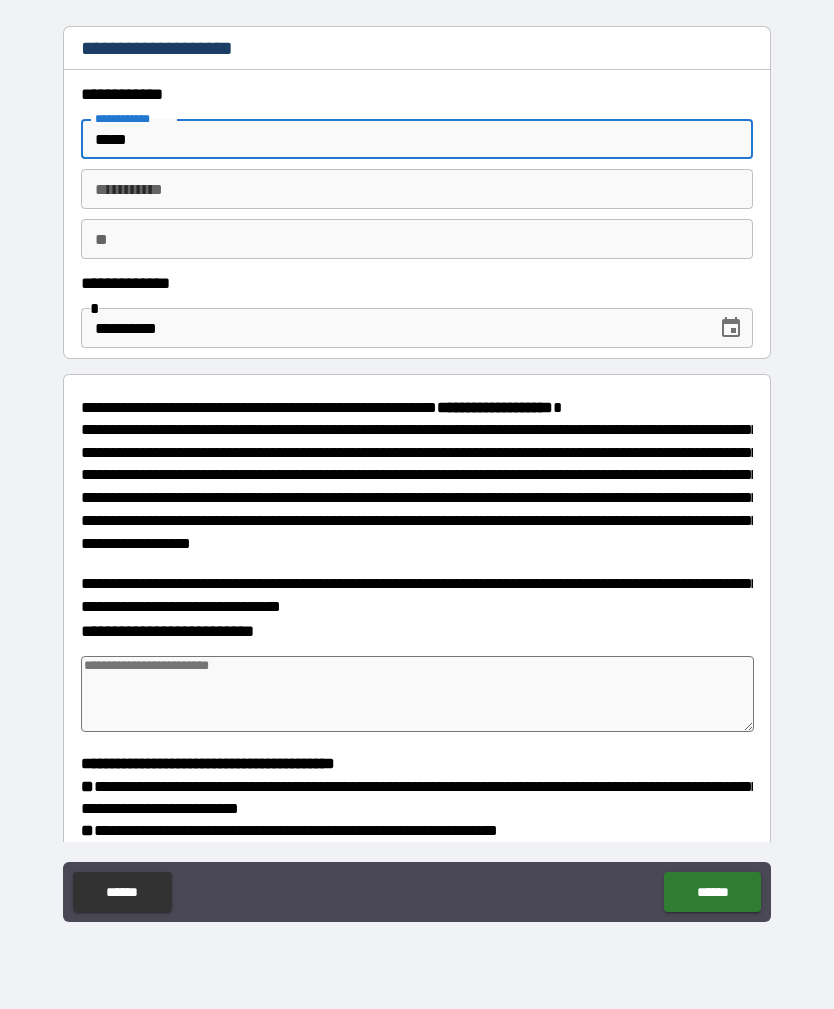 click on "*********   *" at bounding box center [417, 189] 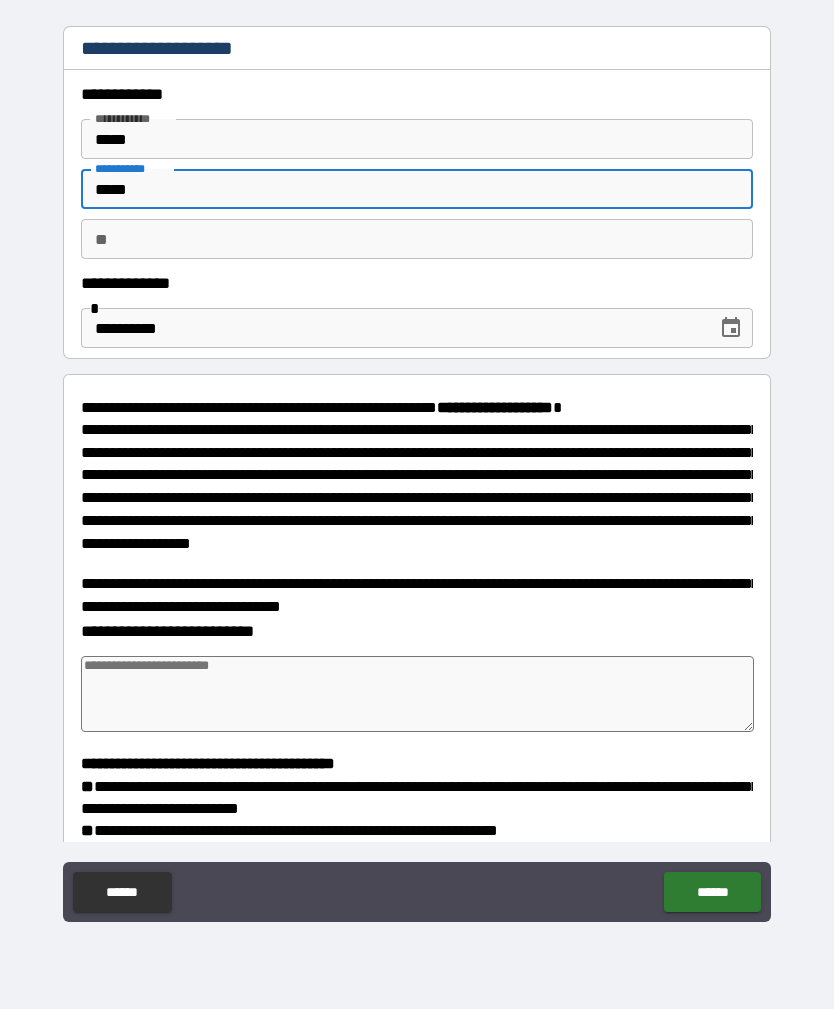 click on "**" at bounding box center [417, 239] 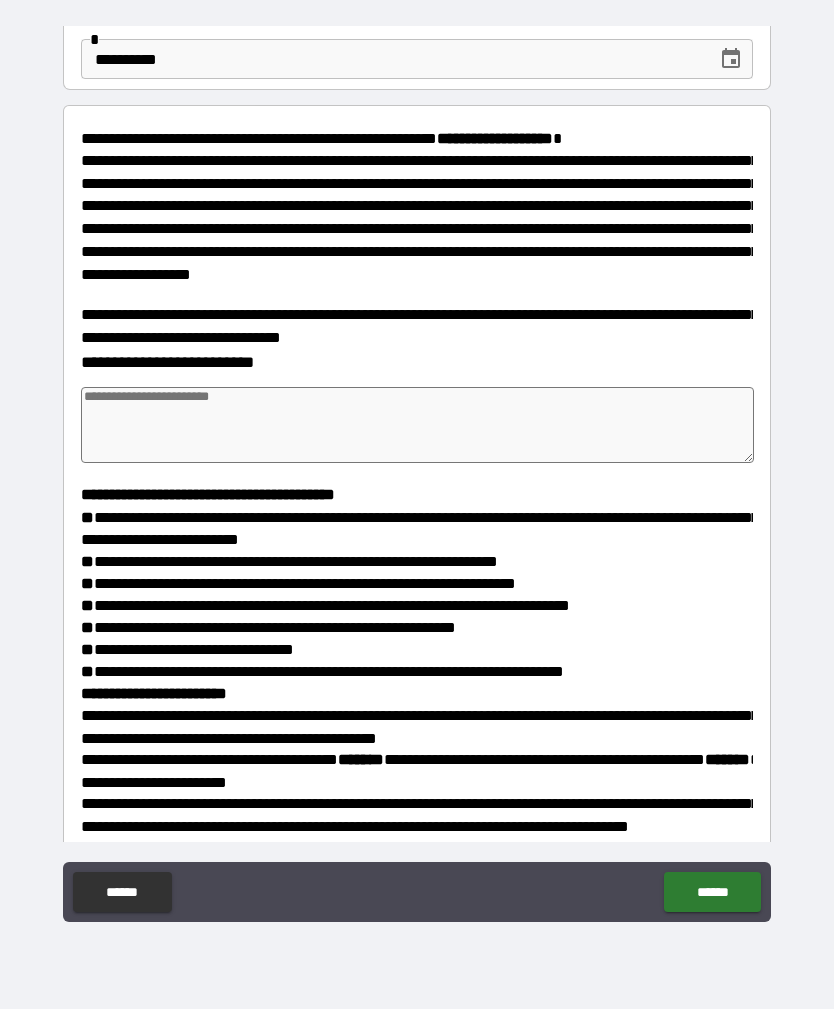 scroll, scrollTop: 264, scrollLeft: 0, axis: vertical 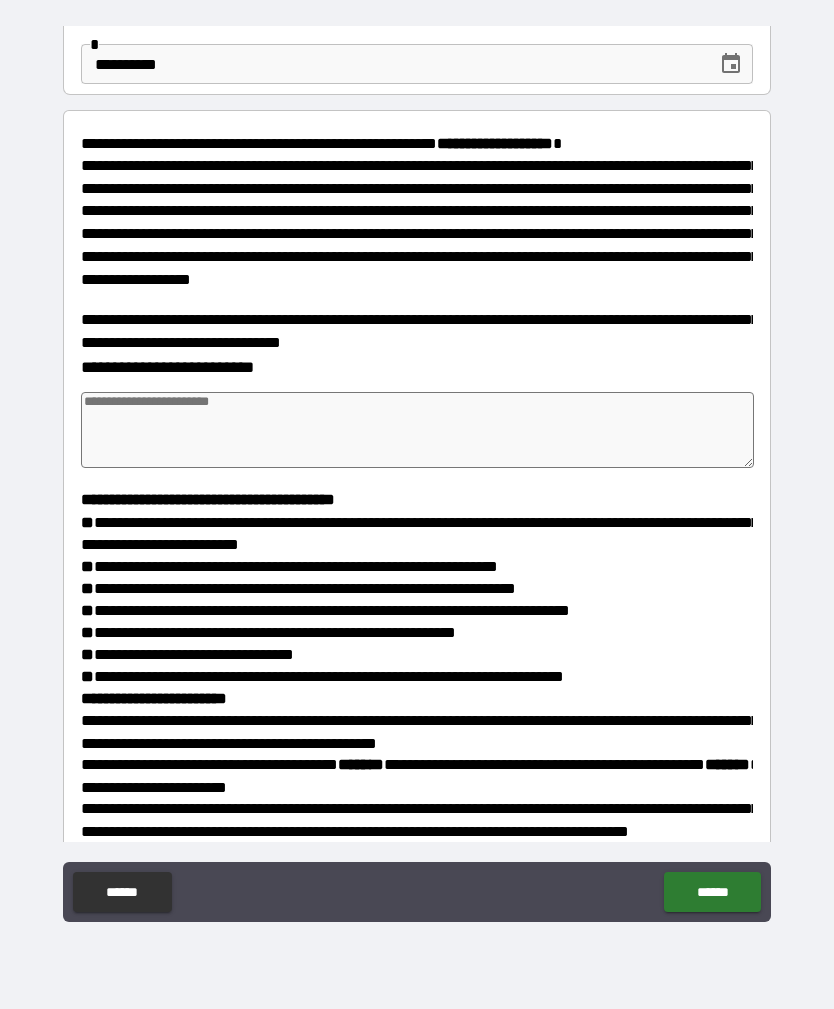 click at bounding box center [417, 430] 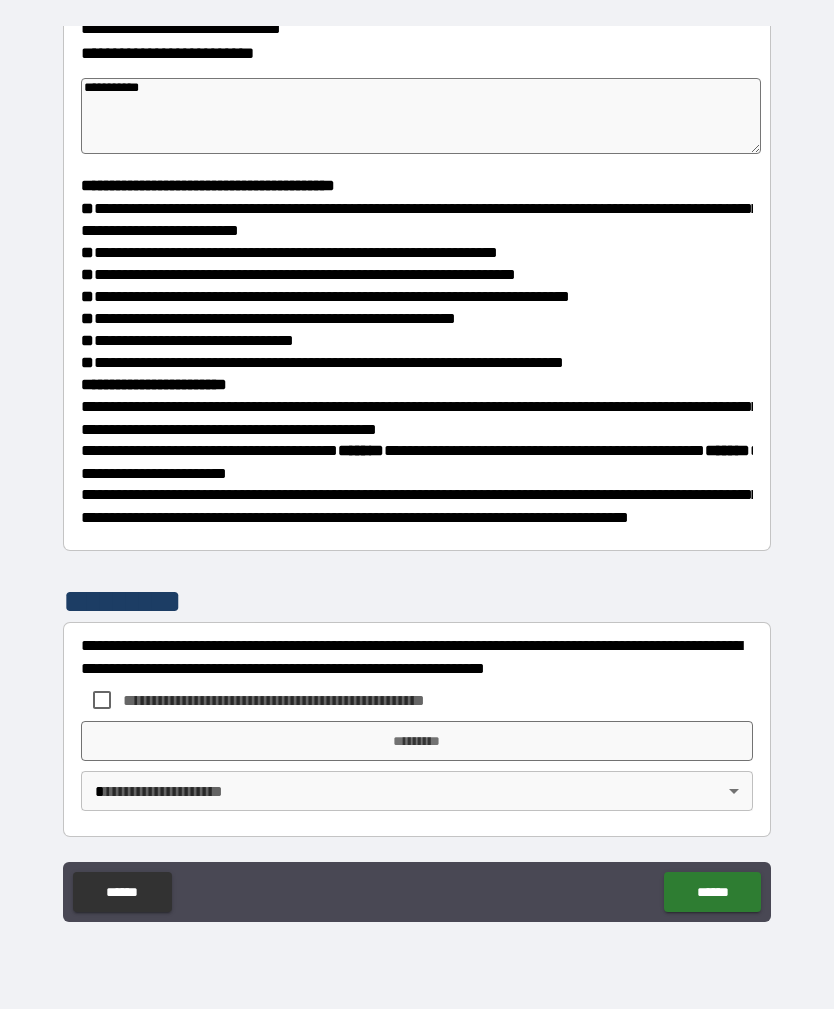 scroll, scrollTop: 577, scrollLeft: 0, axis: vertical 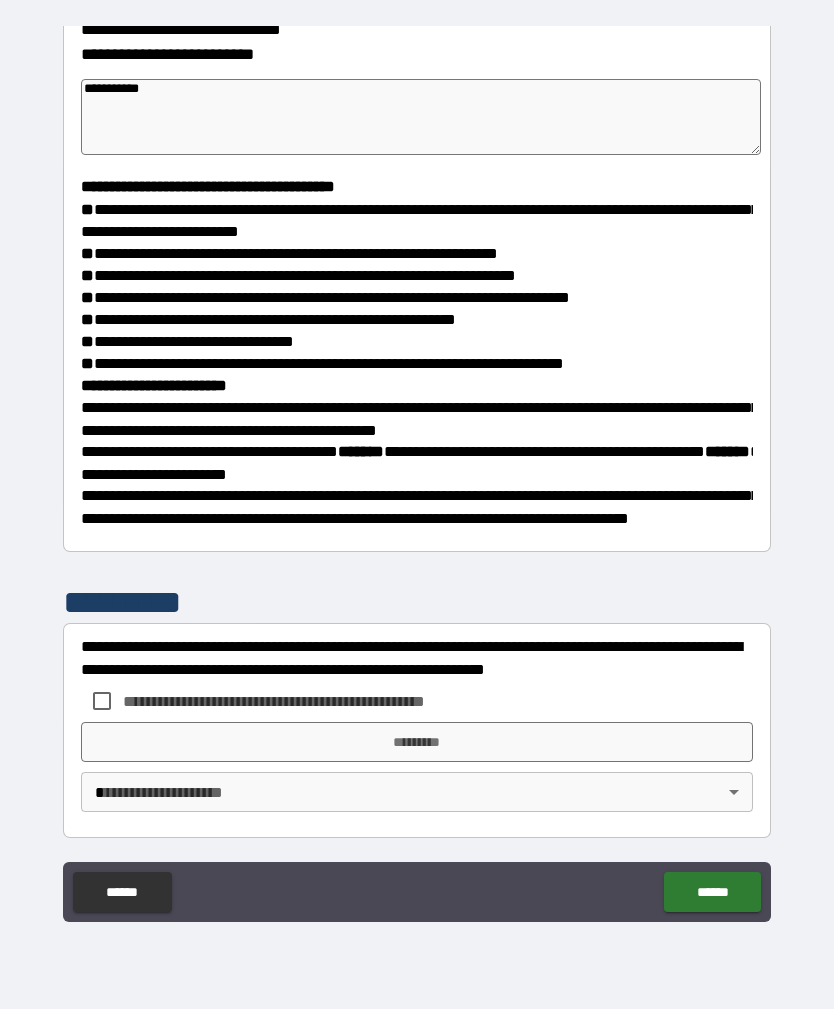 click on "**********" at bounding box center [417, 475] 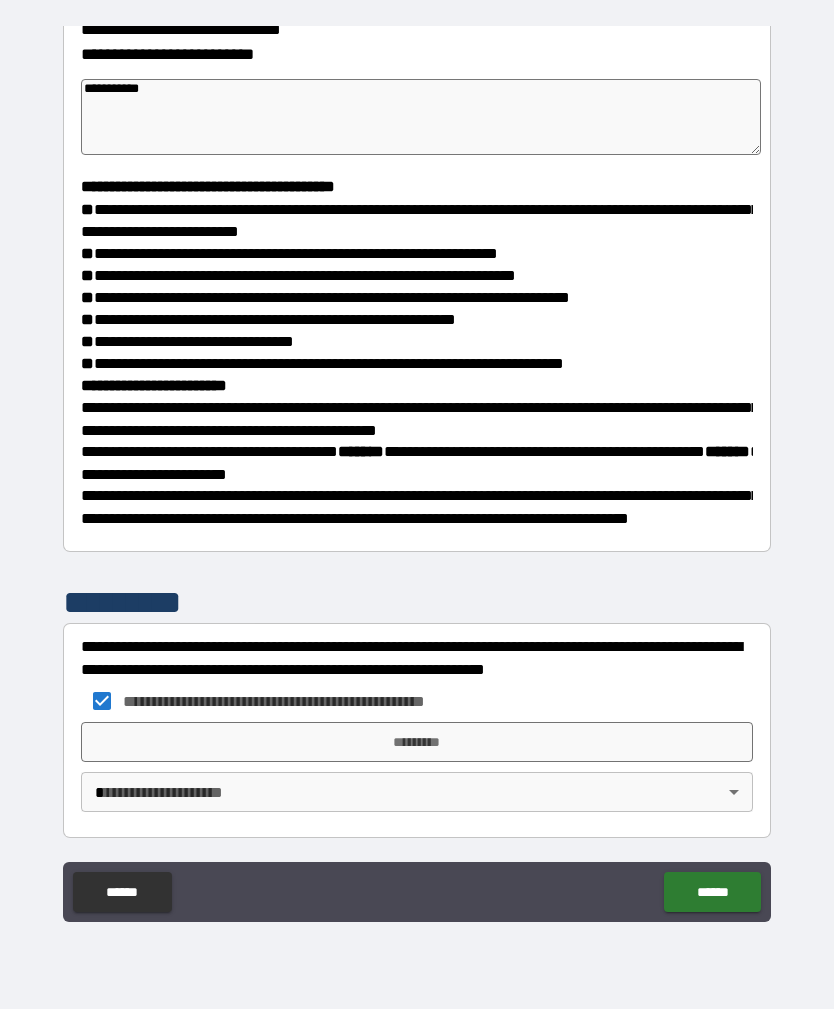 click on "*********" at bounding box center (417, 742) 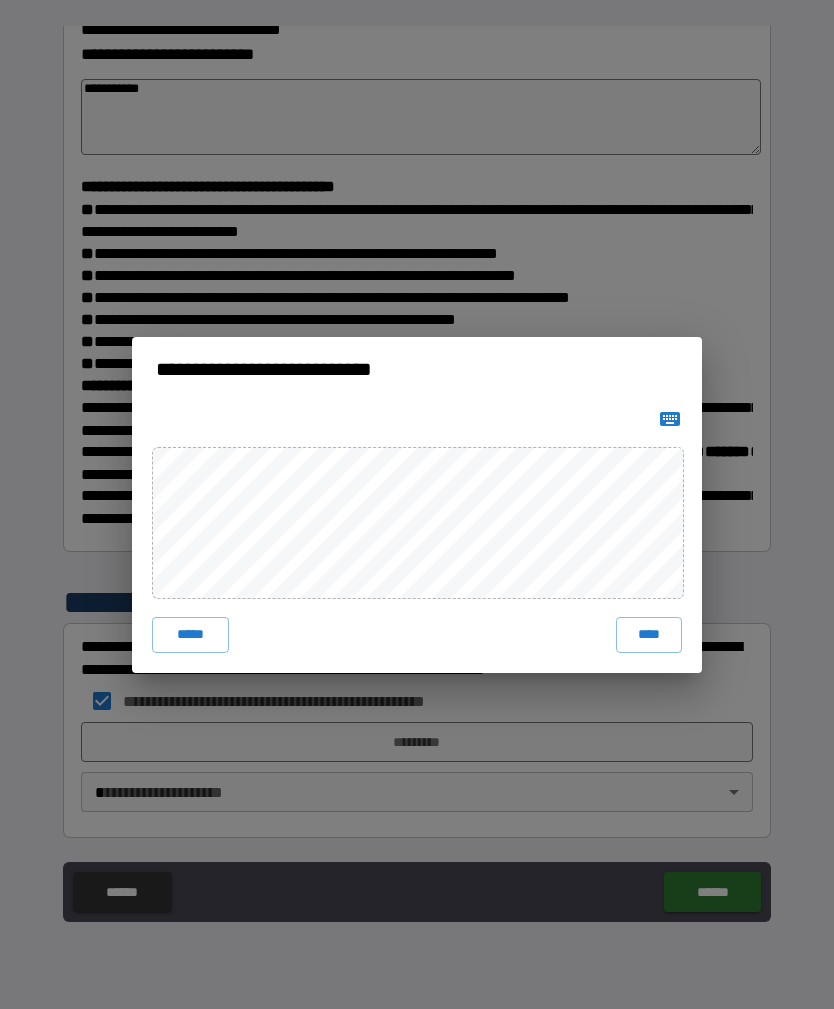 click on "****" at bounding box center [649, 635] 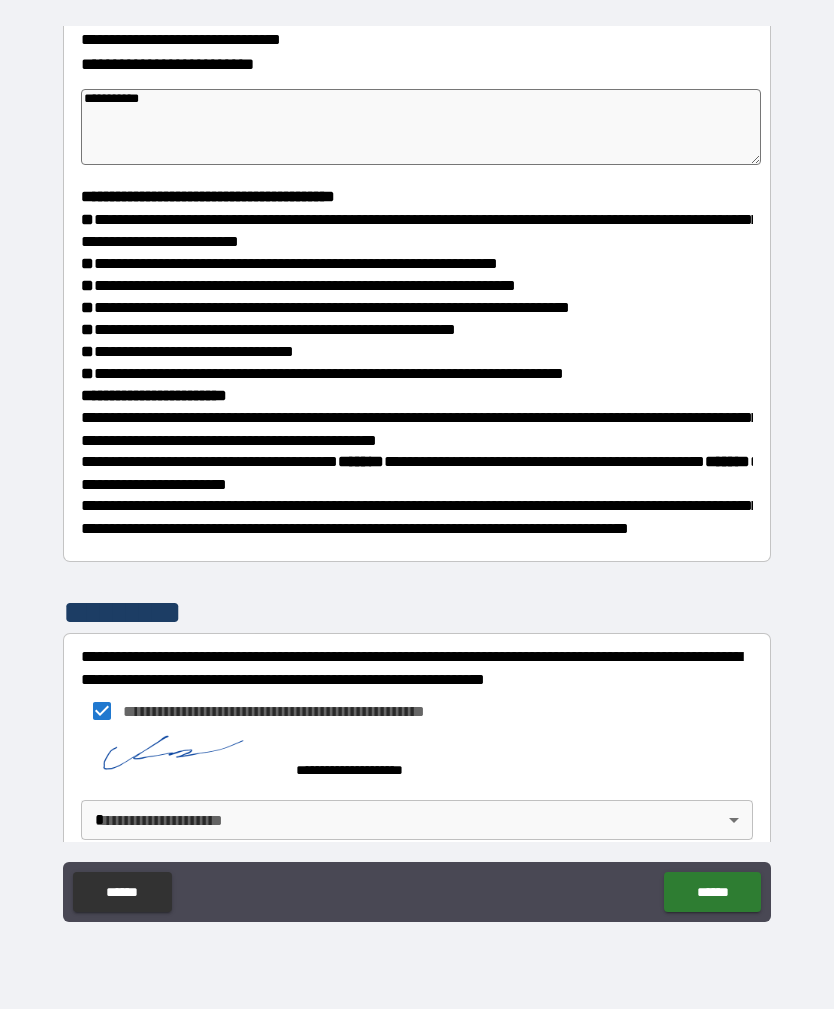 click on "**********" at bounding box center (417, 472) 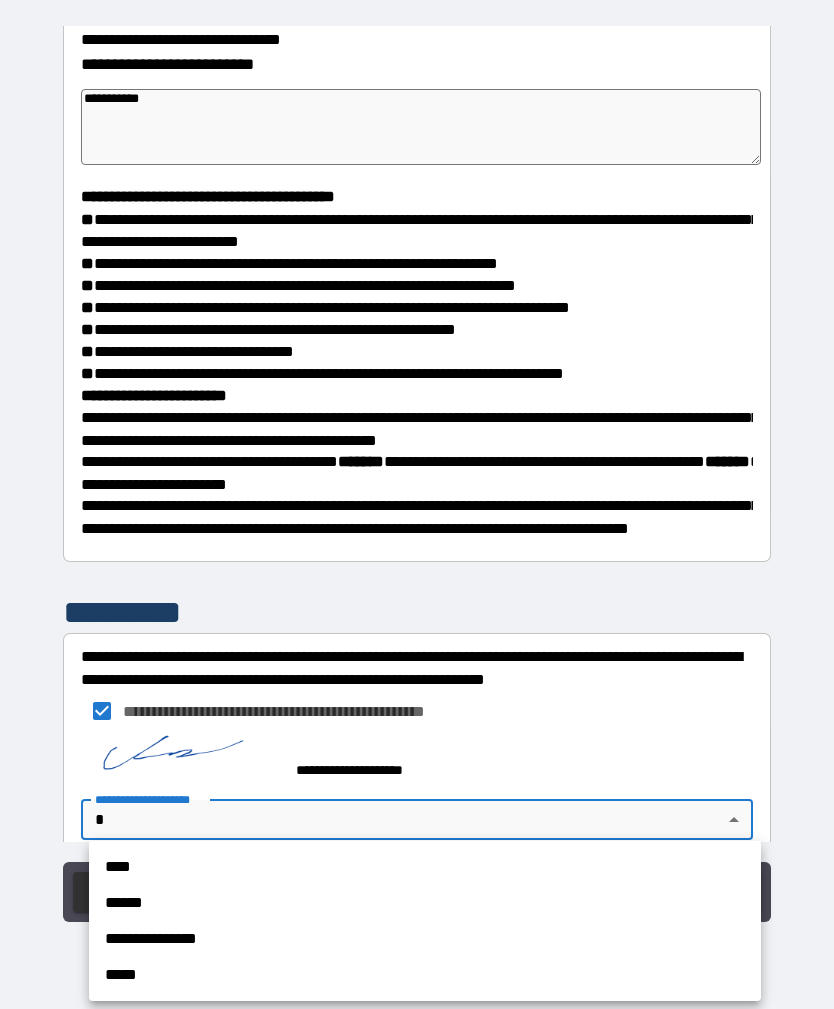 click on "**********" at bounding box center (425, 939) 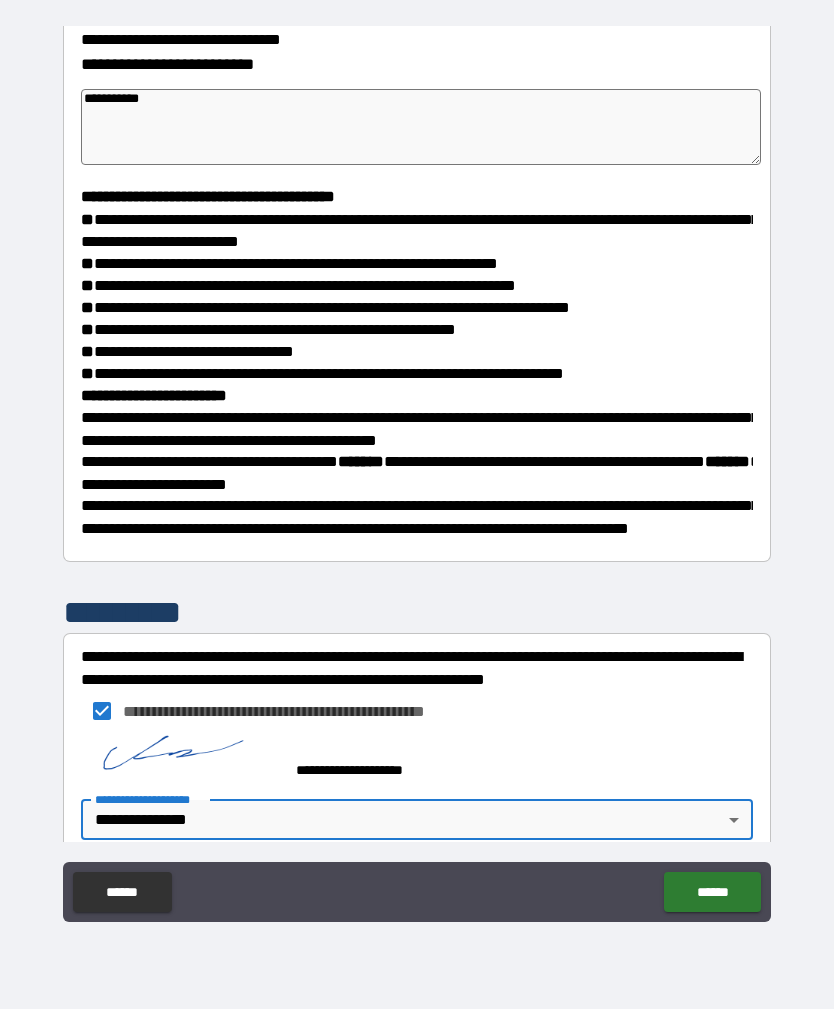 click on "******" at bounding box center (712, 892) 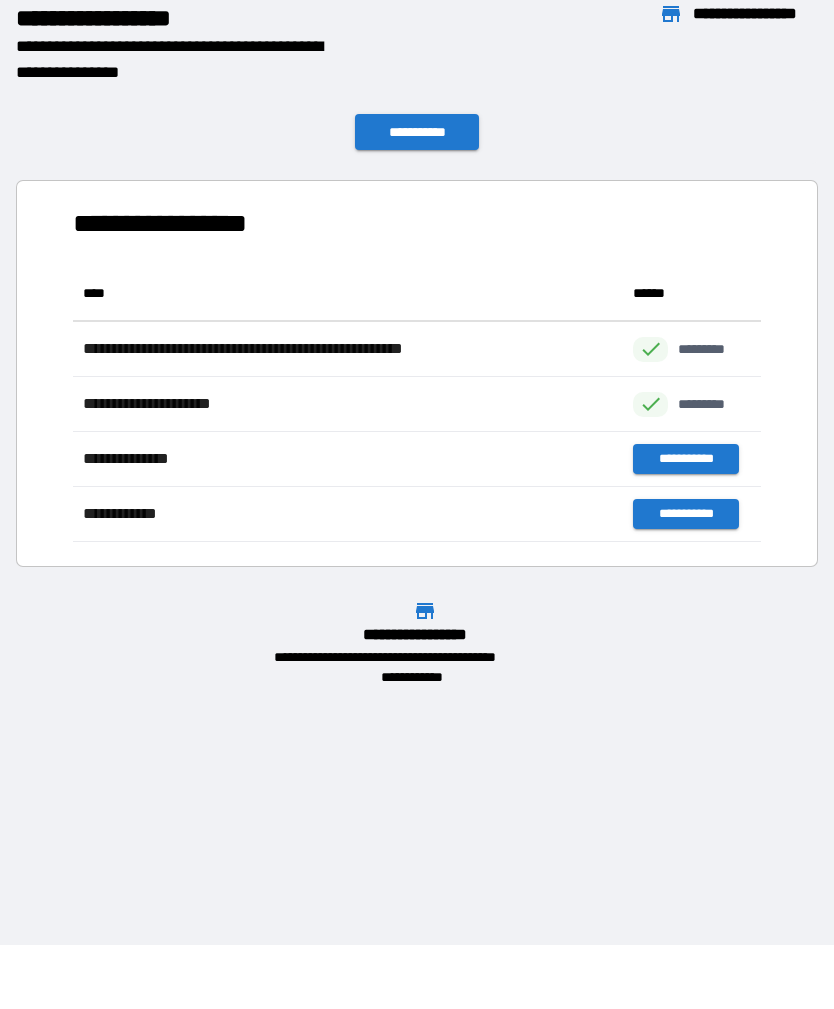 scroll, scrollTop: 1, scrollLeft: 1, axis: both 